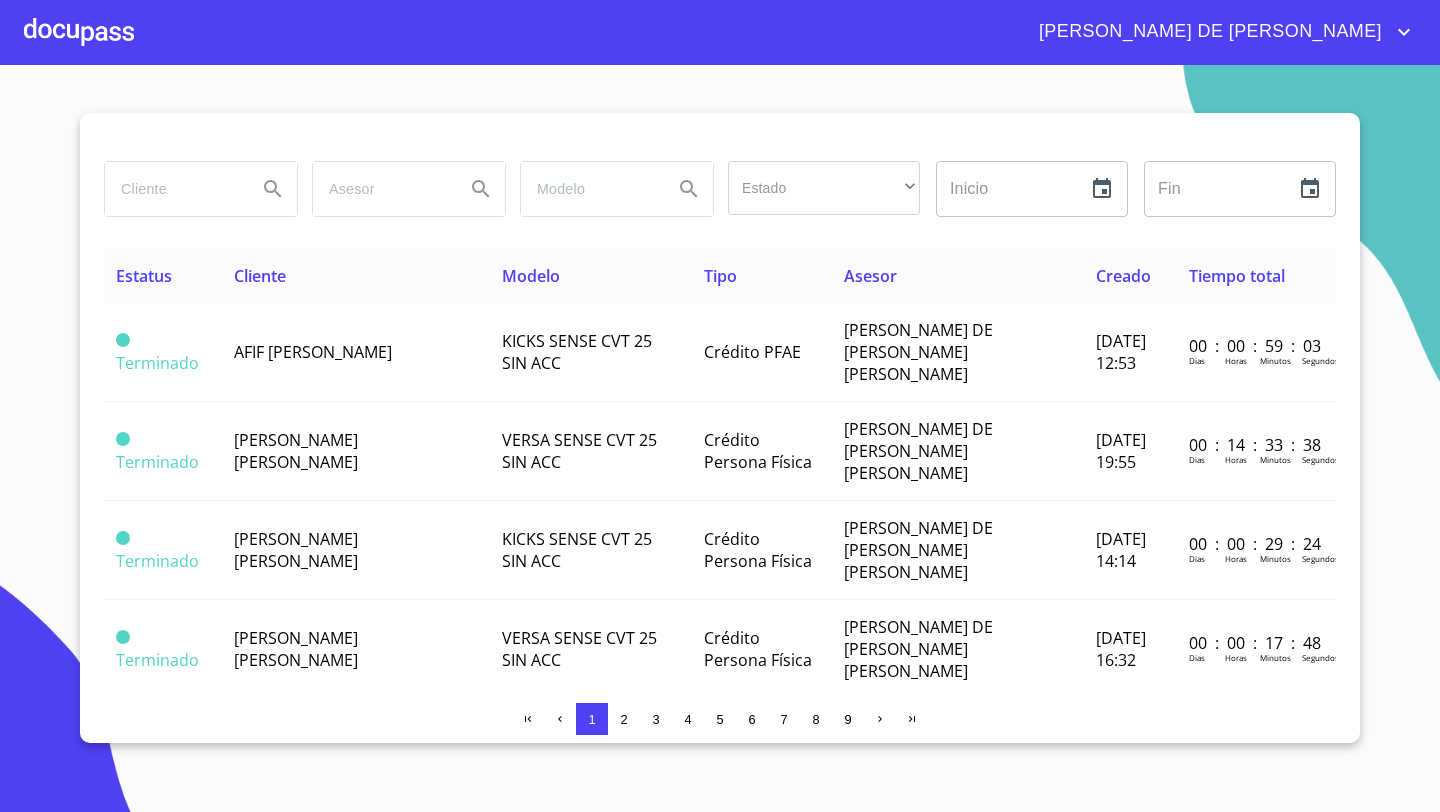 scroll, scrollTop: 0, scrollLeft: 0, axis: both 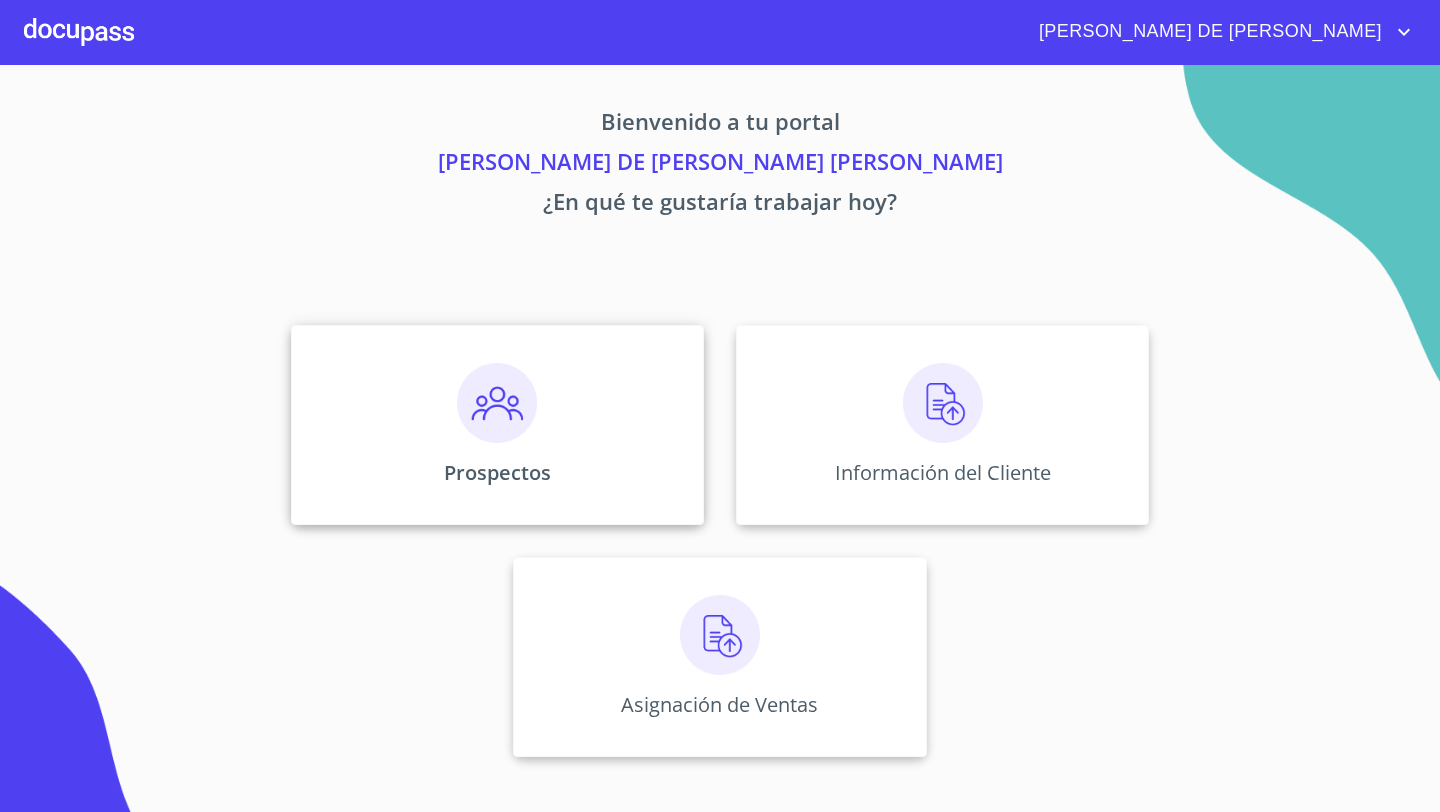 click at bounding box center [497, 403] 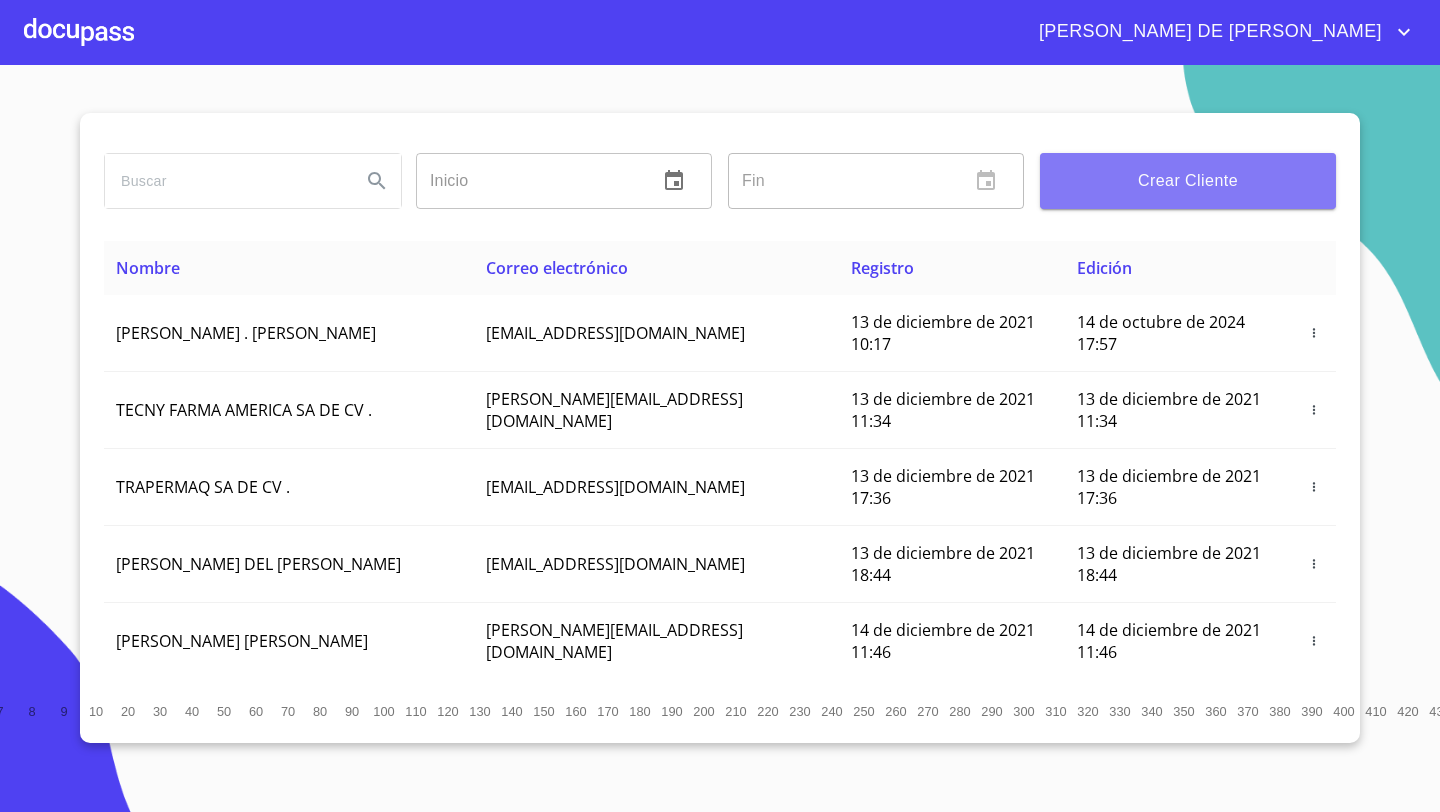click on "Crear Cliente" at bounding box center [1188, 181] 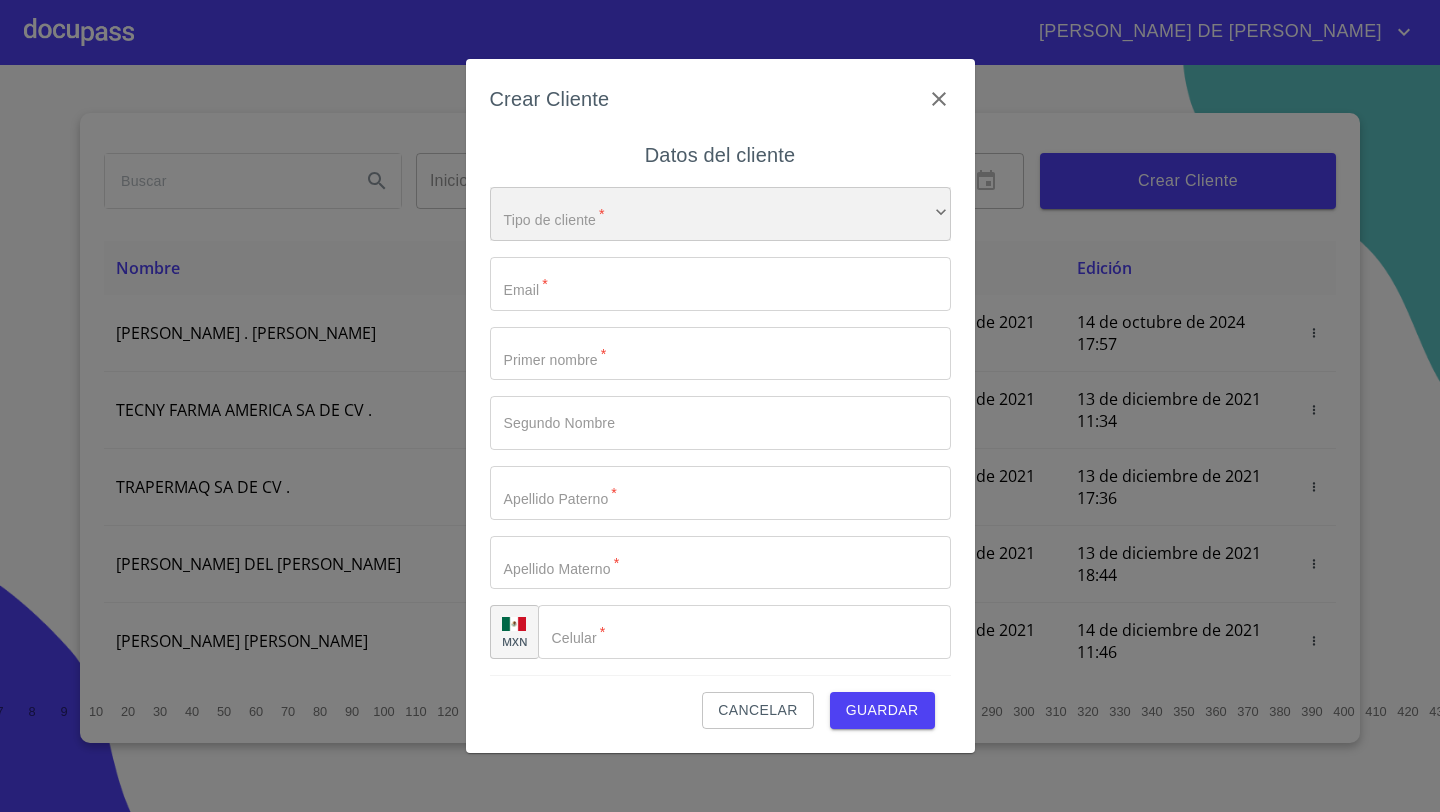 click on "​" at bounding box center (720, 214) 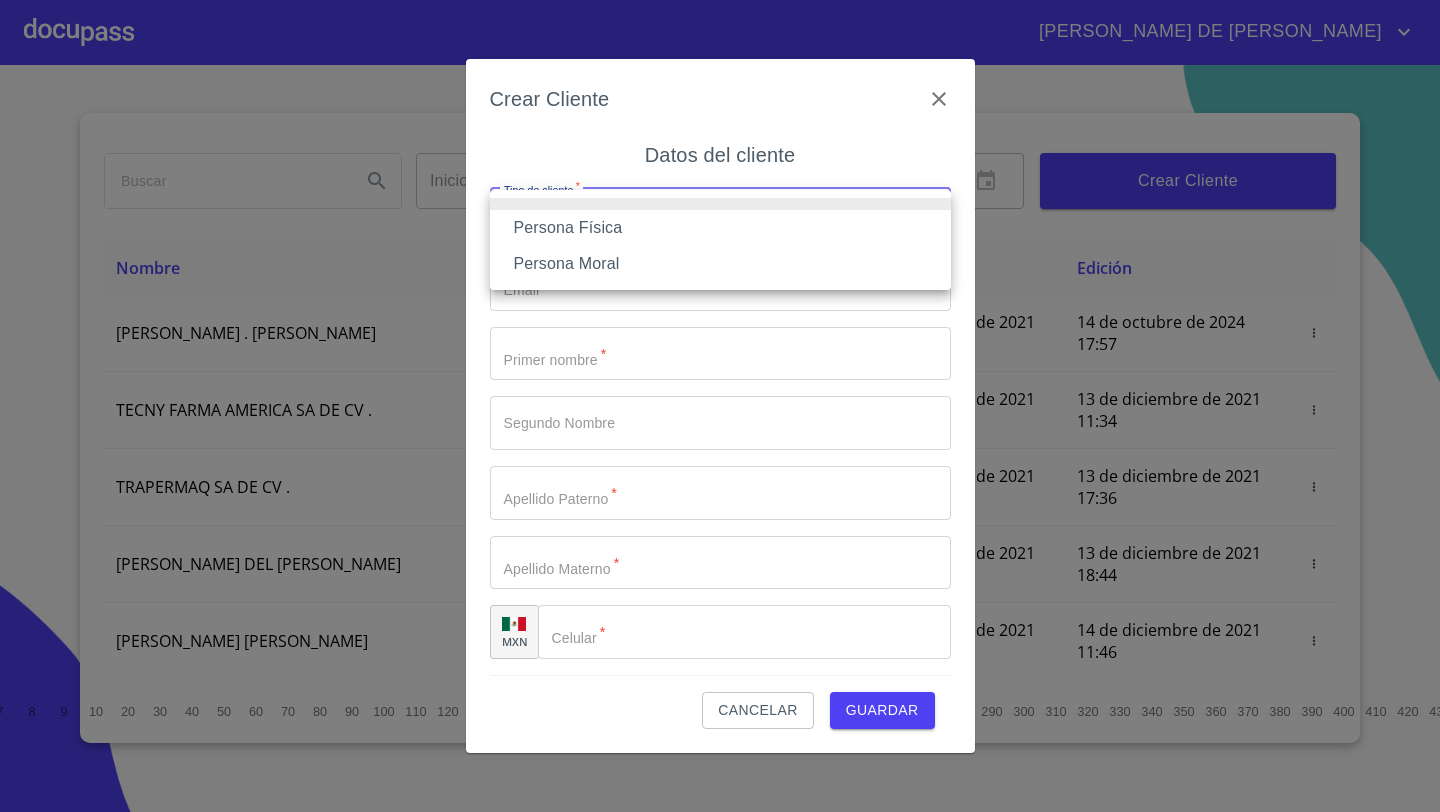 click on "Persona Física" at bounding box center [720, 228] 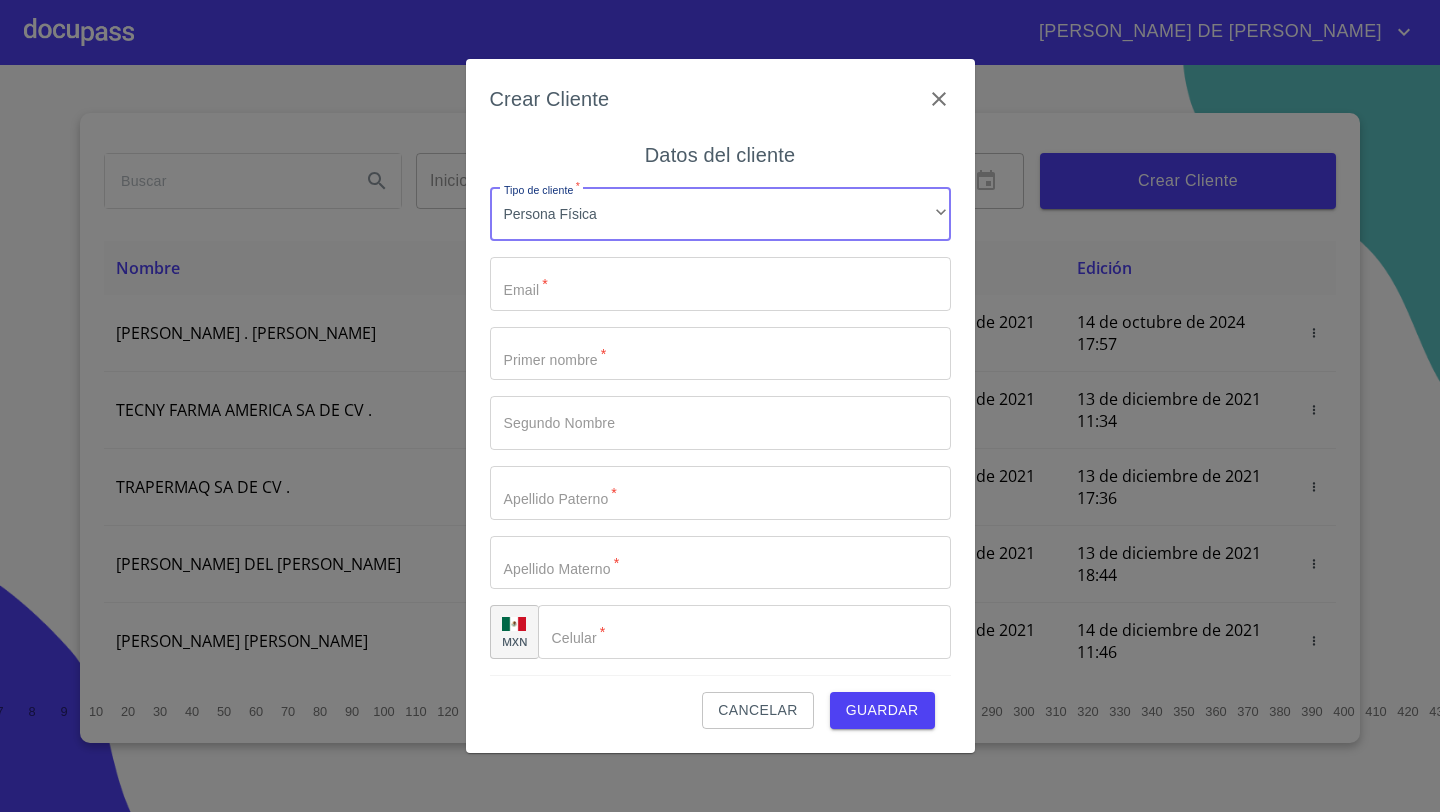 click on "Tipo de cliente   *" at bounding box center (720, 284) 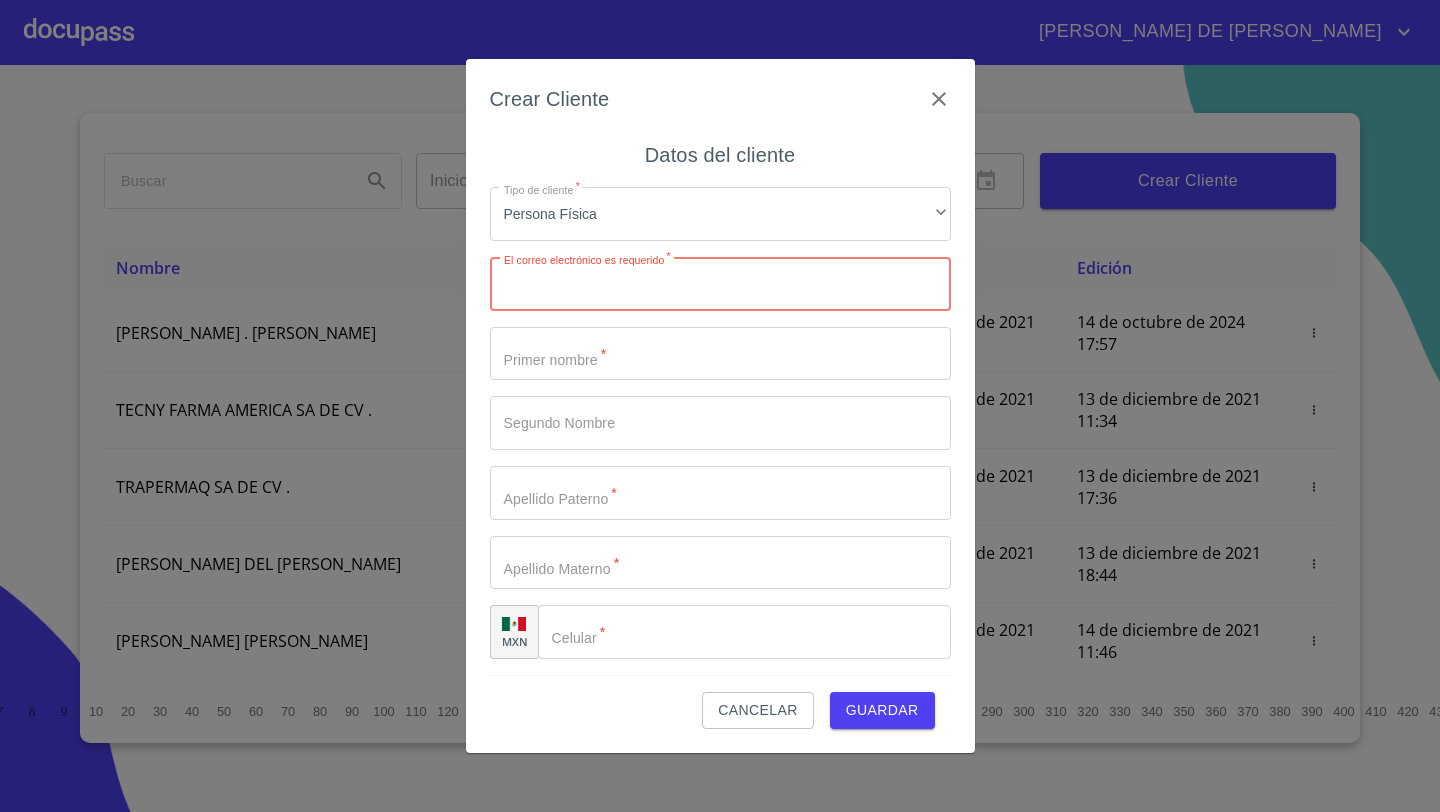 paste on "[EMAIL_ADDRESS][DOMAIN_NAME]" 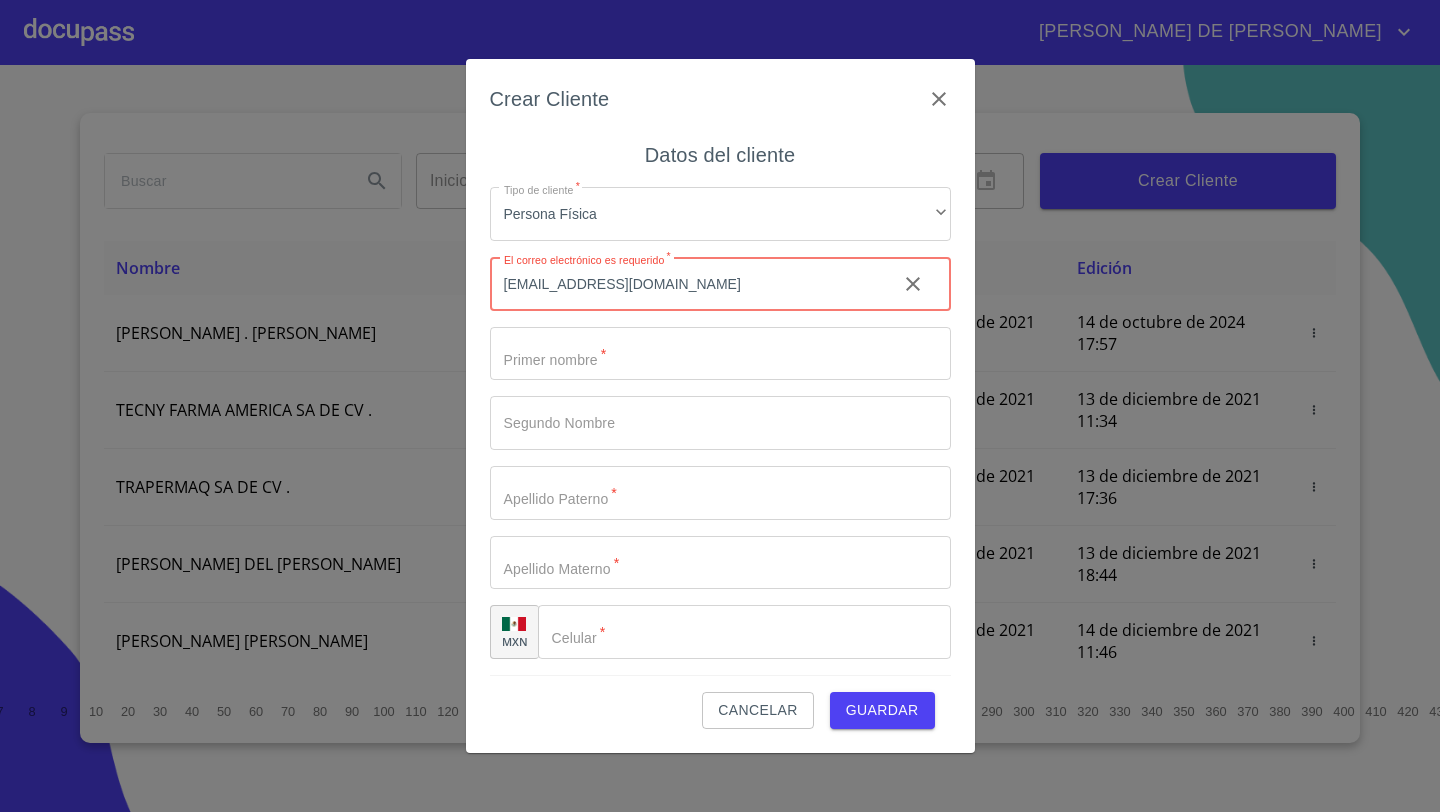 type on "[EMAIL_ADDRESS][DOMAIN_NAME]" 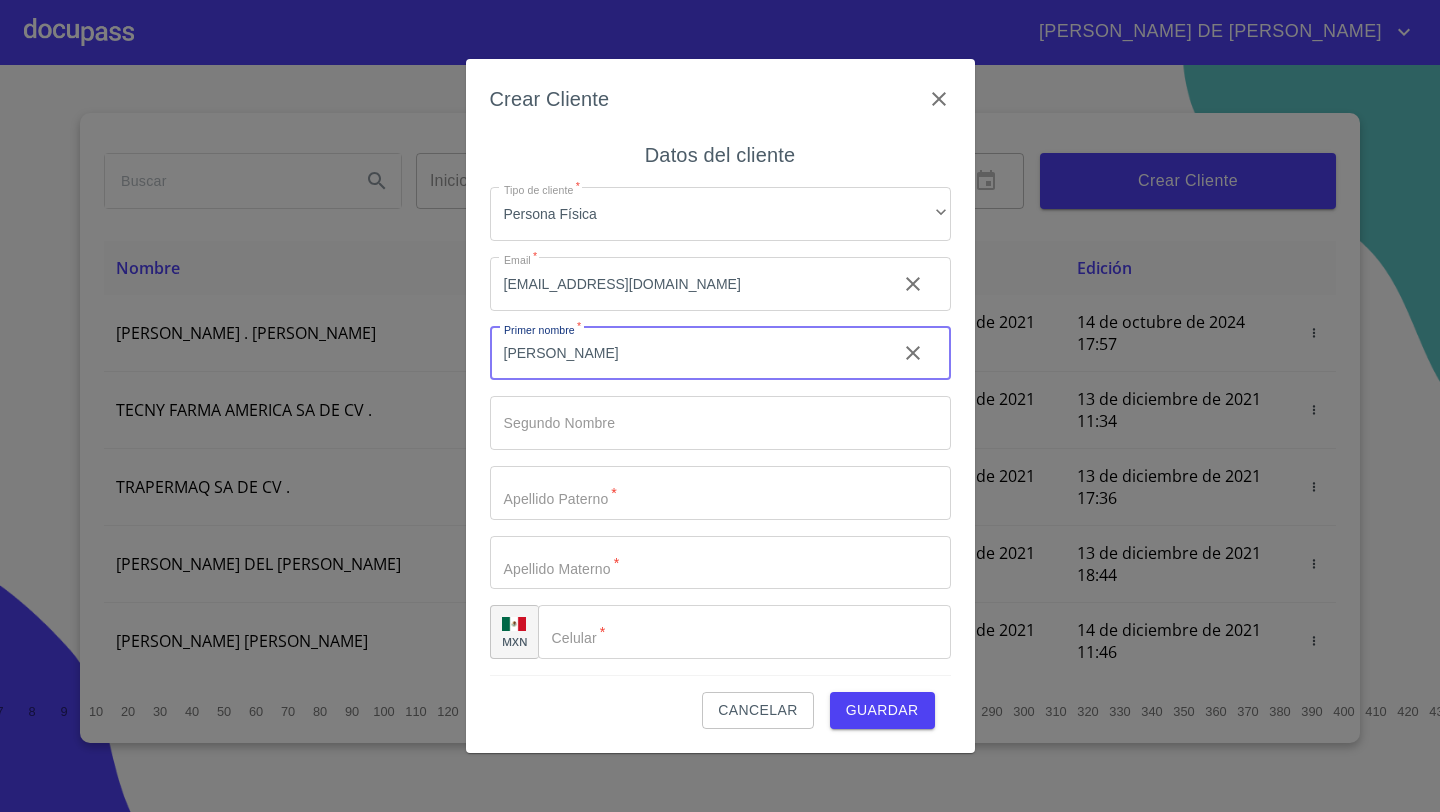 type on "[PERSON_NAME]" 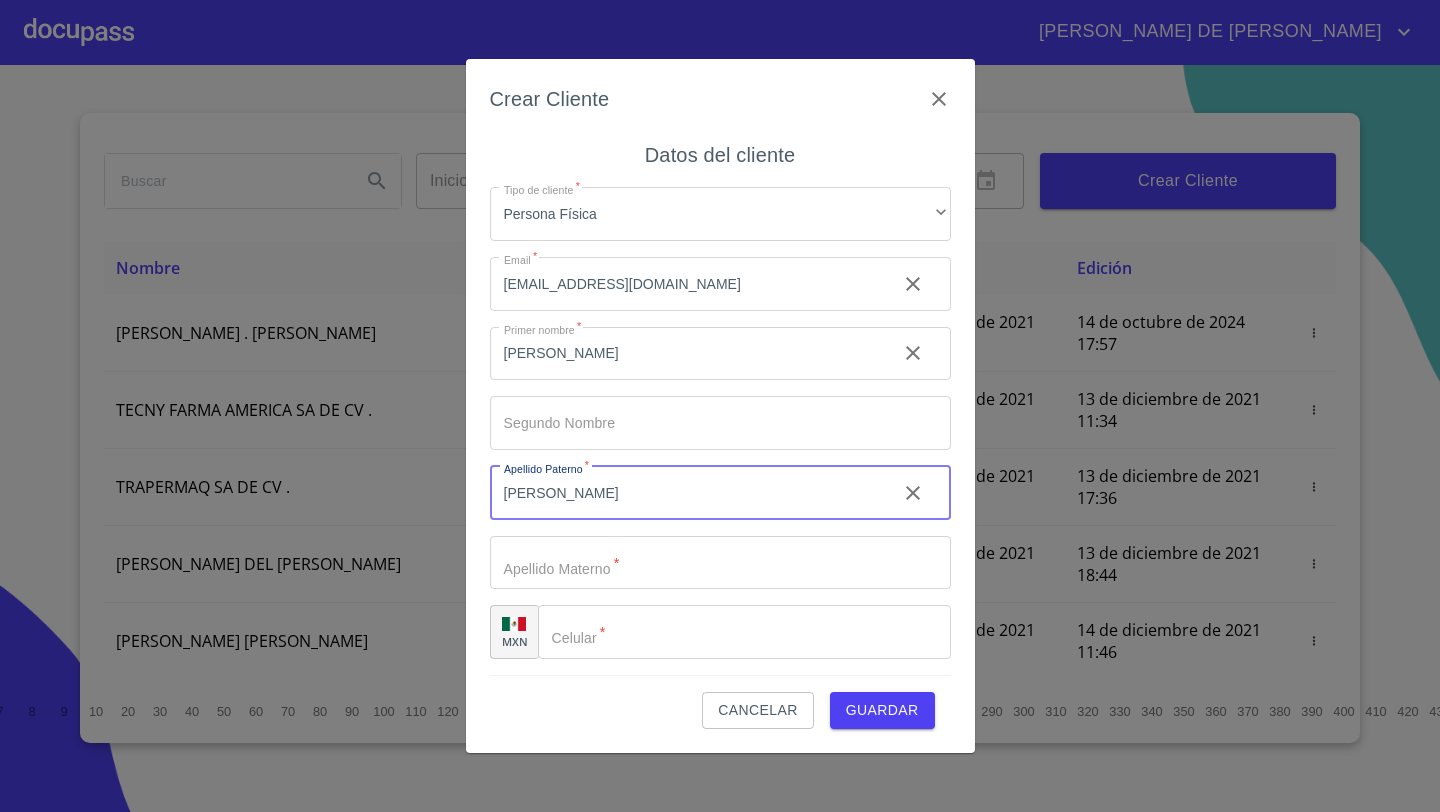type on "[PERSON_NAME]" 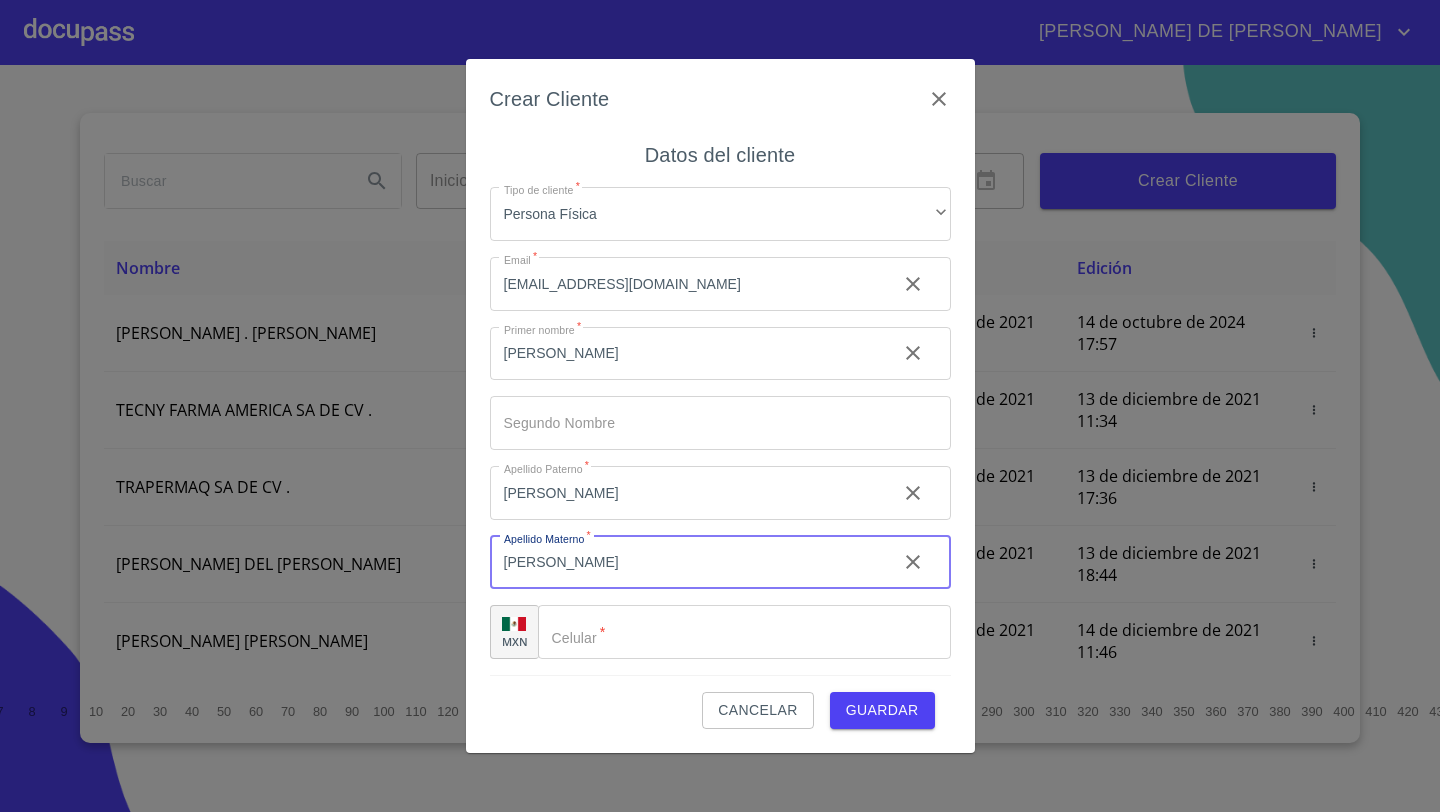 type on "[PERSON_NAME]" 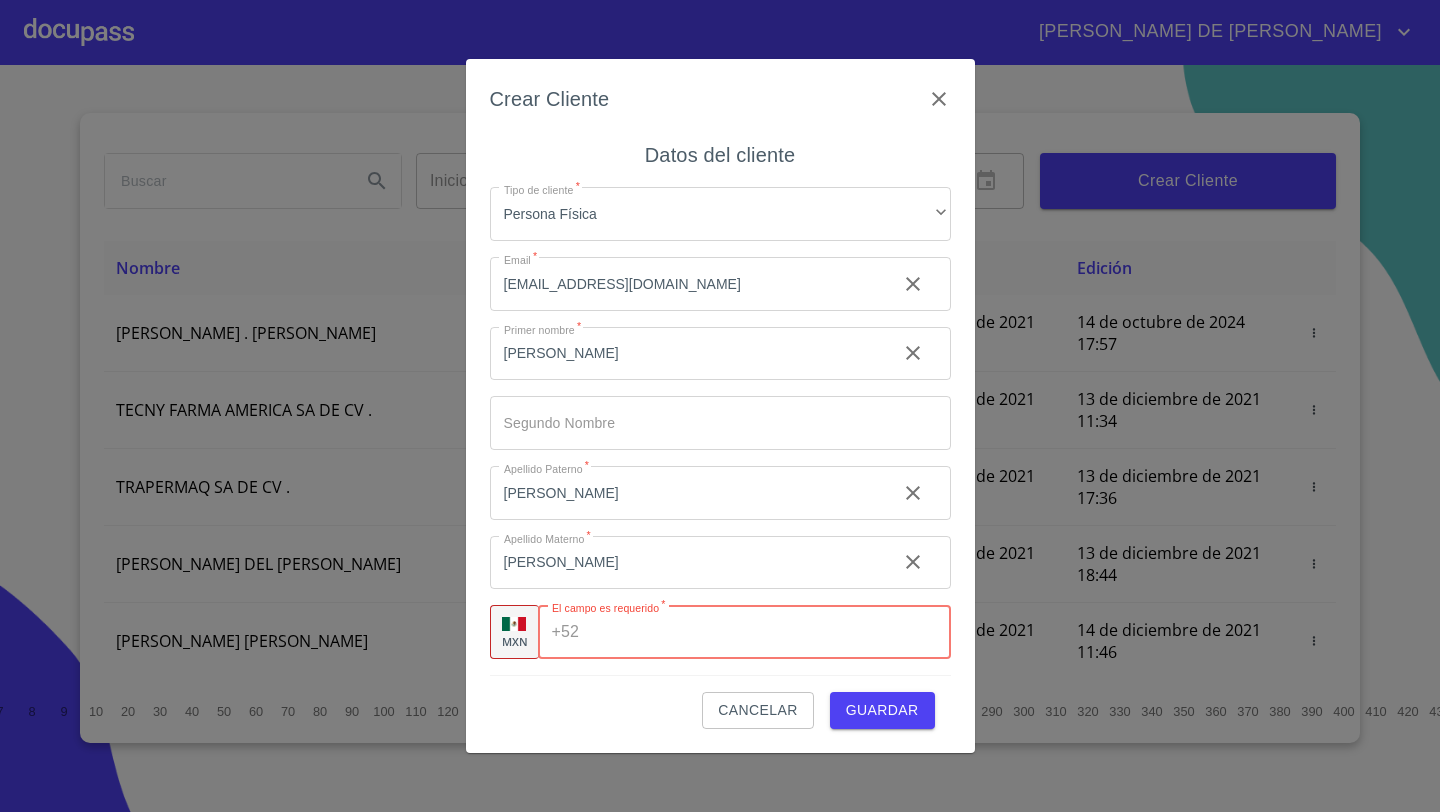 paste on "[PHONE_NUMBER]" 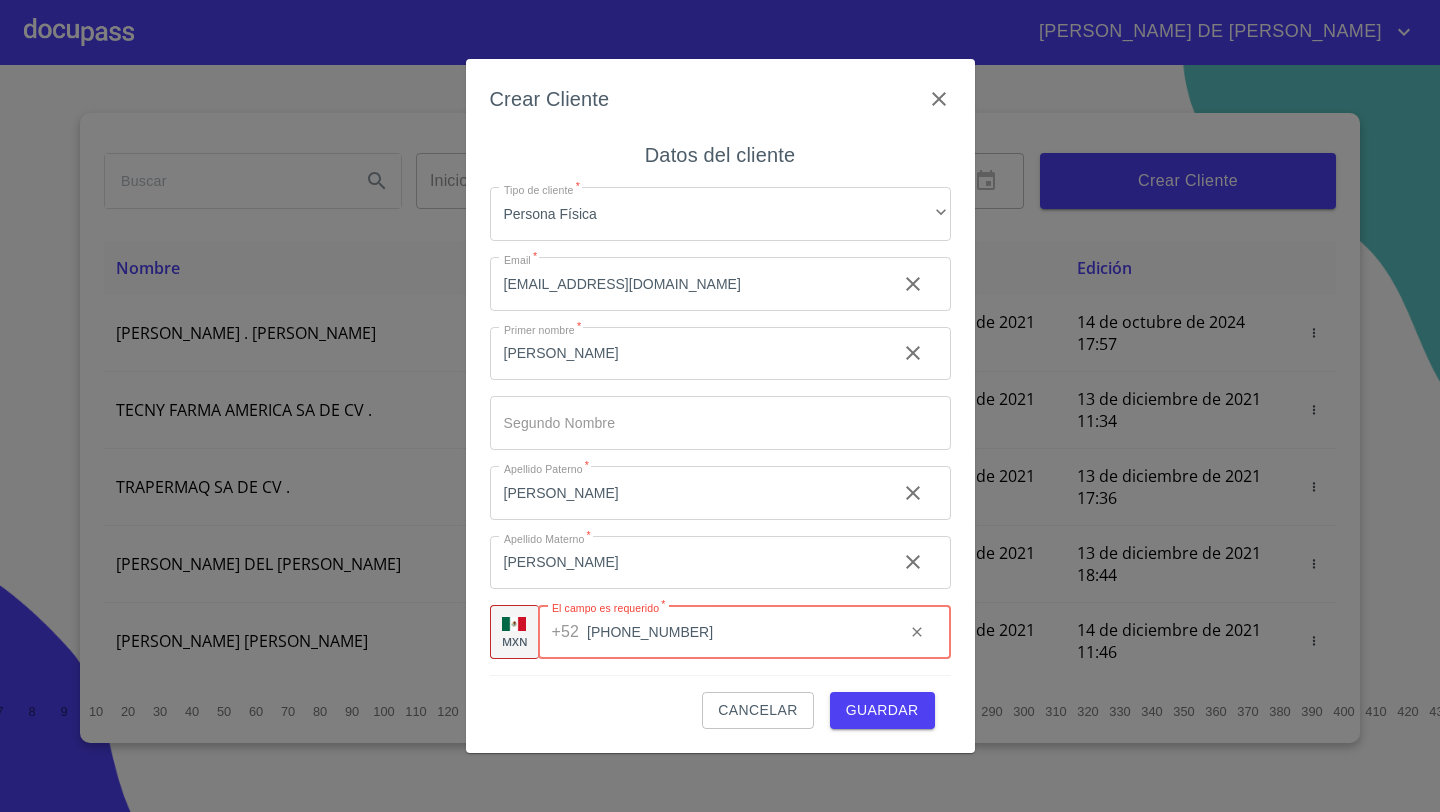 click on "Guardar" at bounding box center (882, 710) 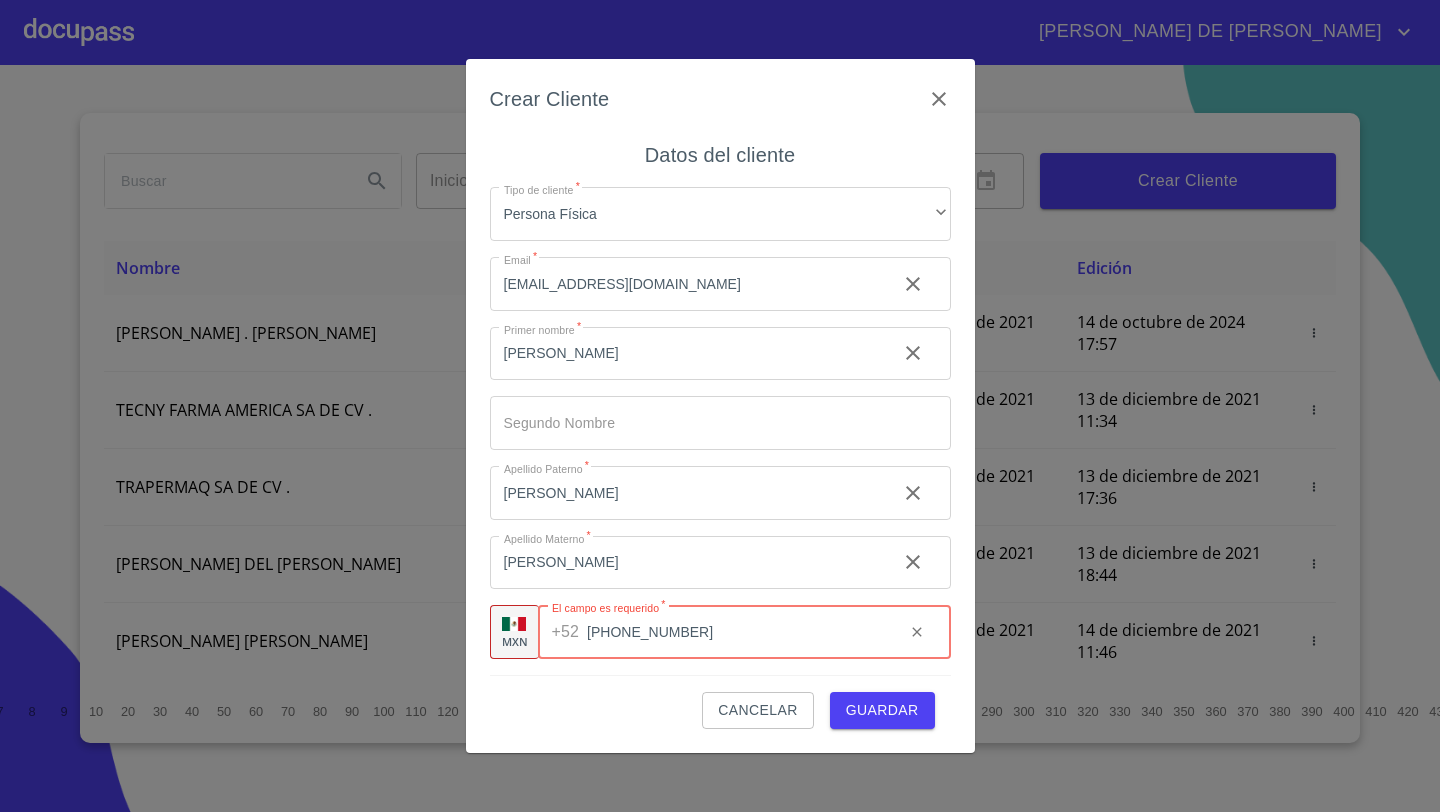 click on "[PHONE_NUMBER]" at bounding box center [737, 632] 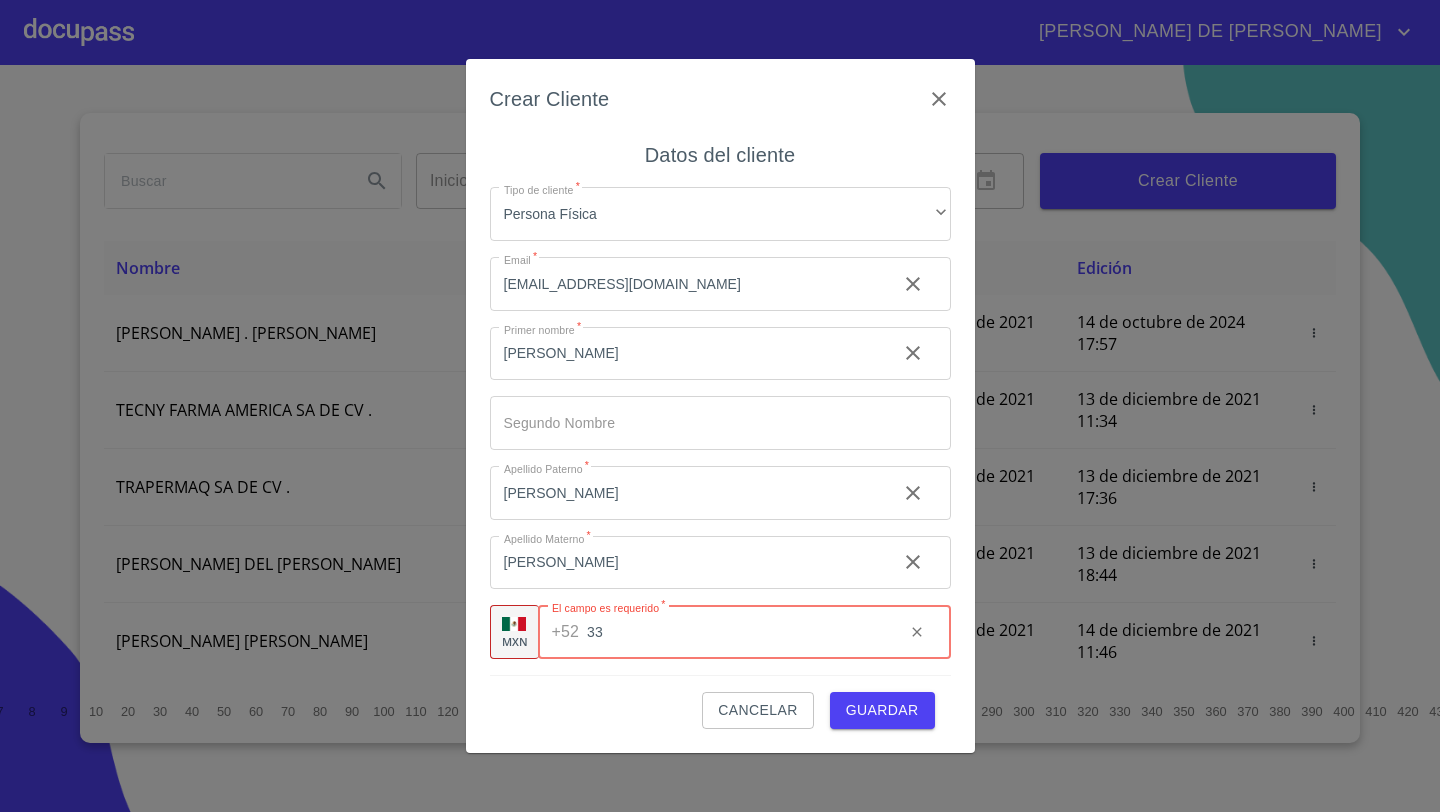 type on "3" 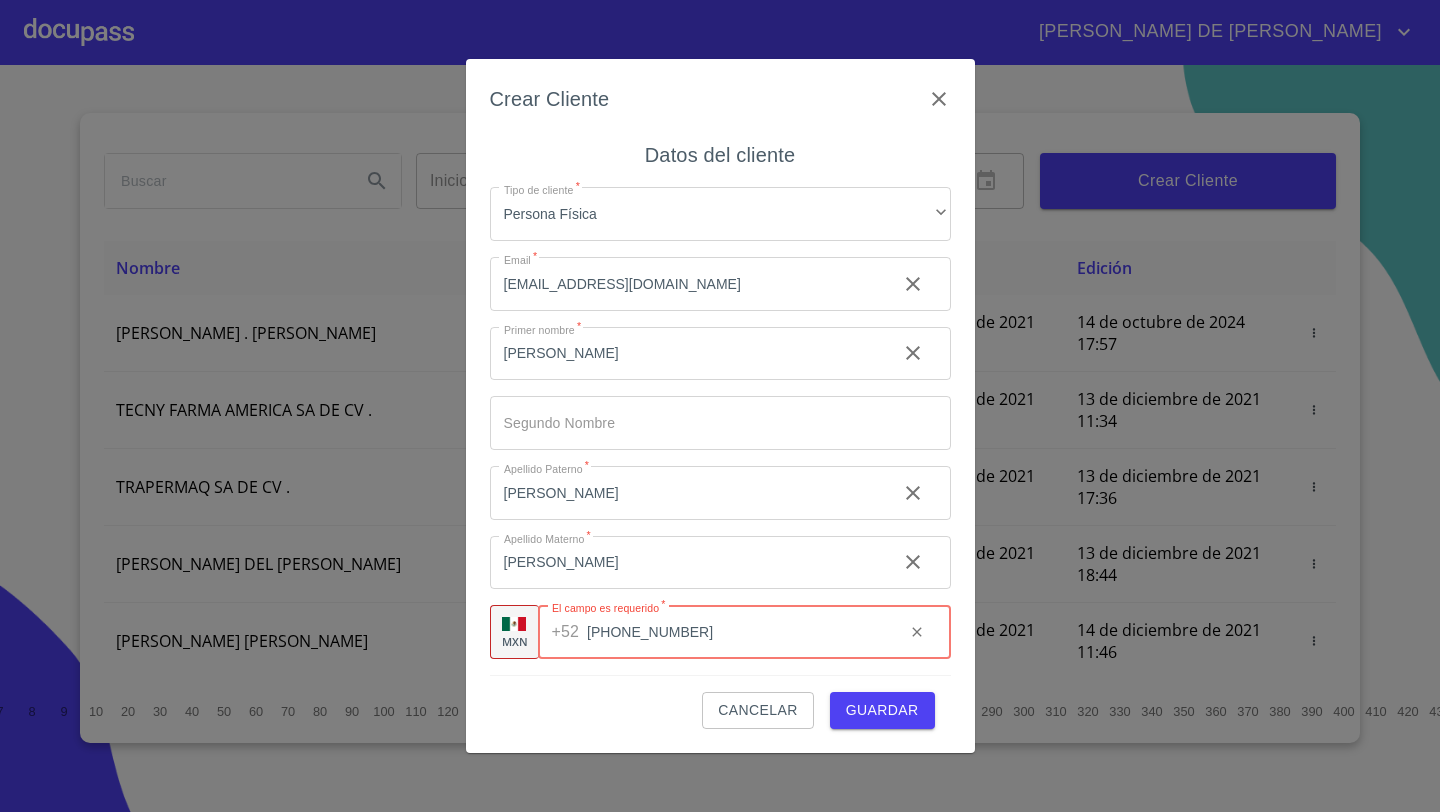 type on "[PHONE_NUMBER]" 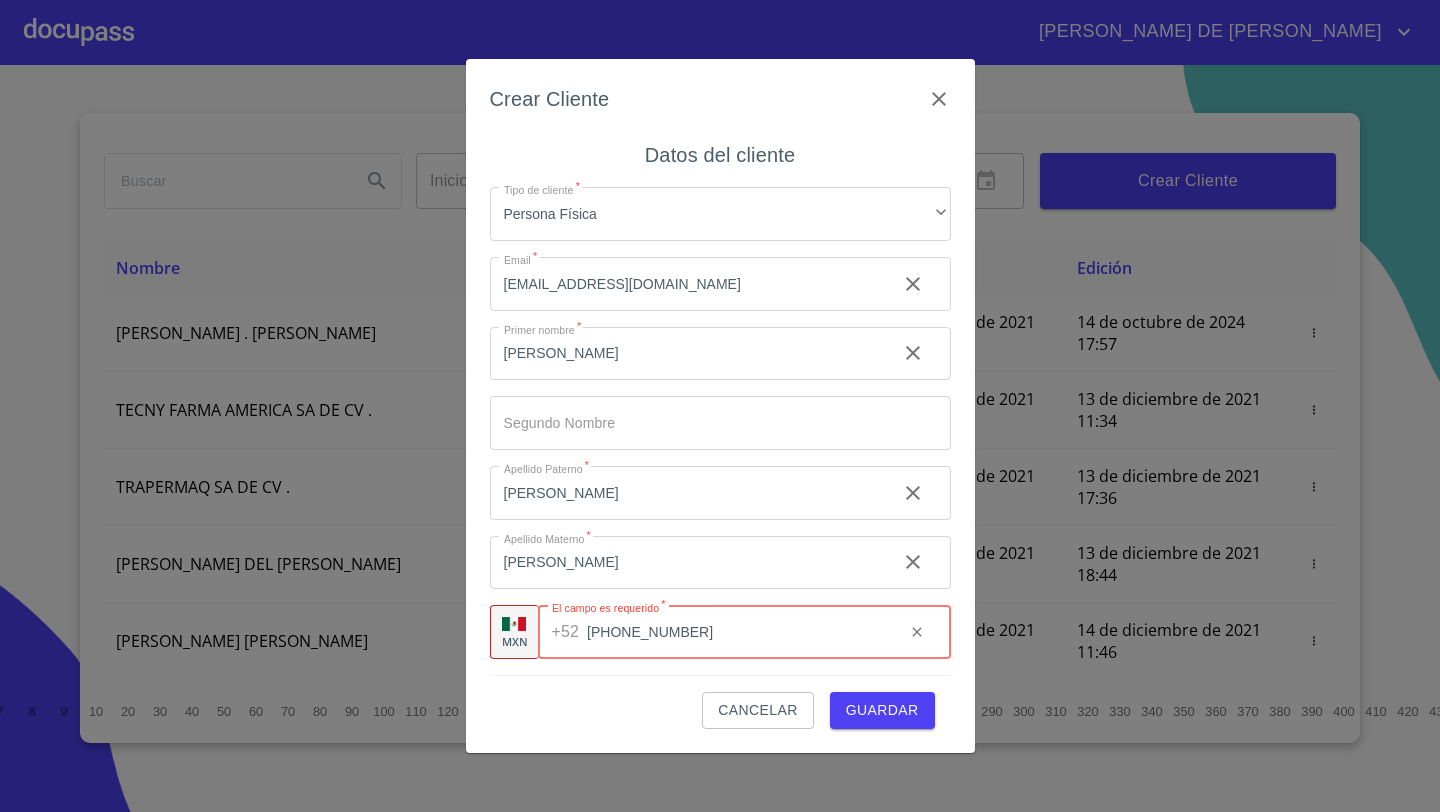 click on "Guardar" at bounding box center (882, 710) 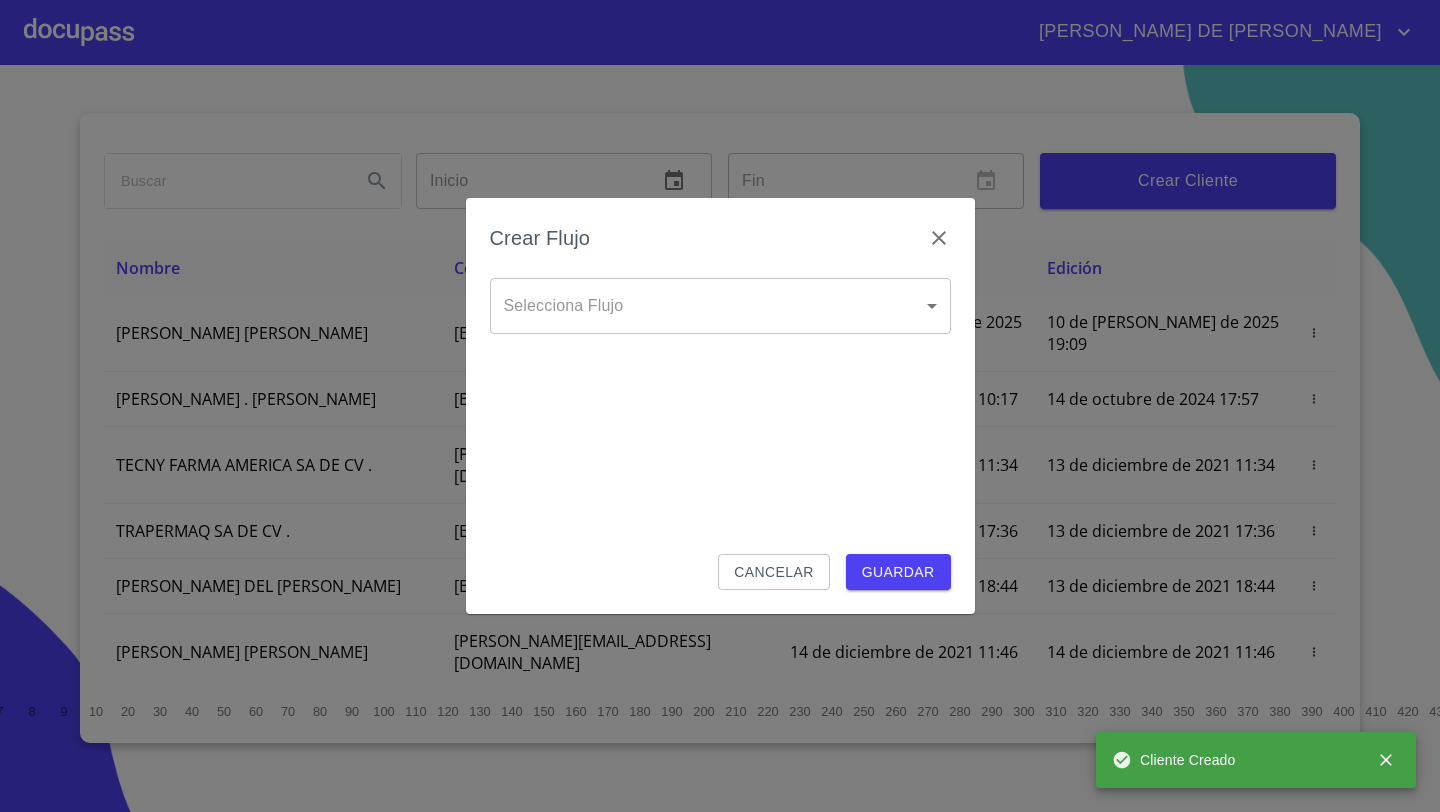 click on "[PERSON_NAME] DE [PERSON_NAME]  Inicio ​ Fin ​ Crear Cliente Nombre   Correo electrónico   Registro   Edición     [PERSON_NAME]  [PERSON_NAME]  [EMAIL_ADDRESS][DOMAIN_NAME] 10 de [PERSON_NAME] de 2025 19:09 10 de [PERSON_NAME] de 2025 19:09 [PERSON_NAME] . [PERSON_NAME] [EMAIL_ADDRESS][DOMAIN_NAME] 13 de diciembre de 2021 10:17 14 de octubre de 2024 17:57 TECNY FARMA AMERICA  SA DE CV  . [PERSON_NAME][EMAIL_ADDRESS][DOMAIN_NAME] 13 de diciembre de 2021 11:34 13 de diciembre de 2021 11:34 TRAPERMAQ SA DE CV  . [EMAIL_ADDRESS][DOMAIN_NAME] 13 de diciembre de 2021 17:36 13 de diciembre de 2021 17:36 [PERSON_NAME] DEL [PERSON_NAME] [EMAIL_ADDRESS][DOMAIN_NAME] 13 de diciembre de 2021 18:44 13 de diciembre de 2021 18:44 [PERSON_NAME]  [PERSON_NAME]  [PERSON_NAME][EMAIL_ADDRESS][DOMAIN_NAME] 14 de diciembre de 2021 11:46 14 de diciembre de 2021 11:46 SOLUCION EN LIMPIEZA DE JOCOTEPEC SDRL DE CV . [EMAIL_ADDRESS][DOMAIN_NAME] 14 de diciembre de 2021 12:14 15 de diciembre de 2021 18:52 [PERSON_NAME] [PERSON_NAME] [EMAIL_ADDRESS][DOMAIN_NAME] 14 de diciembre de 2021 15:01 26 de abril de 2024 17:58 [PERSON_NAME]" at bounding box center (720, 406) 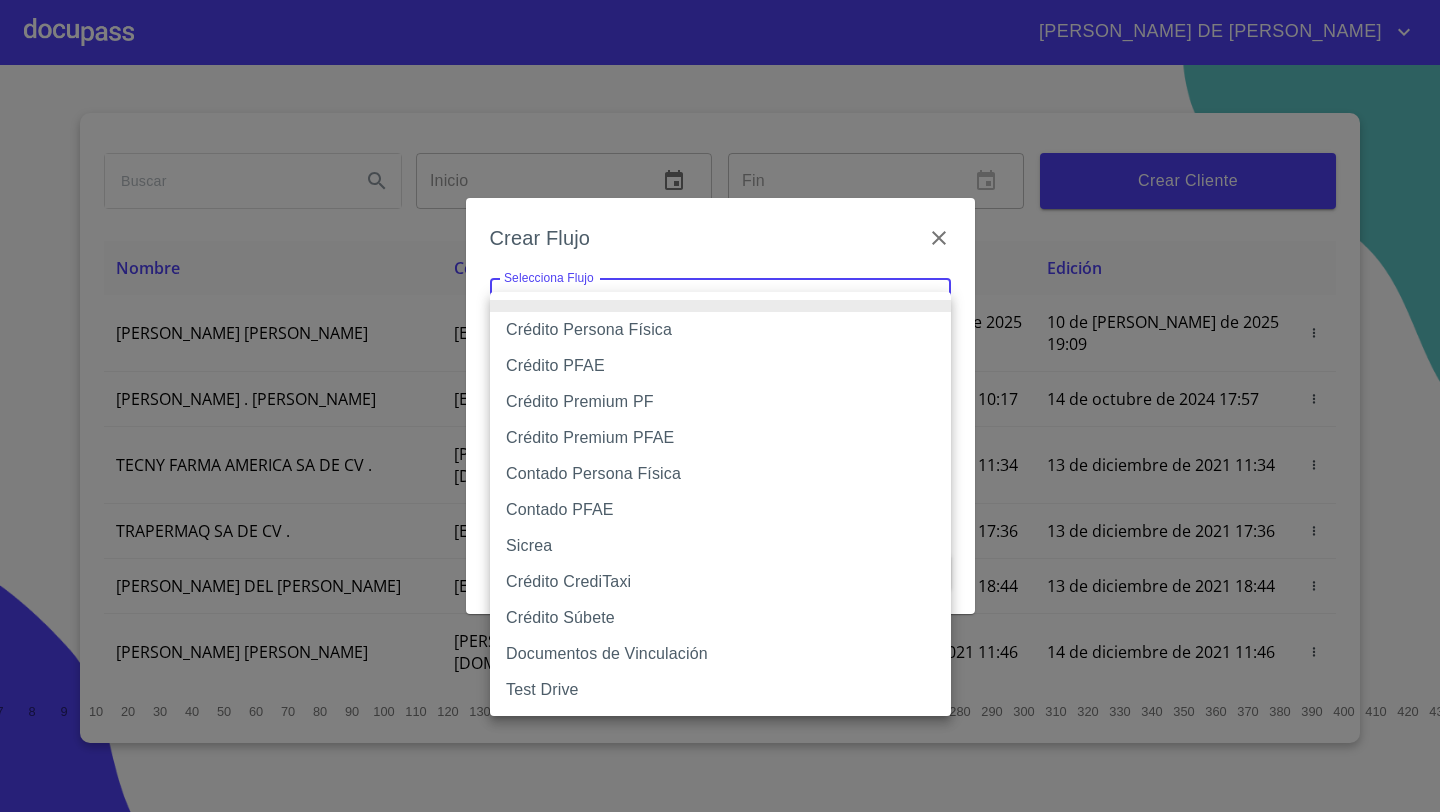 click on "Crédito Persona Física" at bounding box center [720, 330] 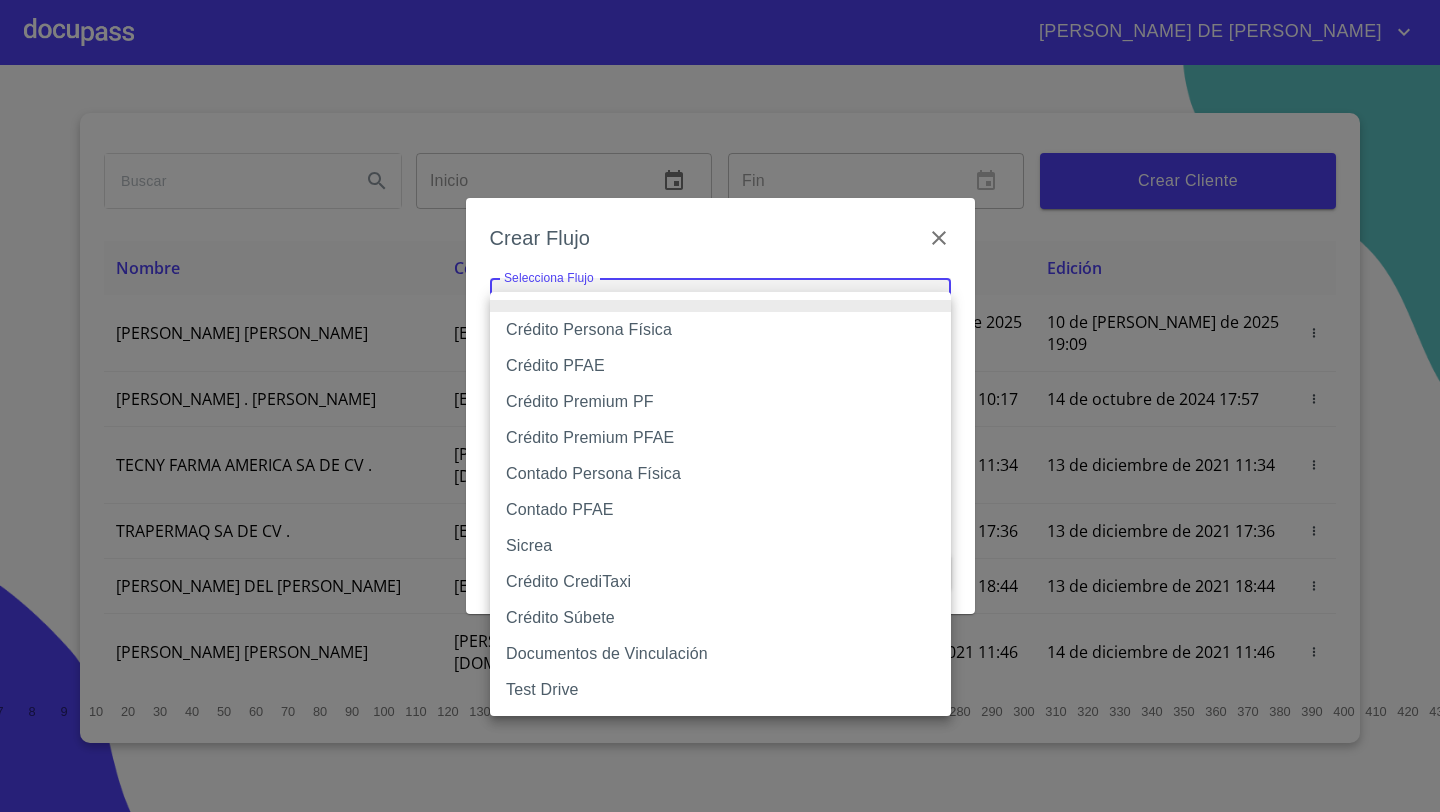 type on "61b033e49b8c202ad5bb7912" 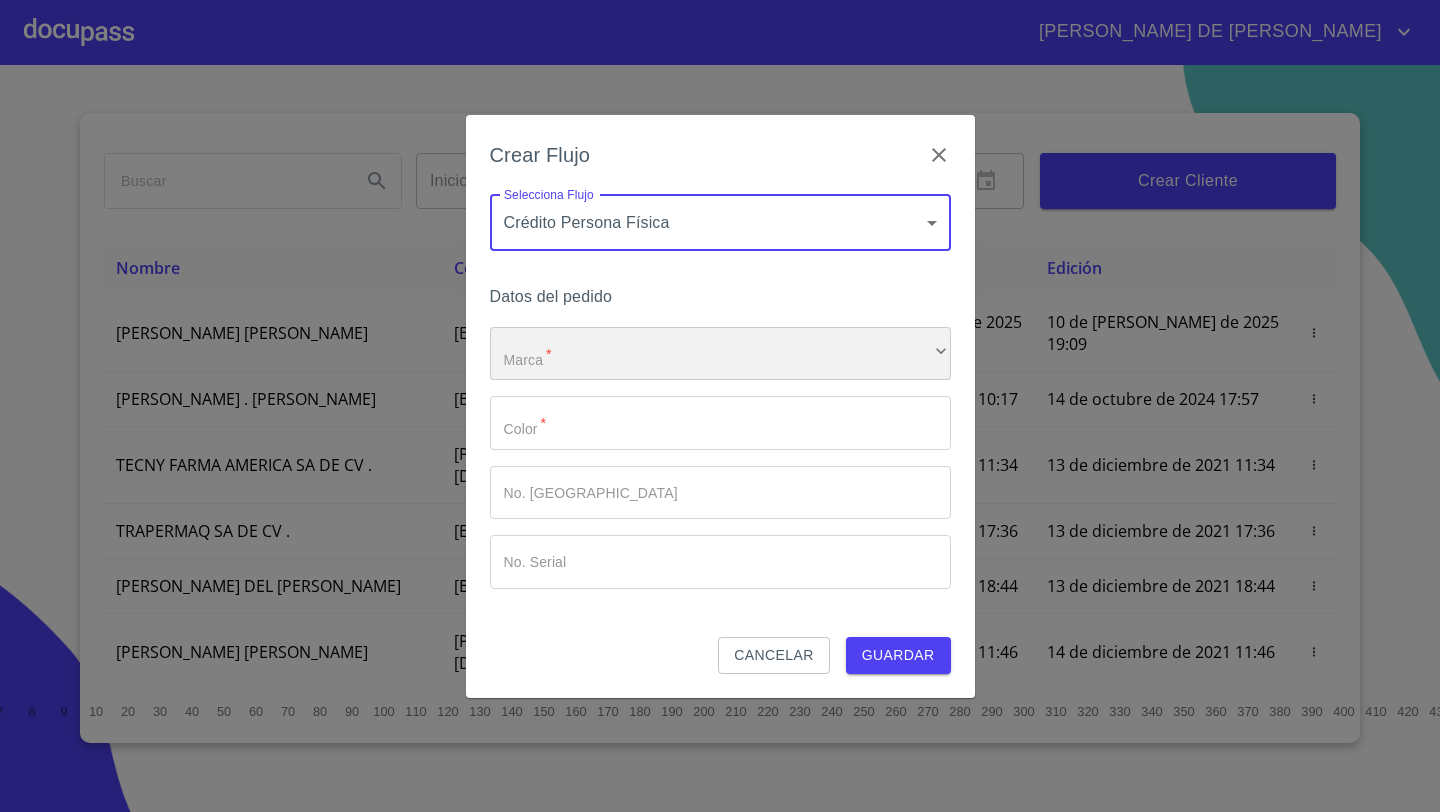 click on "​" at bounding box center [720, 354] 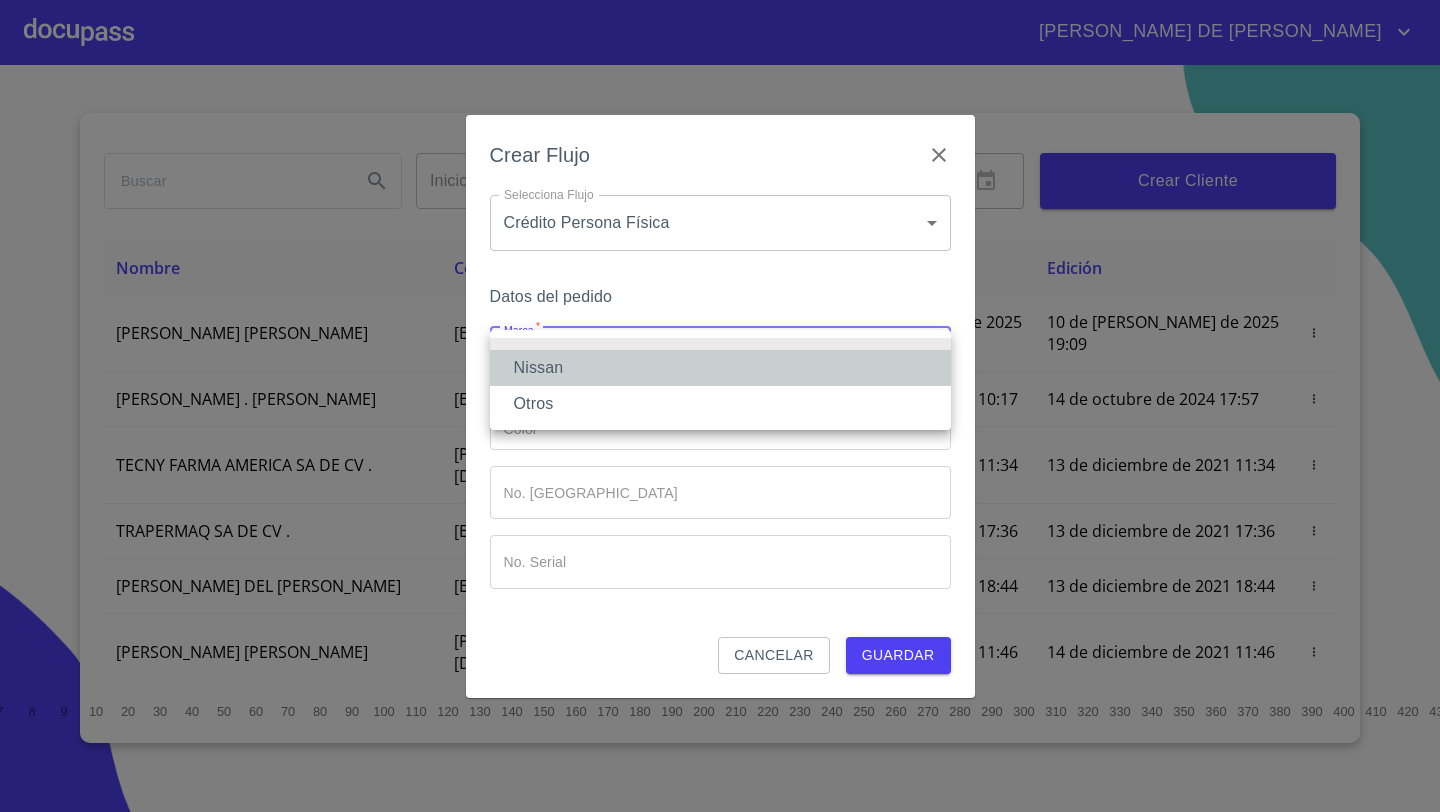 click on "Nissan" at bounding box center (720, 368) 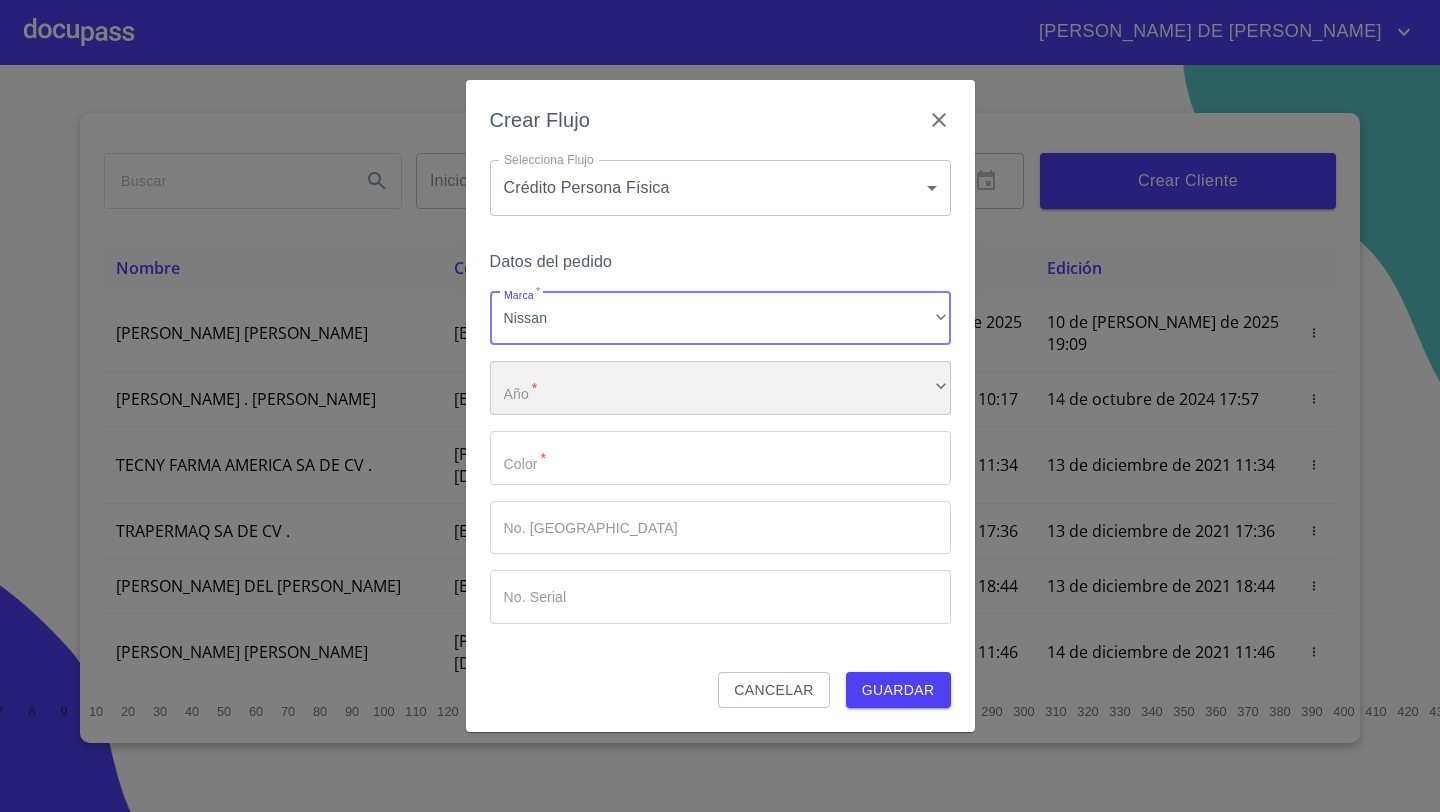 click on "​" at bounding box center (720, 388) 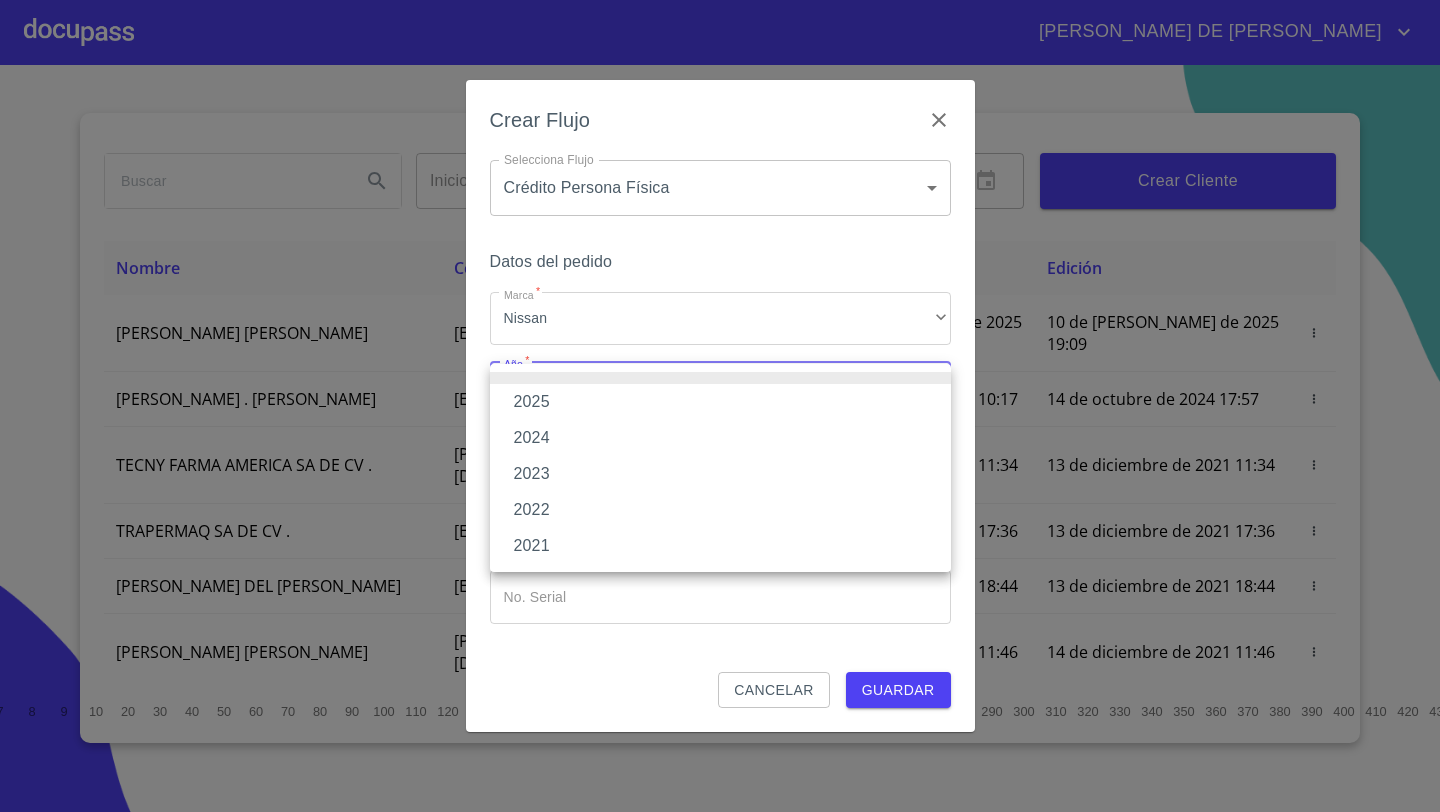 click on "2025" at bounding box center (720, 402) 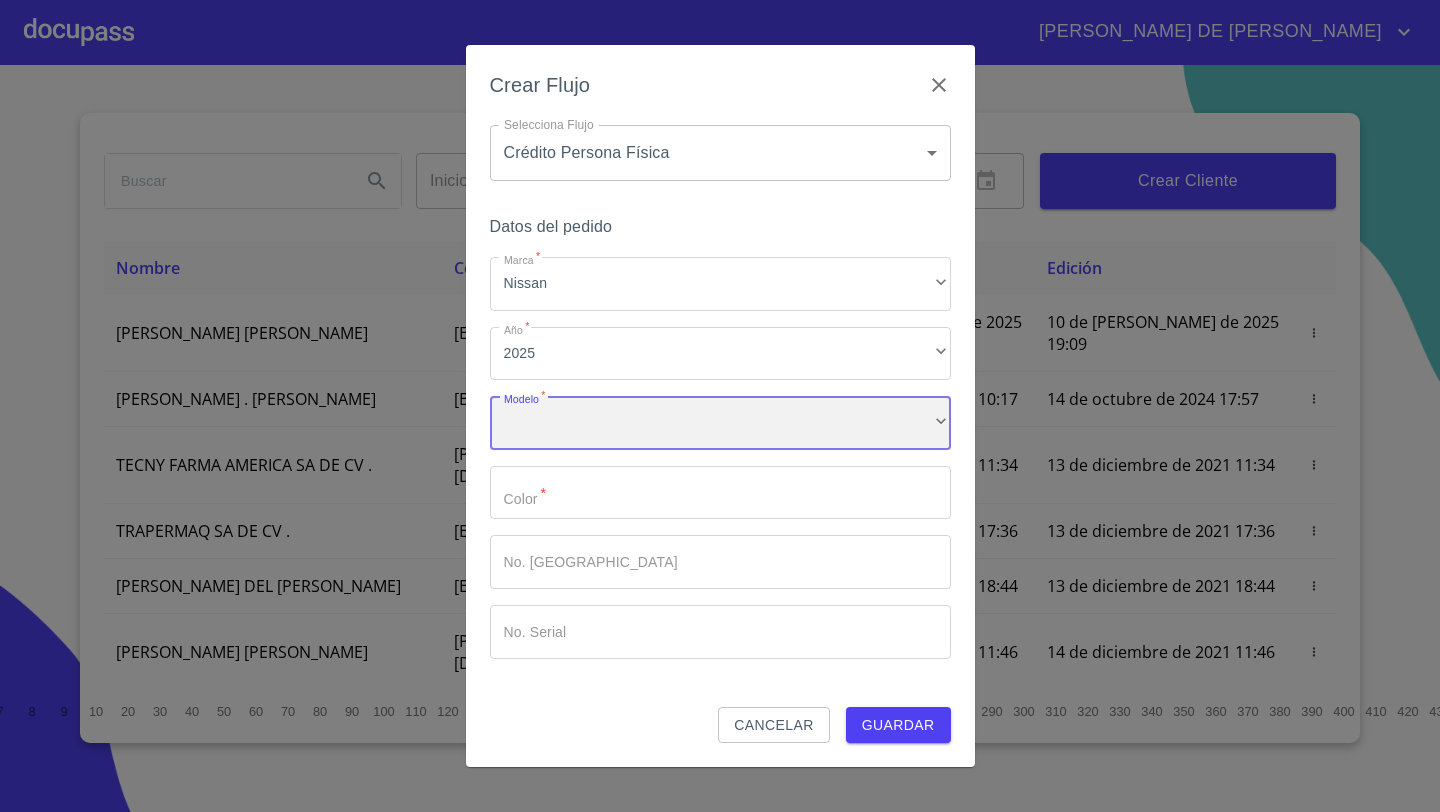 click on "​" at bounding box center [720, 423] 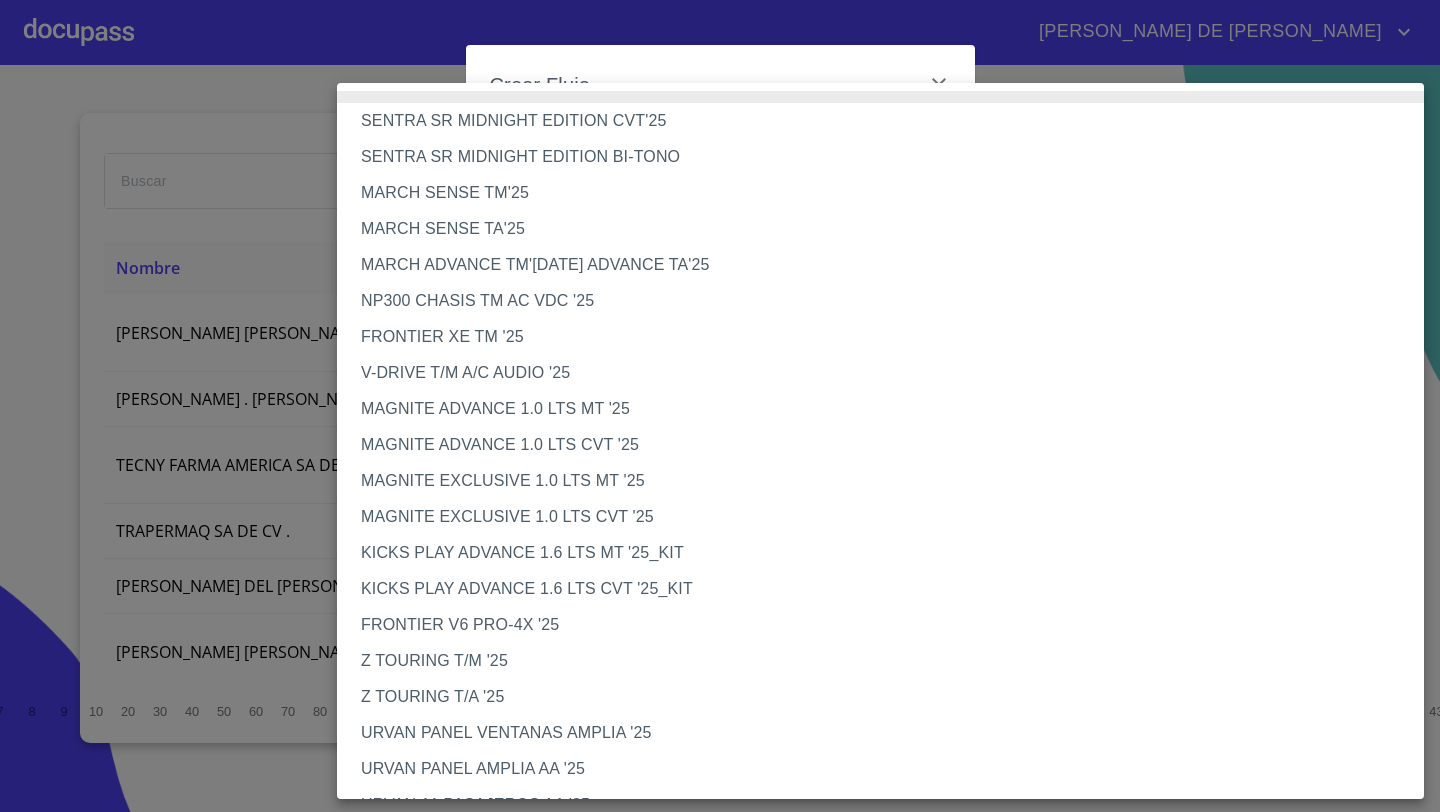scroll, scrollTop: 109, scrollLeft: 0, axis: vertical 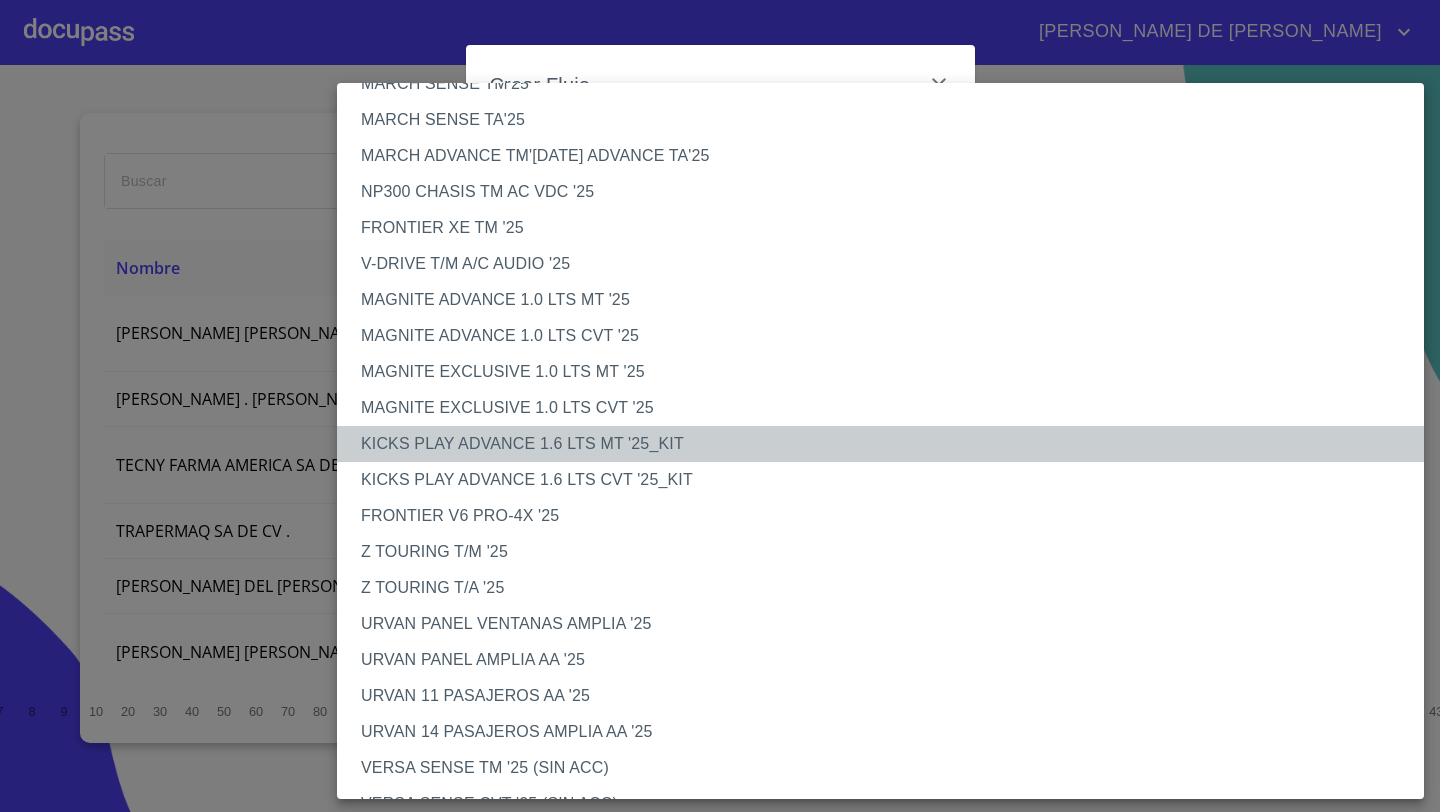 click on "KICKS PLAY ADVANCE 1.6 LTS MT '25_KIT" at bounding box center [880, 444] 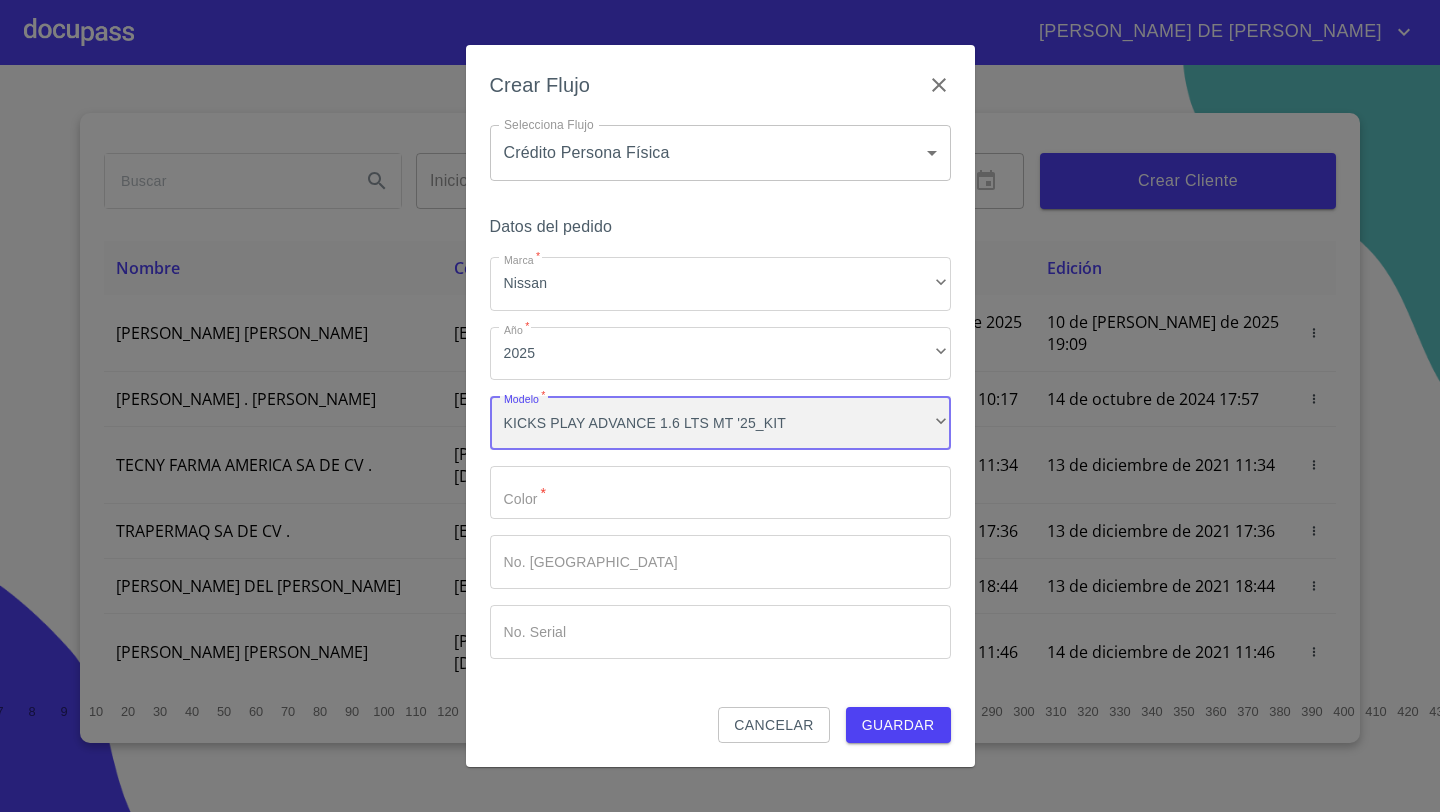 click on "KICKS PLAY ADVANCE 1.6 LTS MT '25_KIT" at bounding box center [720, 423] 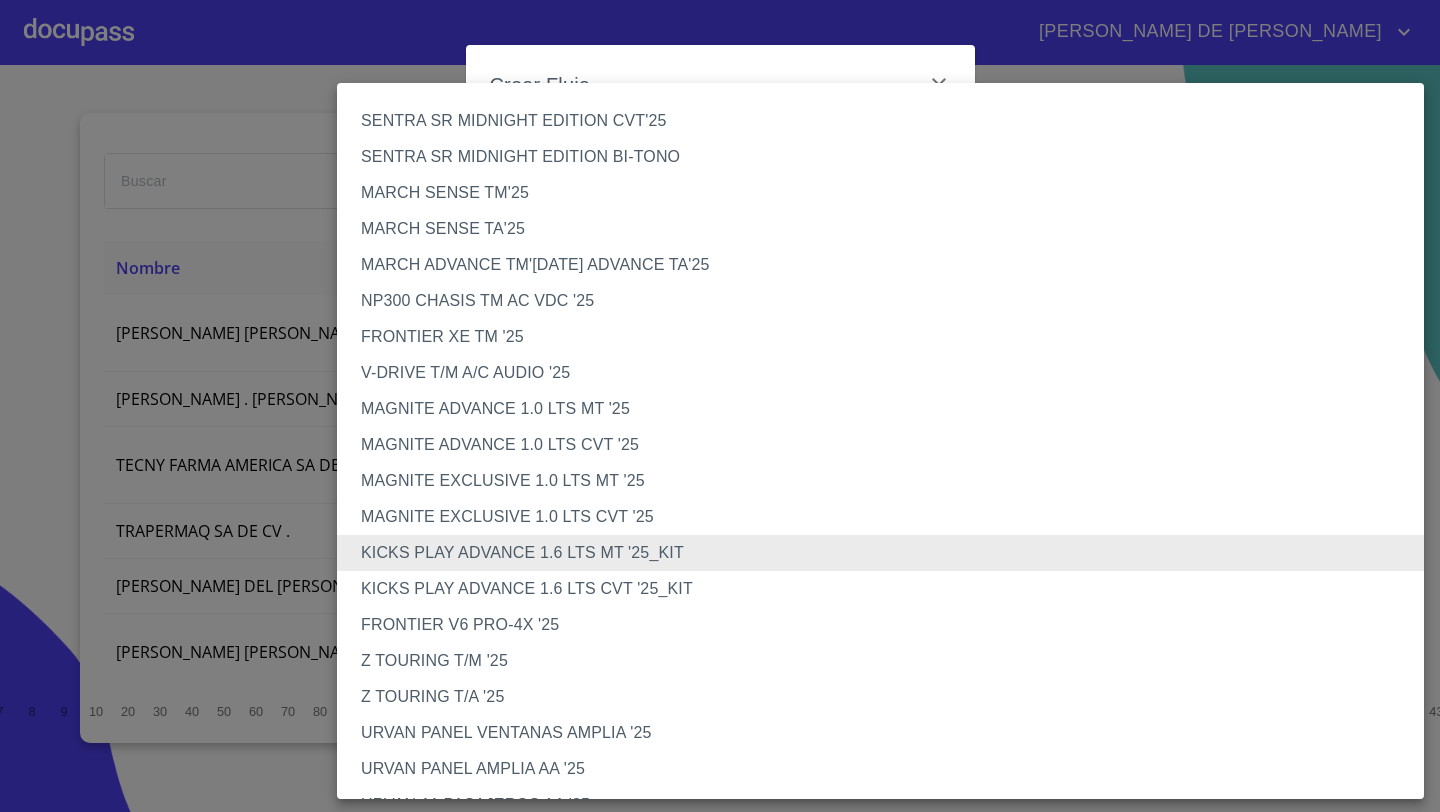 click on "KICKS PLAY ADVANCE 1.6 LTS MT '25_KIT" at bounding box center (880, 553) 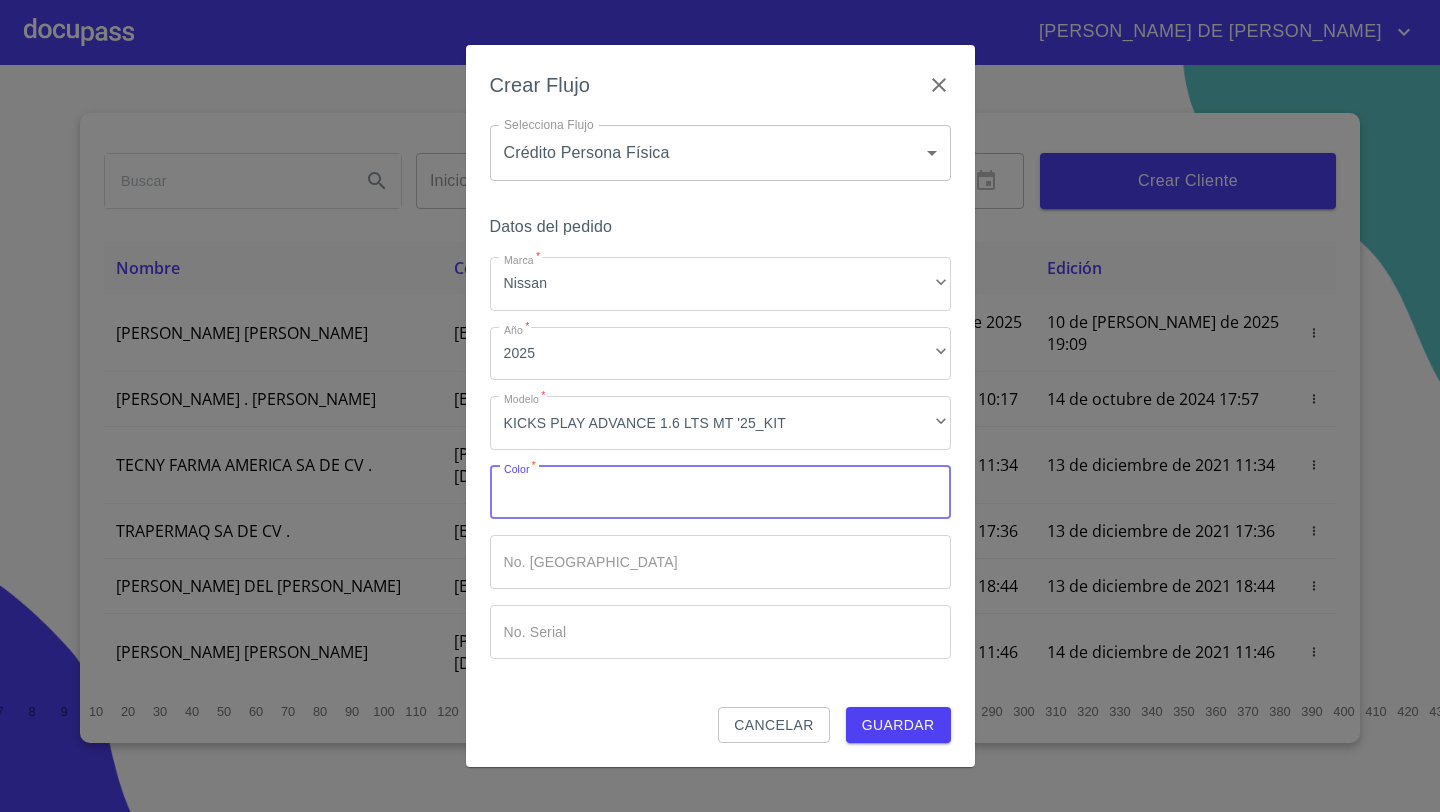 click on "Marca   *" at bounding box center (720, 493) 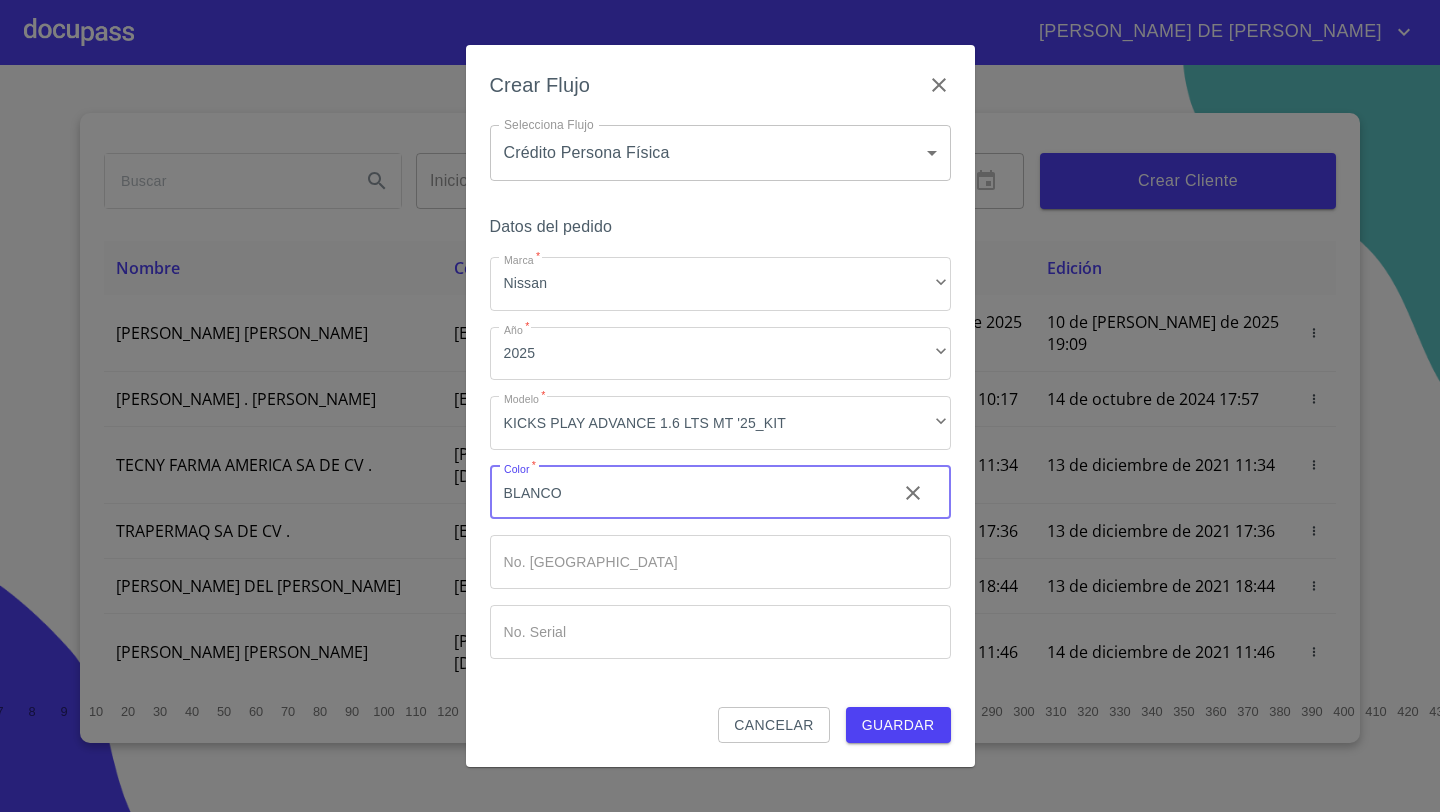 type on "BLANCO" 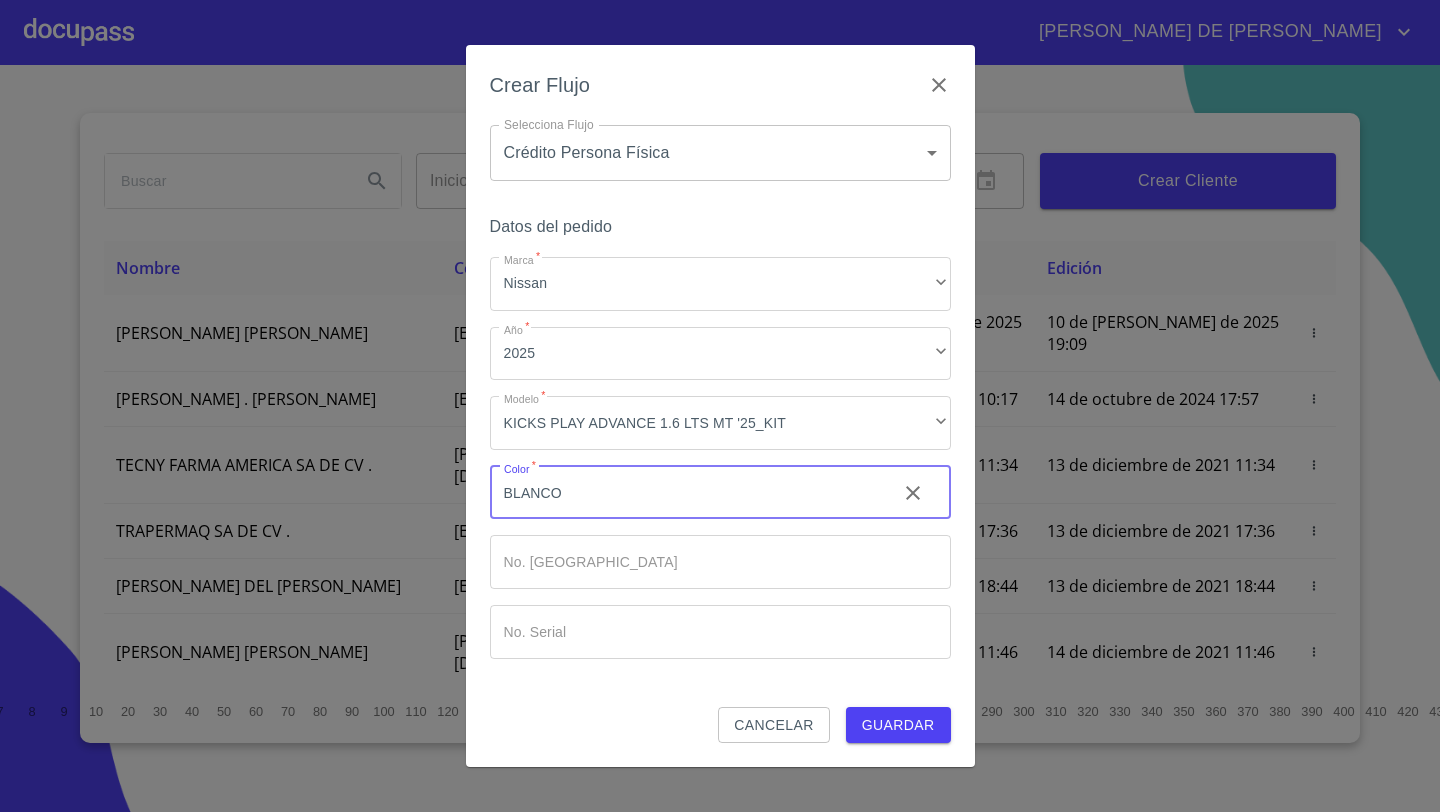 click on "Guardar" at bounding box center (898, 725) 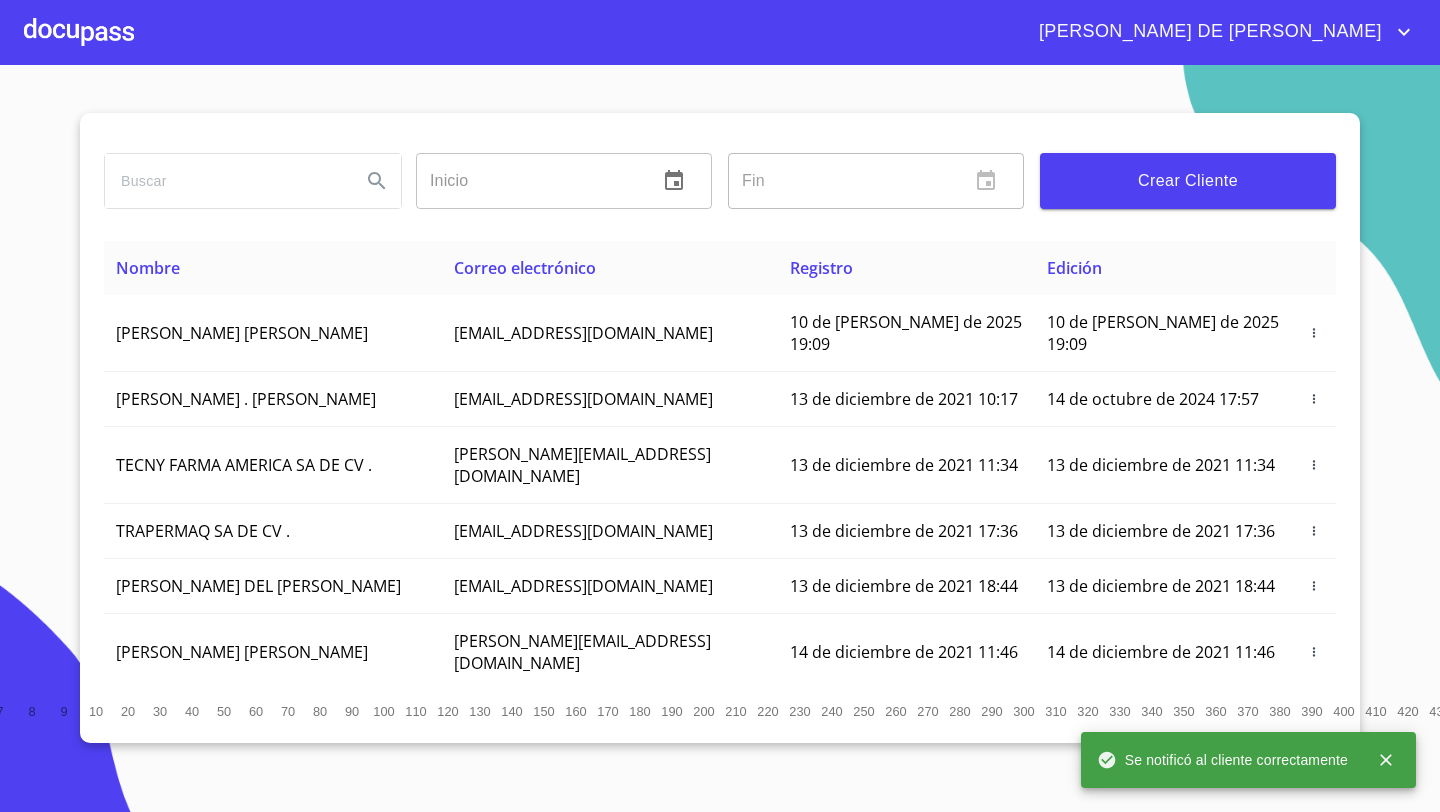 click at bounding box center [79, 32] 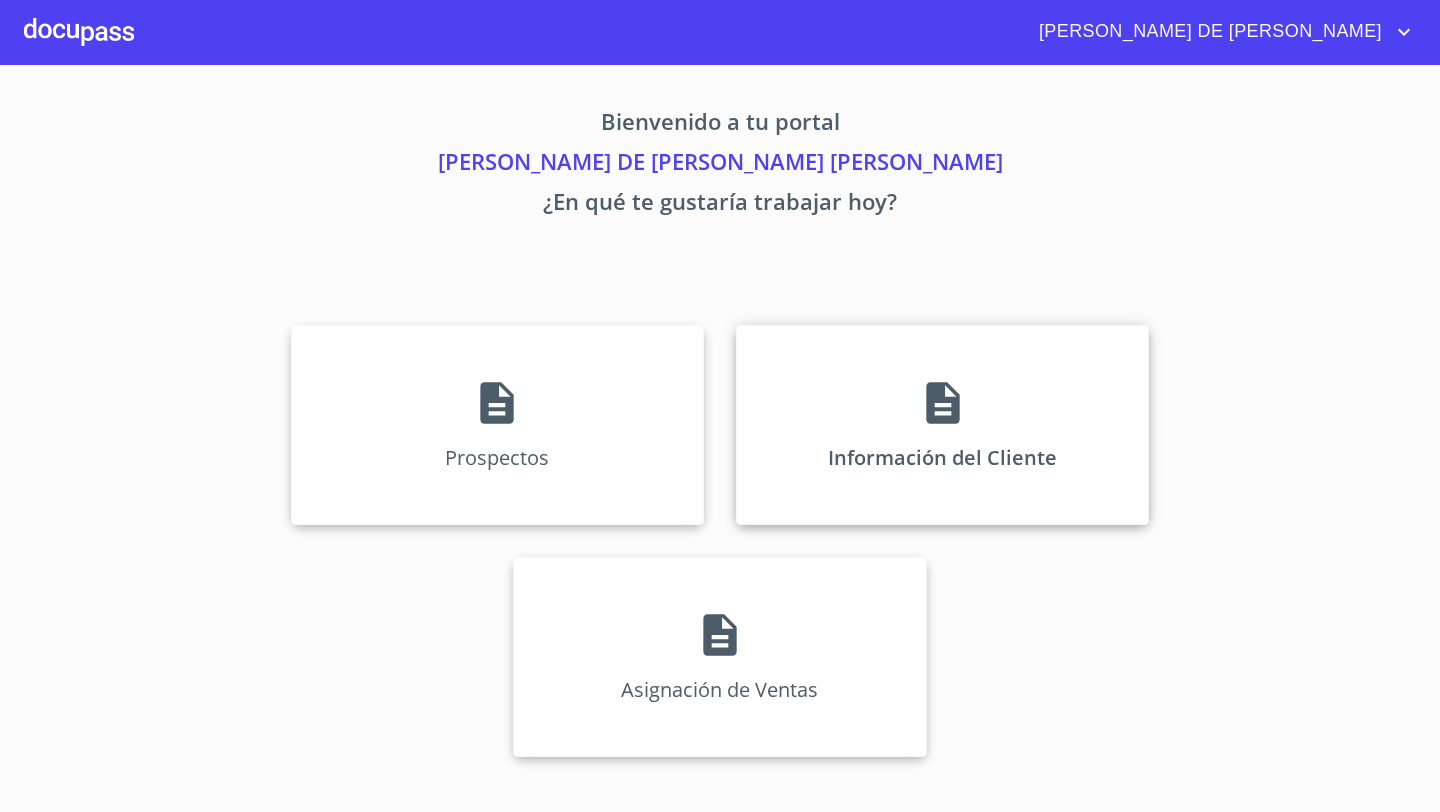 click on "Información del Cliente" at bounding box center [942, 425] 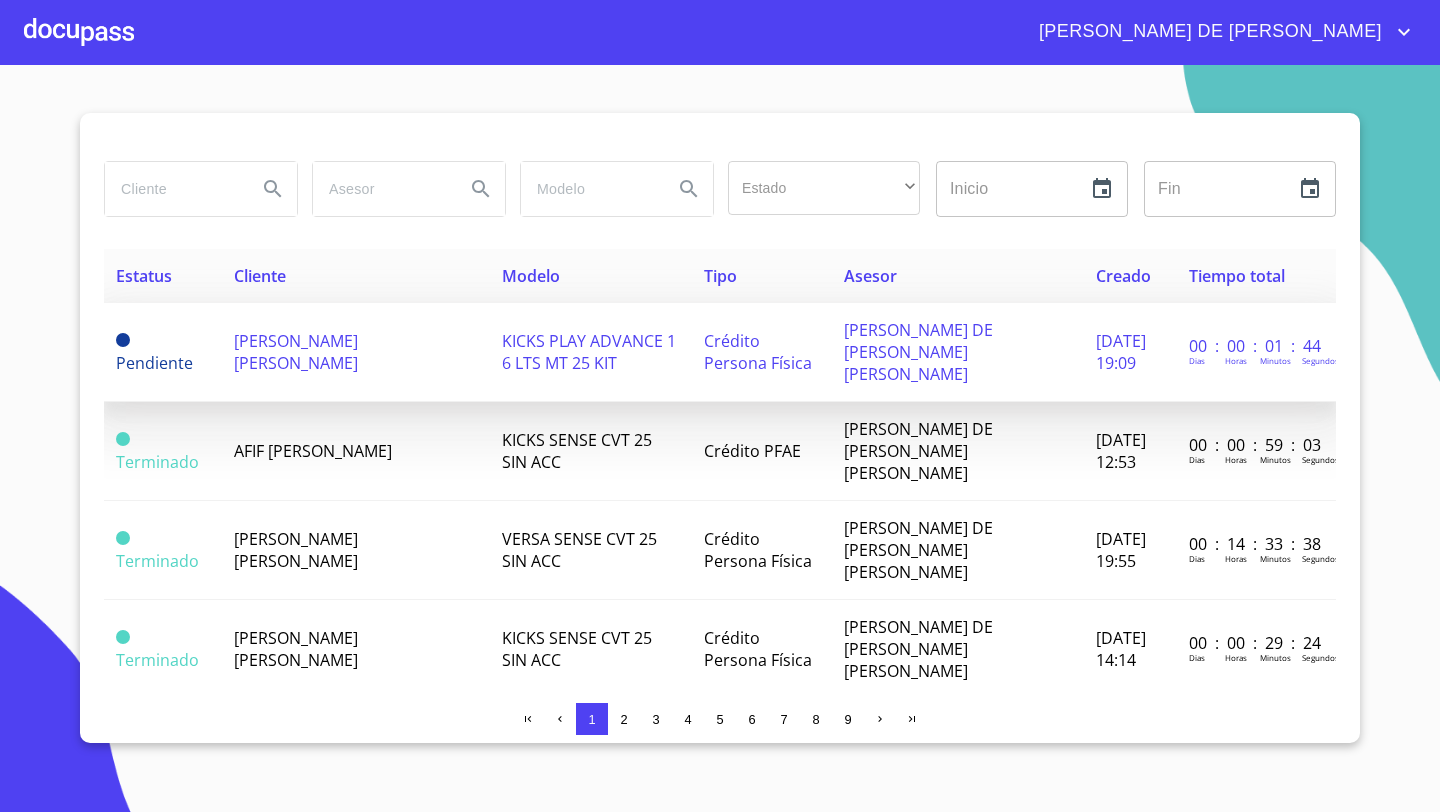 click on "[PERSON_NAME]  [PERSON_NAME]" at bounding box center [296, 352] 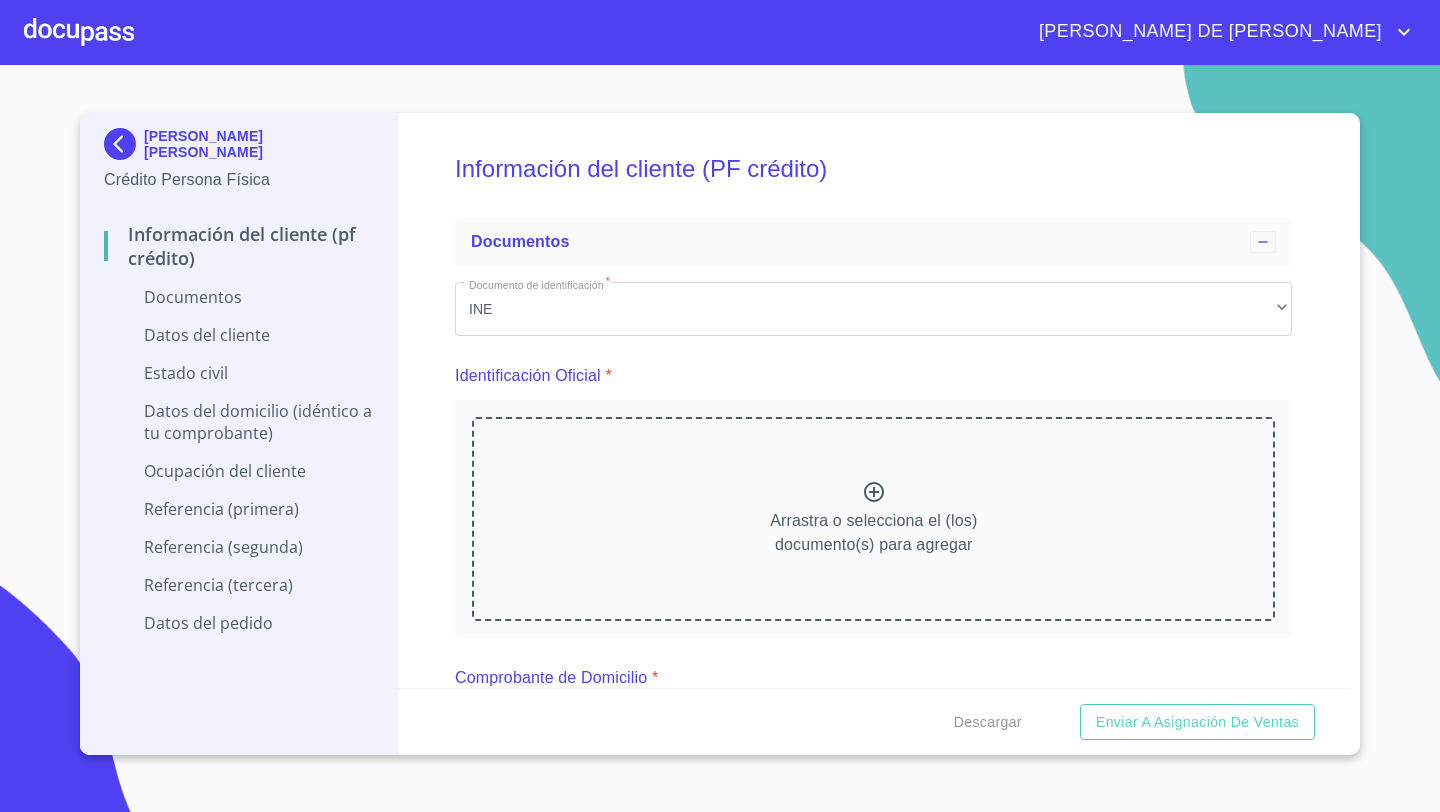 click on "Arrastra o selecciona el (los) documento(s) para agregar" at bounding box center (873, 519) 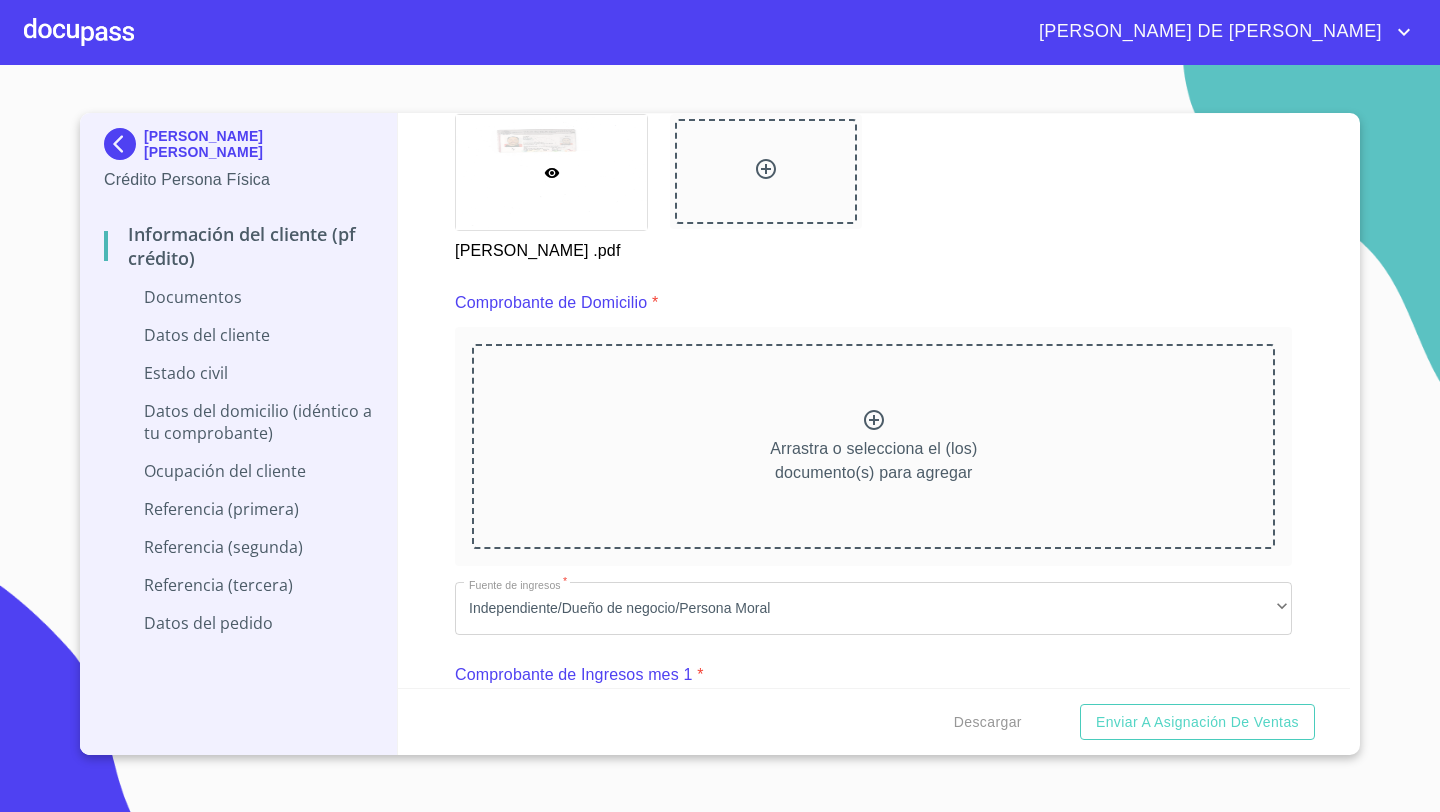 scroll, scrollTop: 815, scrollLeft: 0, axis: vertical 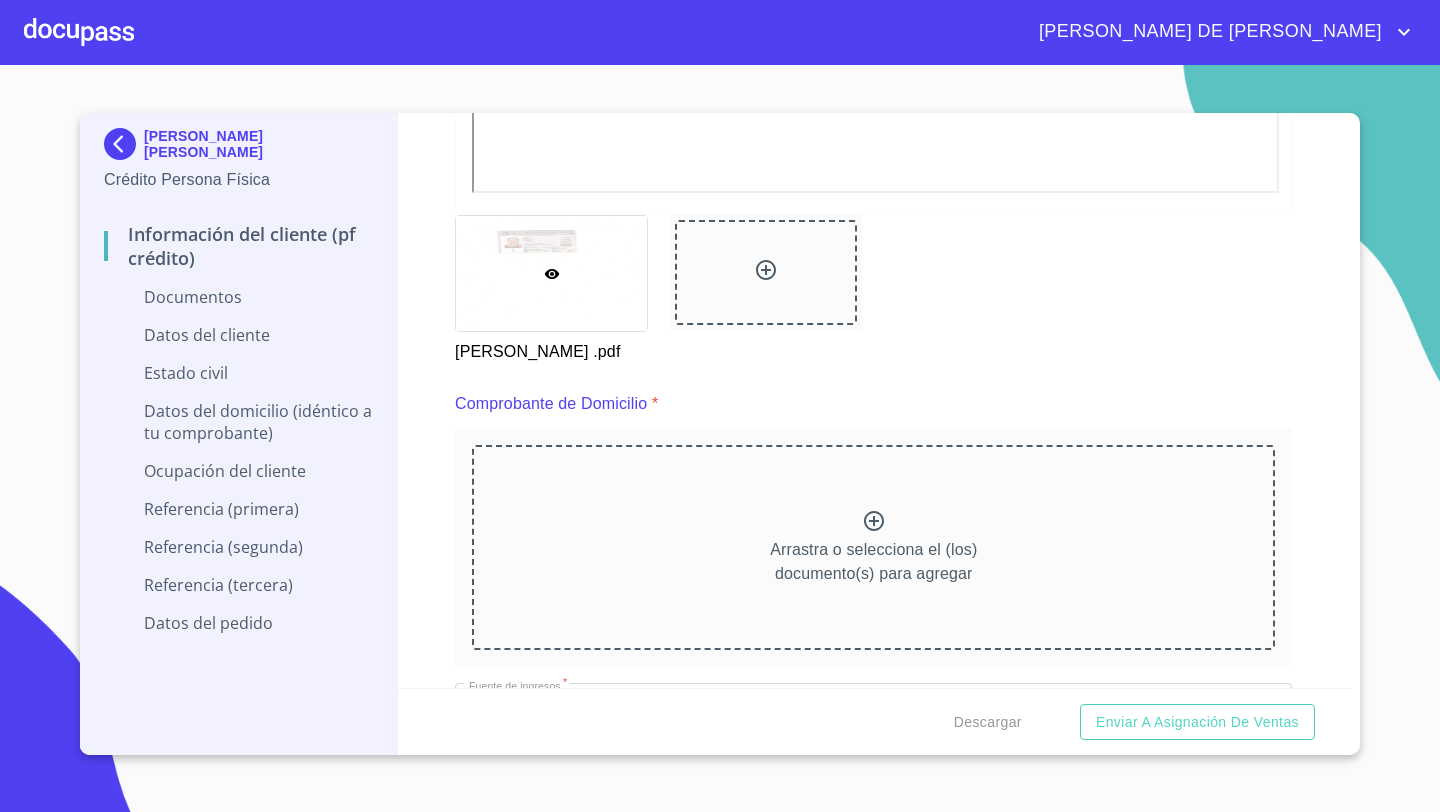 click on "Arrastra o selecciona el (los) documento(s) para agregar" at bounding box center (873, 547) 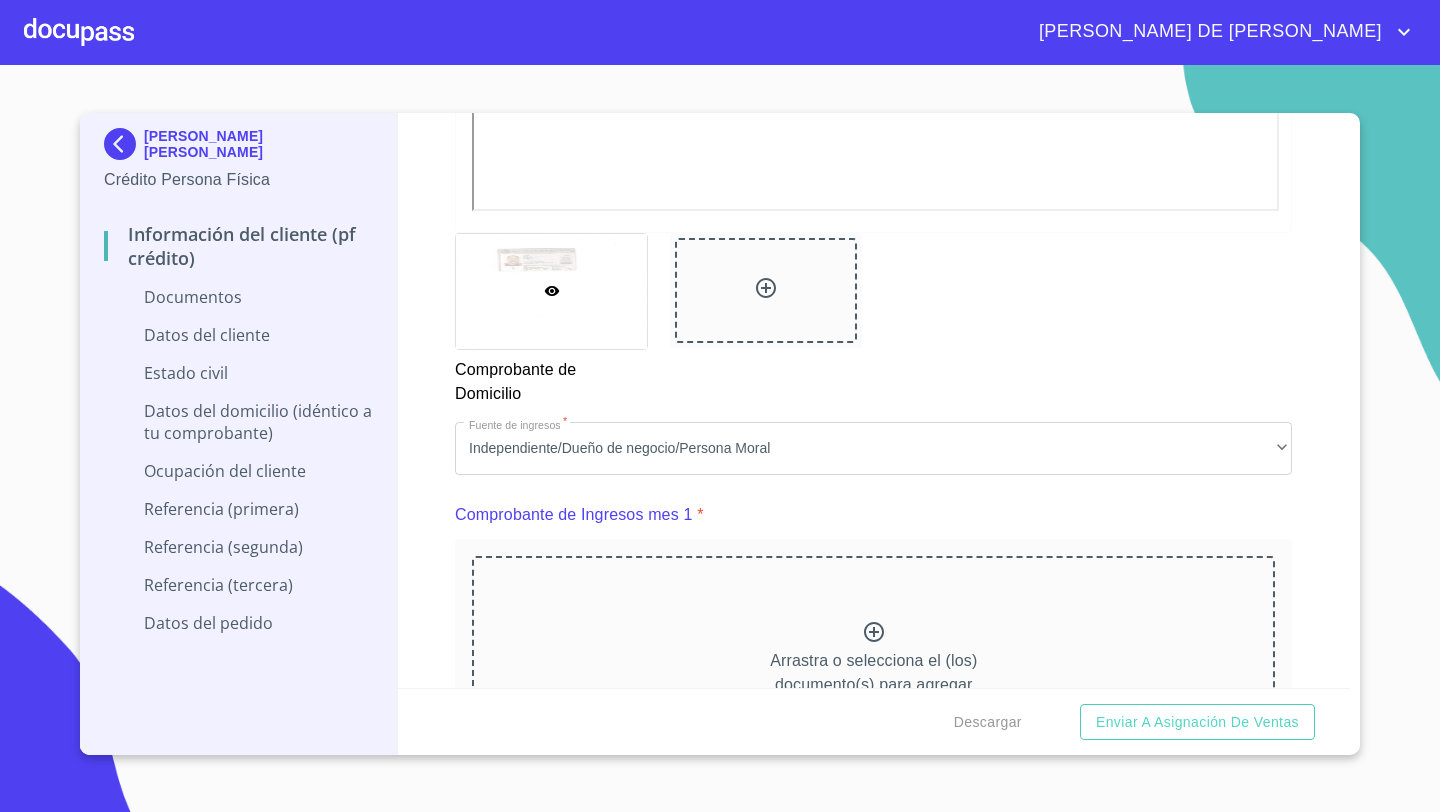 scroll, scrollTop: 1675, scrollLeft: 0, axis: vertical 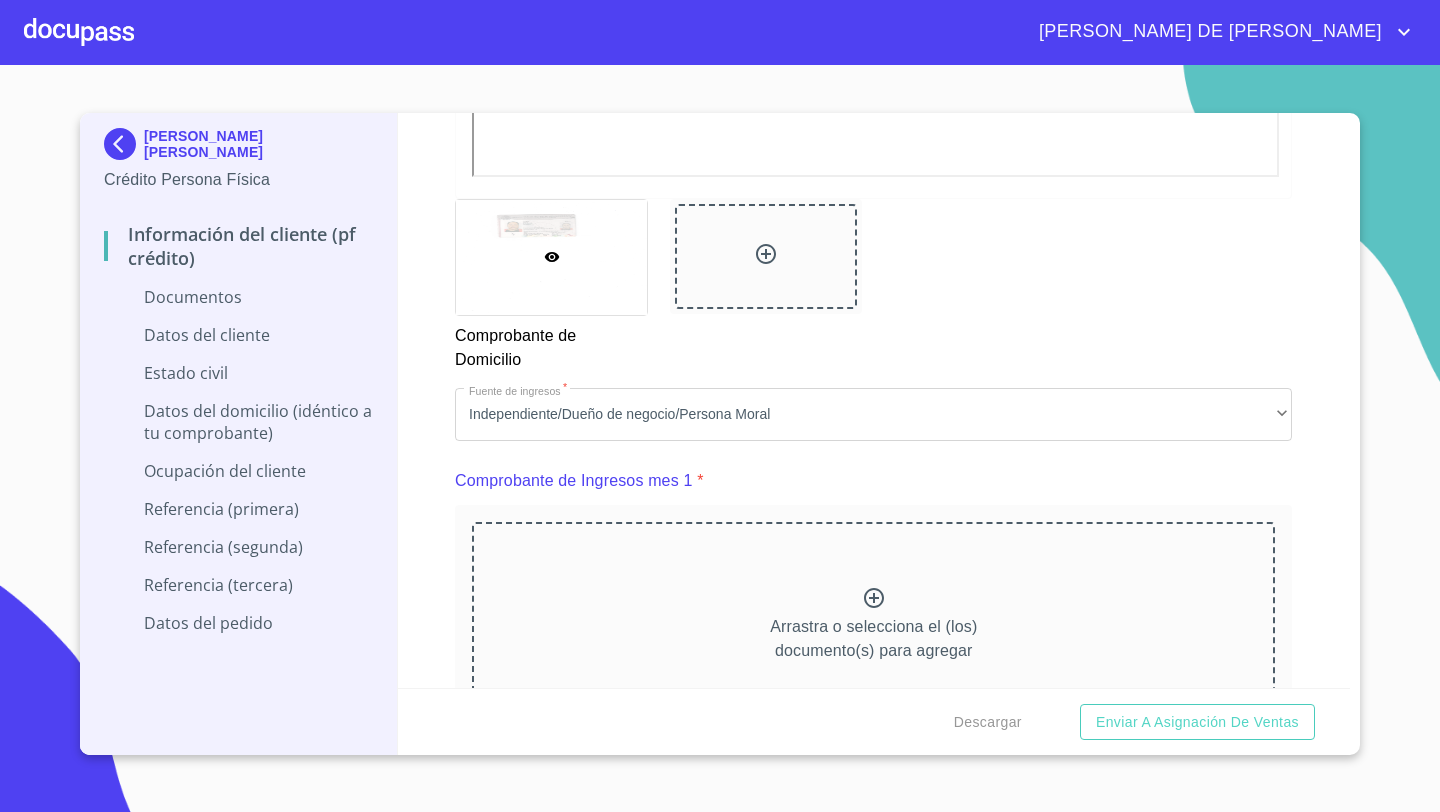 click on "Arrastra o selecciona el (los) documento(s) para agregar" at bounding box center (873, 624) 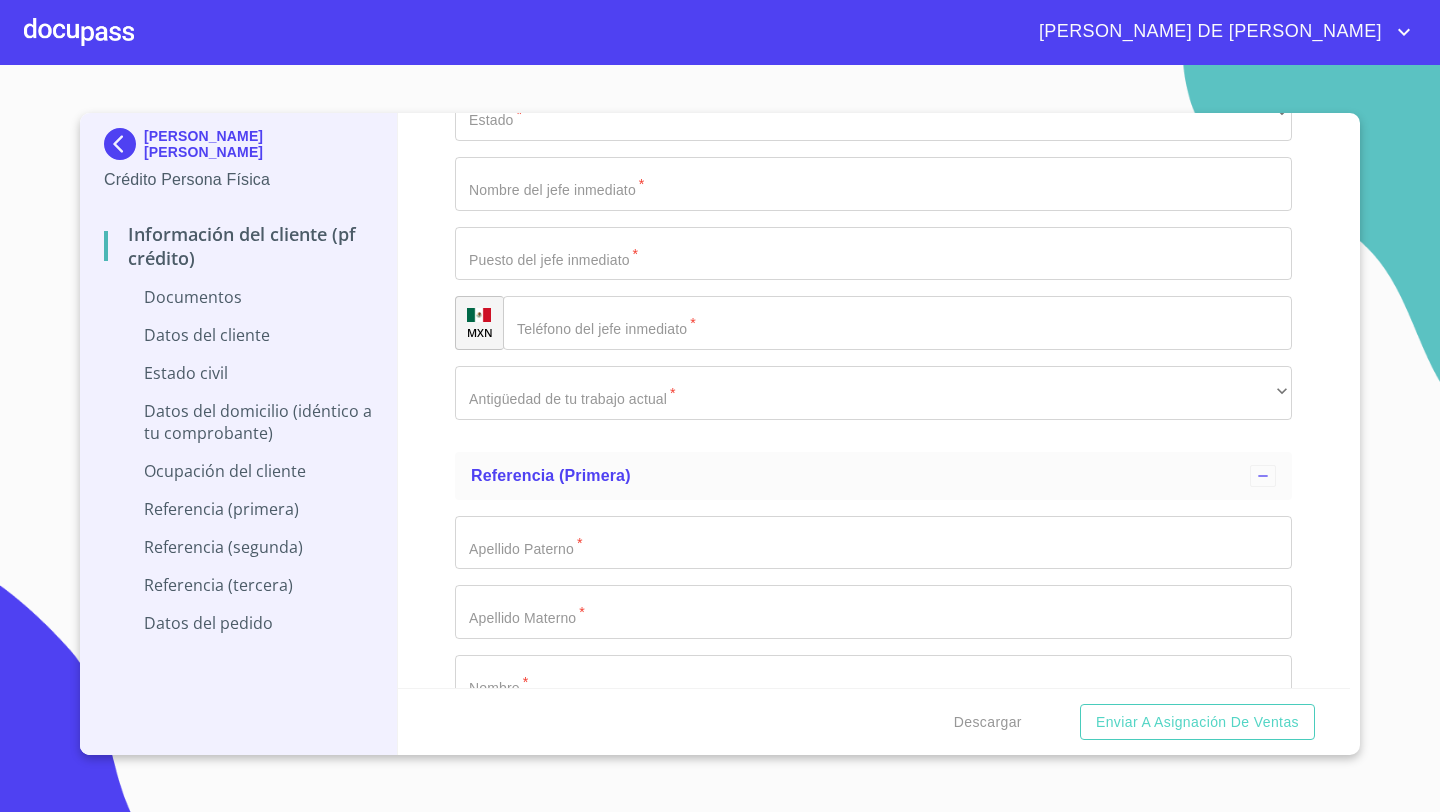 scroll, scrollTop: 7117, scrollLeft: 0, axis: vertical 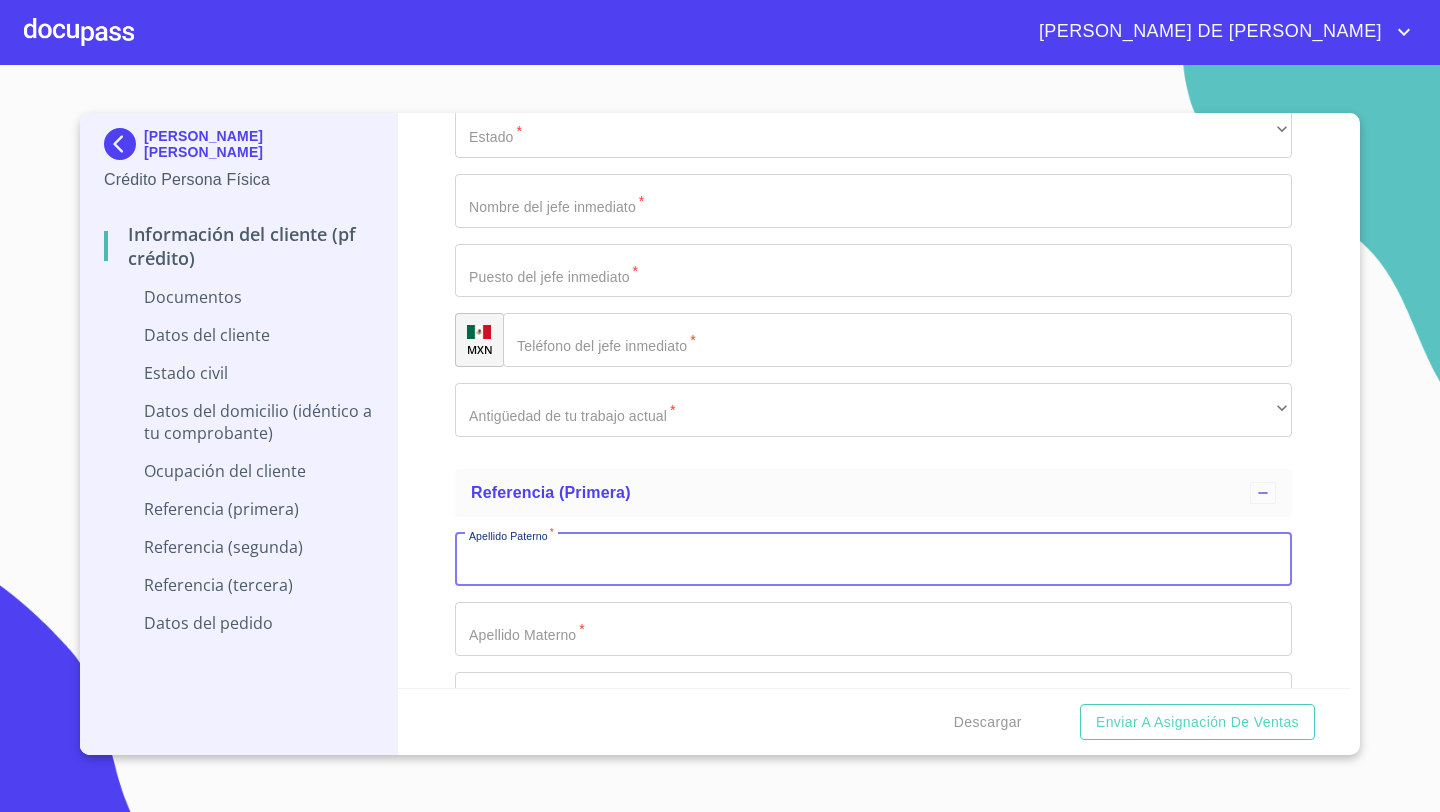 click on "Documento de identificación   *" at bounding box center [873, 560] 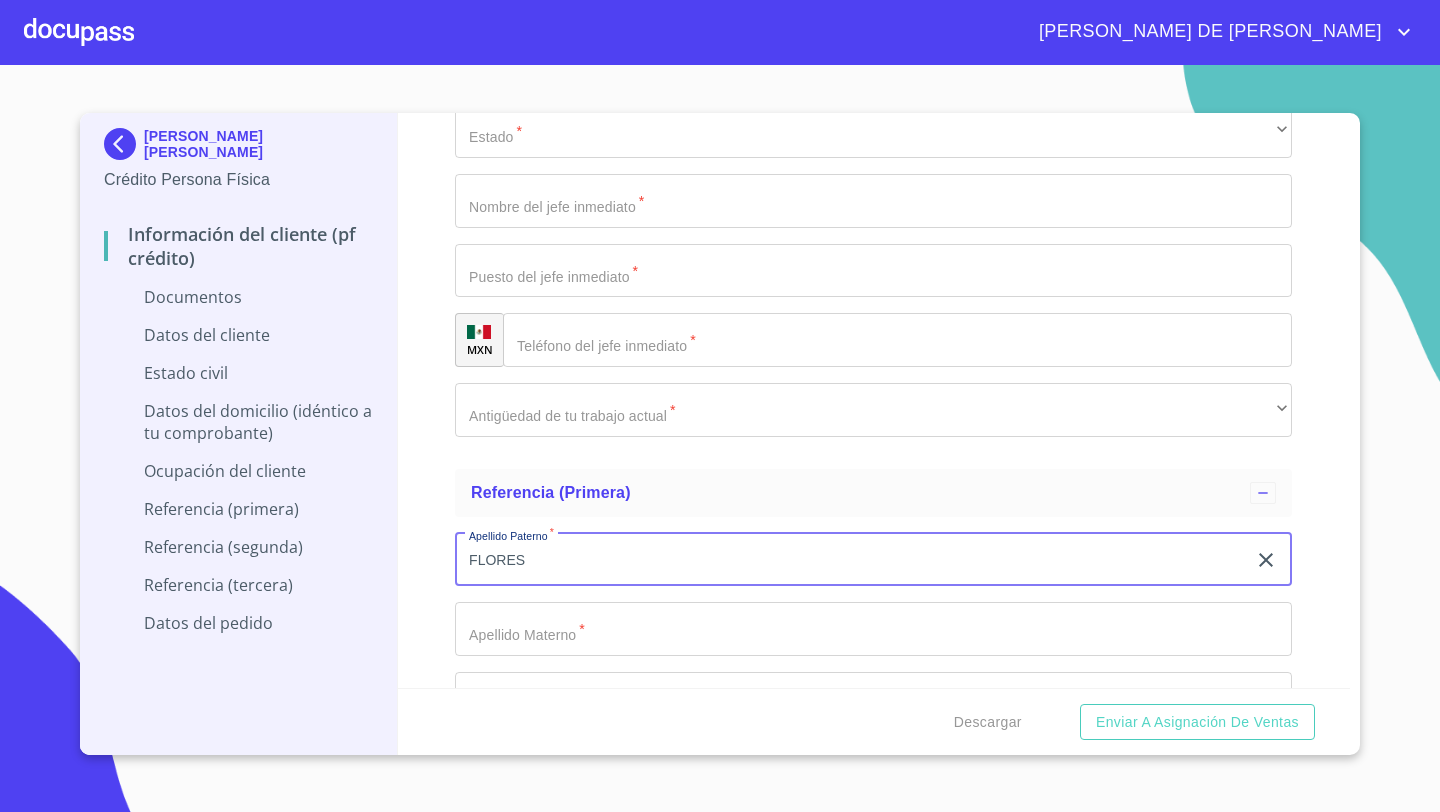 type on "FLORES" 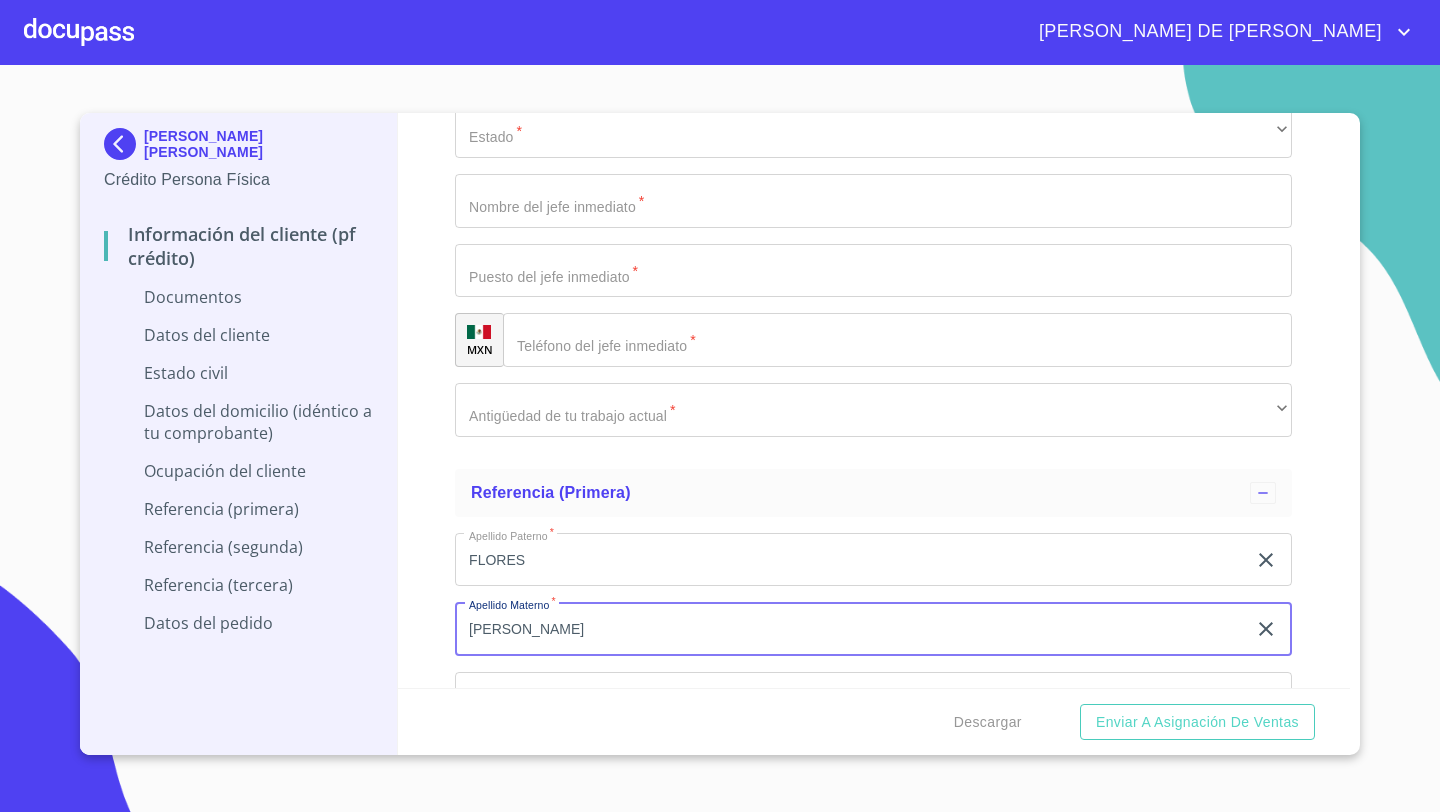 type on "[PERSON_NAME]" 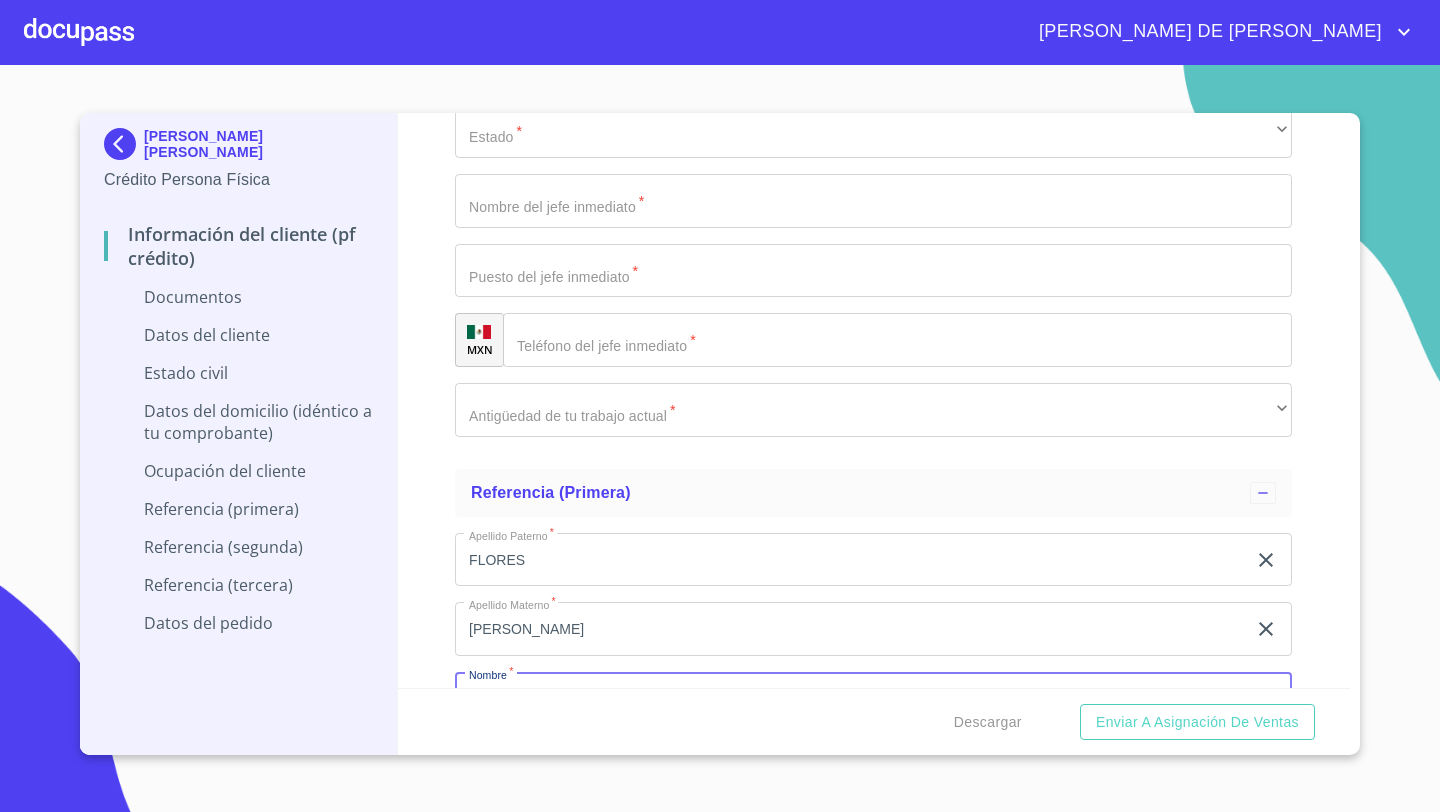 scroll, scrollTop: 7153, scrollLeft: 0, axis: vertical 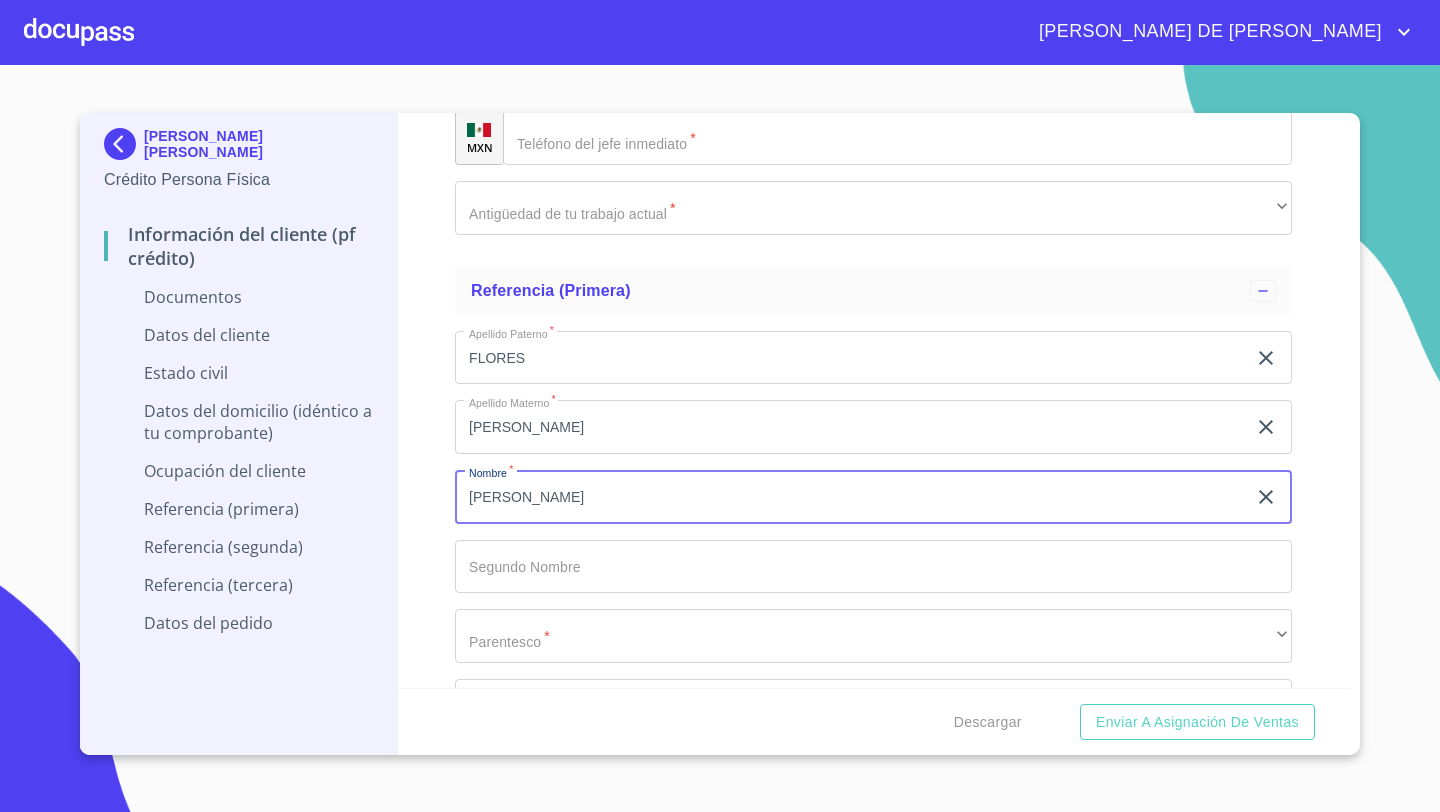 type on "[PERSON_NAME]" 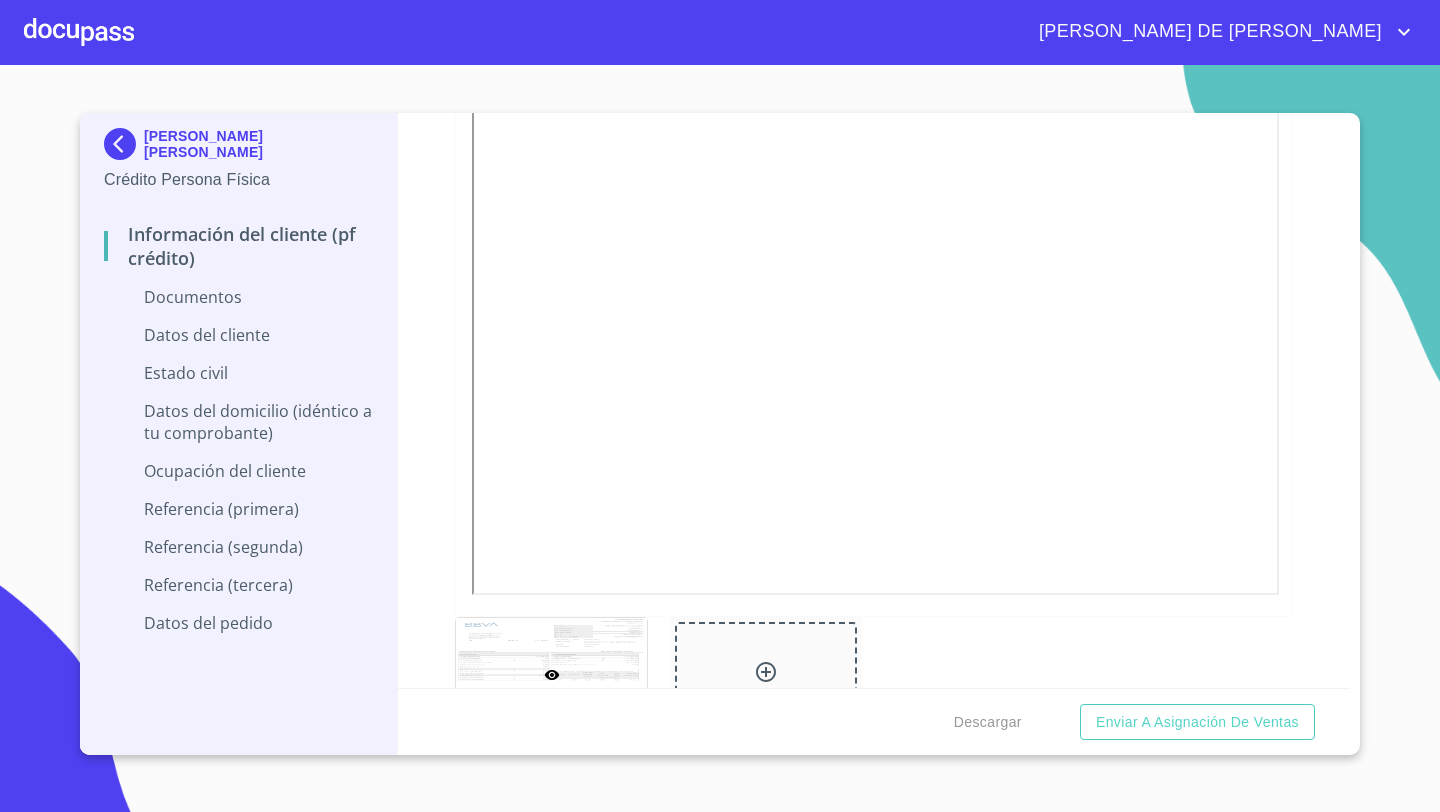 scroll, scrollTop: 7228, scrollLeft: 0, axis: vertical 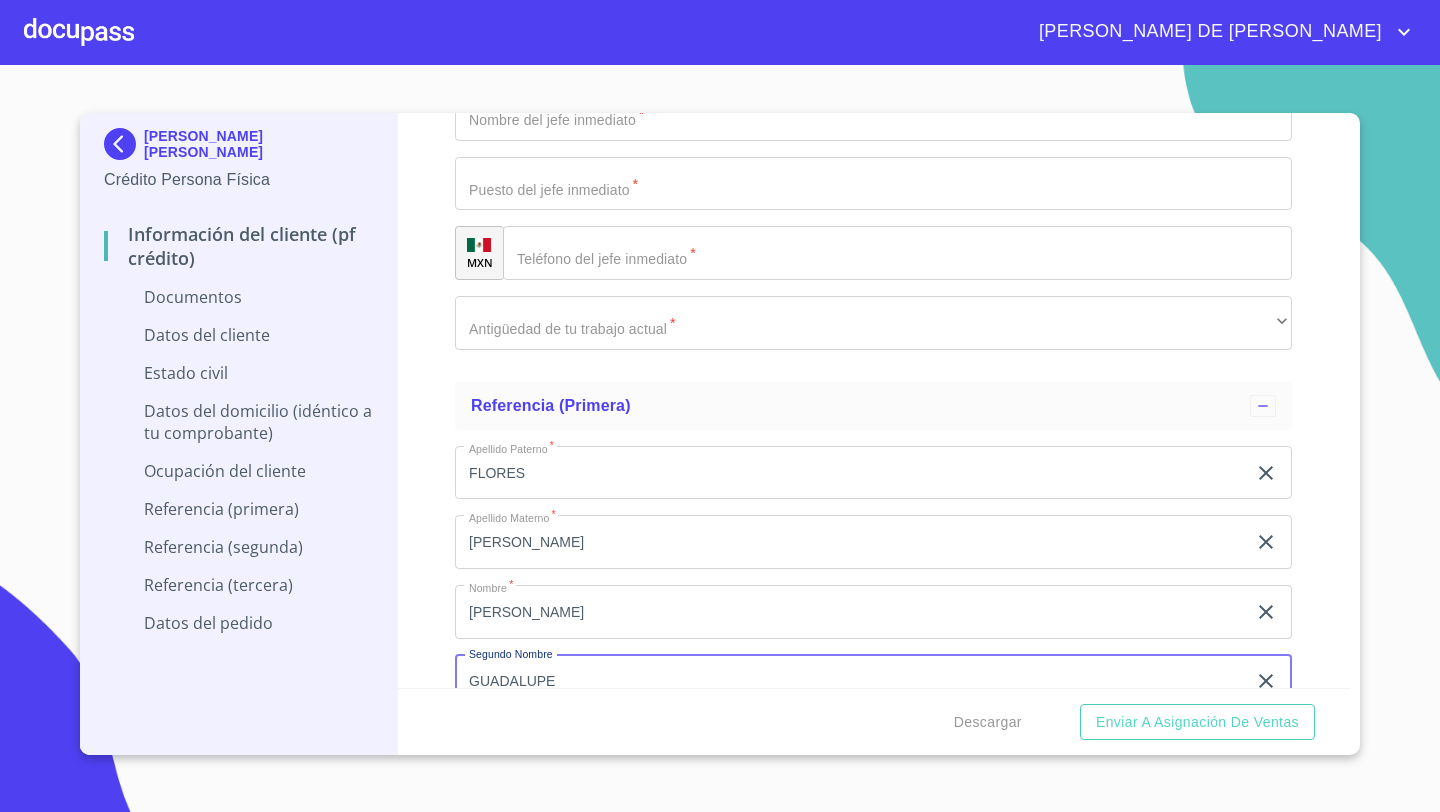 type on "GUADALUPE" 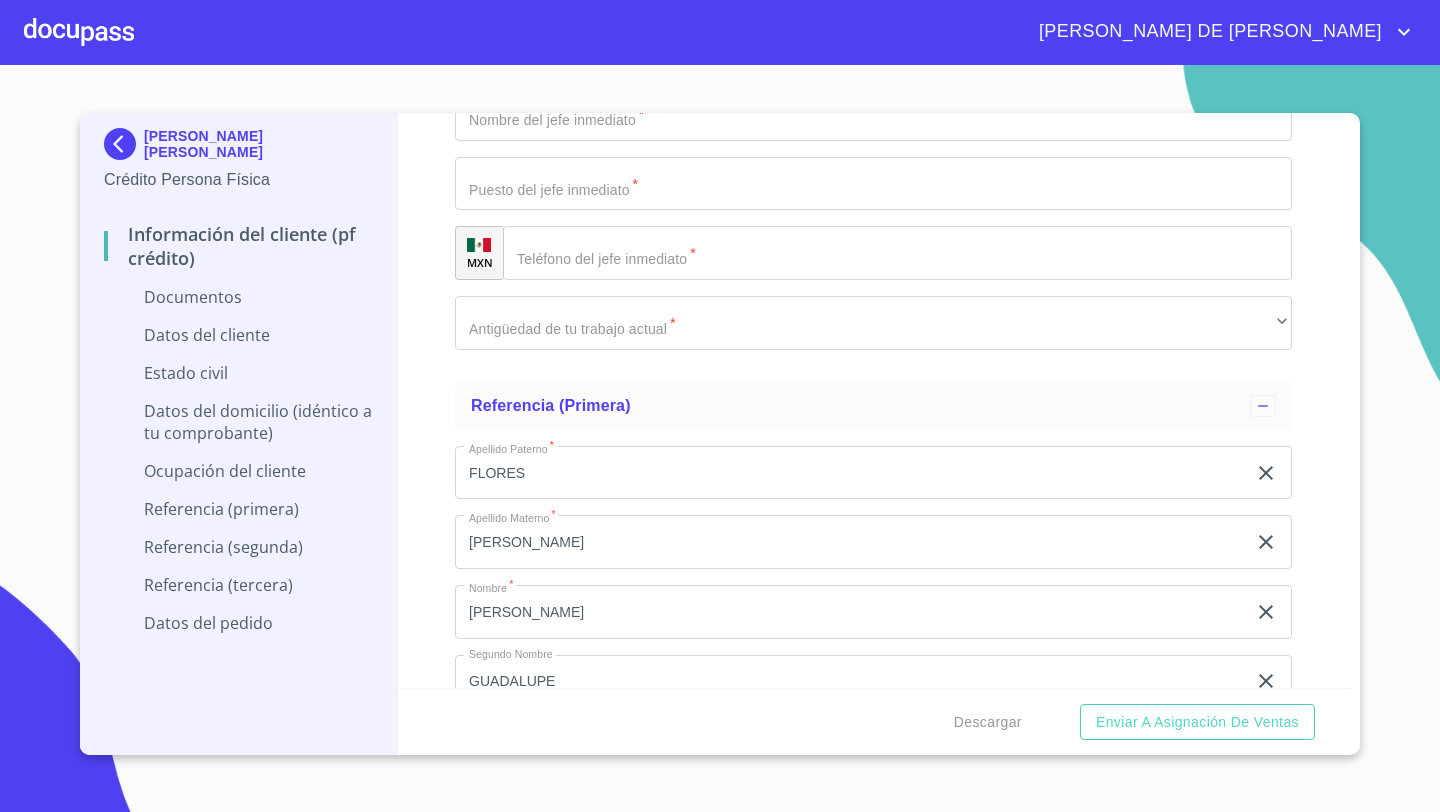 click on "Información del cliente (PF crédito)   Documentos Documento de identificación   * INE ​ Identificación Oficial * Identificación Oficial Identificación Oficial Comprobante de Domicilio * Comprobante de Domicilio Comprobante de [PERSON_NAME] de ingresos   * Independiente/Dueño de negocio/Persona Moral ​ Comprobante de Ingresos mes 1 * Comprobante de Ingresos mes 1 Comprobante de Ingresos mes 1 Comprobante de Ingresos mes 2 * Arrastra o selecciona el (los) documento(s) para agregar Comprobante de Ingresos mes 3 * Arrastra o selecciona el (los) documento(s) para agregar CURP * [GEOGRAPHIC_DATA] o selecciona el (los) documento(s) para agregar [PERSON_NAME] de situación fiscal Arrastra o selecciona el (los) documento(s) para agregar Datos del cliente Apellido [PERSON_NAME]   * [PERSON_NAME] ​ Apellido Materno   * [PERSON_NAME] ​ Primer nombre   * [PERSON_NAME] ​ [PERSON_NAME] Nombre ​ Fecha de nacimiento * ​ Nacionalidad   * ​ ​ País de nacimiento   * ​ CURP   * ​ RFC   * ​ Sexo   * ​ ​ MXN Celular *" at bounding box center (874, 400) 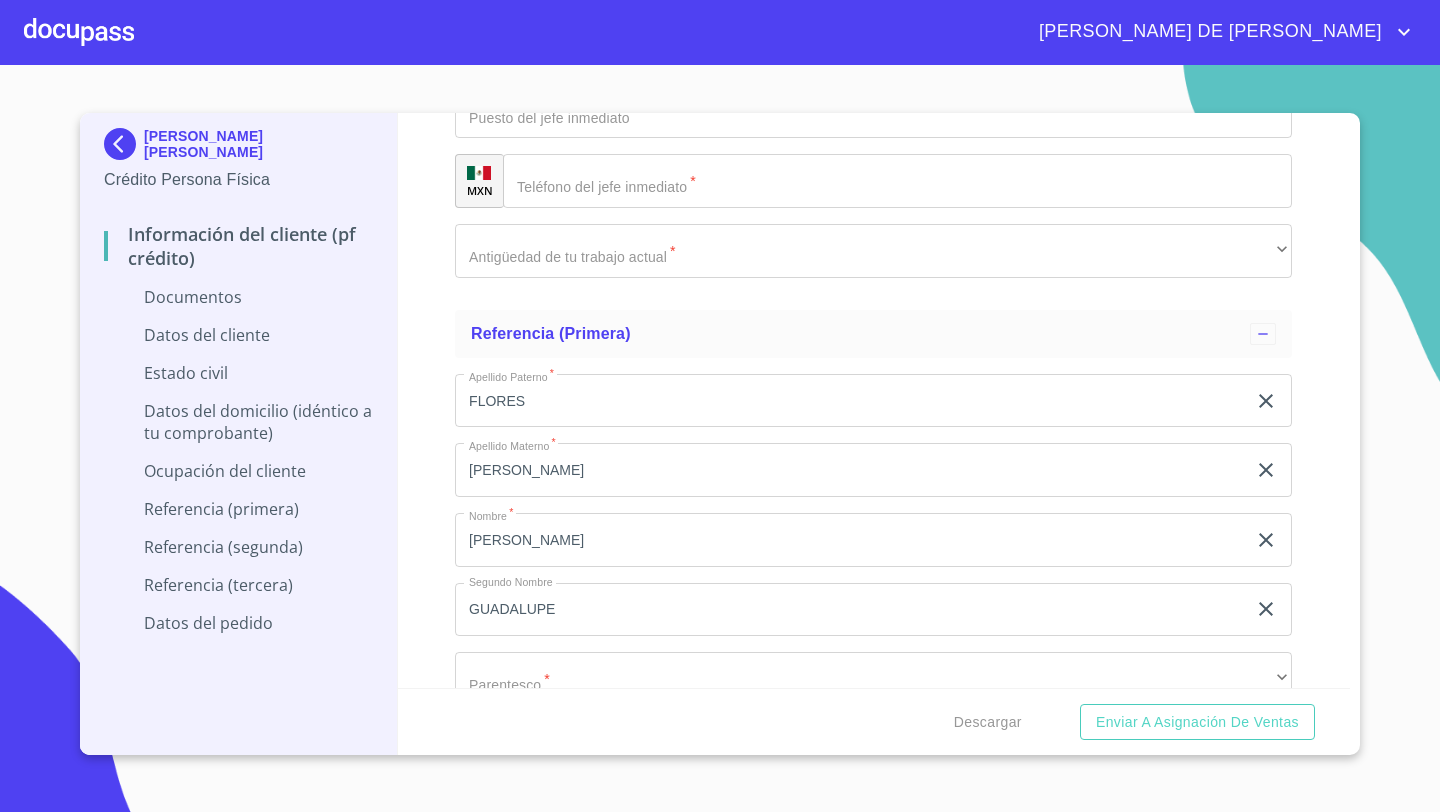 scroll, scrollTop: 7431, scrollLeft: 0, axis: vertical 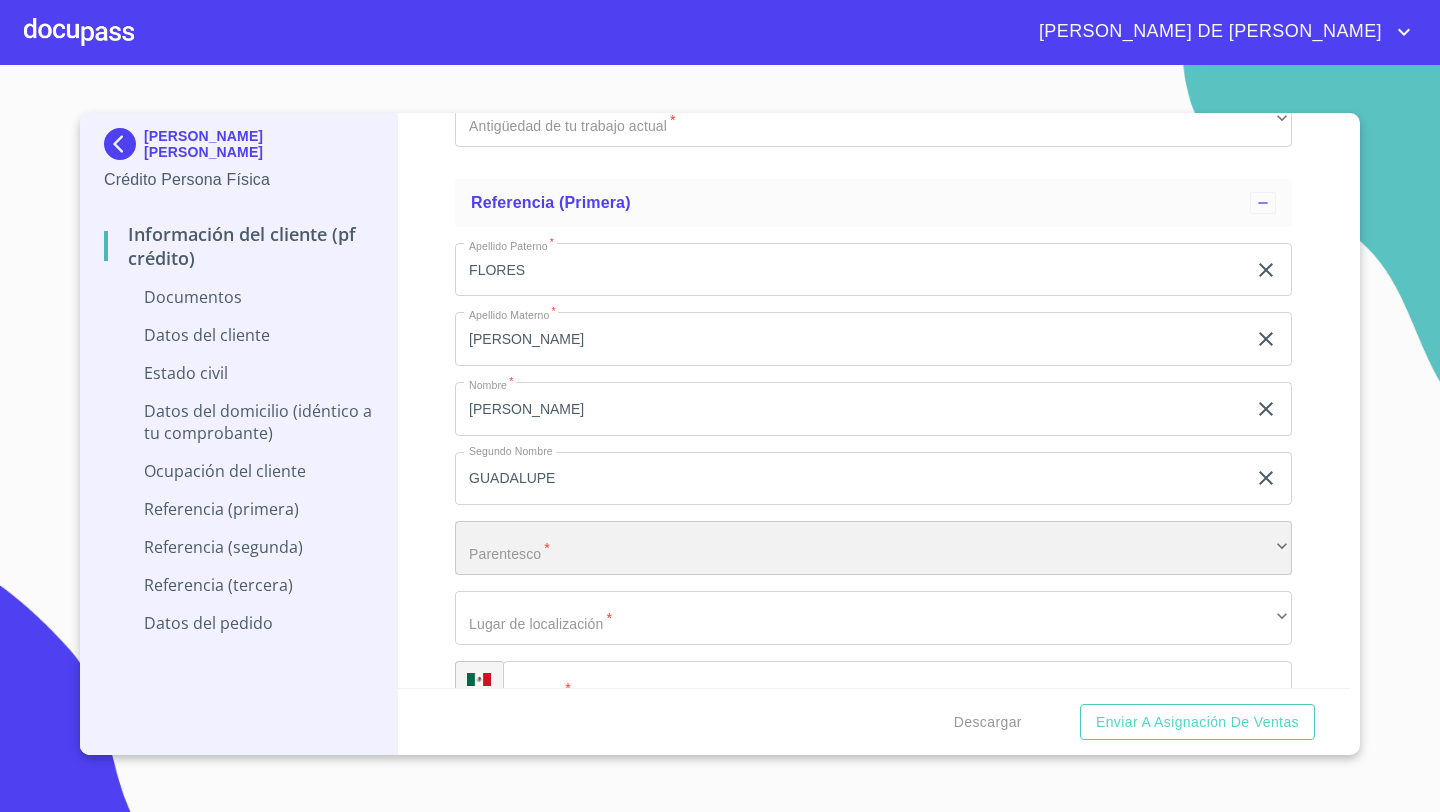 click on "​" at bounding box center (873, 548) 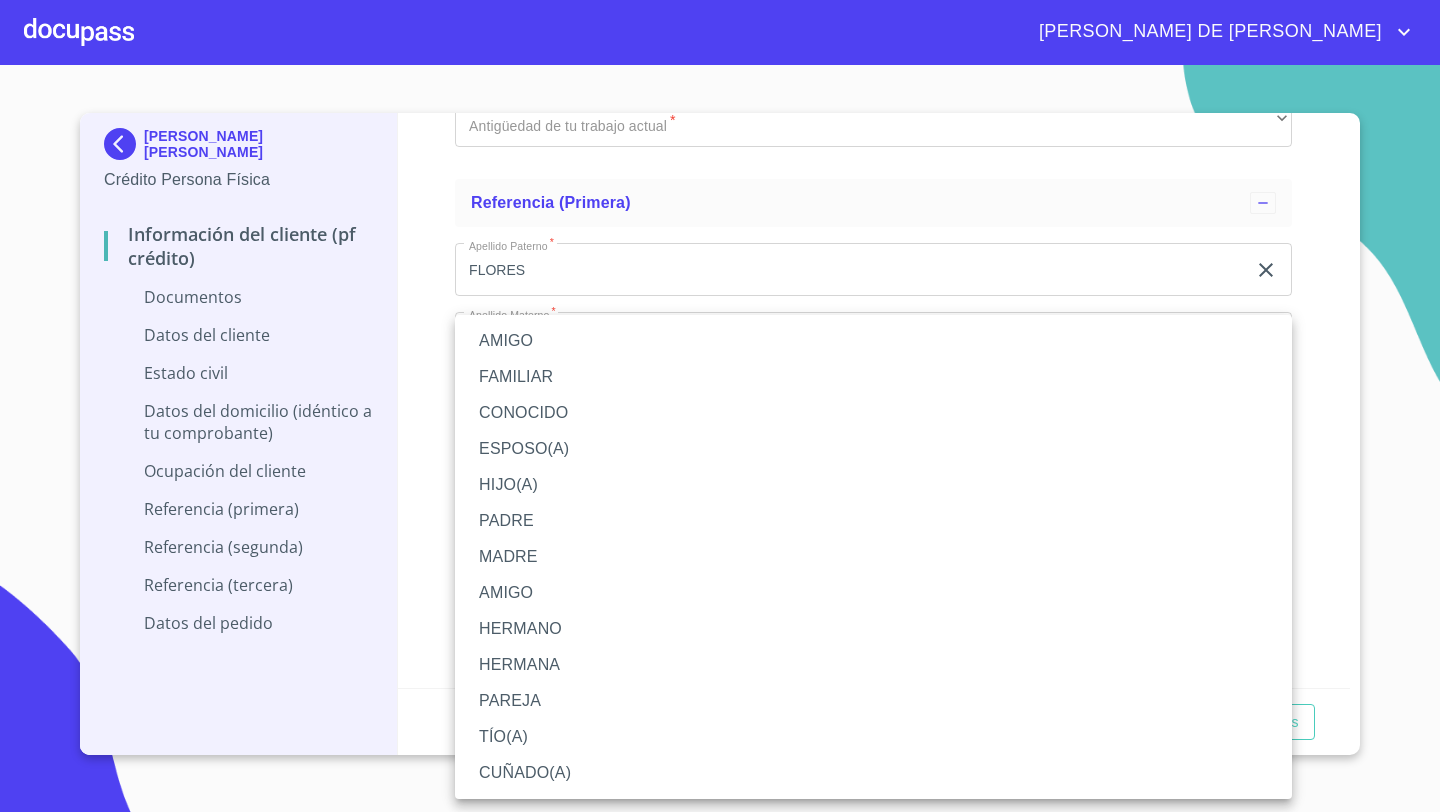 click on "ESPOSO(A)" at bounding box center [873, 449] 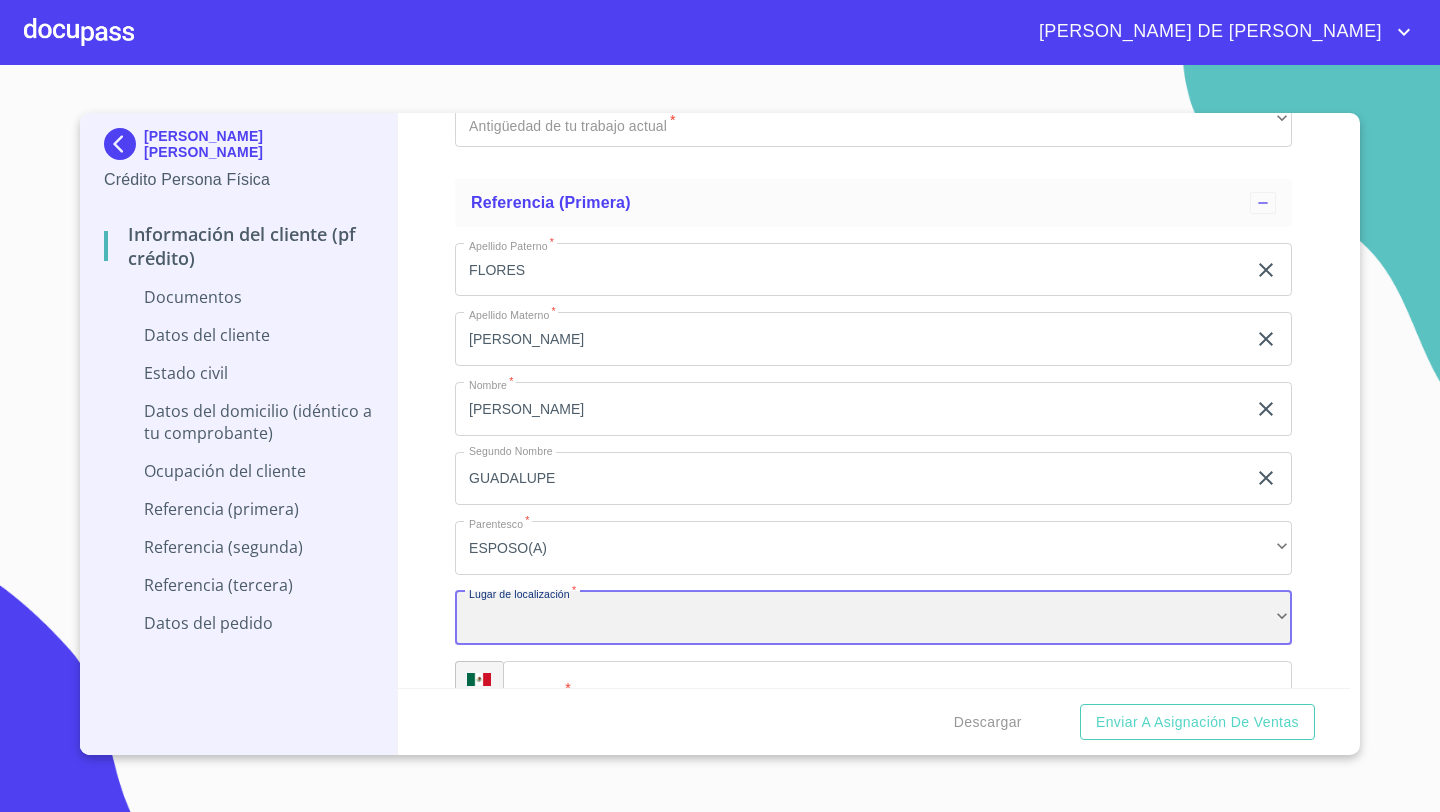 click on "​" at bounding box center [873, 618] 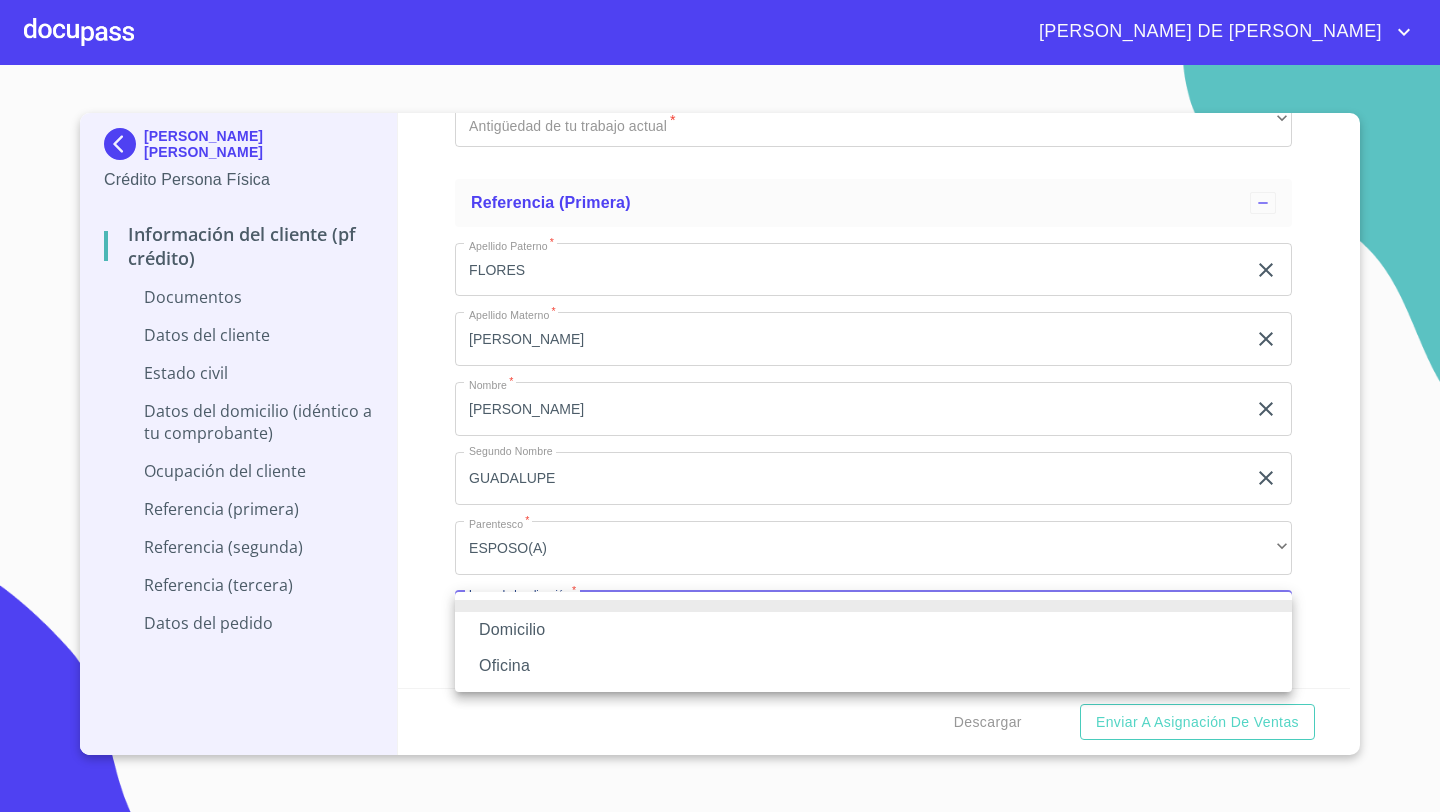 click on "Oficina" at bounding box center (873, 666) 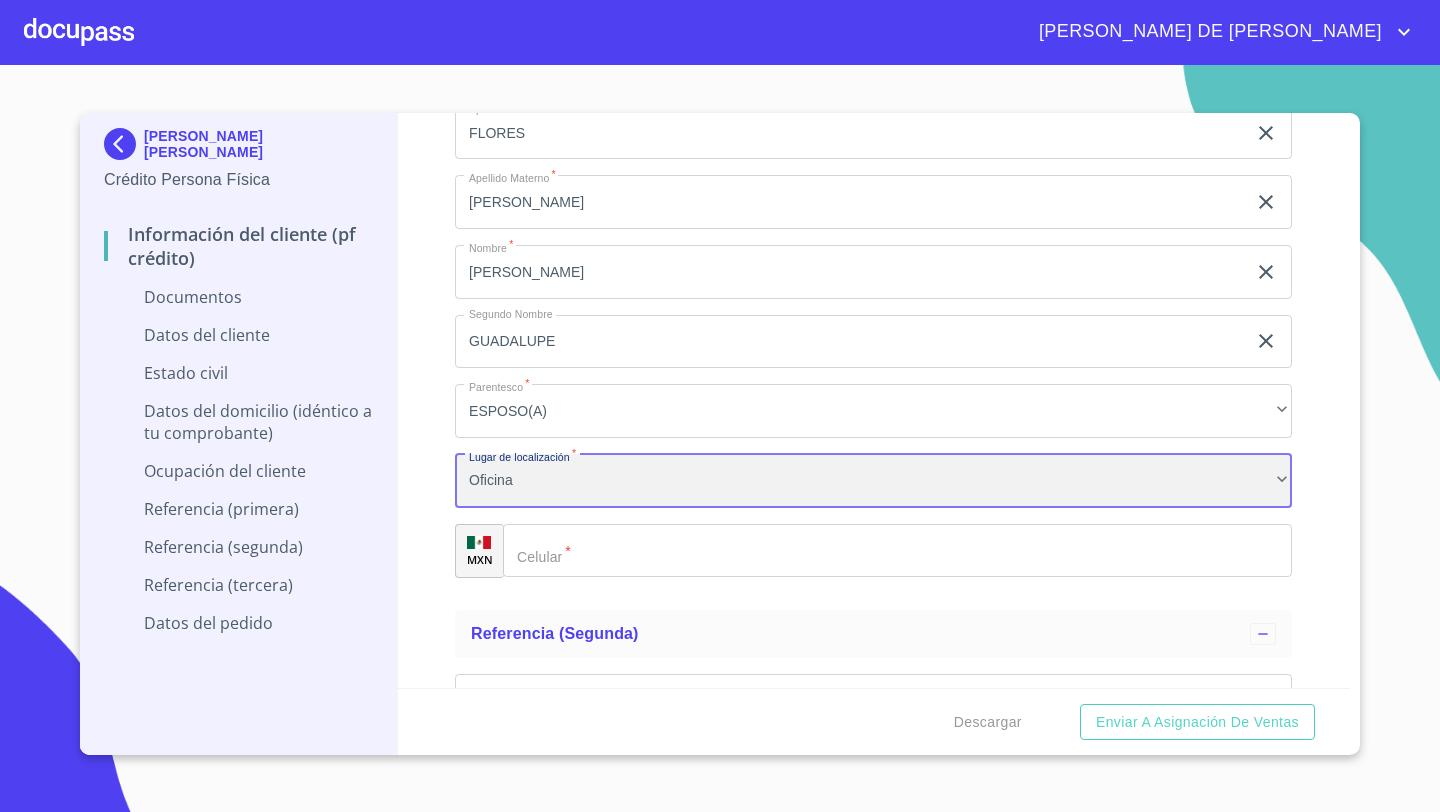 scroll, scrollTop: 7614, scrollLeft: 0, axis: vertical 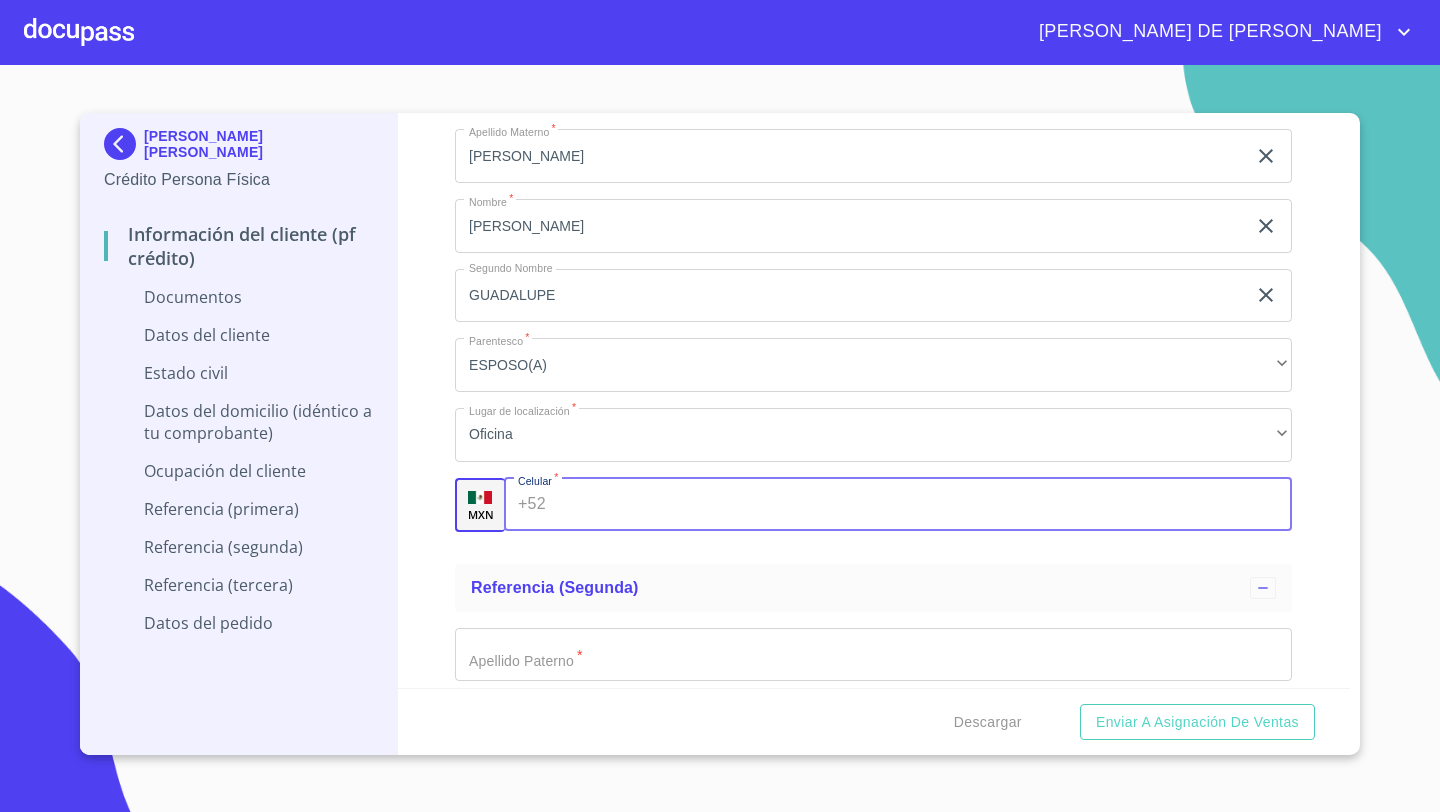 click on "+52 ​" at bounding box center [898, 505] 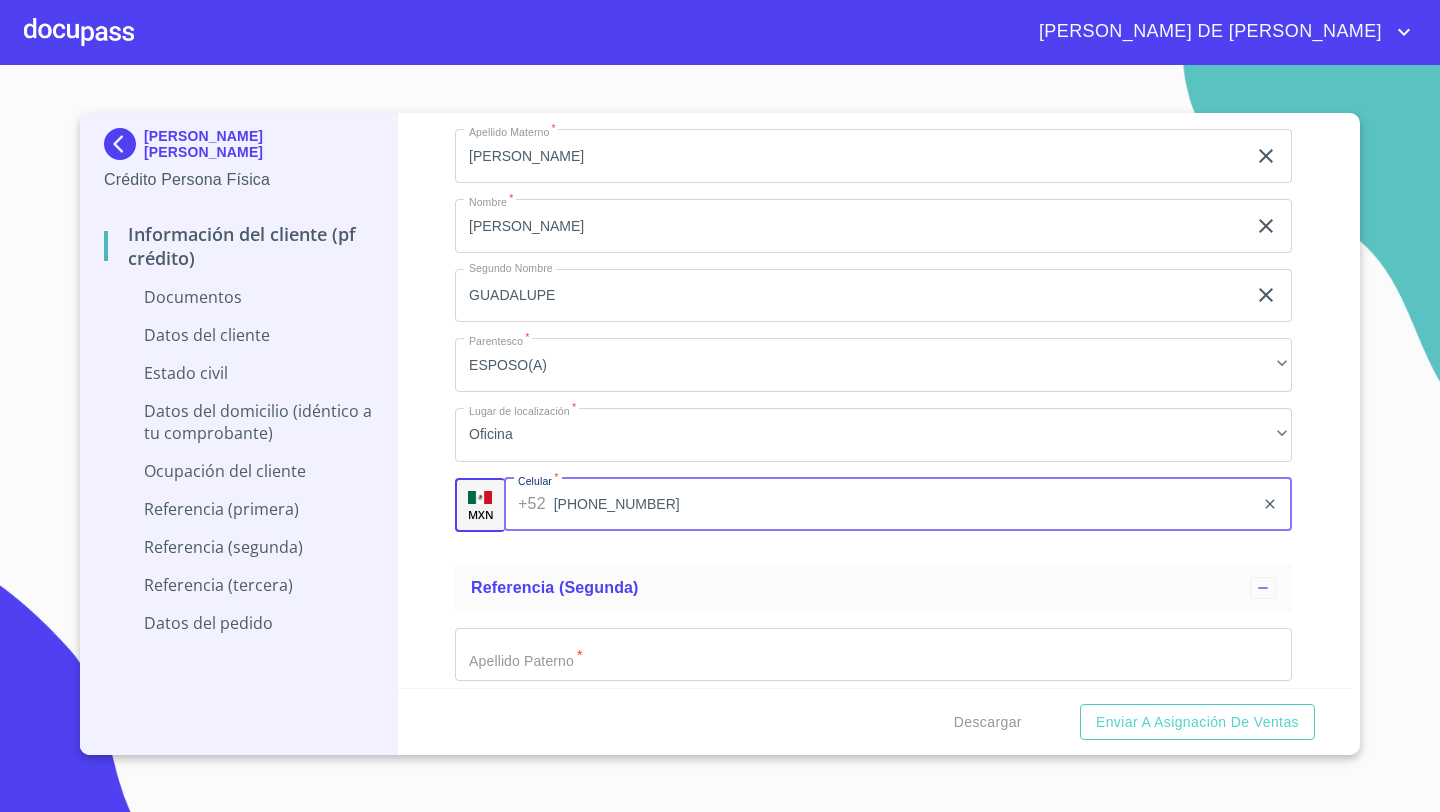 type on "[PHONE_NUMBER]" 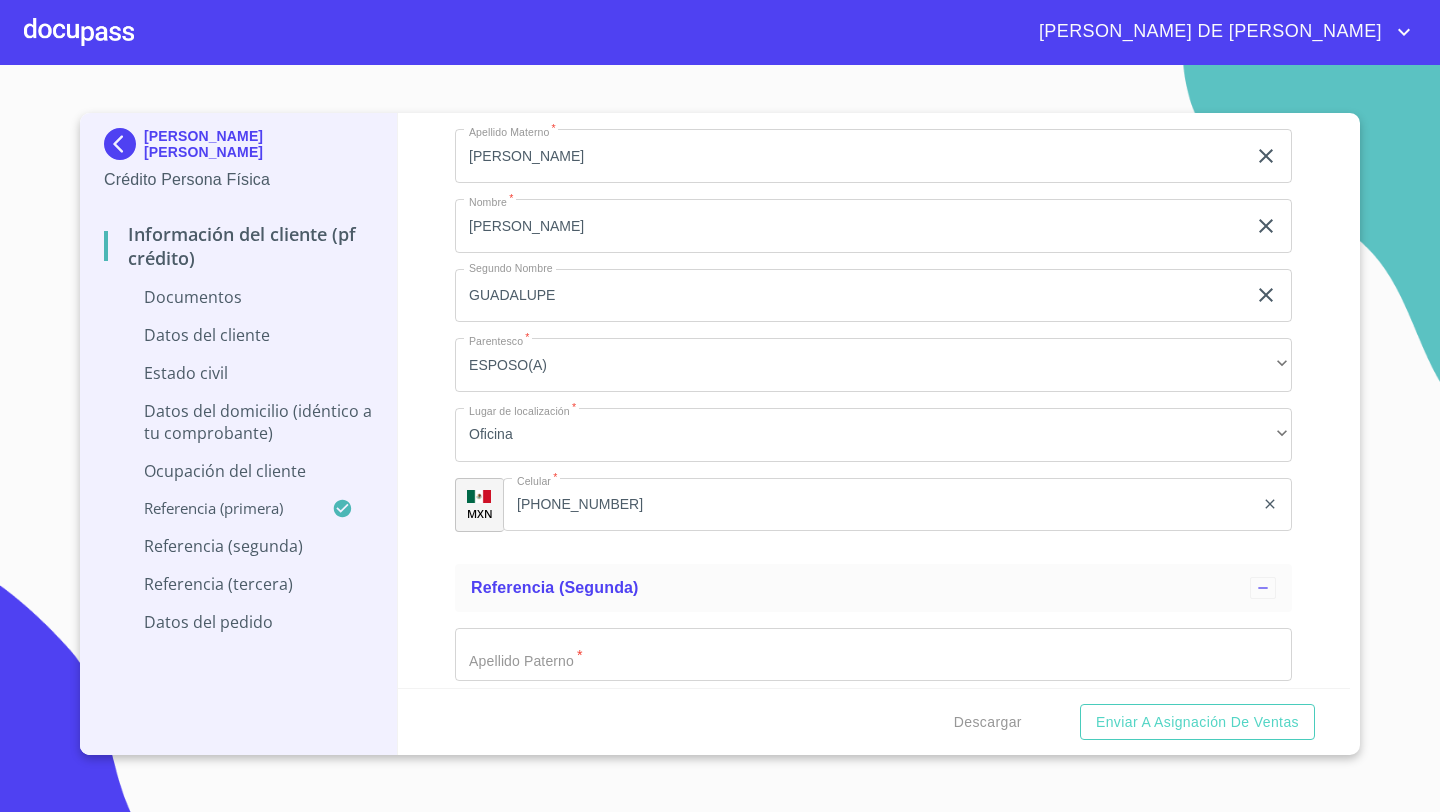 click on "Documento de identificación   *" at bounding box center (850, -3298) 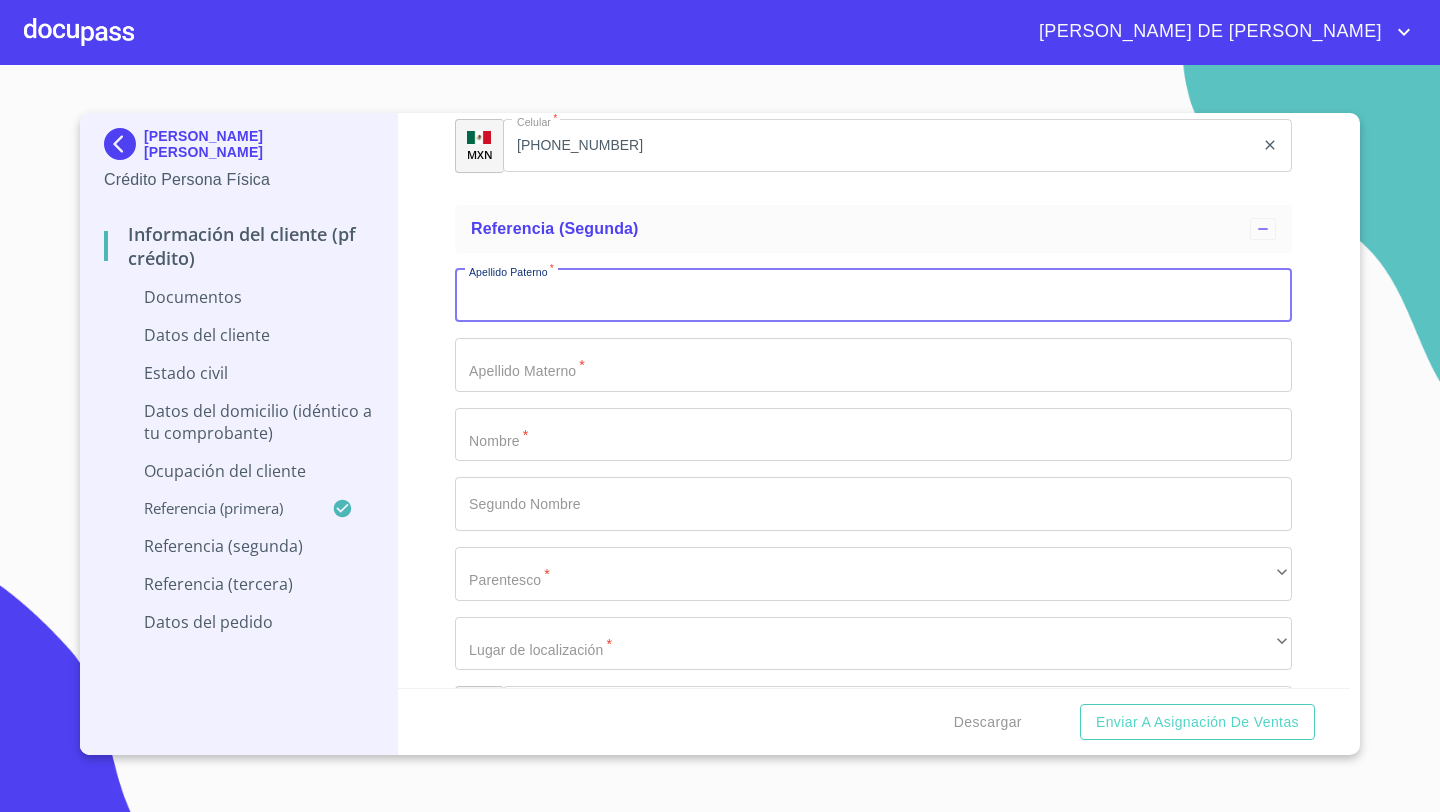 scroll, scrollTop: 7971, scrollLeft: 0, axis: vertical 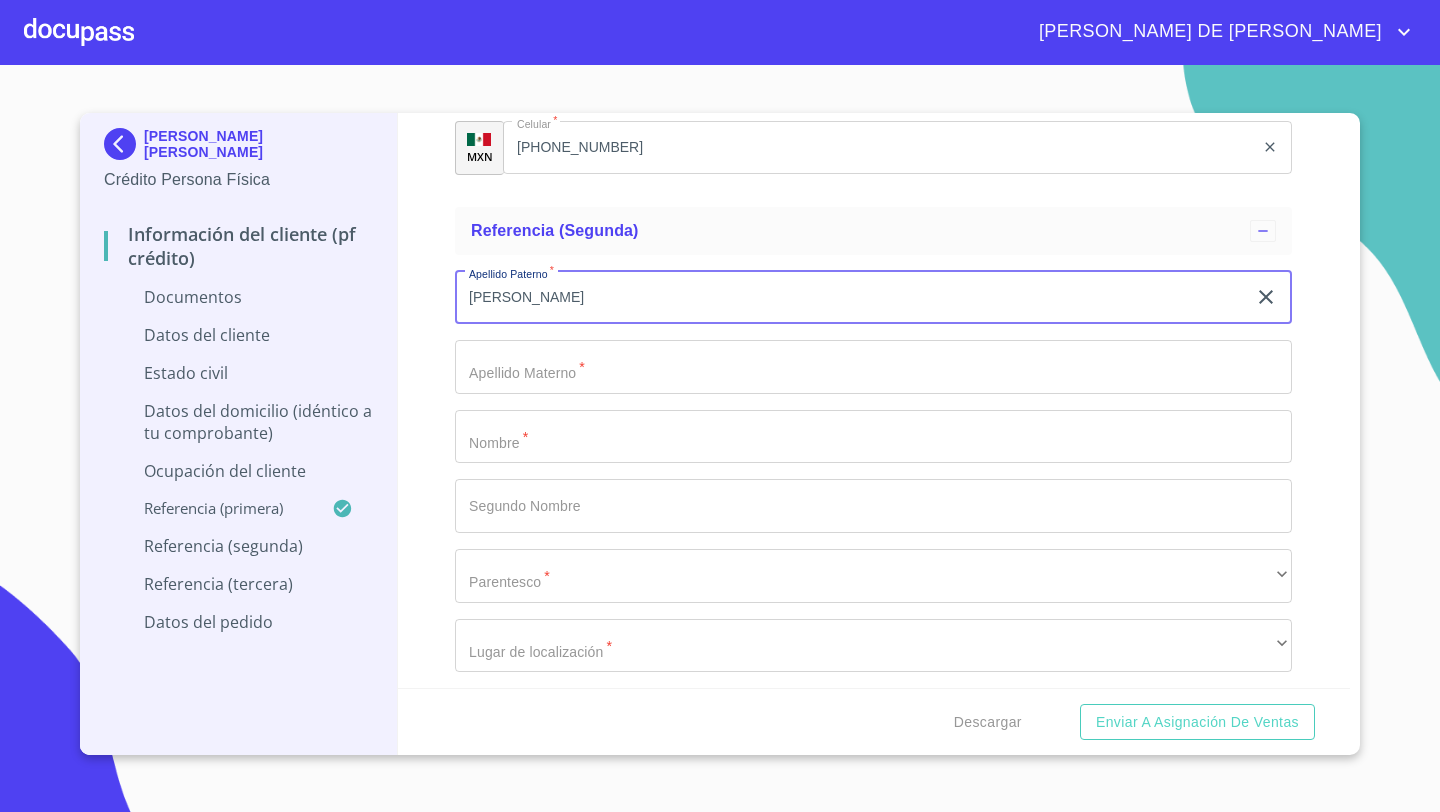 type on "[PERSON_NAME]" 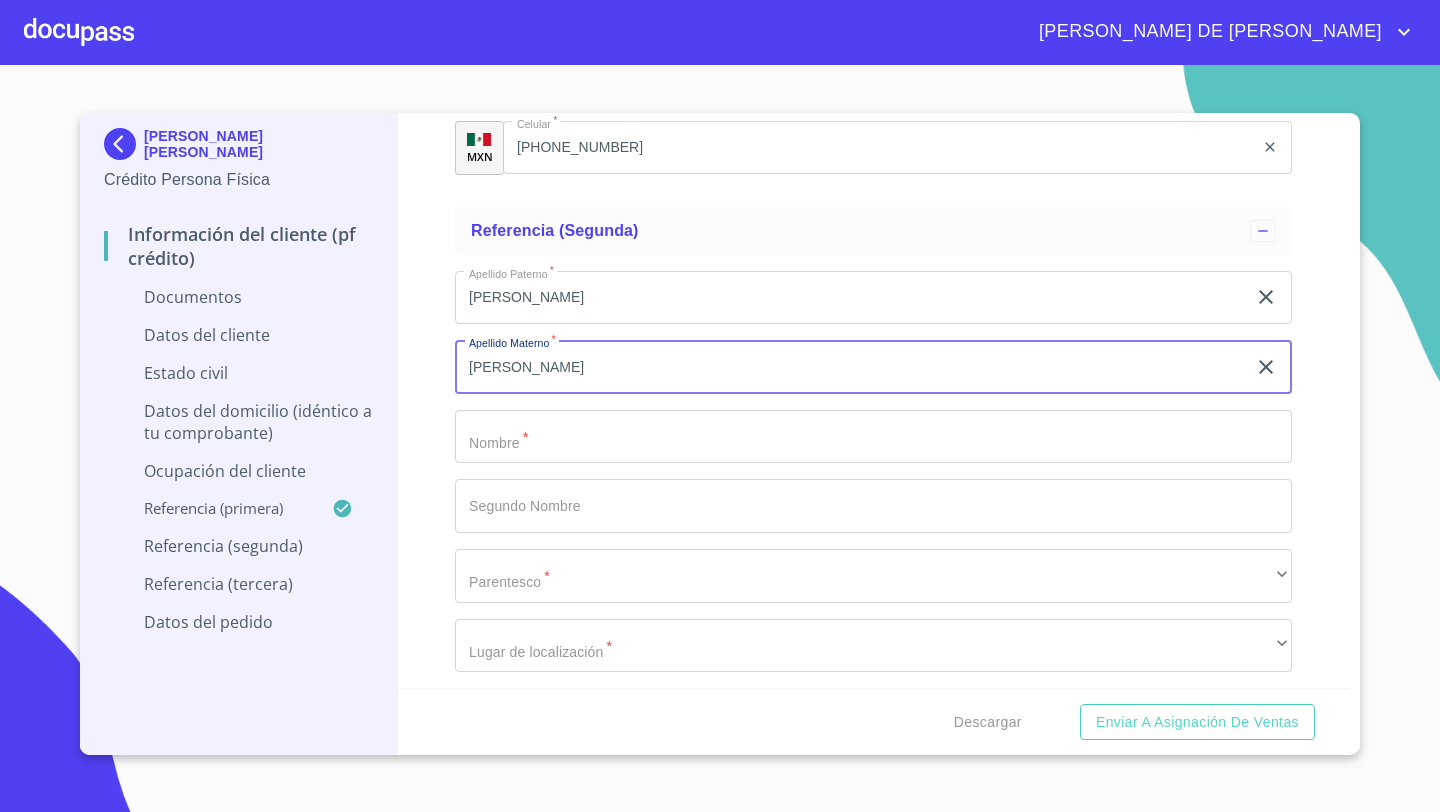 type on "[PERSON_NAME]" 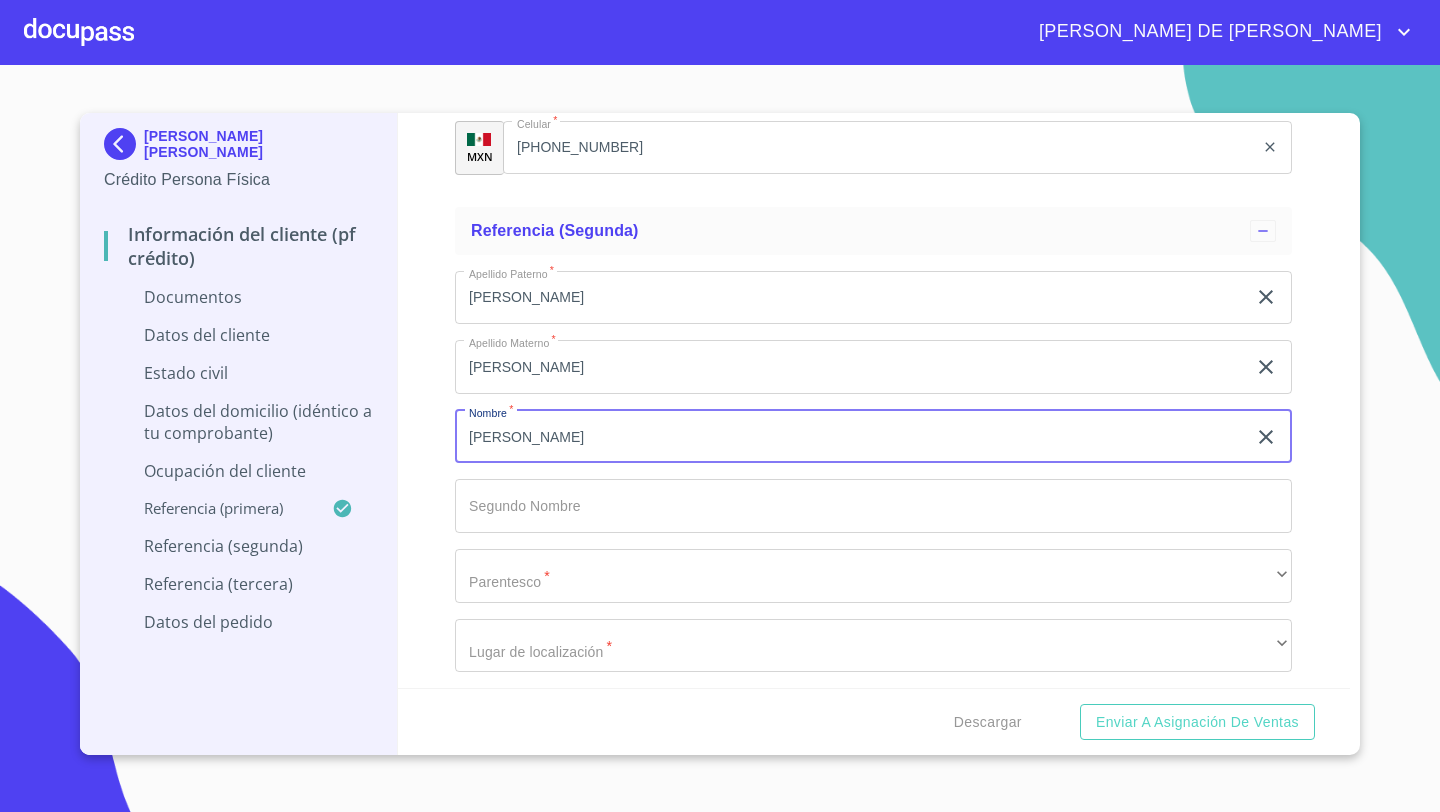 type on "[PERSON_NAME]" 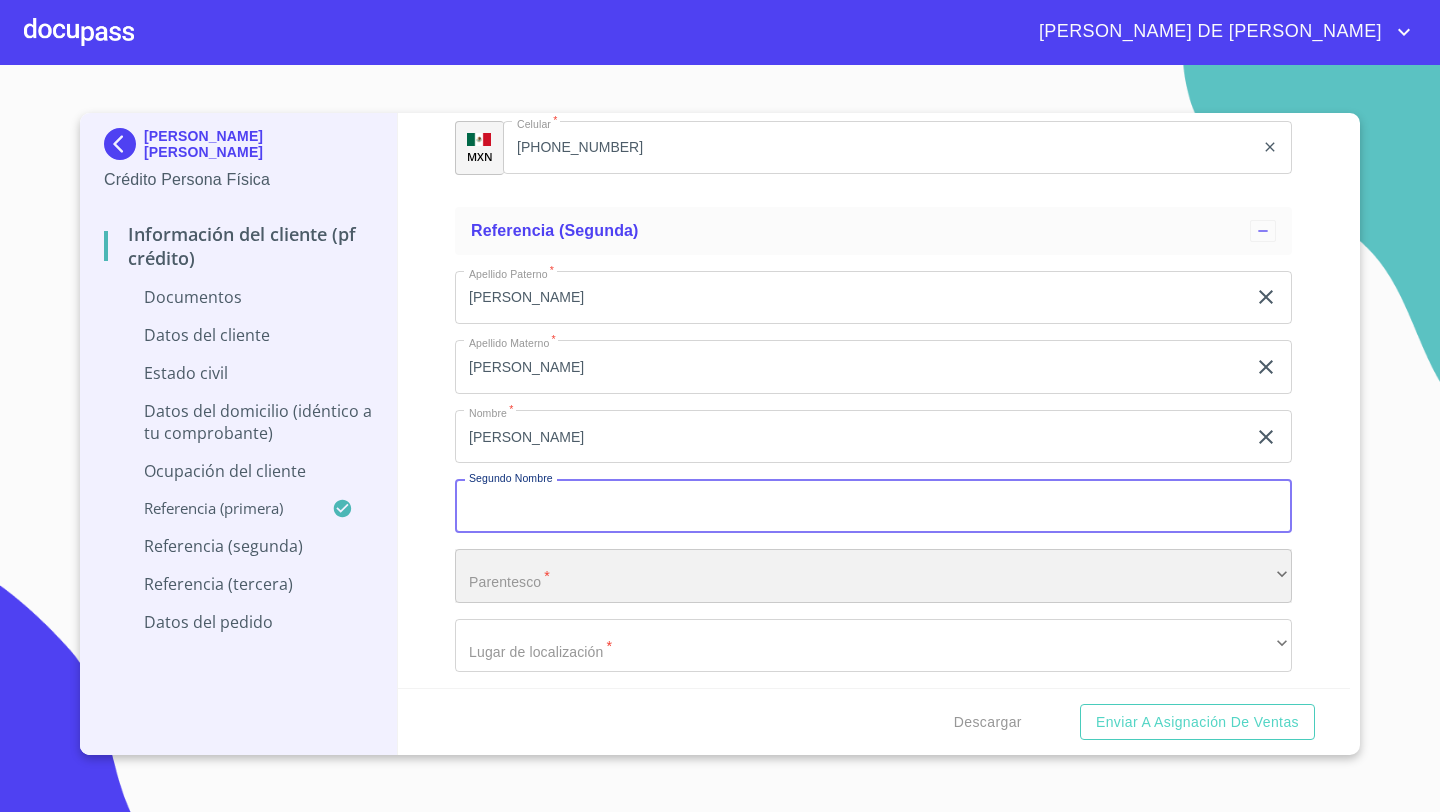 click on "​" at bounding box center (873, 576) 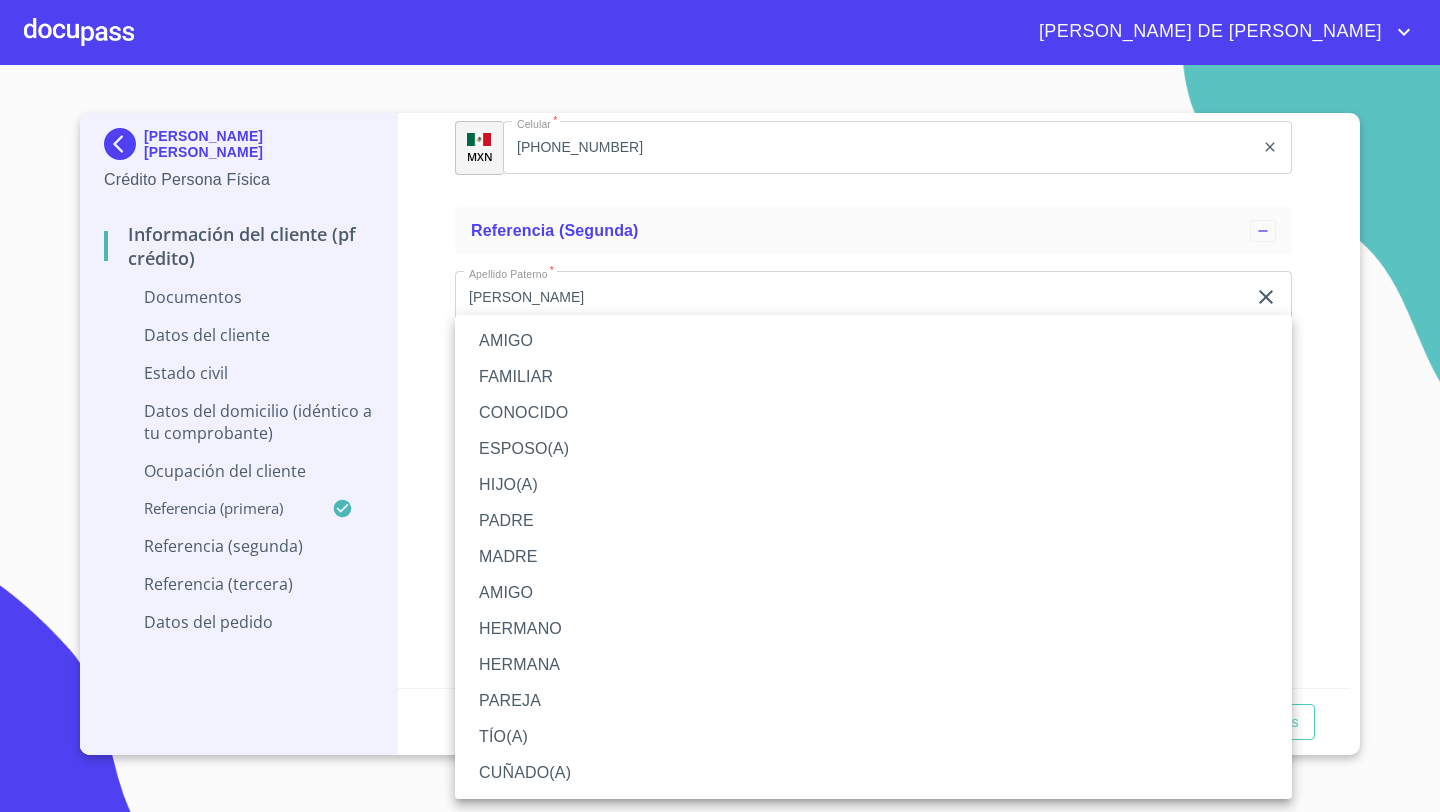 click on "MADRE" at bounding box center (873, 557) 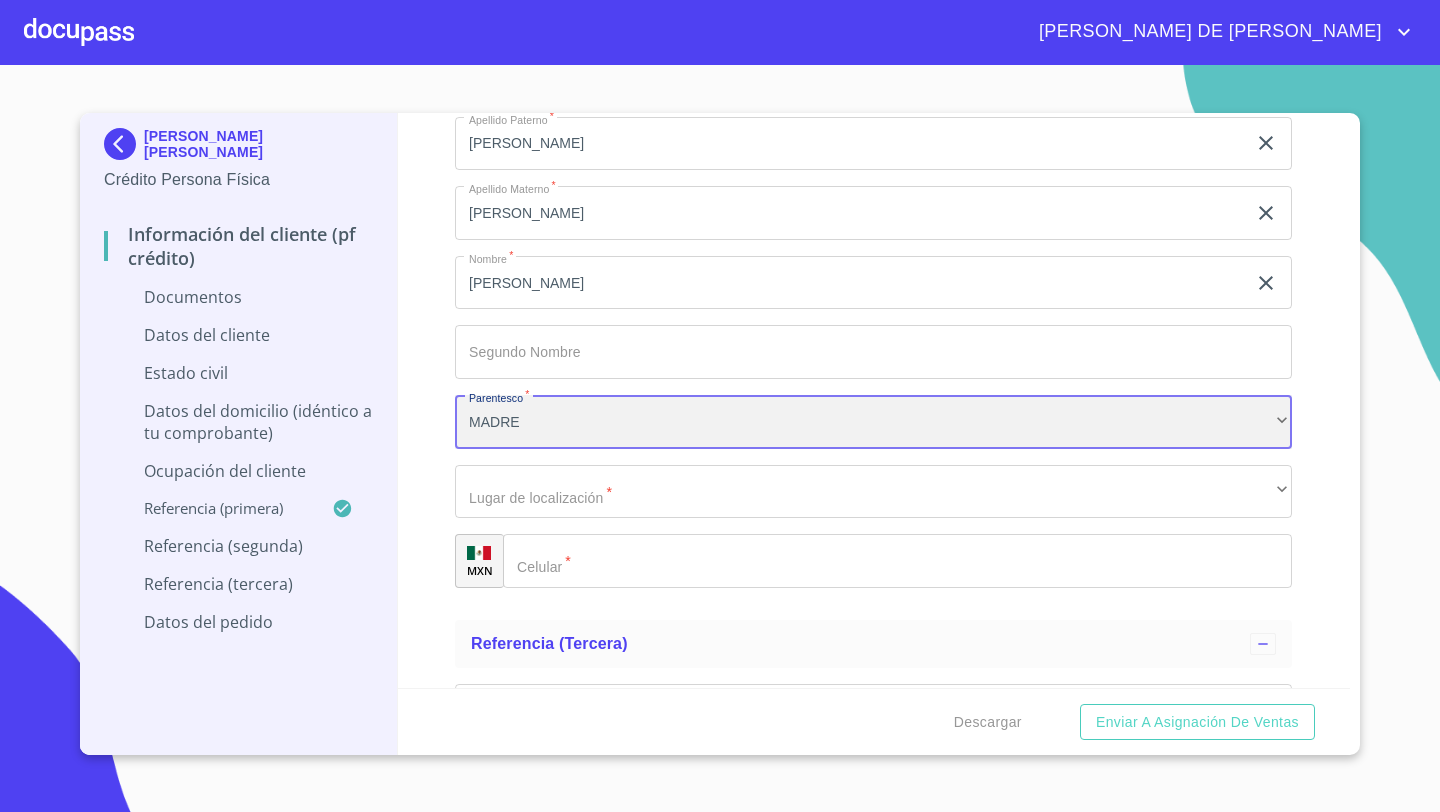 scroll, scrollTop: 8136, scrollLeft: 0, axis: vertical 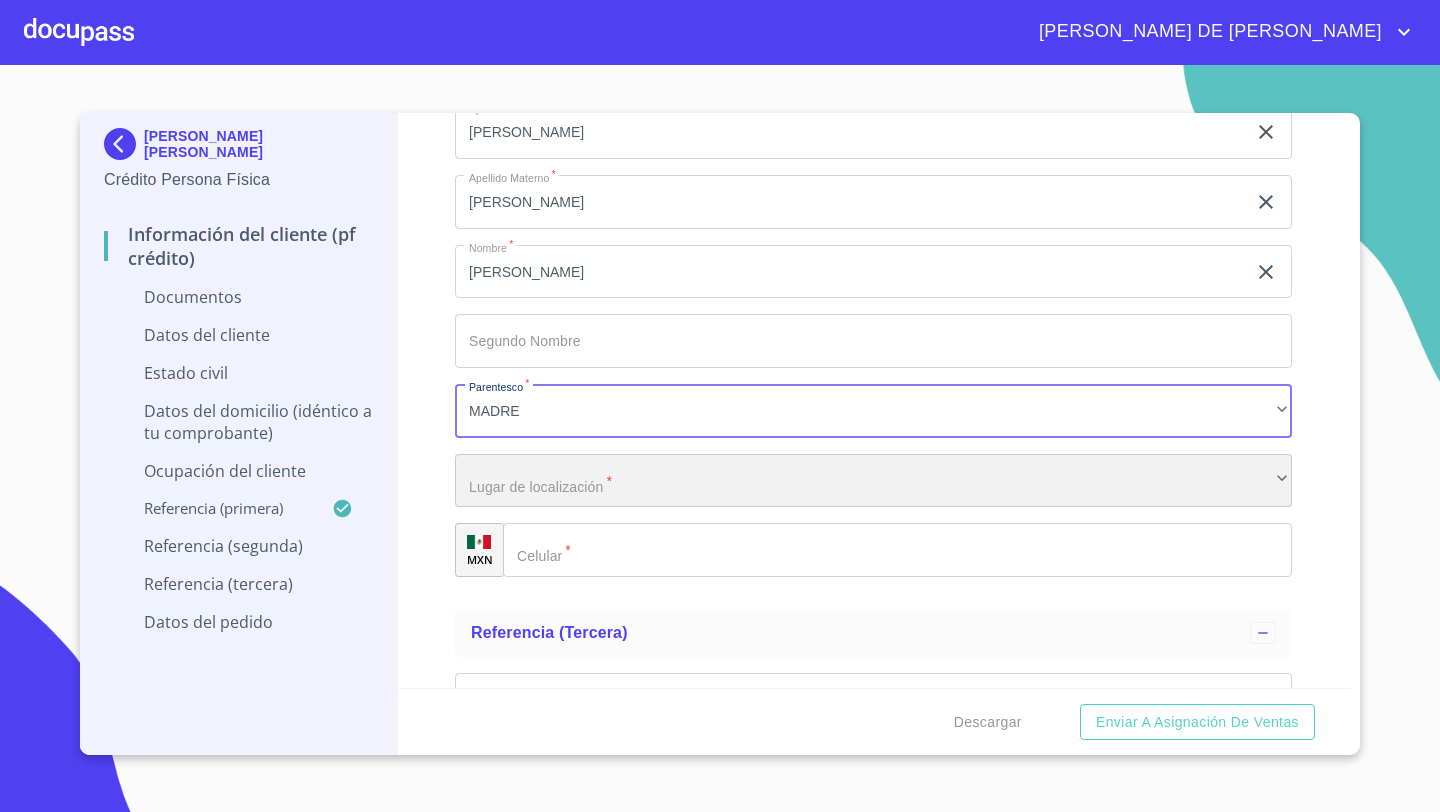 click on "​" at bounding box center [873, 481] 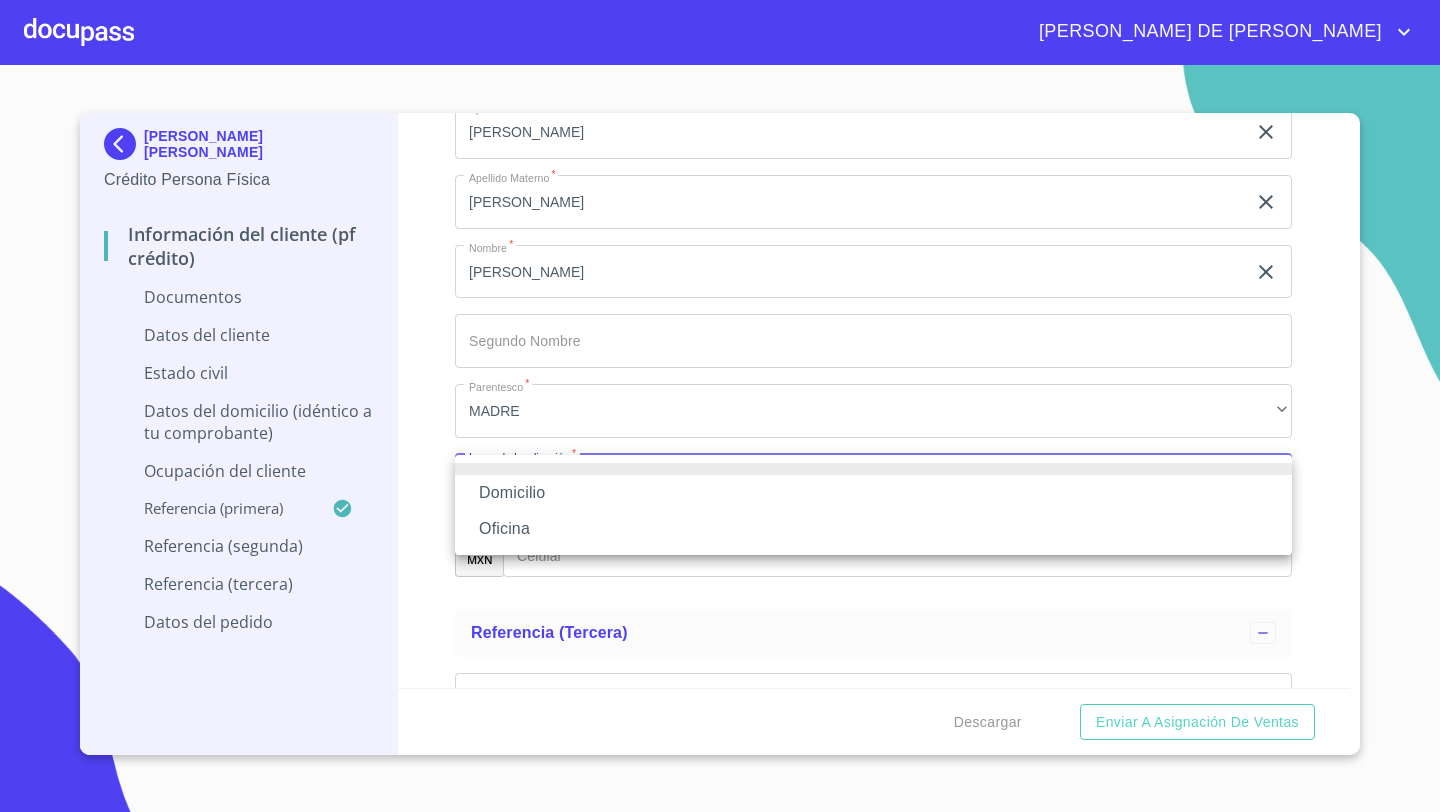click on "Oficina" at bounding box center [873, 529] 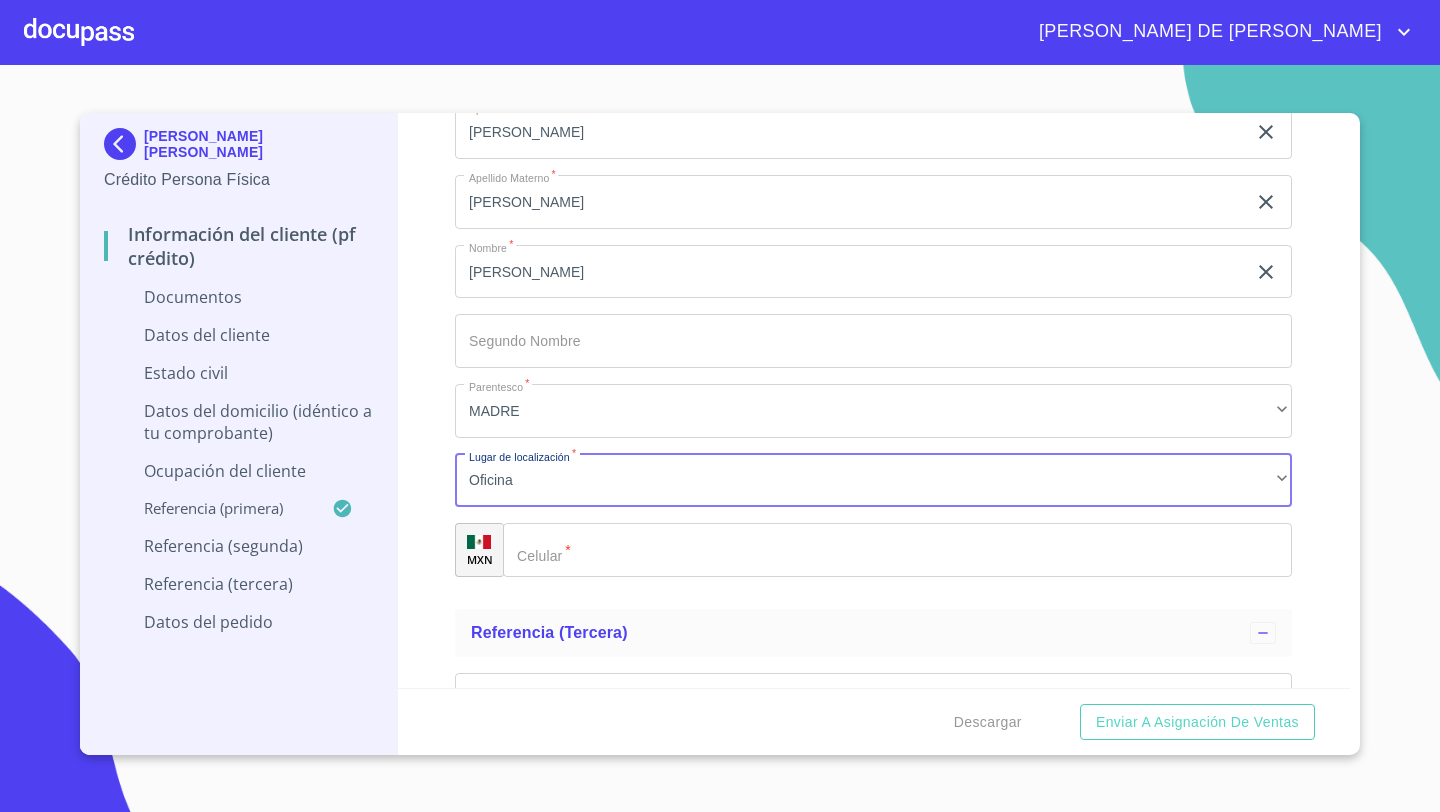 click on "​" at bounding box center [897, 550] 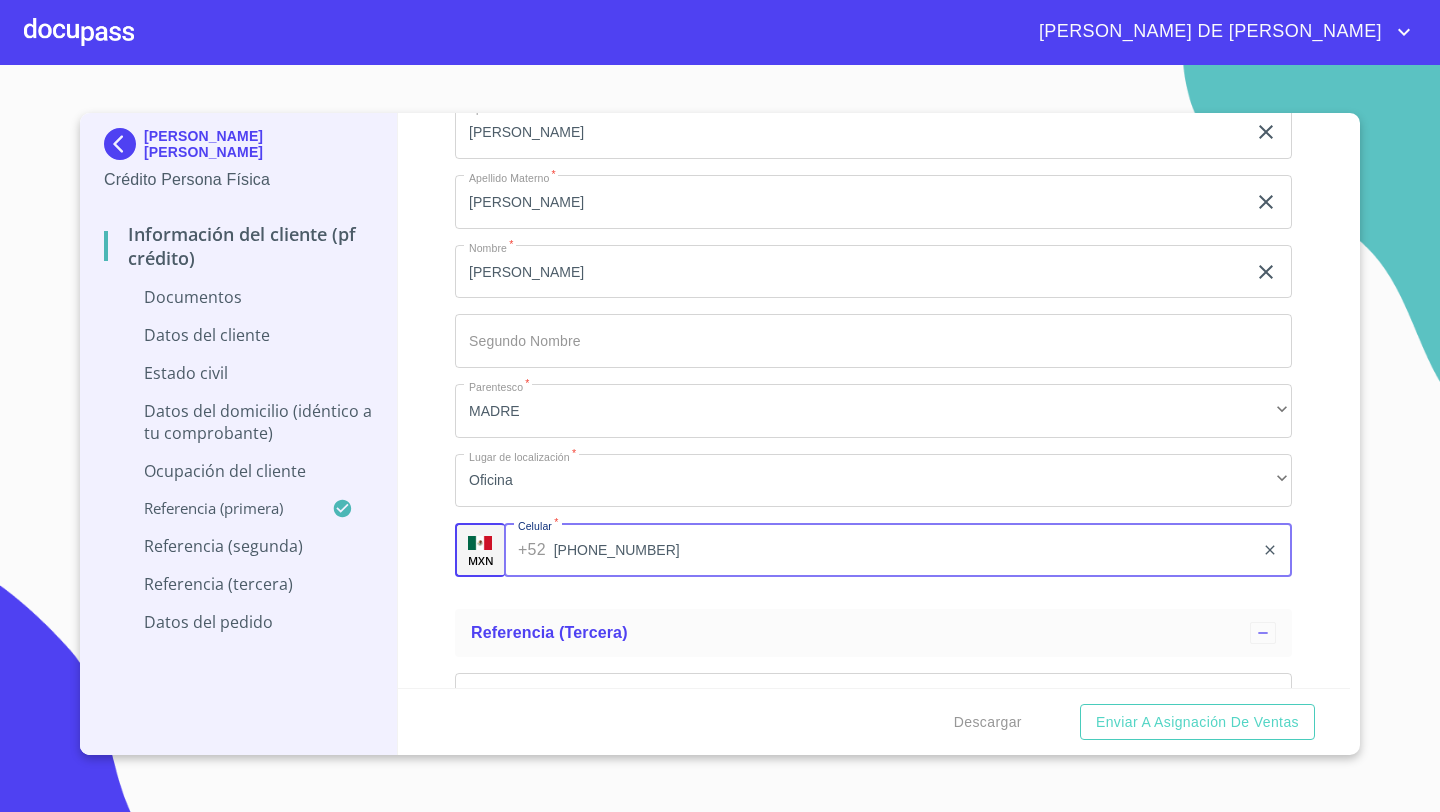 type on "[PHONE_NUMBER]" 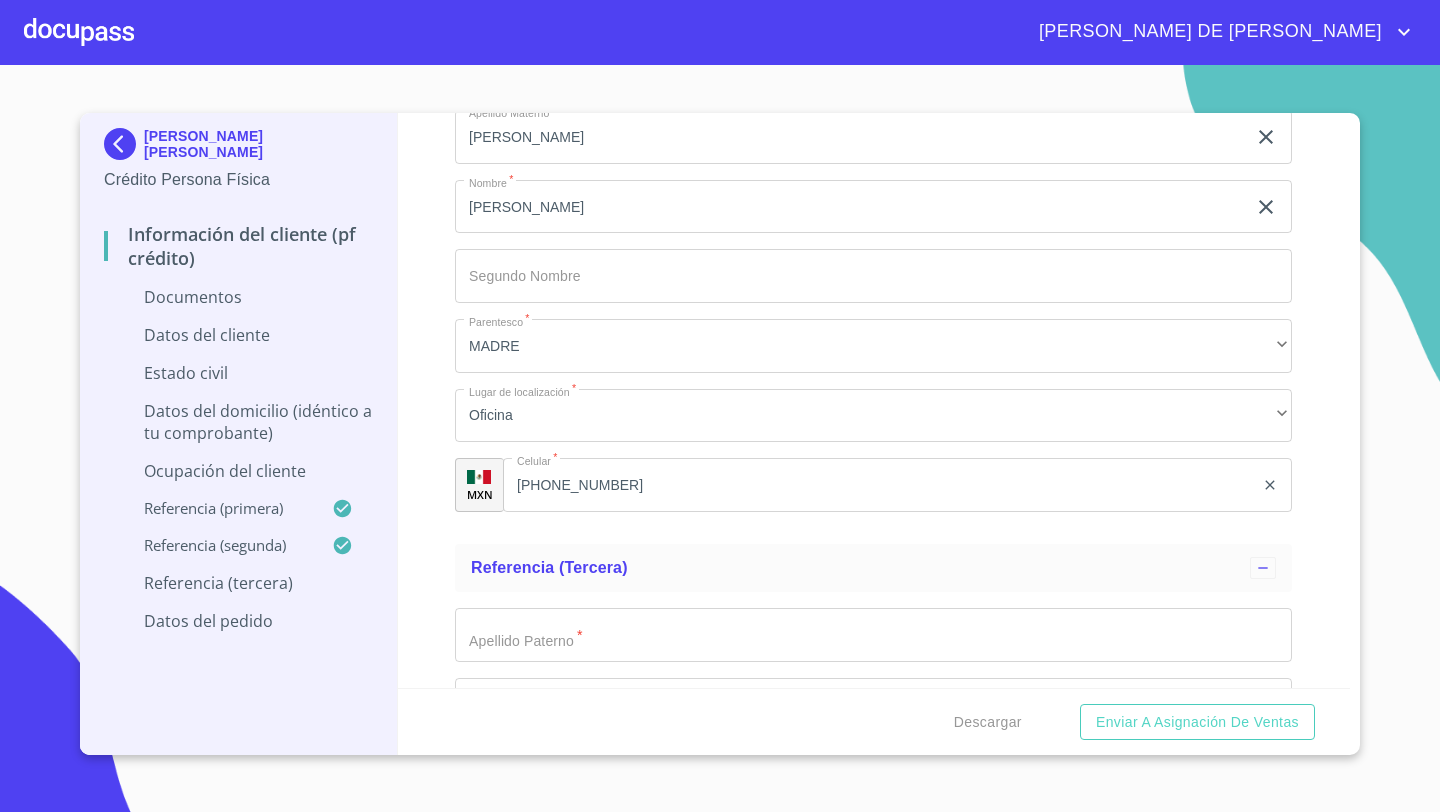 scroll, scrollTop: 8414, scrollLeft: 0, axis: vertical 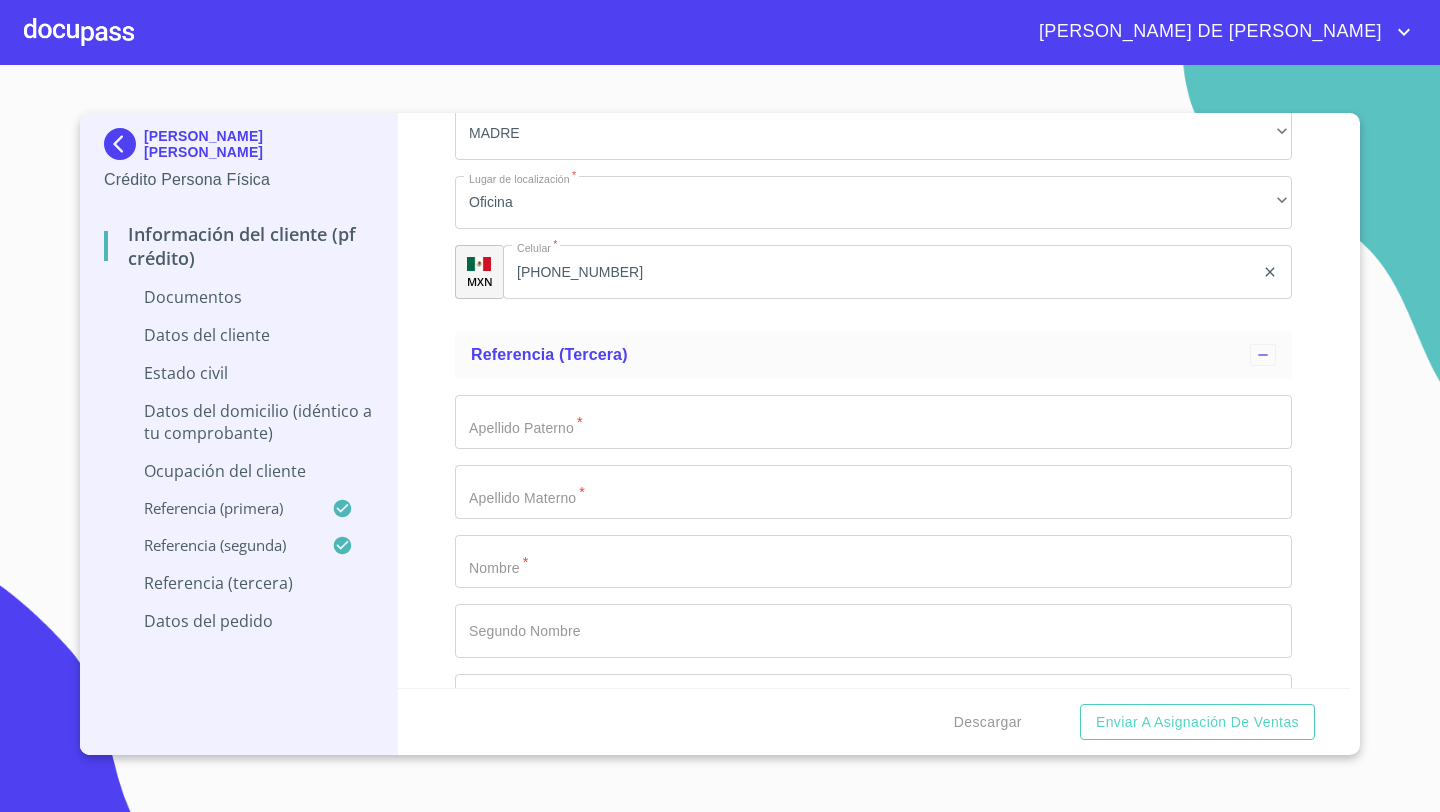 click on "Documento de identificación   *" at bounding box center [850, -4098] 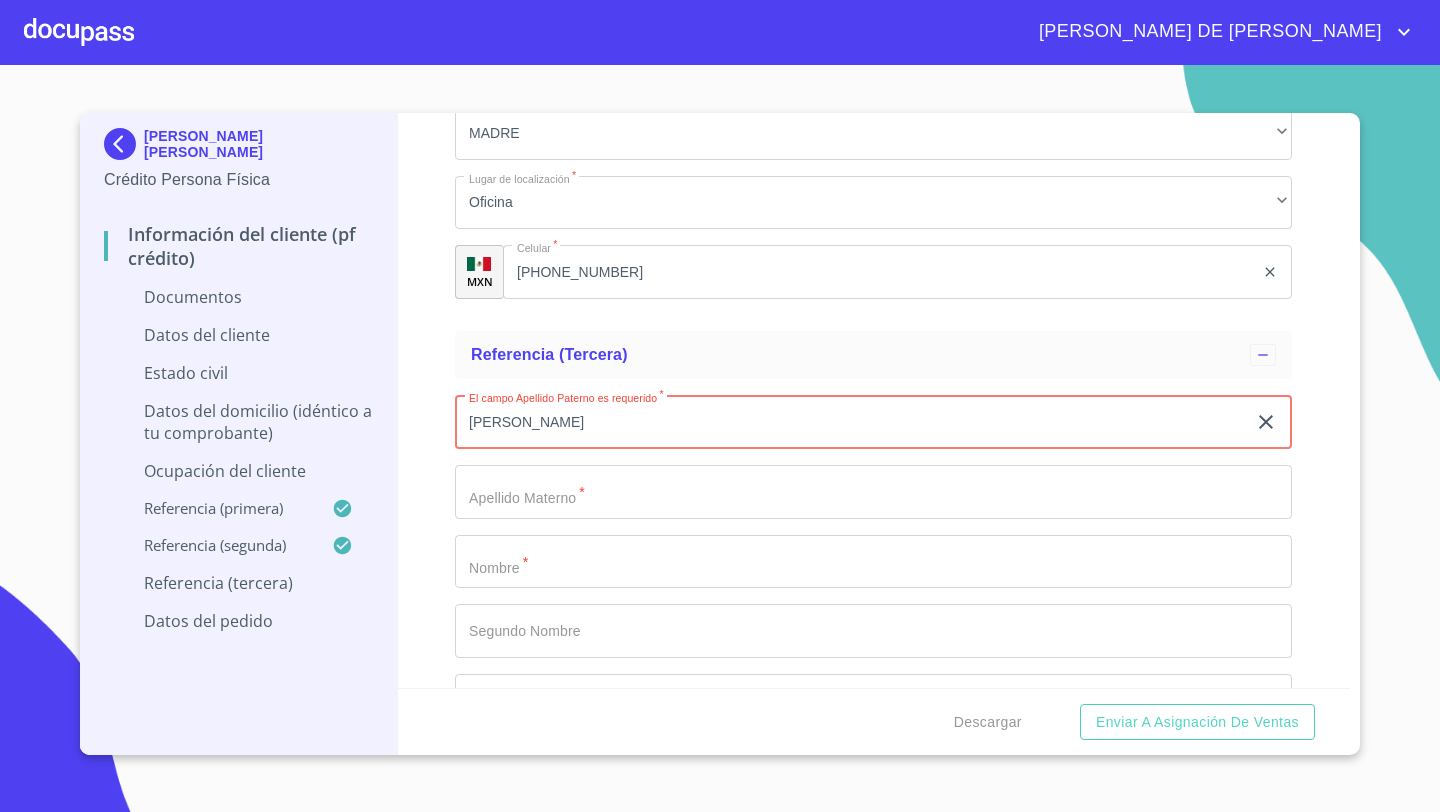 type on "[PERSON_NAME]" 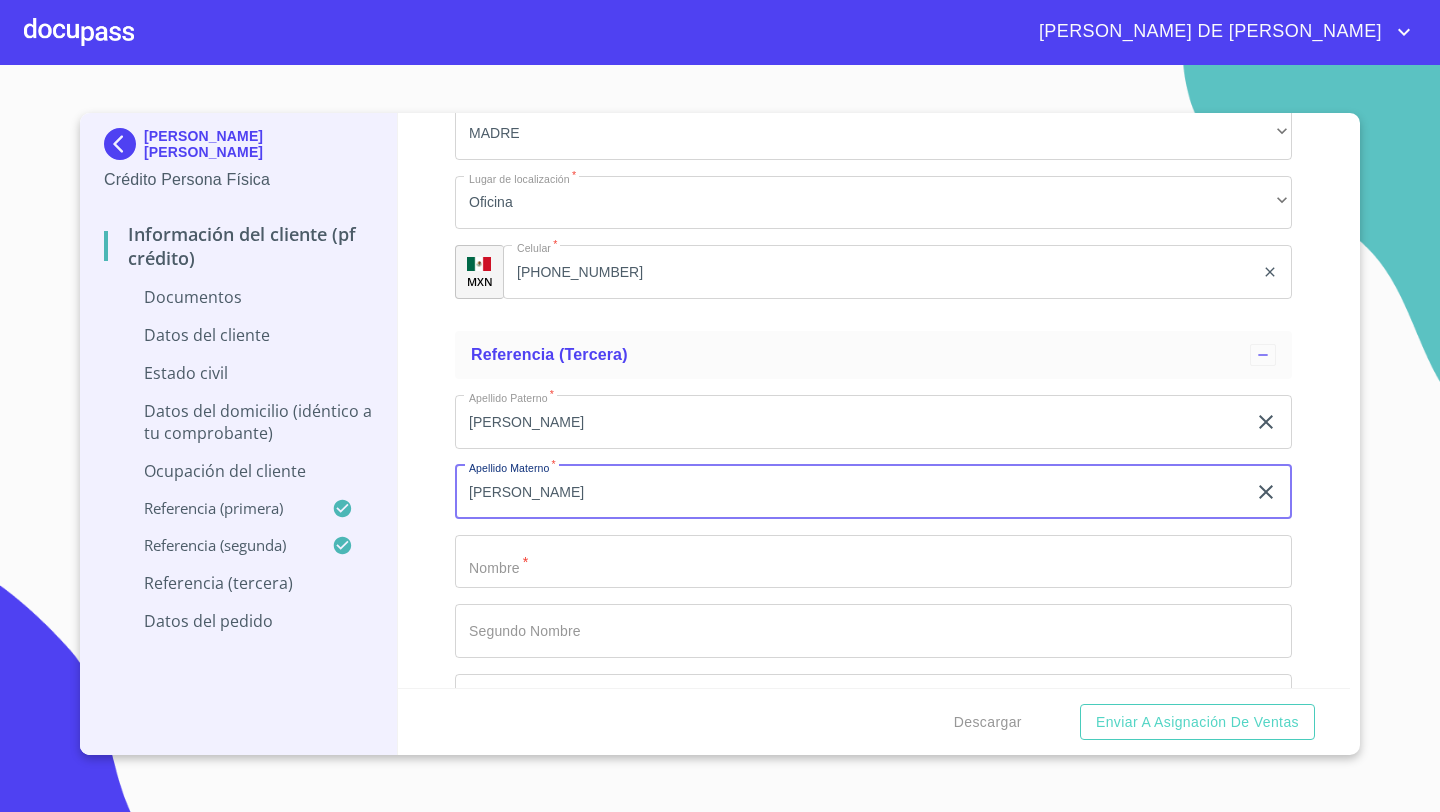 type on "[PERSON_NAME]" 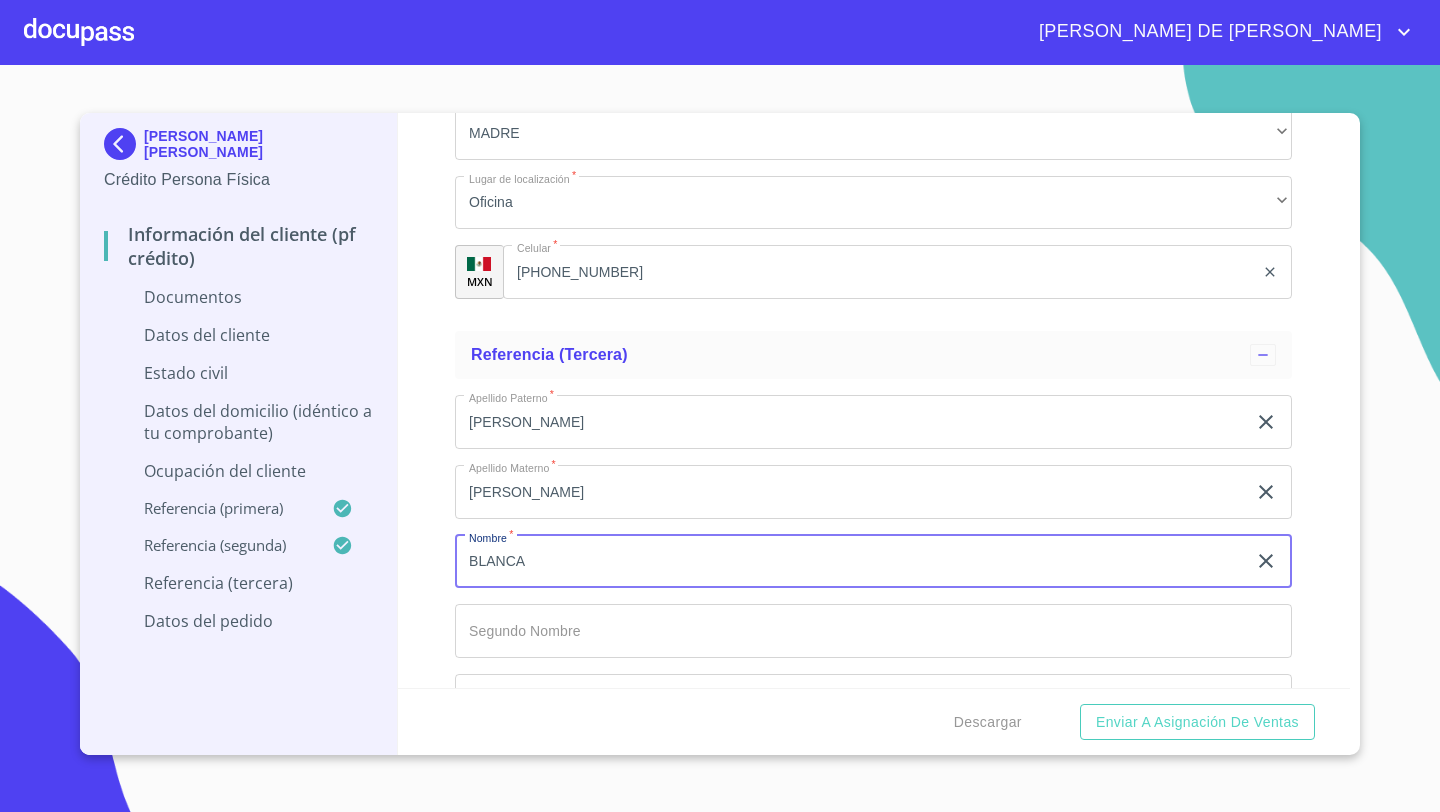 type on "BLANCA" 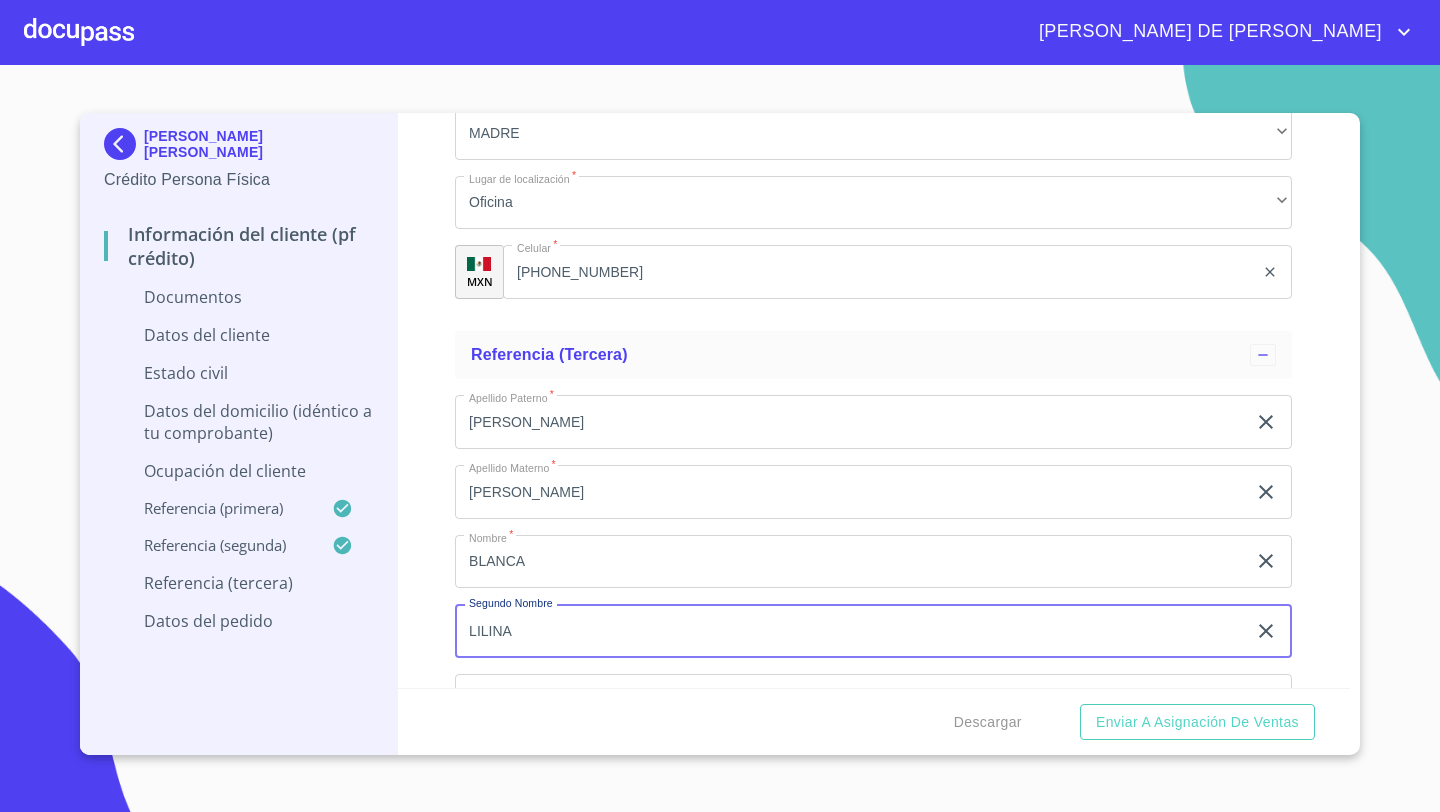 type on "LILINA" 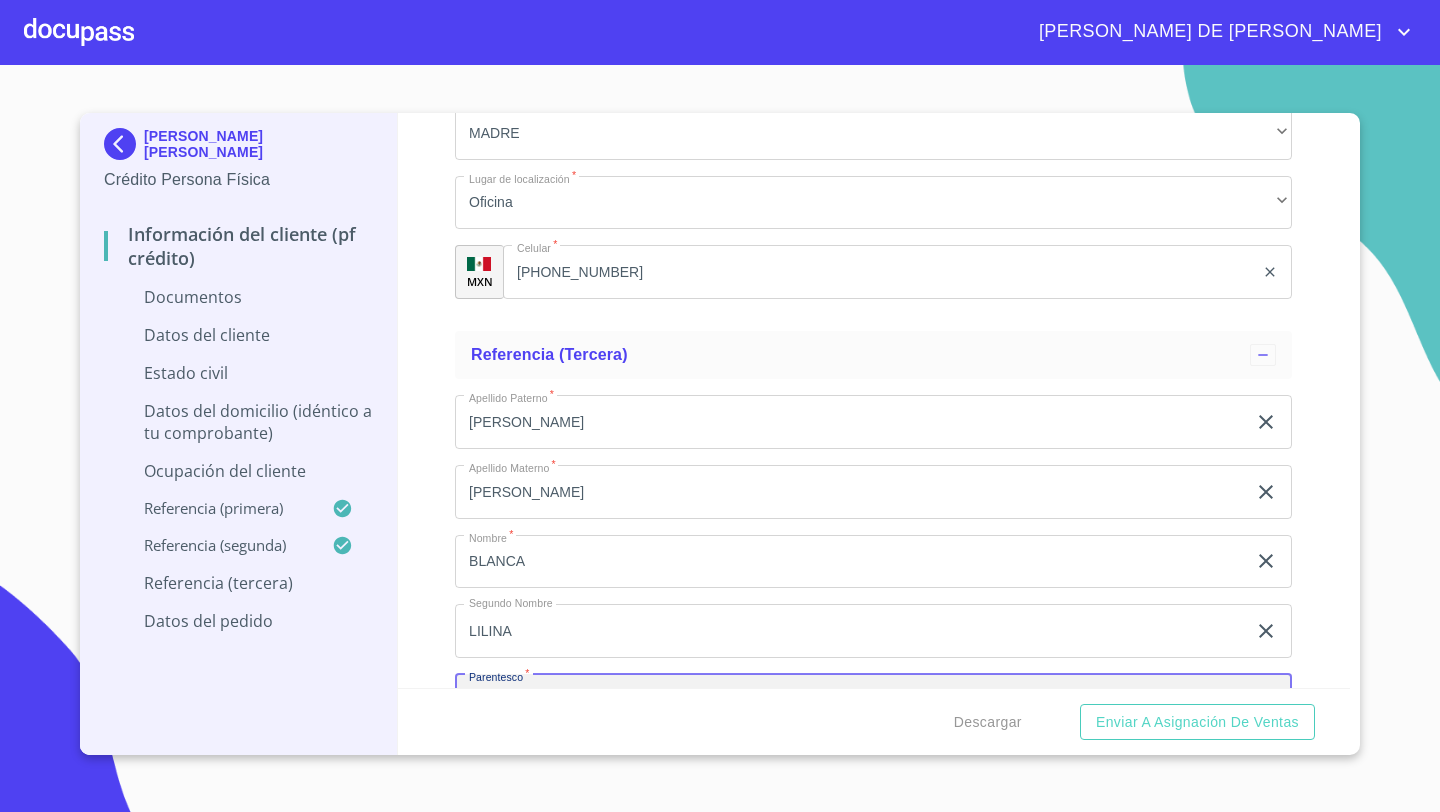 scroll, scrollTop: 8452, scrollLeft: 0, axis: vertical 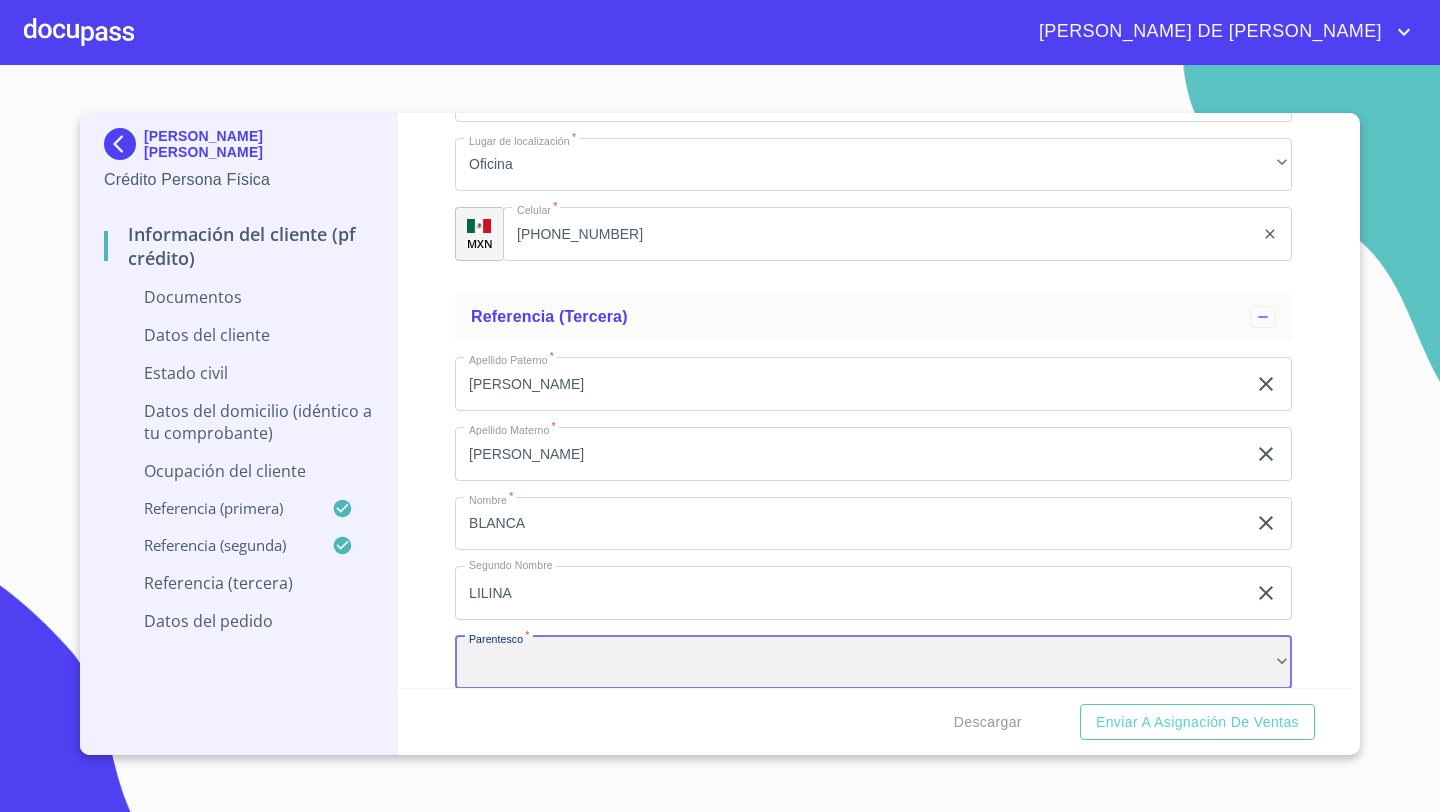 click on "​" at bounding box center (873, 663) 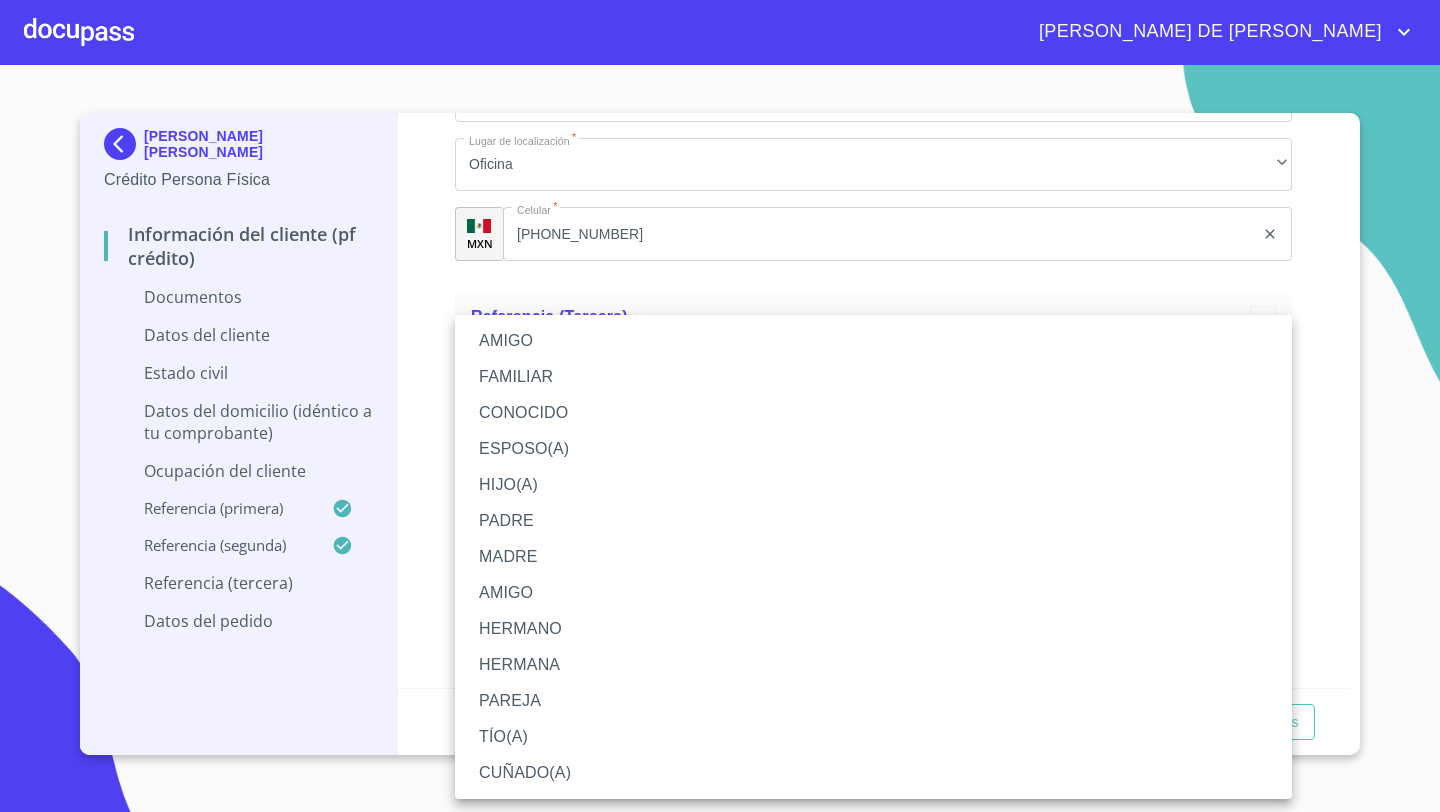click on "FAMILIAR" at bounding box center [873, 377] 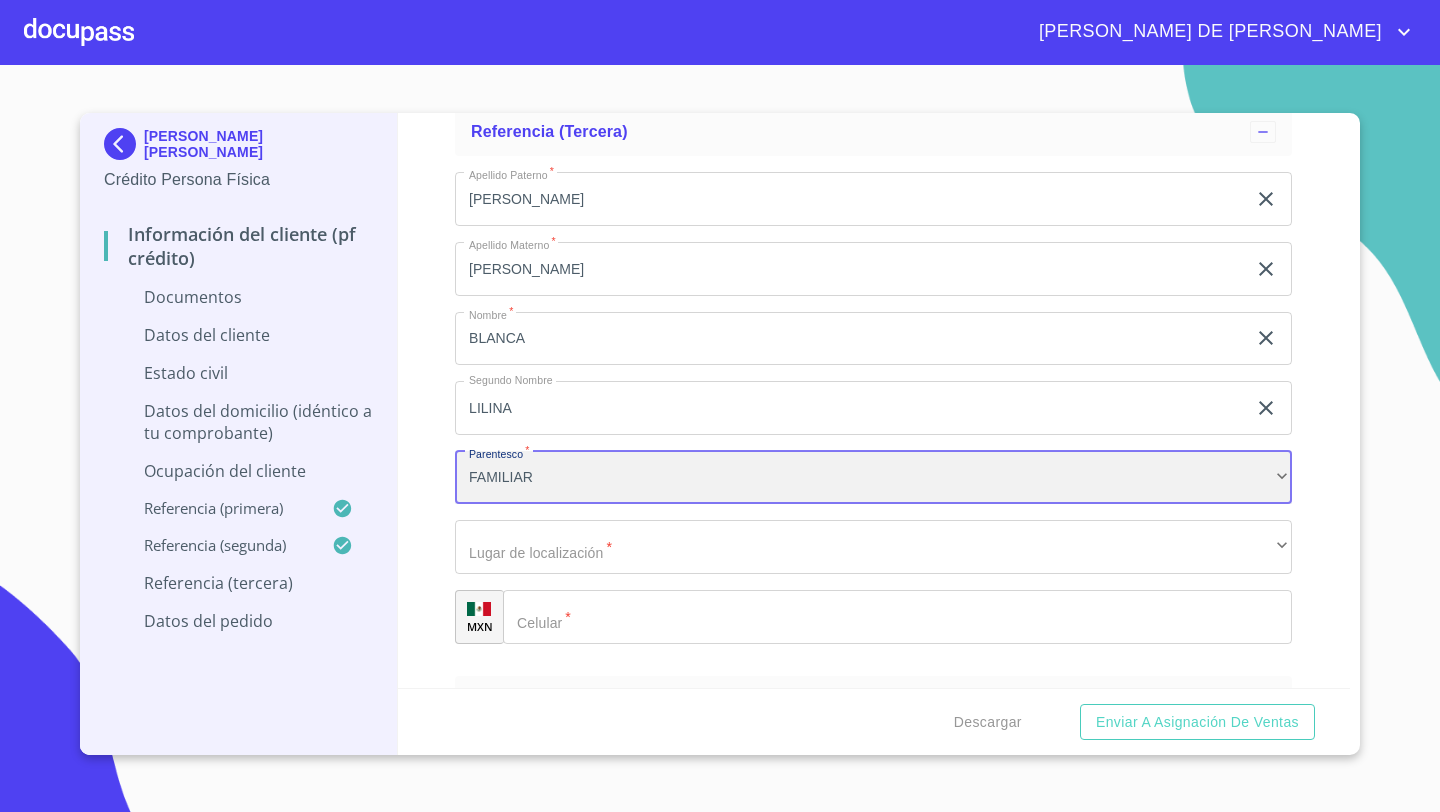 scroll, scrollTop: 8676, scrollLeft: 0, axis: vertical 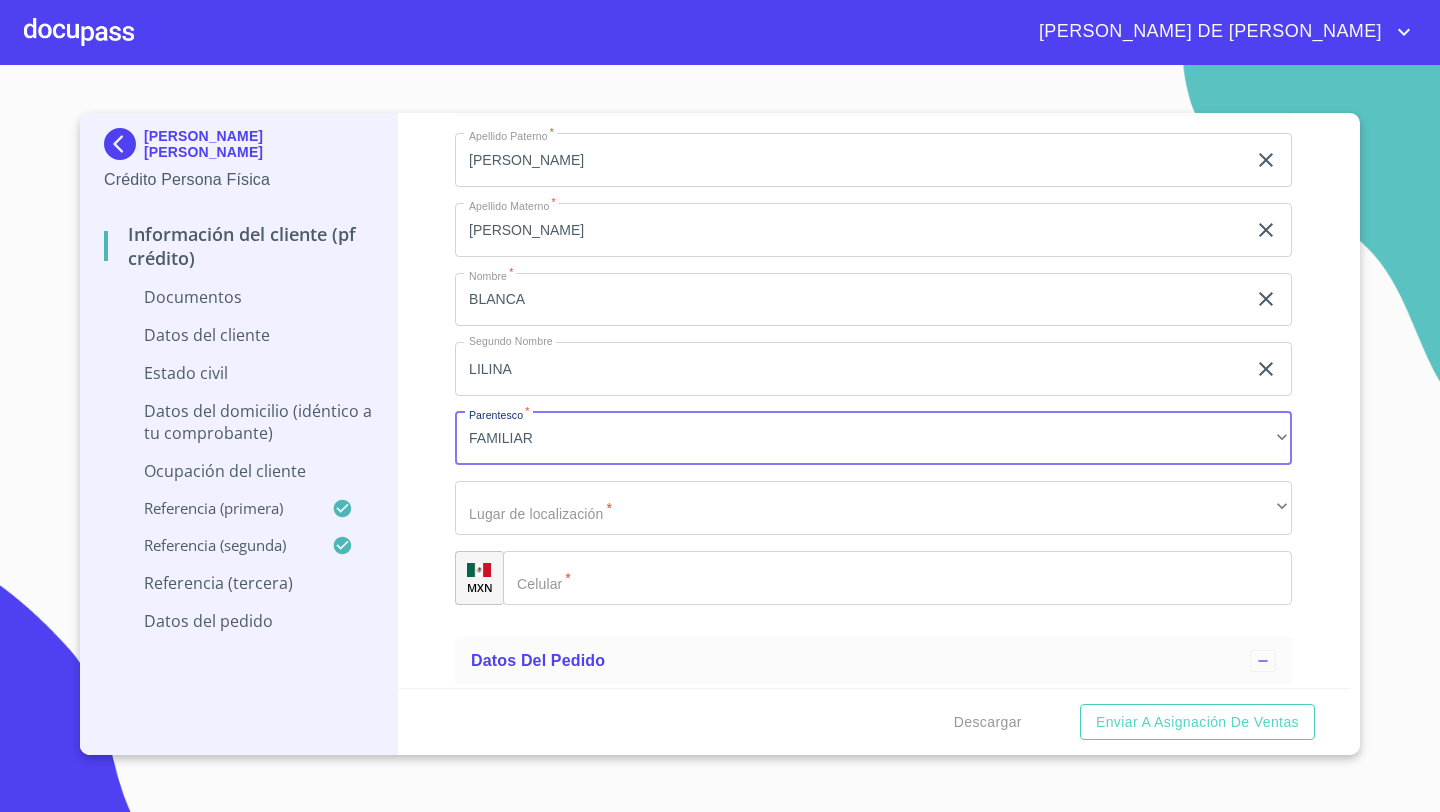 click on "Información del cliente (PF crédito)   Documentos Documento de identificación   * INE ​ Identificación Oficial * Identificación Oficial Identificación Oficial Comprobante de Domicilio * Comprobante de Domicilio Comprobante de [PERSON_NAME] de ingresos   * Independiente/Dueño de negocio/Persona Moral ​ Comprobante de Ingresos mes 1 * Comprobante de Ingresos mes 1 Comprobante de Ingresos mes 1 Comprobante de Ingresos mes 2 * Arrastra o selecciona el (los) documento(s) para agregar Comprobante de Ingresos mes 3 * Arrastra o selecciona el (los) documento(s) para agregar CURP * [GEOGRAPHIC_DATA] o selecciona el (los) documento(s) para agregar [PERSON_NAME] de situación fiscal Arrastra o selecciona el (los) documento(s) para agregar Datos del cliente Apellido [PERSON_NAME]   * [PERSON_NAME] ​ Apellido Materno   * [PERSON_NAME] ​ Primer nombre   * [PERSON_NAME] ​ [PERSON_NAME] Nombre ​ Fecha de nacimiento * ​ Nacionalidad   * ​ ​ País de nacimiento   * ​ CURP   * ​ RFC   * ​ Sexo   * ​ ​ MXN Celular *" at bounding box center [874, 400] 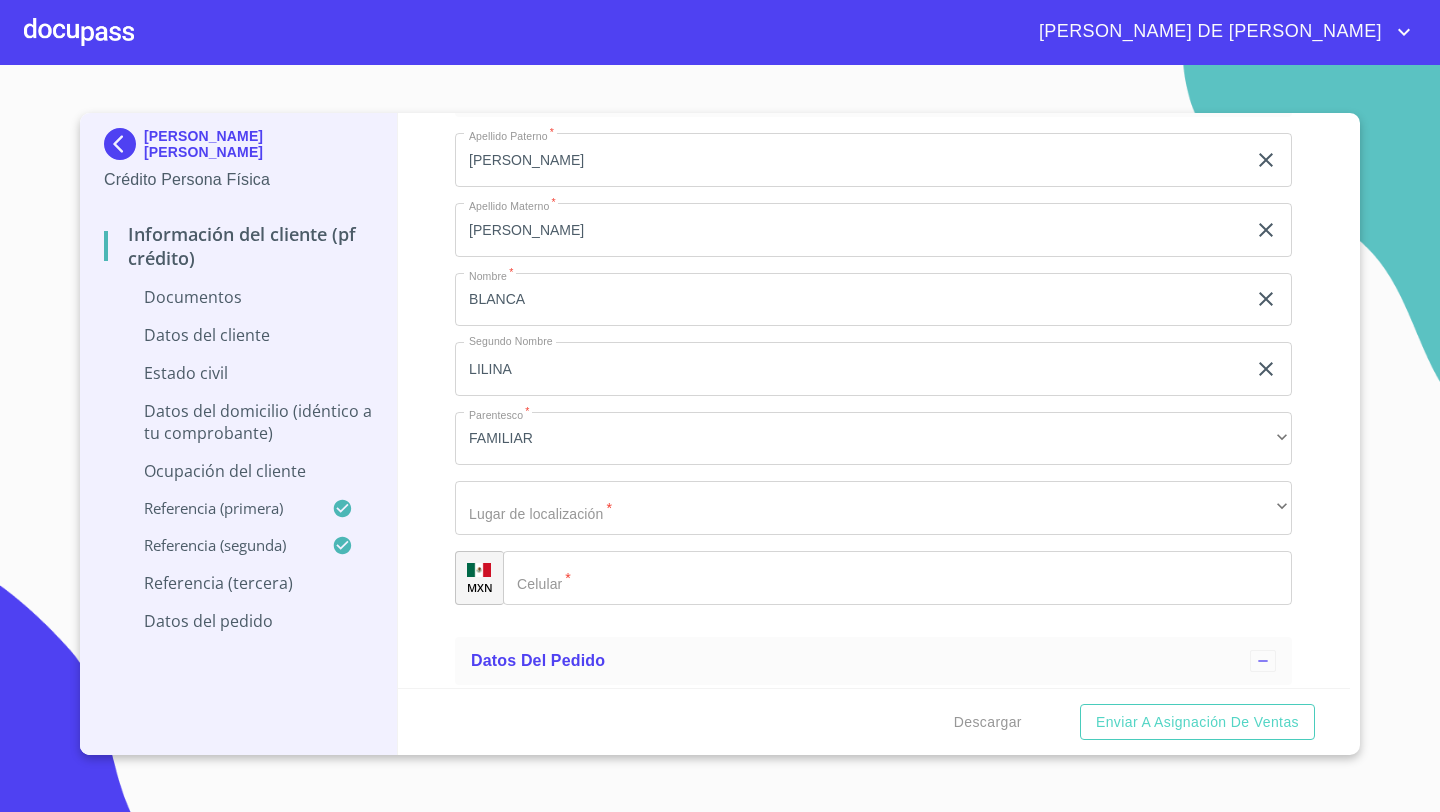click on "Información del cliente (PF crédito)   Documentos Documento de identificación   * INE ​ Identificación Oficial * Identificación Oficial Identificación Oficial Comprobante de Domicilio * Comprobante de Domicilio Comprobante de [PERSON_NAME] de ingresos   * Independiente/Dueño de negocio/Persona Moral ​ Comprobante de Ingresos mes 1 * Comprobante de Ingresos mes 1 Comprobante de Ingresos mes 1 Comprobante de Ingresos mes 2 * Arrastra o selecciona el (los) documento(s) para agregar Comprobante de Ingresos mes 3 * Arrastra o selecciona el (los) documento(s) para agregar CURP * [GEOGRAPHIC_DATA] o selecciona el (los) documento(s) para agregar [PERSON_NAME] de situación fiscal Arrastra o selecciona el (los) documento(s) para agregar Datos del cliente Apellido [PERSON_NAME]   * [PERSON_NAME] ​ Apellido Materno   * [PERSON_NAME] ​ Primer nombre   * [PERSON_NAME] ​ [PERSON_NAME] Nombre ​ Fecha de nacimiento * ​ Nacionalidad   * ​ ​ País de nacimiento   * ​ CURP   * ​ RFC   * ​ Sexo   * ​ ​ MXN Celular *" at bounding box center (874, 400) 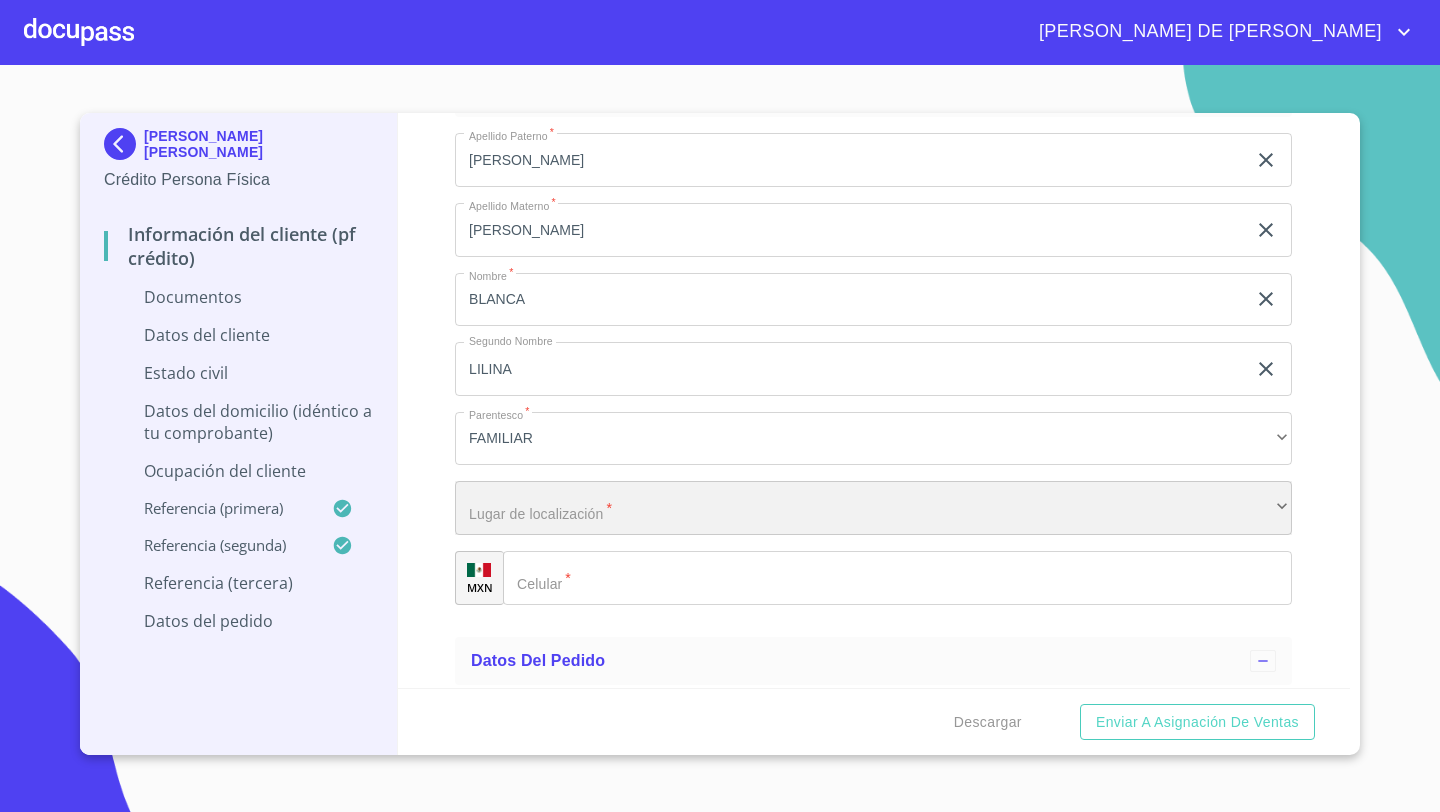 click on "​" at bounding box center (873, 508) 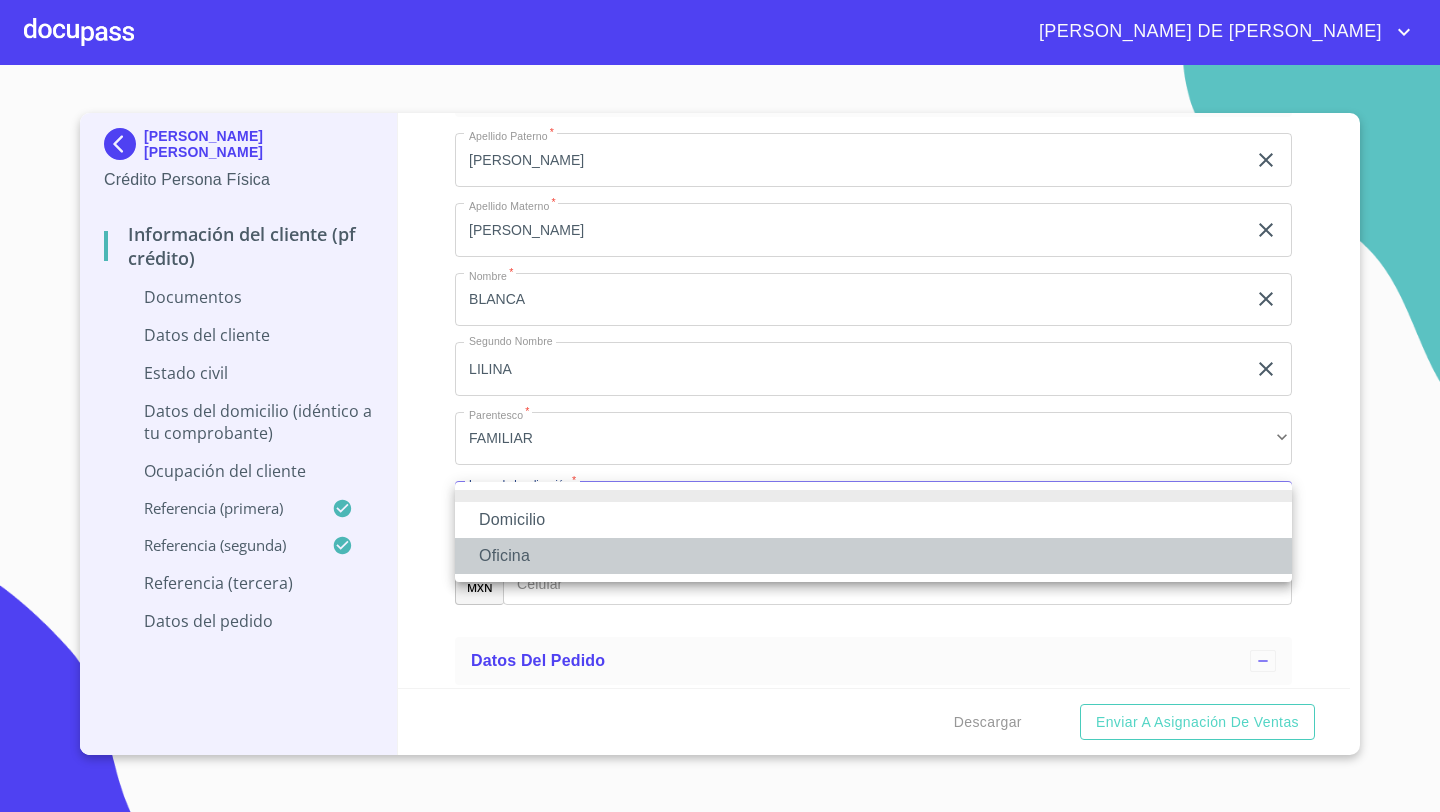 click on "Oficina" at bounding box center [873, 556] 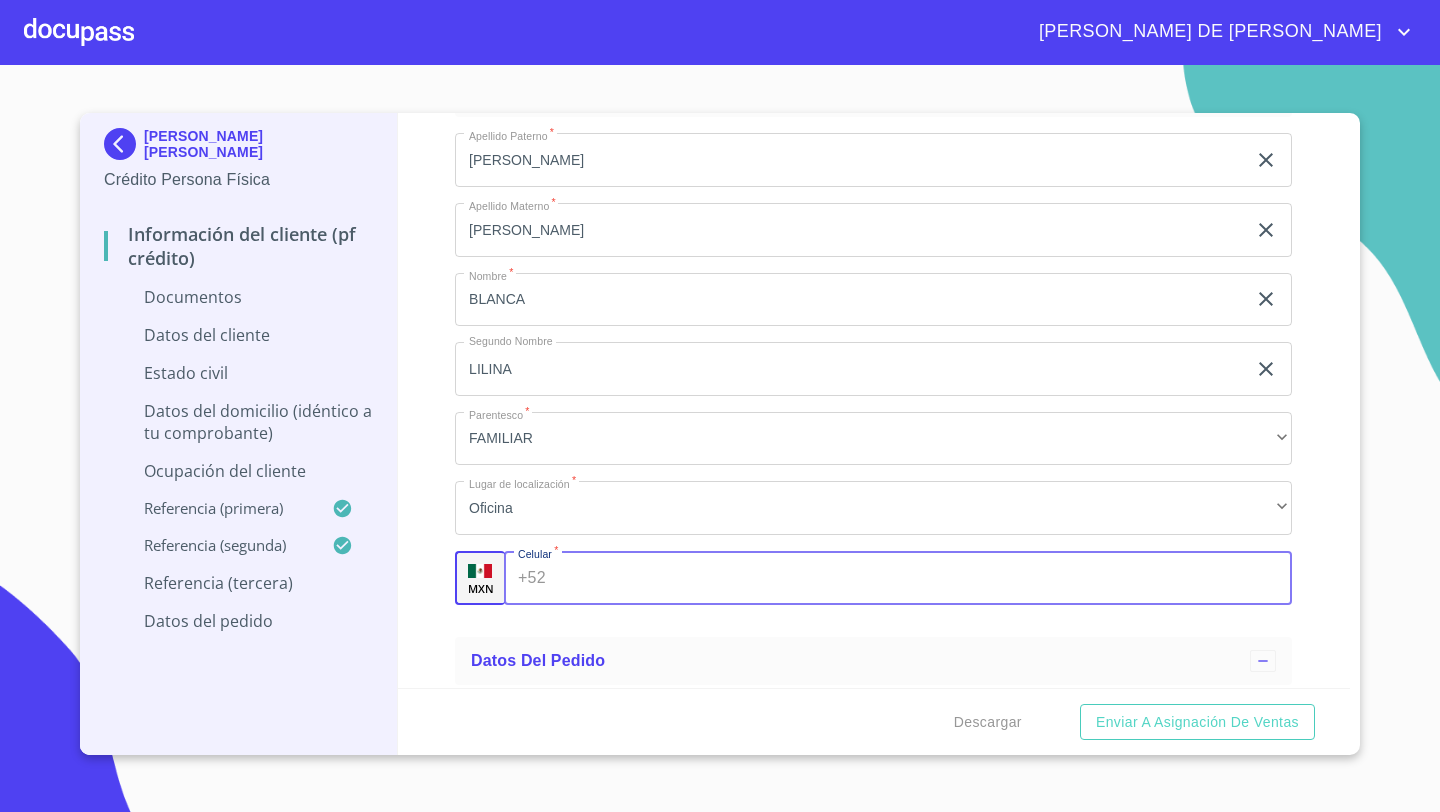 click on "+52 ​" at bounding box center (898, 578) 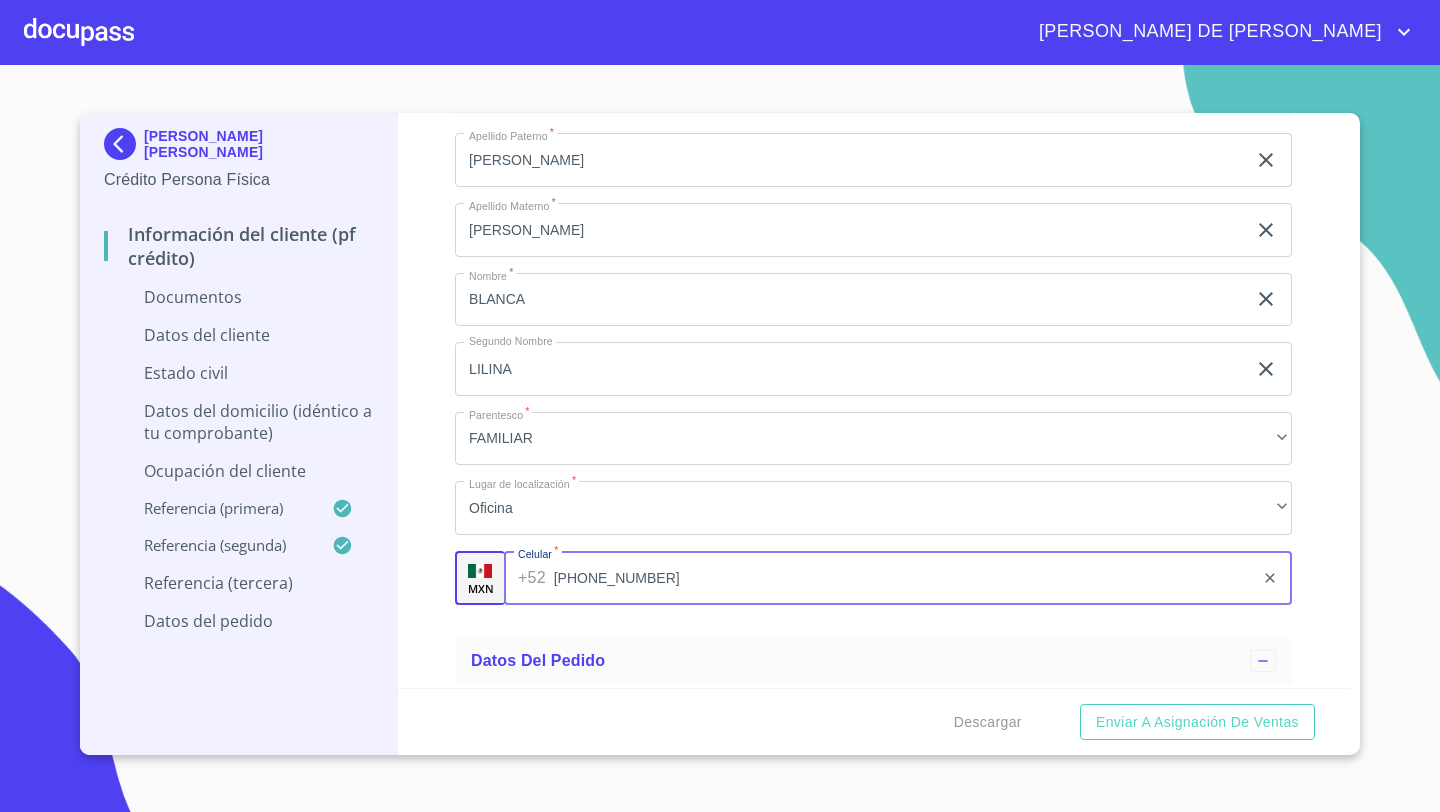 type on "[PHONE_NUMBER]" 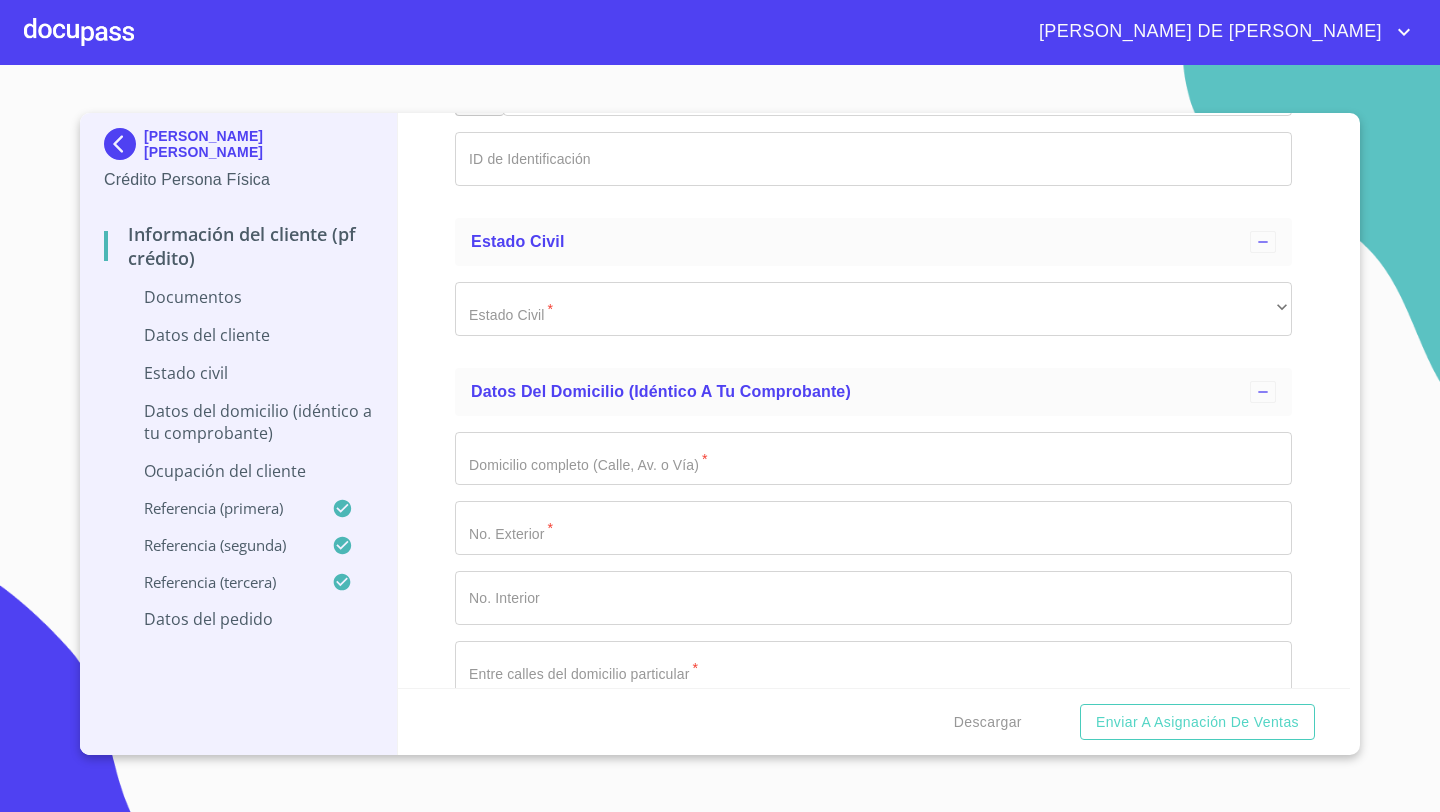 scroll, scrollTop: 4925, scrollLeft: 0, axis: vertical 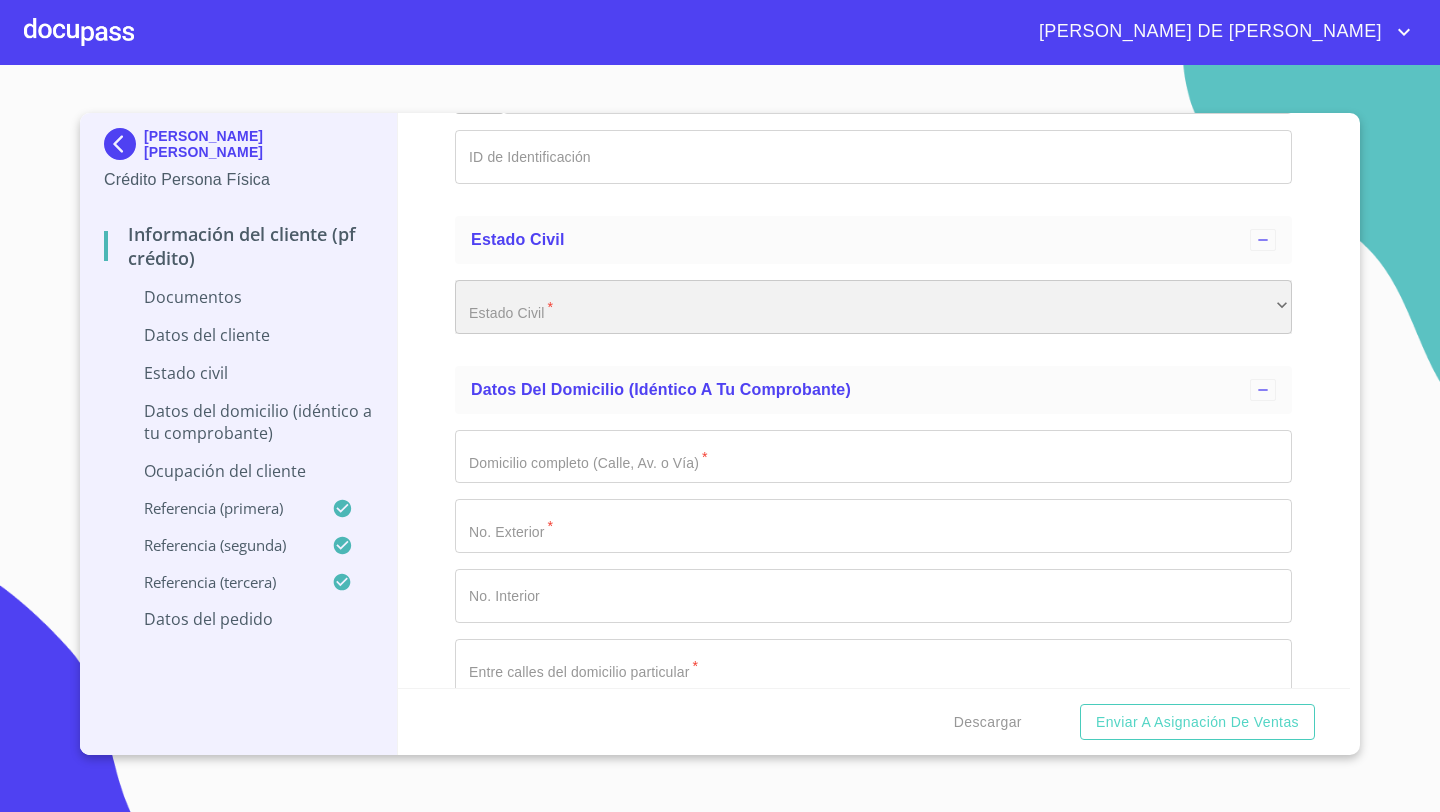 click on "​" at bounding box center [873, 307] 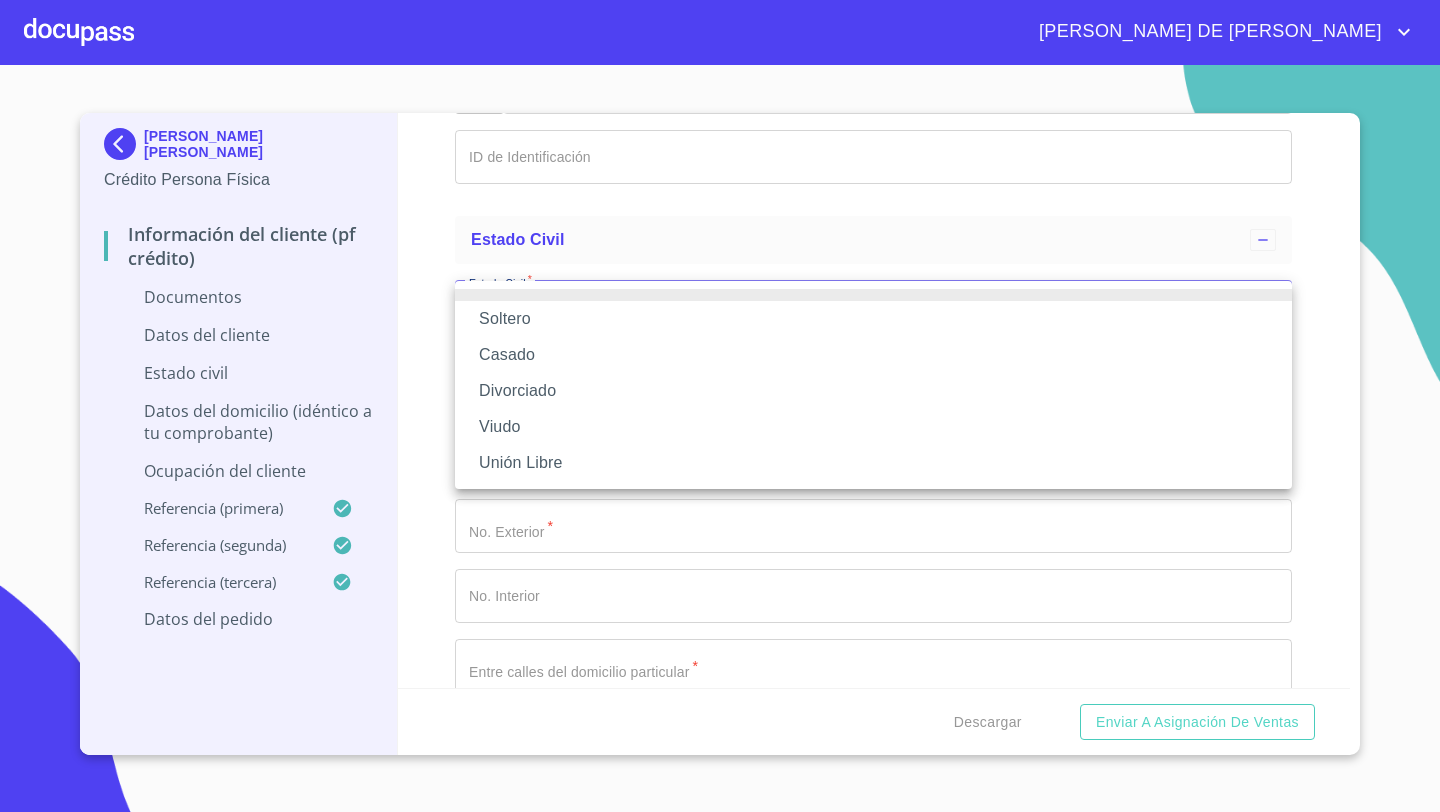 click on "Casado" at bounding box center [873, 355] 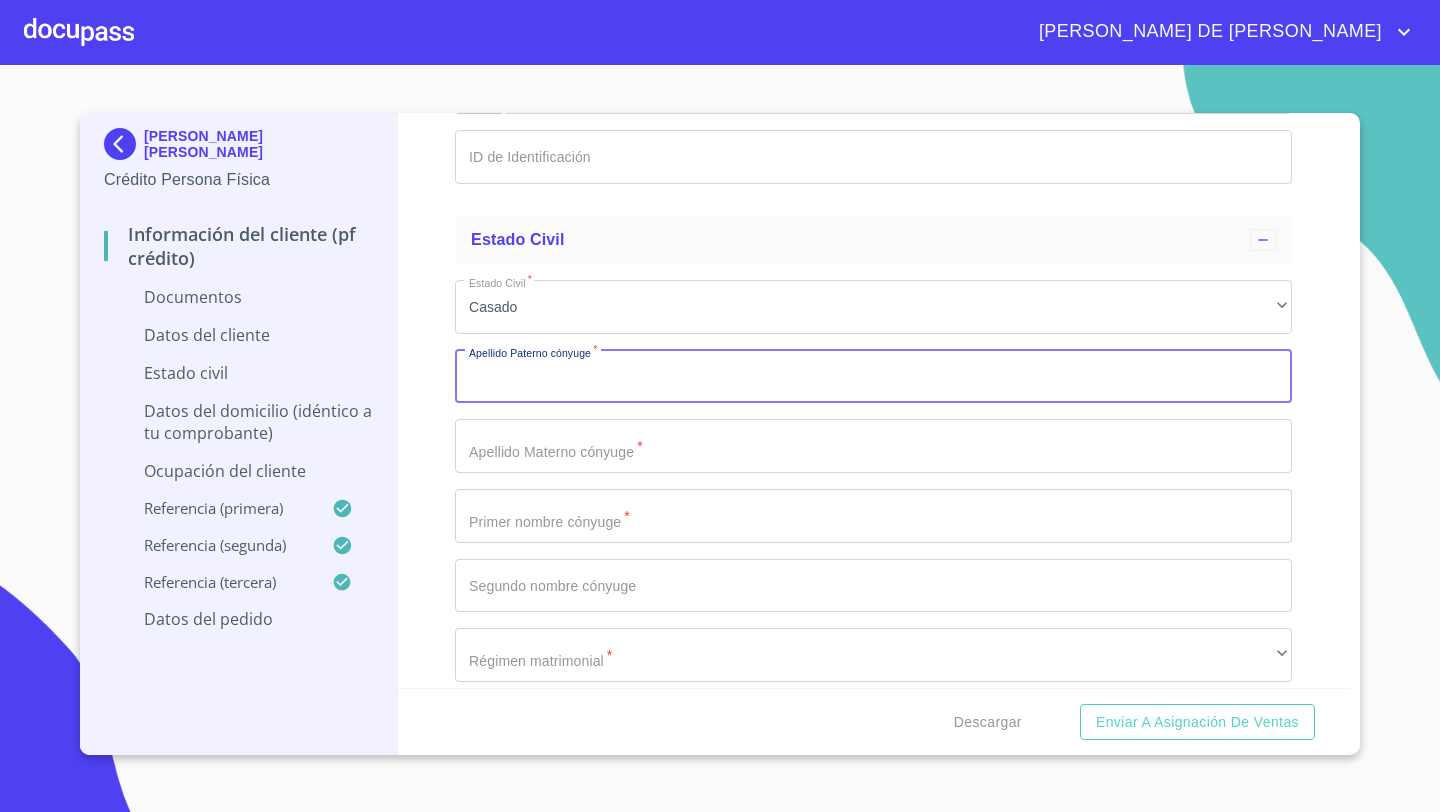click on "Documento de identificación   *" at bounding box center [873, 377] 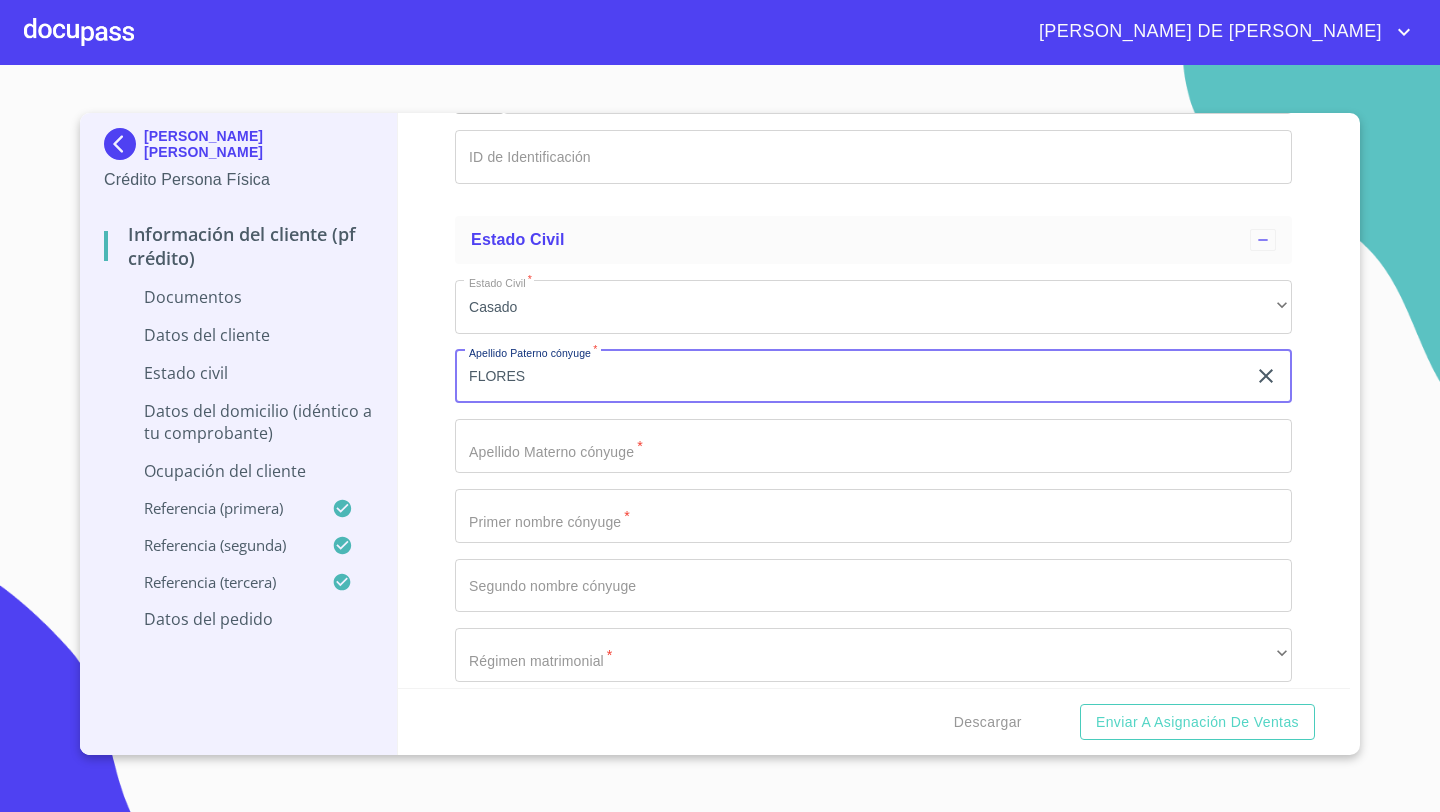 type on "FLORES" 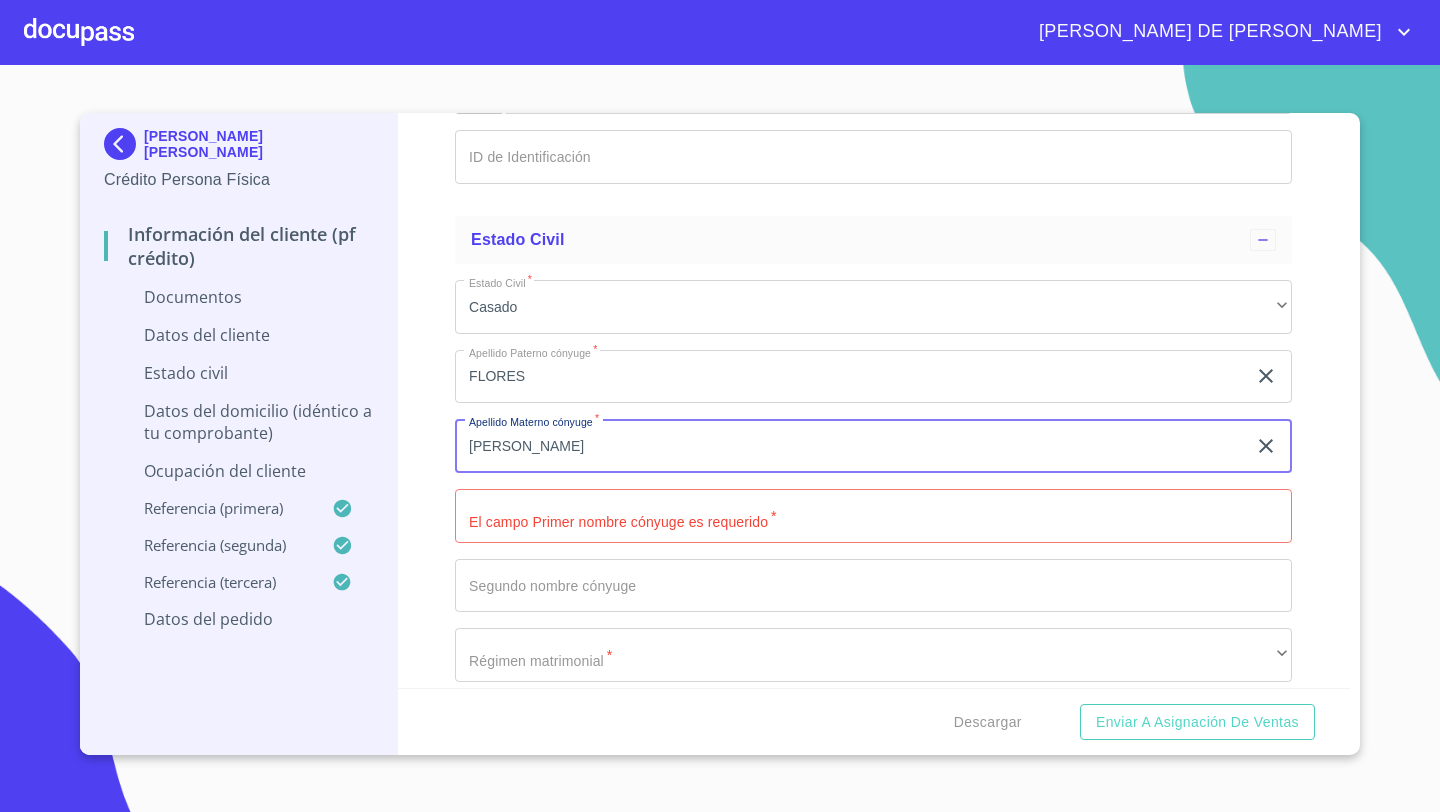 type on "[PERSON_NAME]" 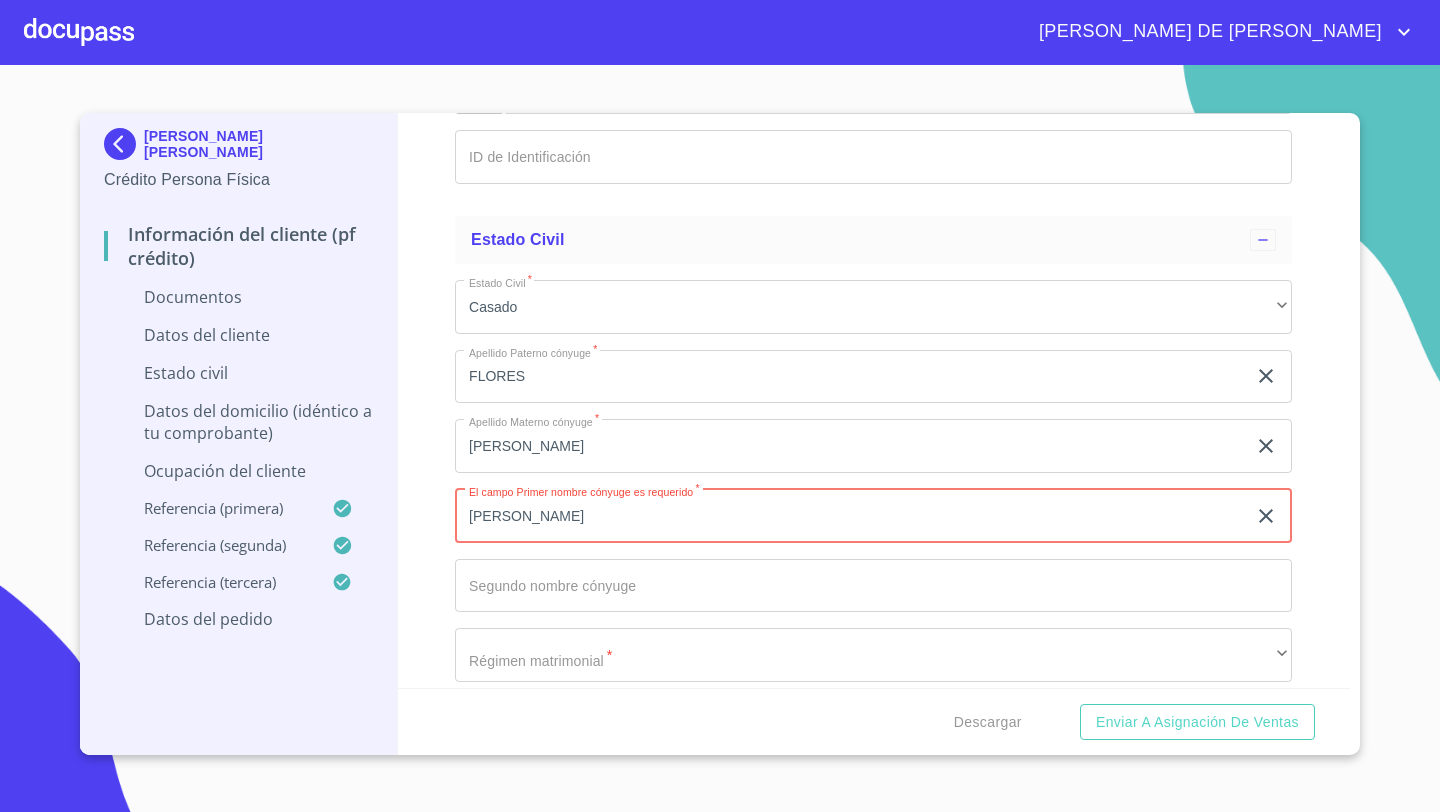 type on "[PERSON_NAME]" 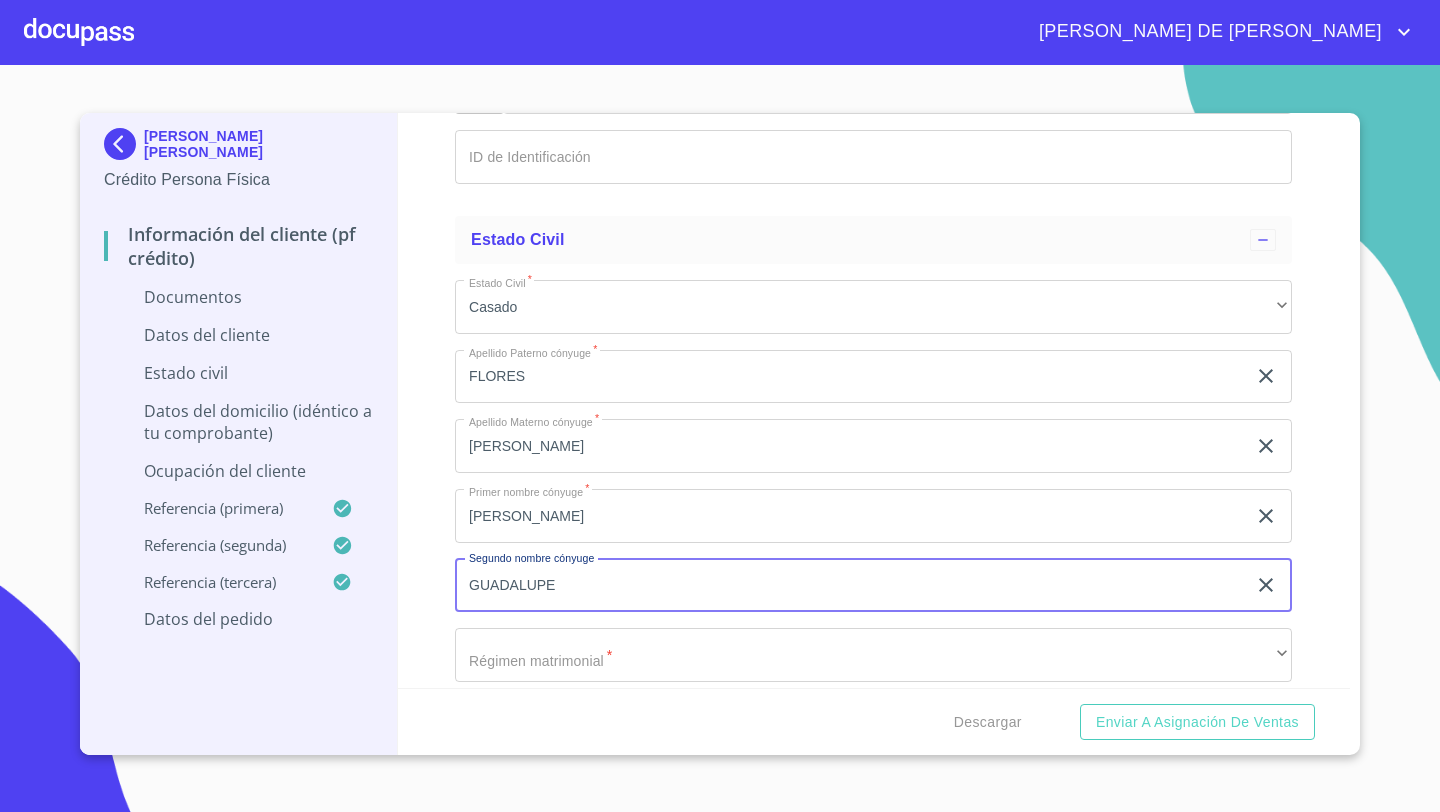 type on "GUADALUPE" 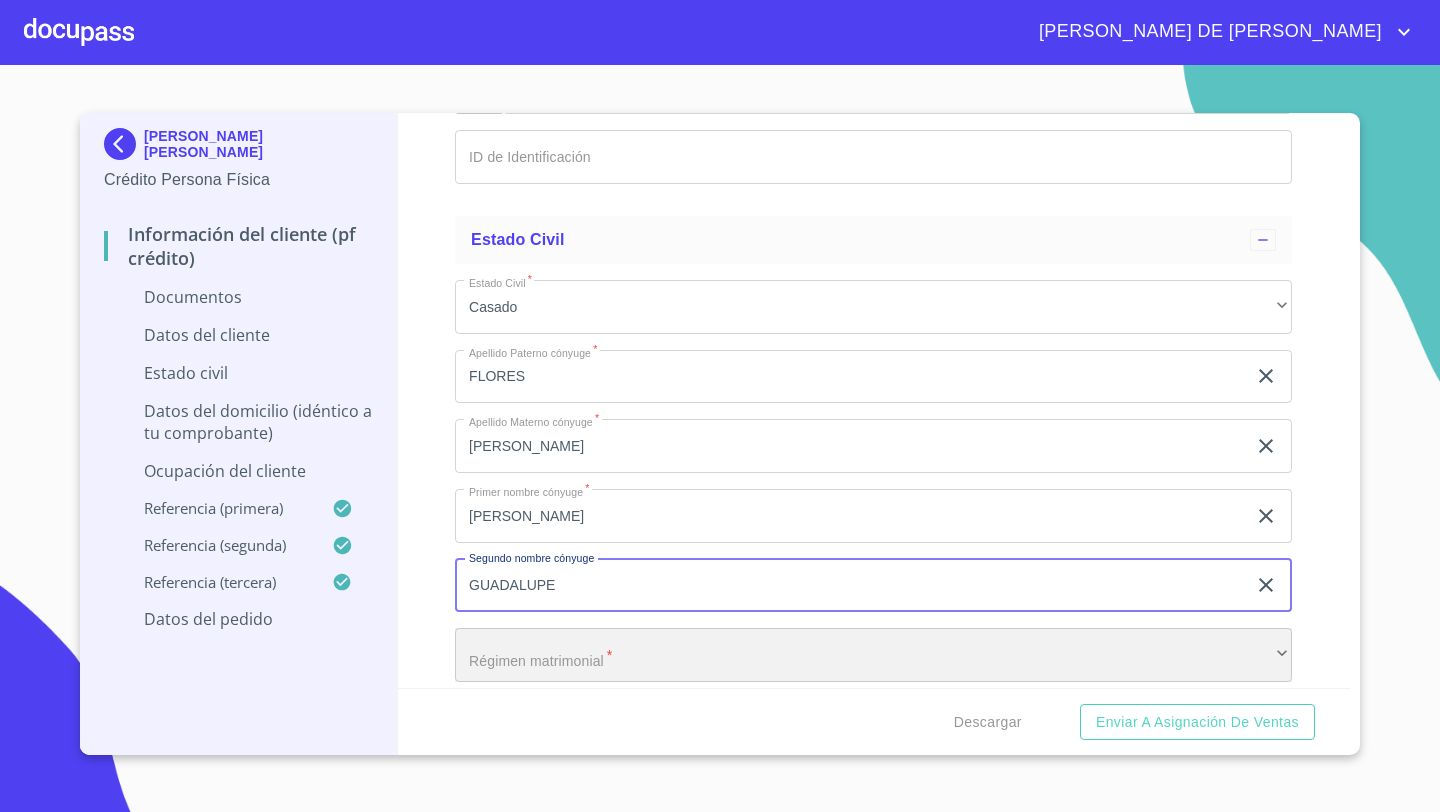 click on "​" at bounding box center [873, 655] 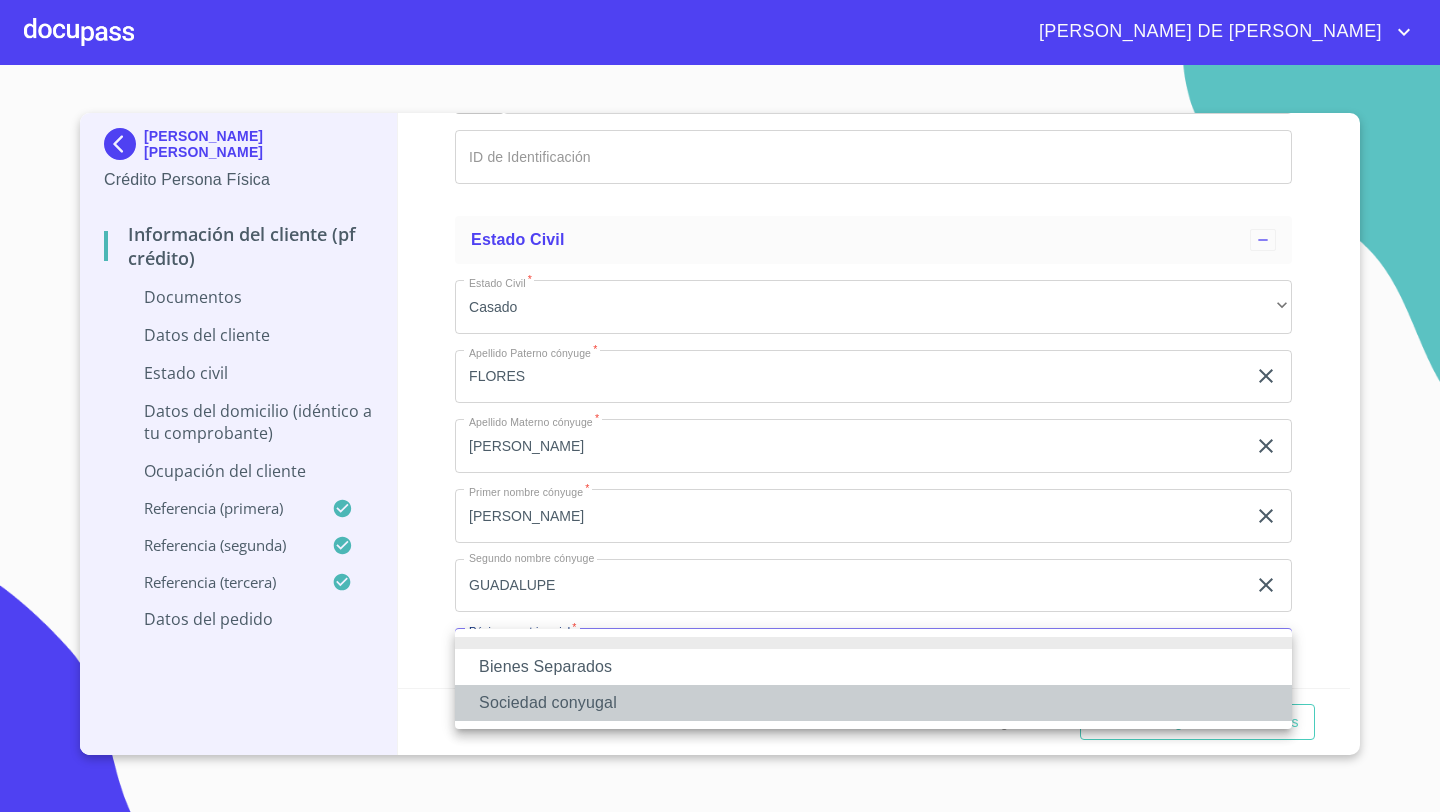 click on "Sociedad conyugal" at bounding box center (873, 703) 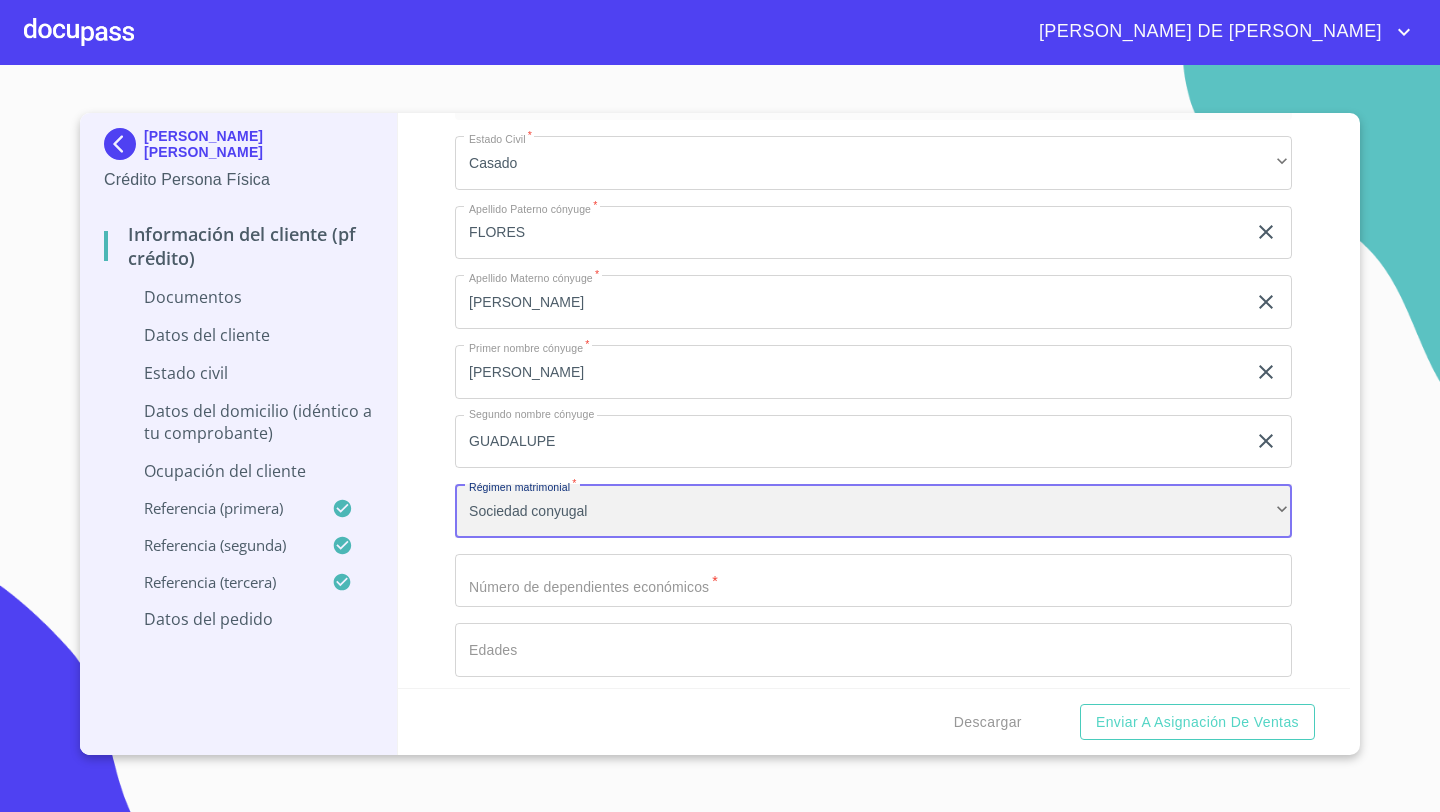 scroll, scrollTop: 5083, scrollLeft: 0, axis: vertical 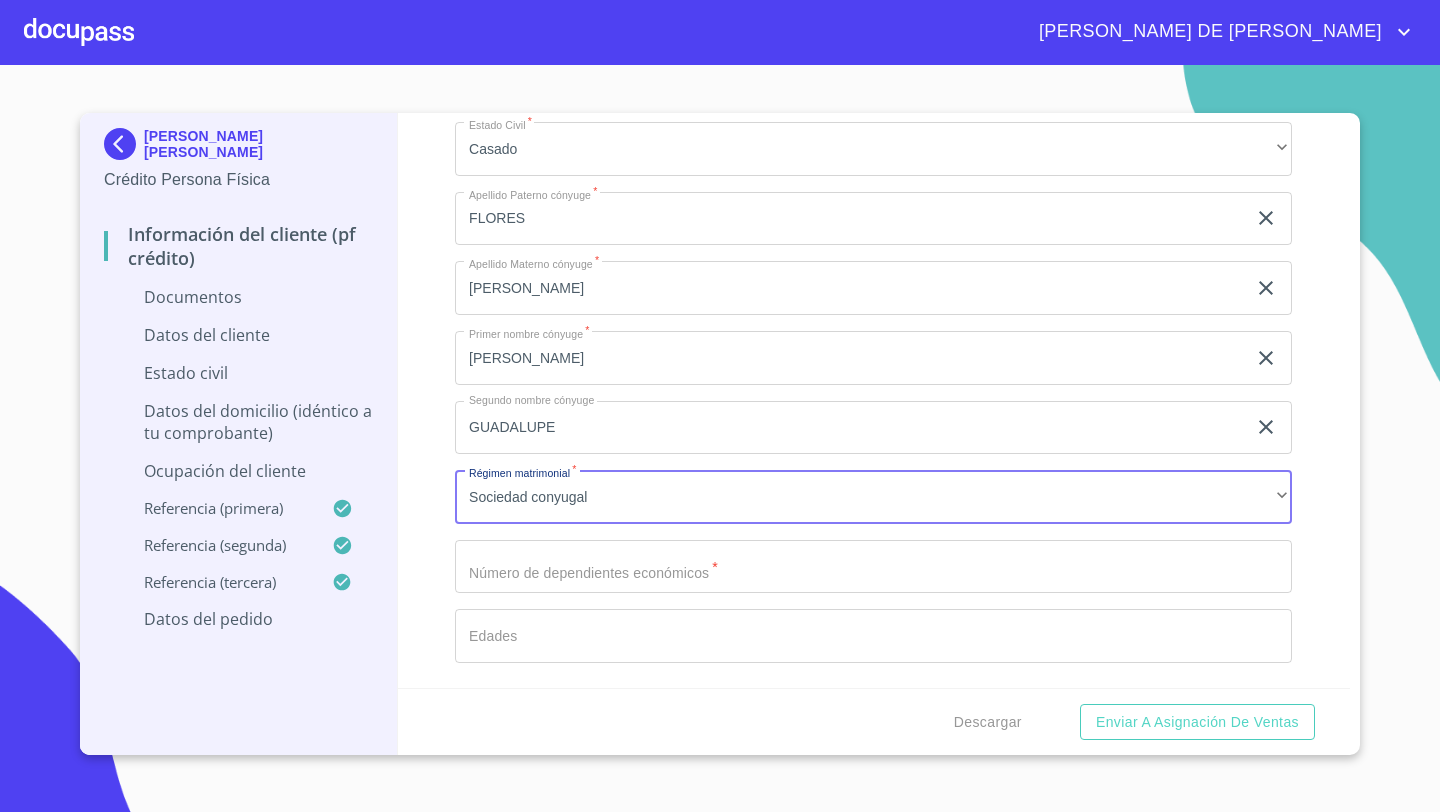 click on "Documento de identificación   *" at bounding box center [850, -767] 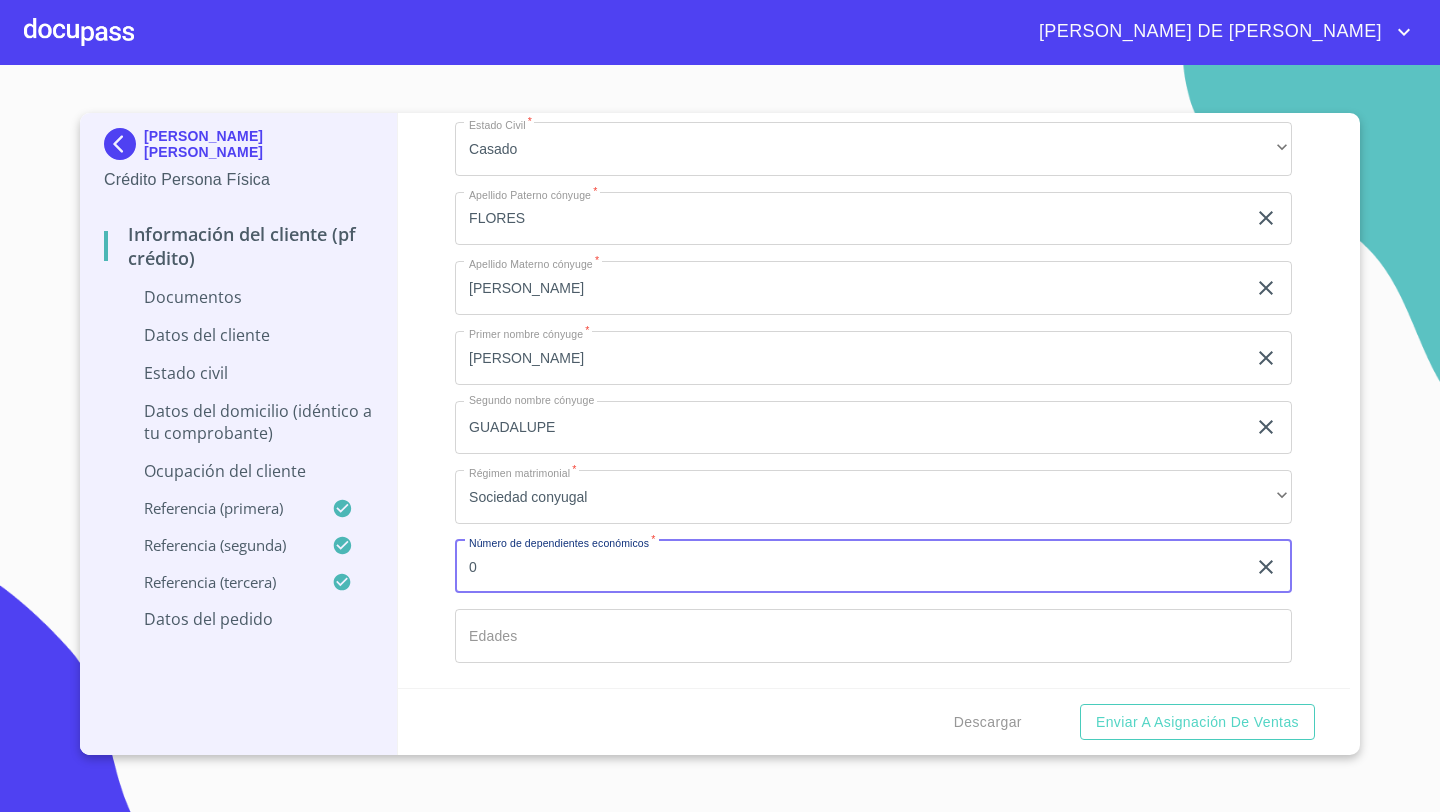 type on "0" 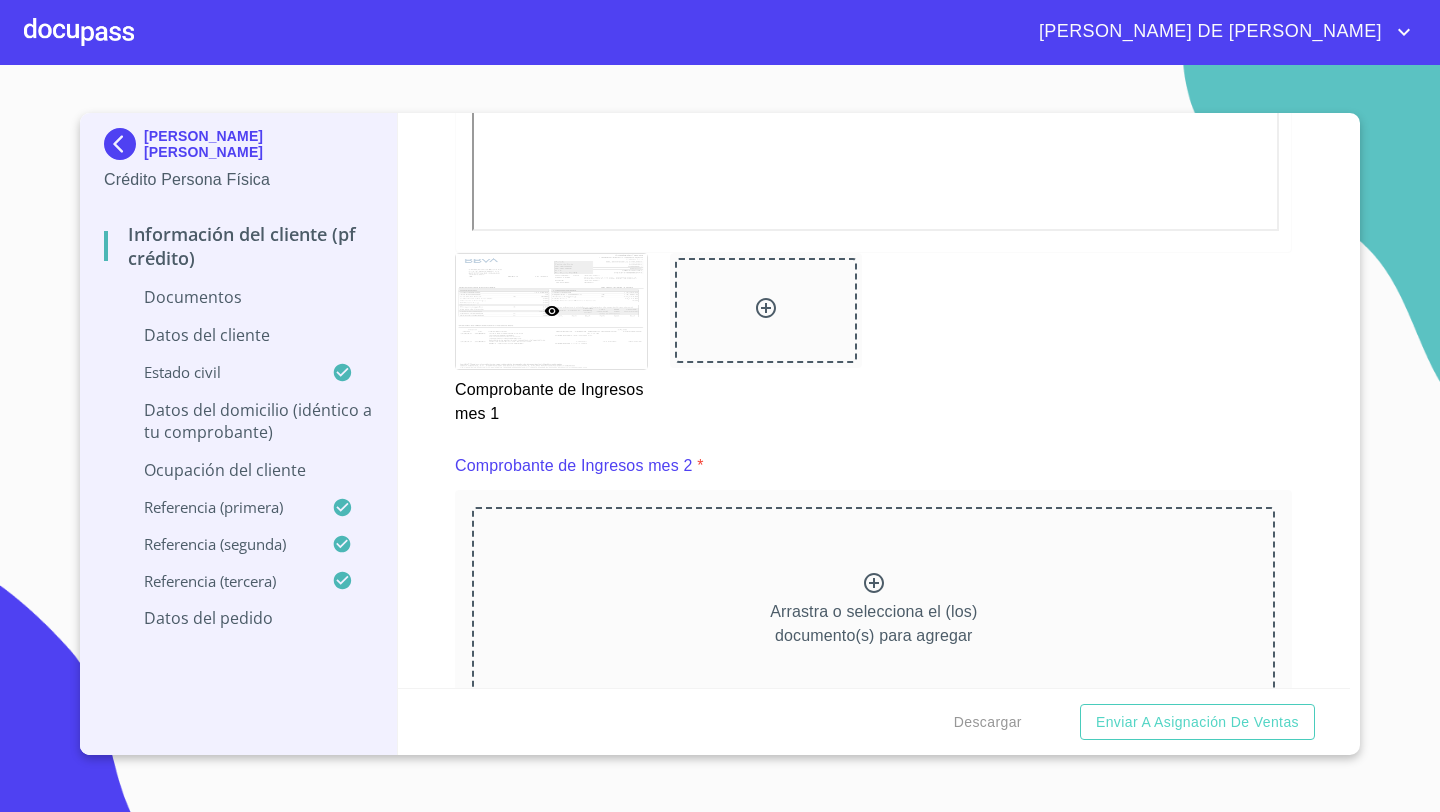 scroll, scrollTop: 2570, scrollLeft: 0, axis: vertical 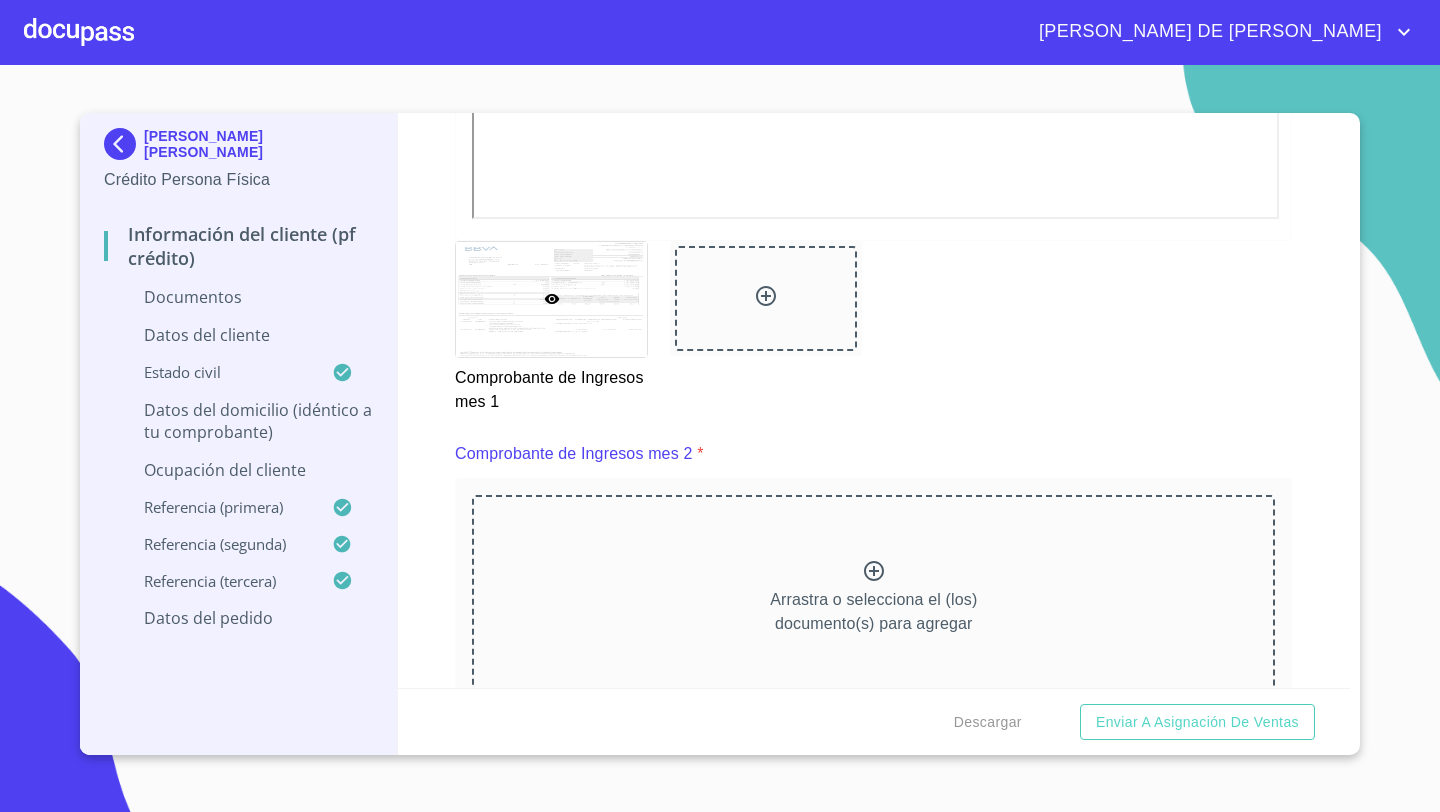click on "Arrastra o selecciona el (los) documento(s) para agregar" at bounding box center [873, 597] 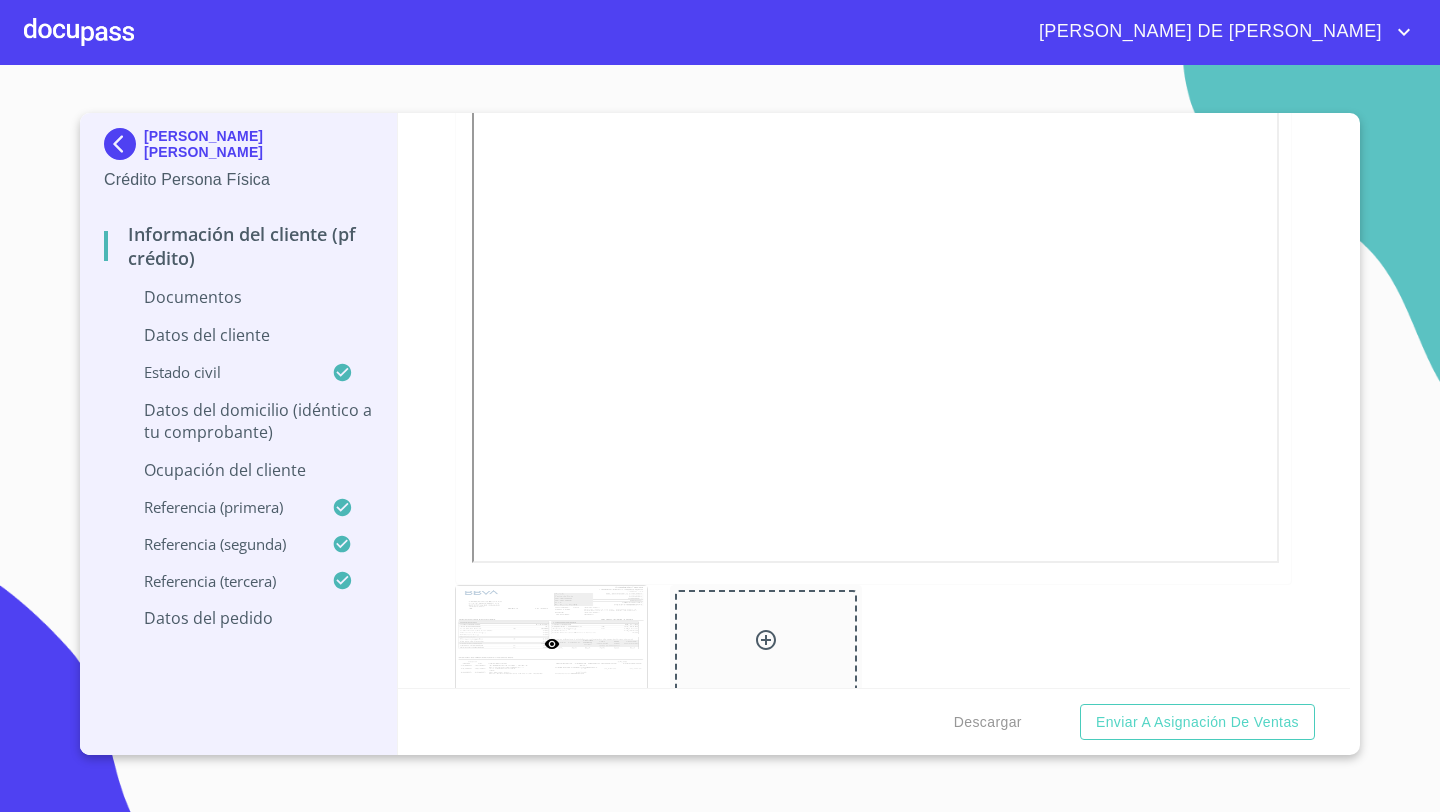 scroll, scrollTop: 3620, scrollLeft: 0, axis: vertical 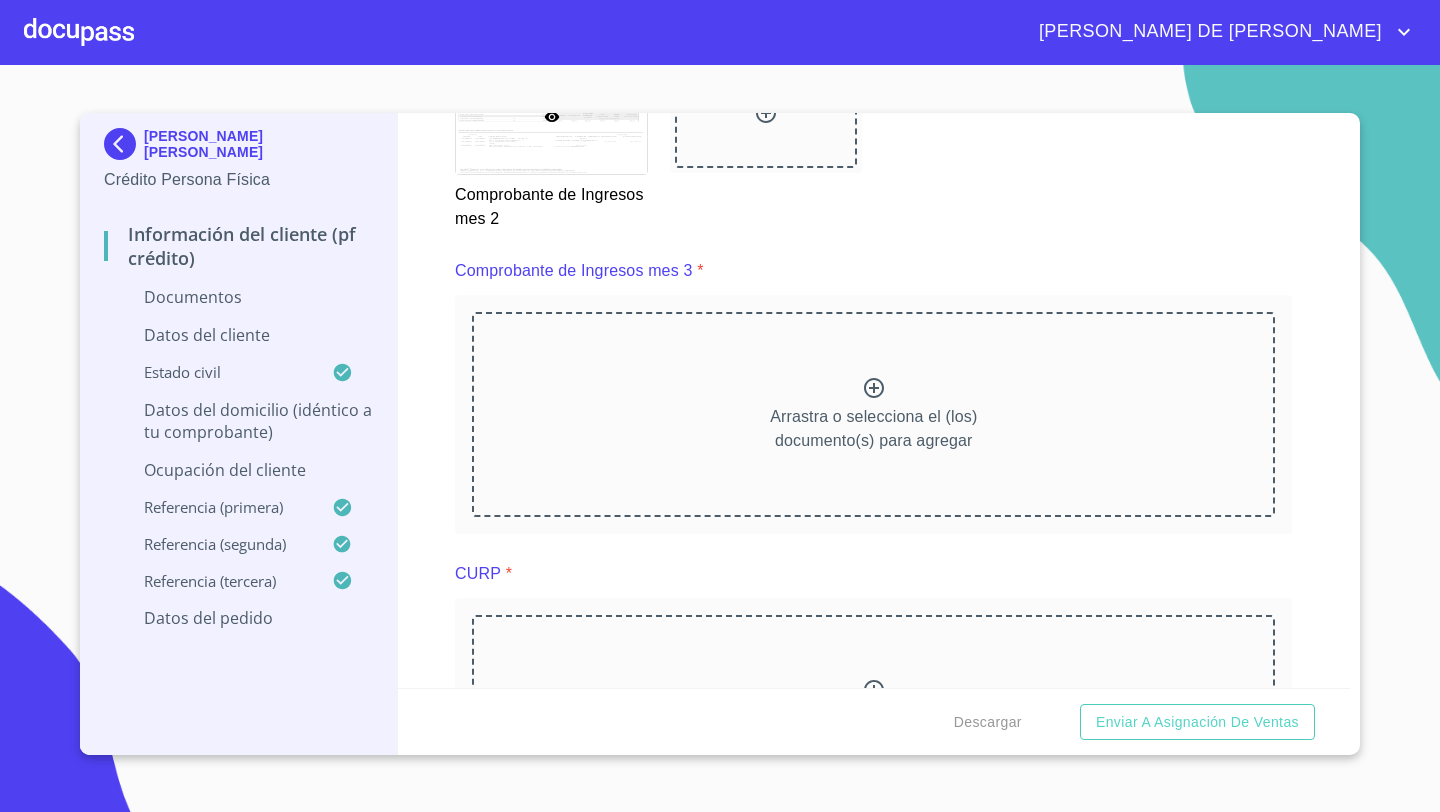 click on "Arrastra o selecciona el (los) documento(s) para agregar" at bounding box center [873, 414] 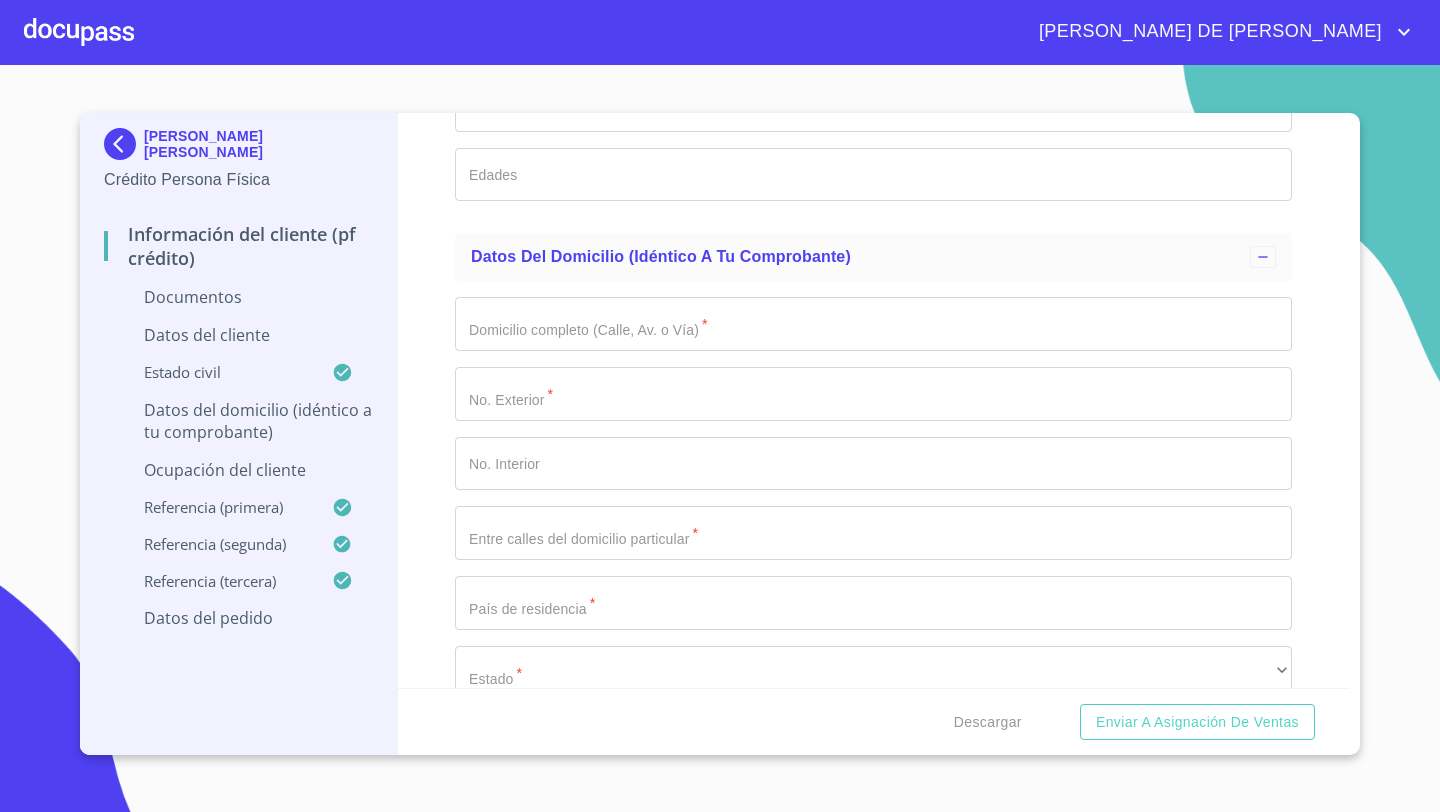 scroll, scrollTop: 6682, scrollLeft: 0, axis: vertical 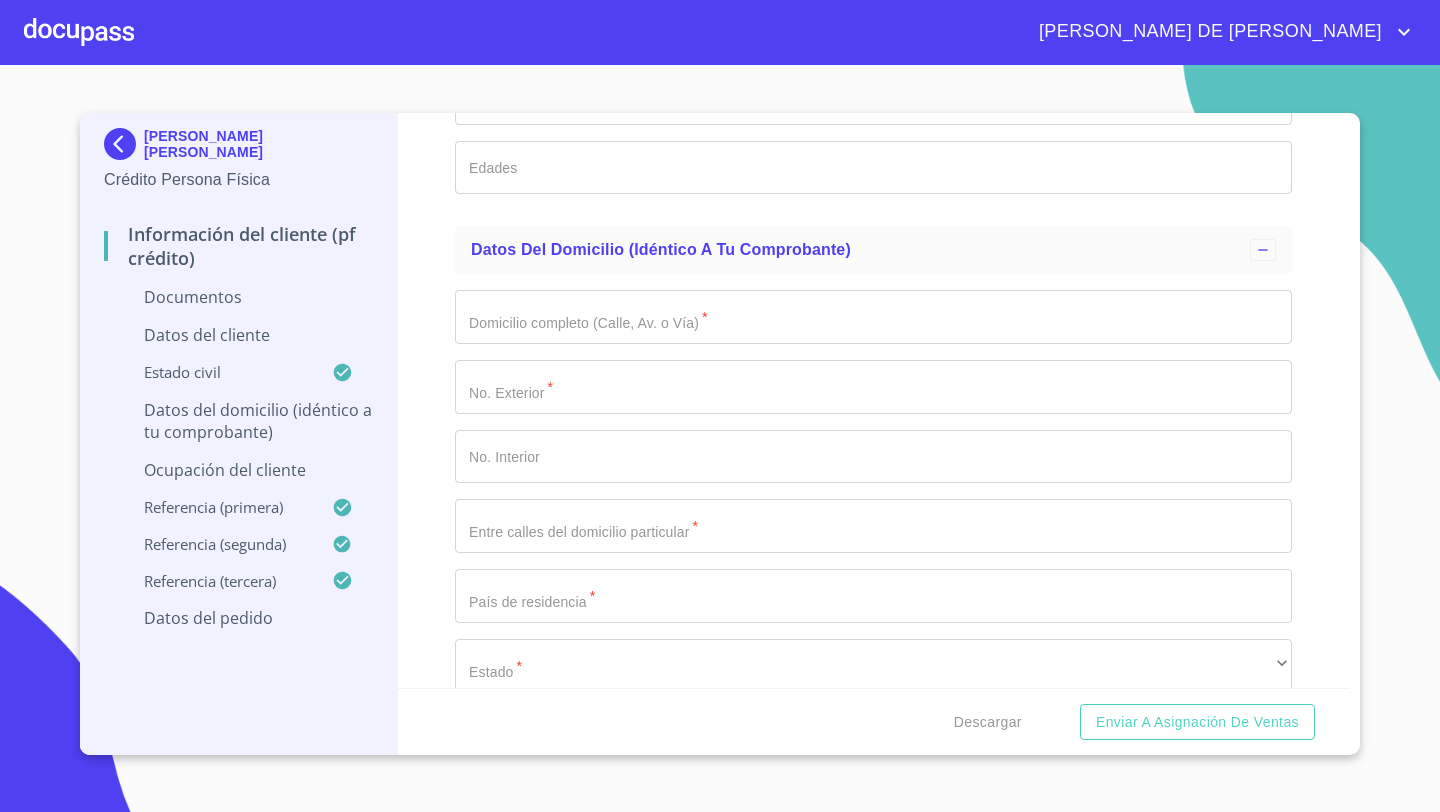 click on "Documento de identificación   *" at bounding box center [850, -1235] 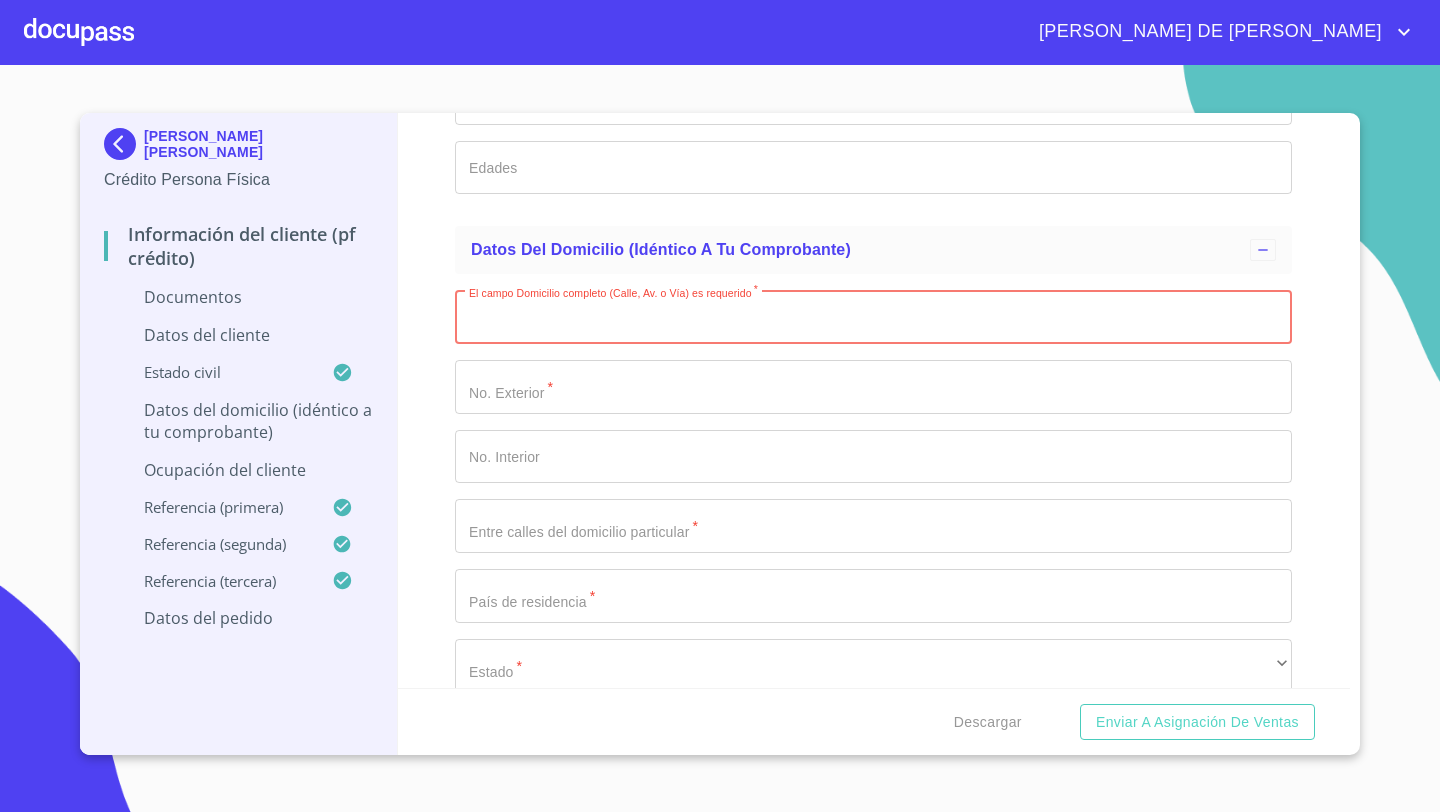 paste on "20 DE NOVIEMBRE" 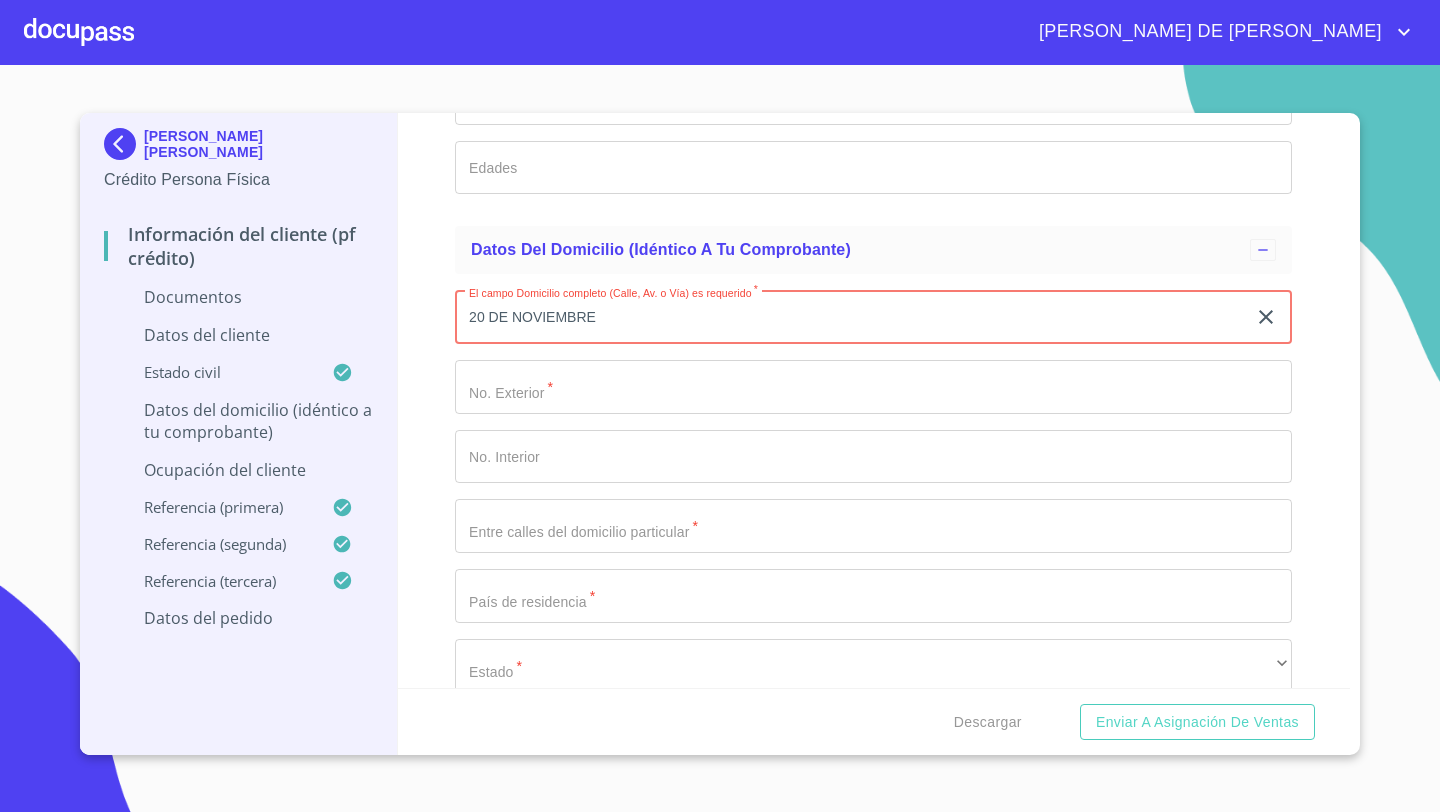 type on "20 DE NOVIEMBRE" 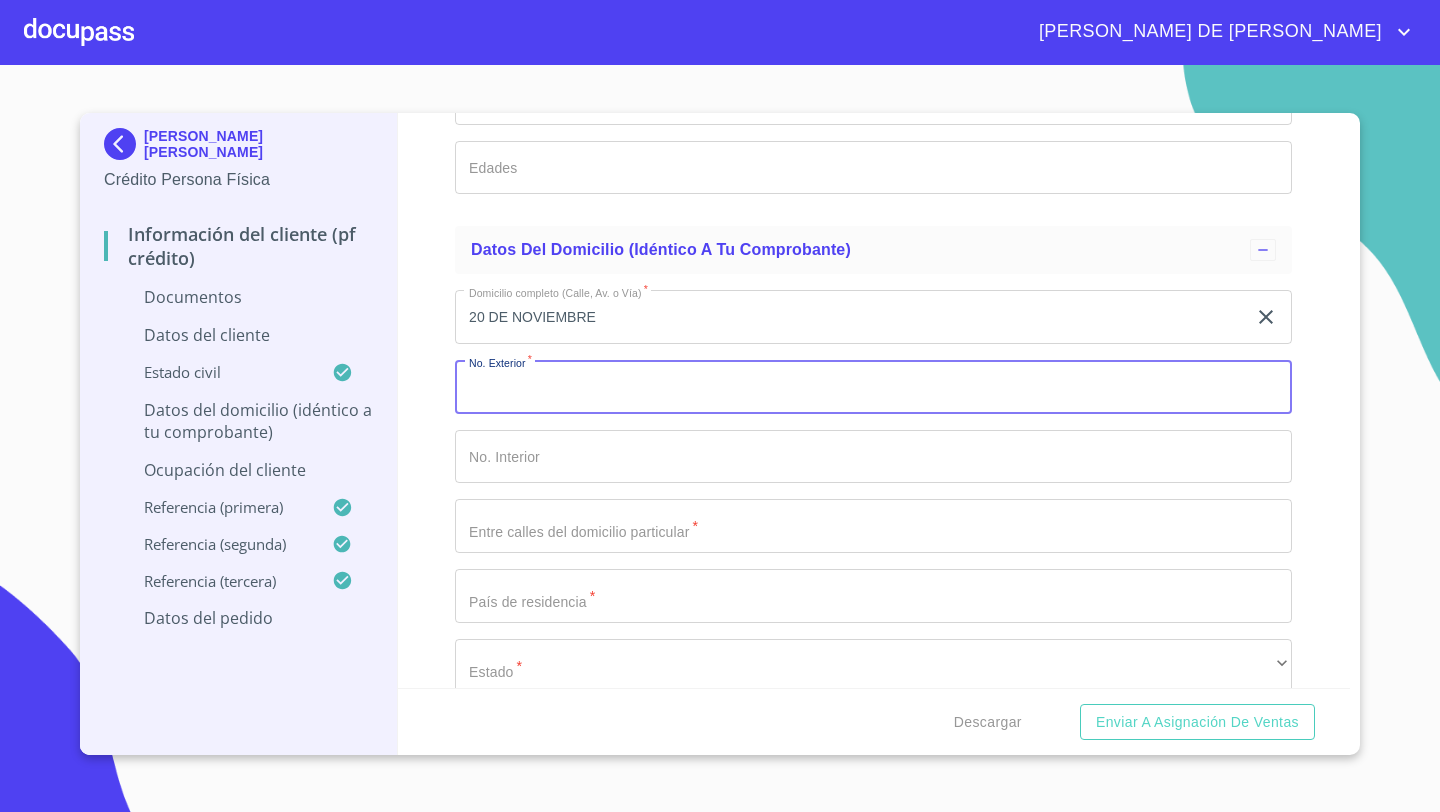 click on "Documento de identificación   *" at bounding box center [873, 387] 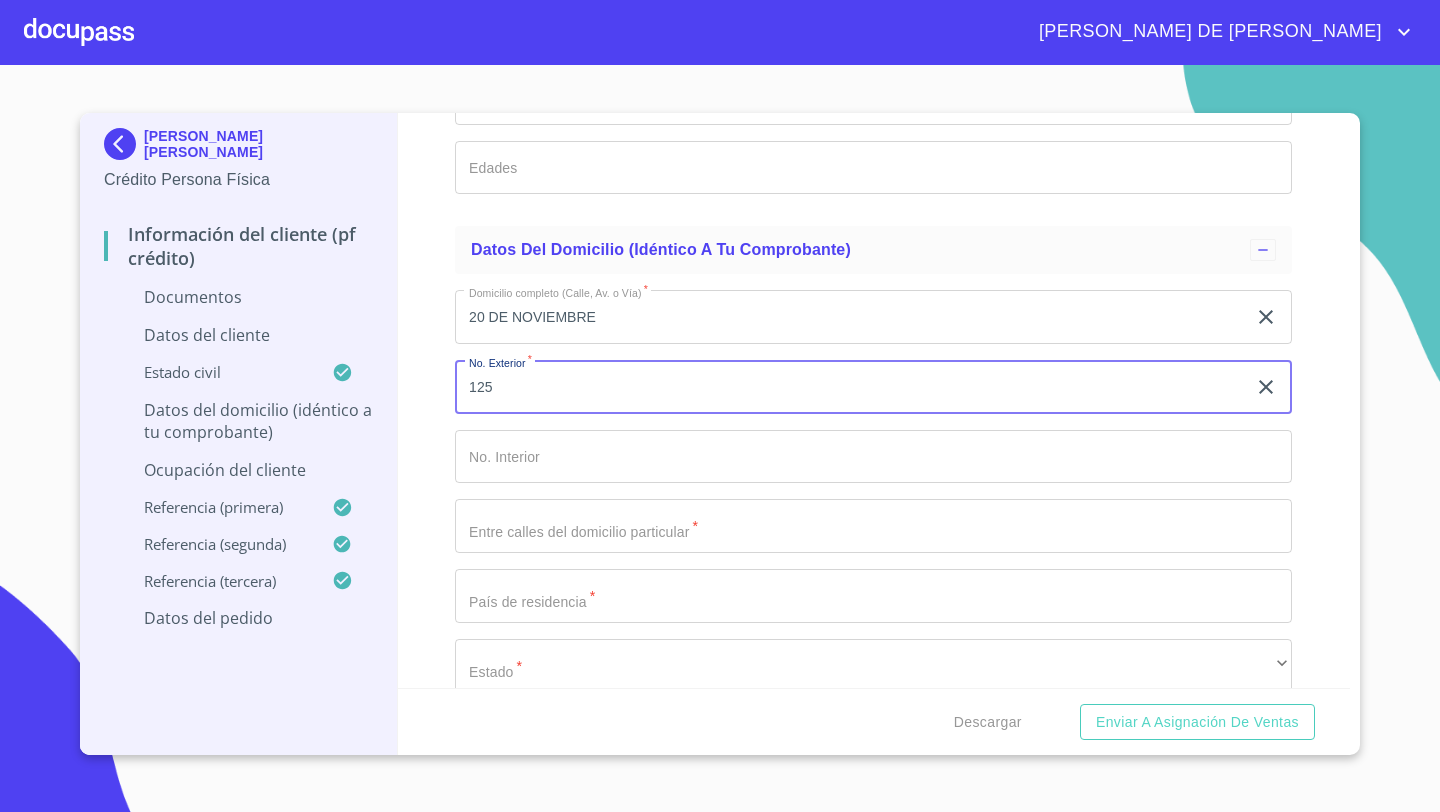 type on "125" 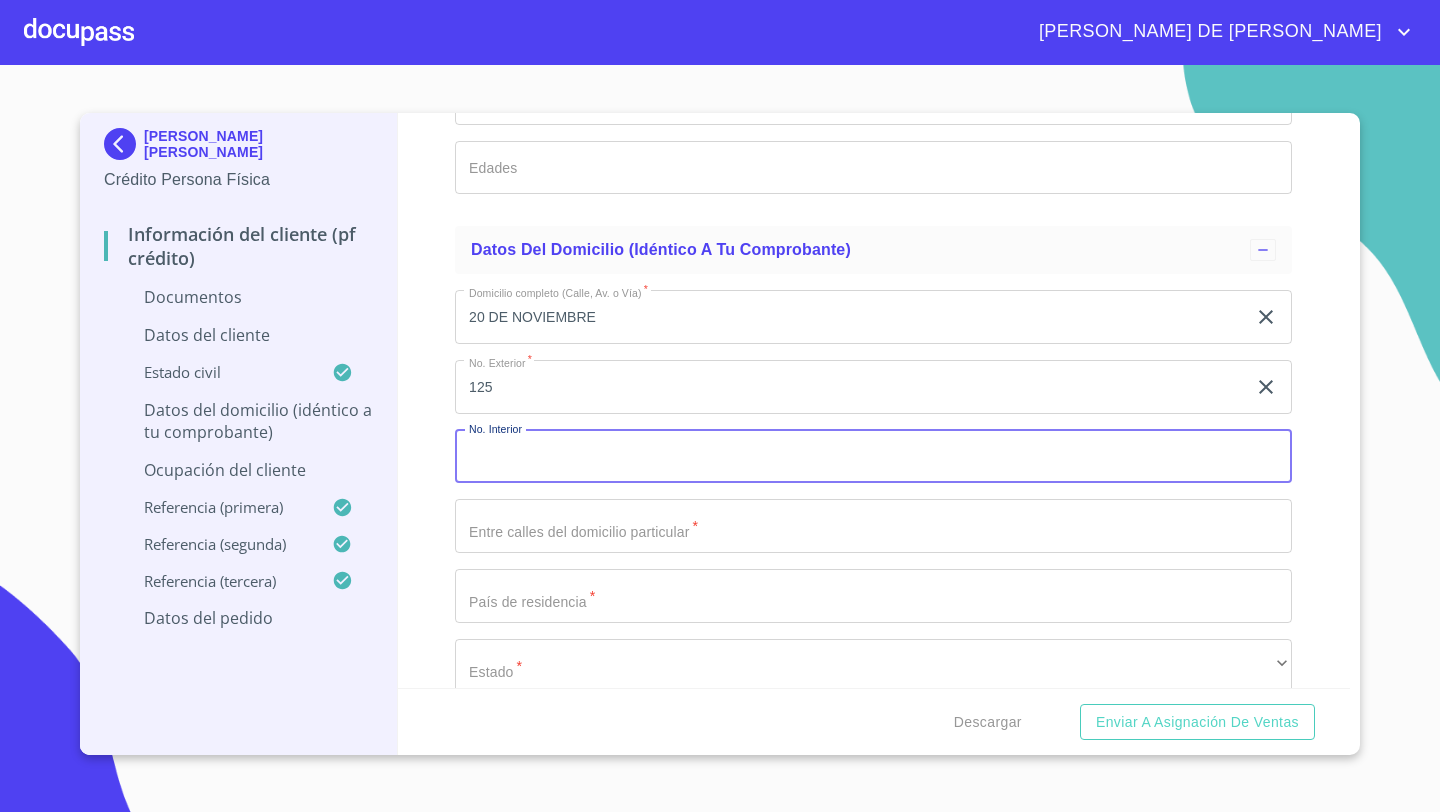 click on "Documento de identificación   *" at bounding box center (850, -1235) 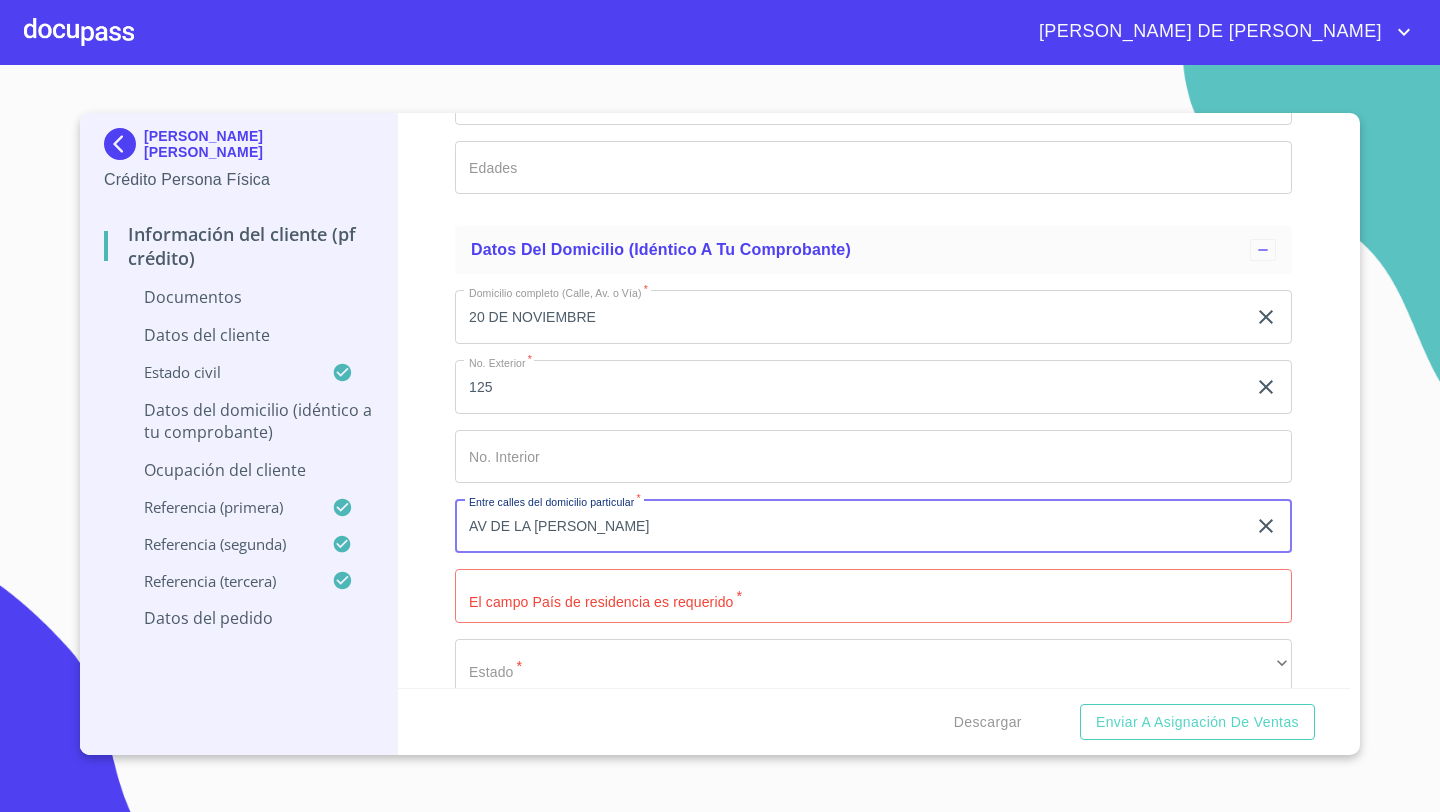 click on "AV DE LA [PERSON_NAME]" at bounding box center [850, 526] 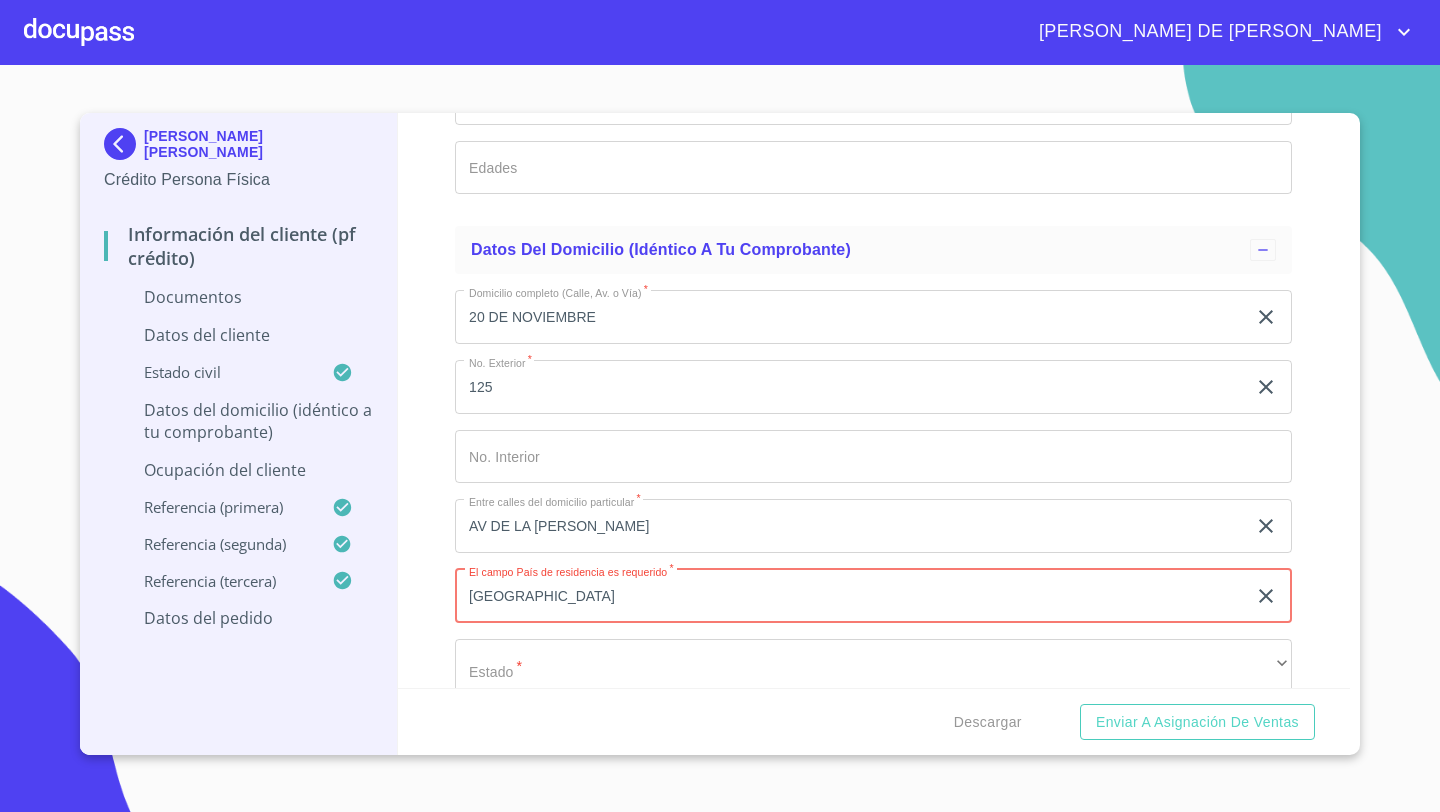 type on "[GEOGRAPHIC_DATA]" 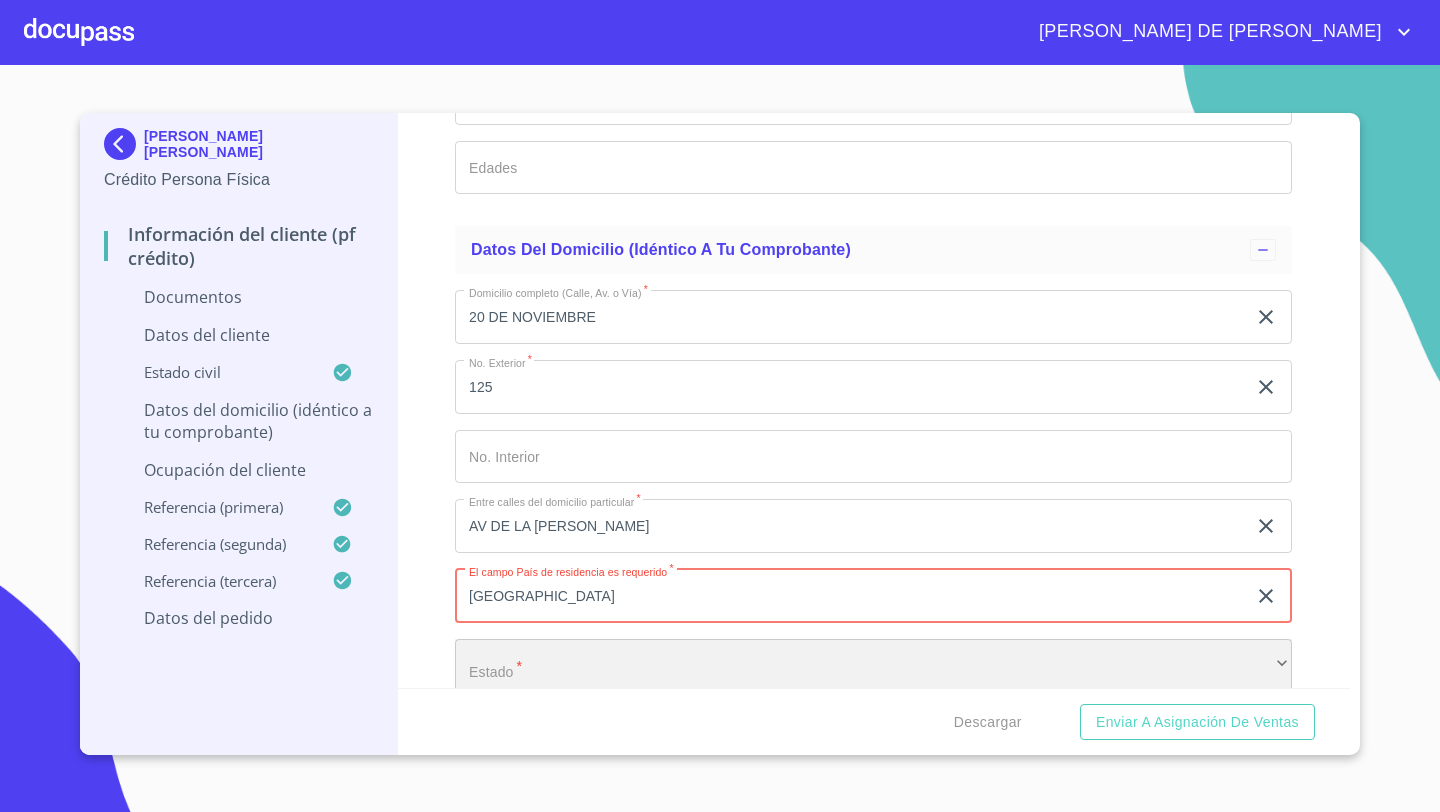 scroll, scrollTop: 6684, scrollLeft: 0, axis: vertical 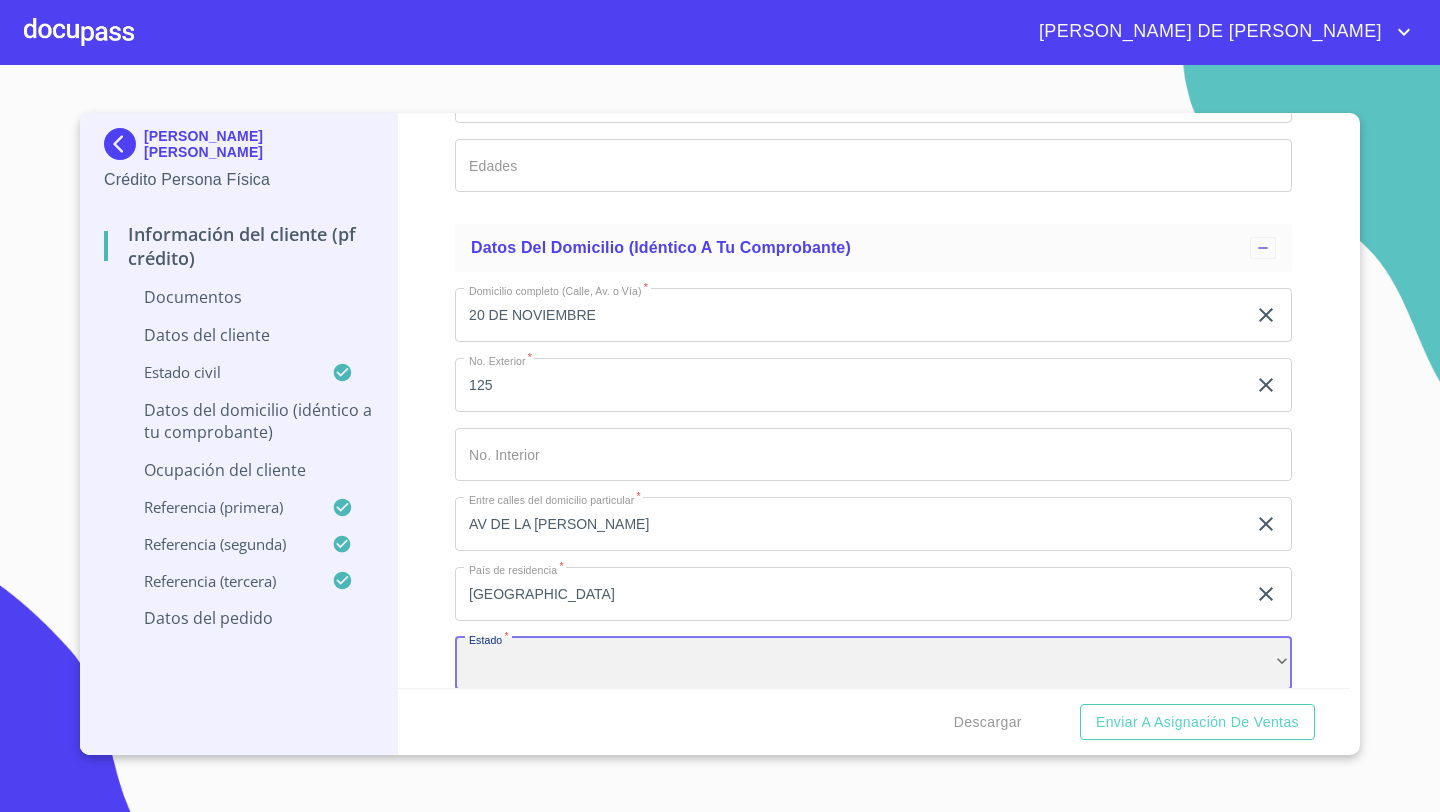 click on "​" at bounding box center [873, 664] 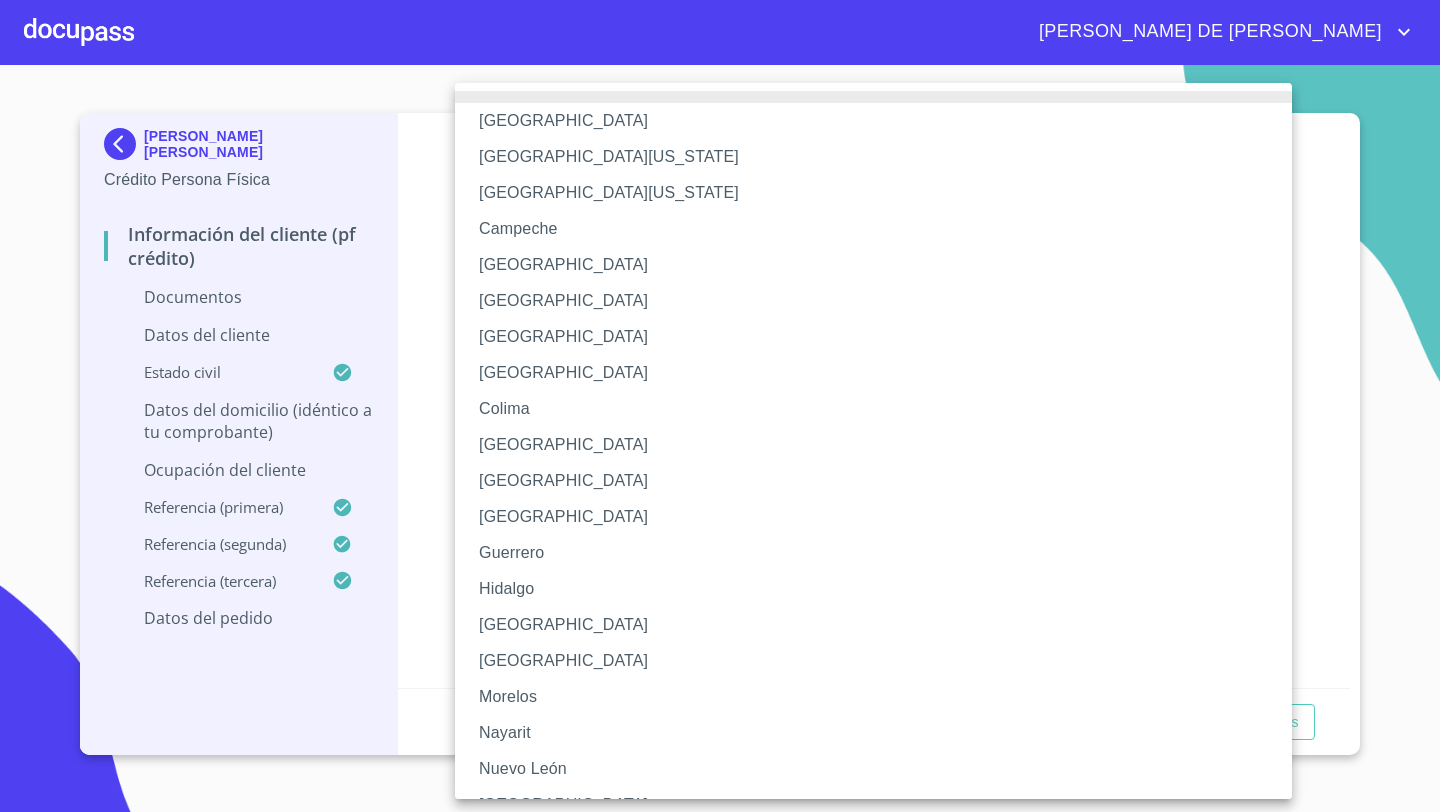 click on "[GEOGRAPHIC_DATA]" at bounding box center [873, 625] 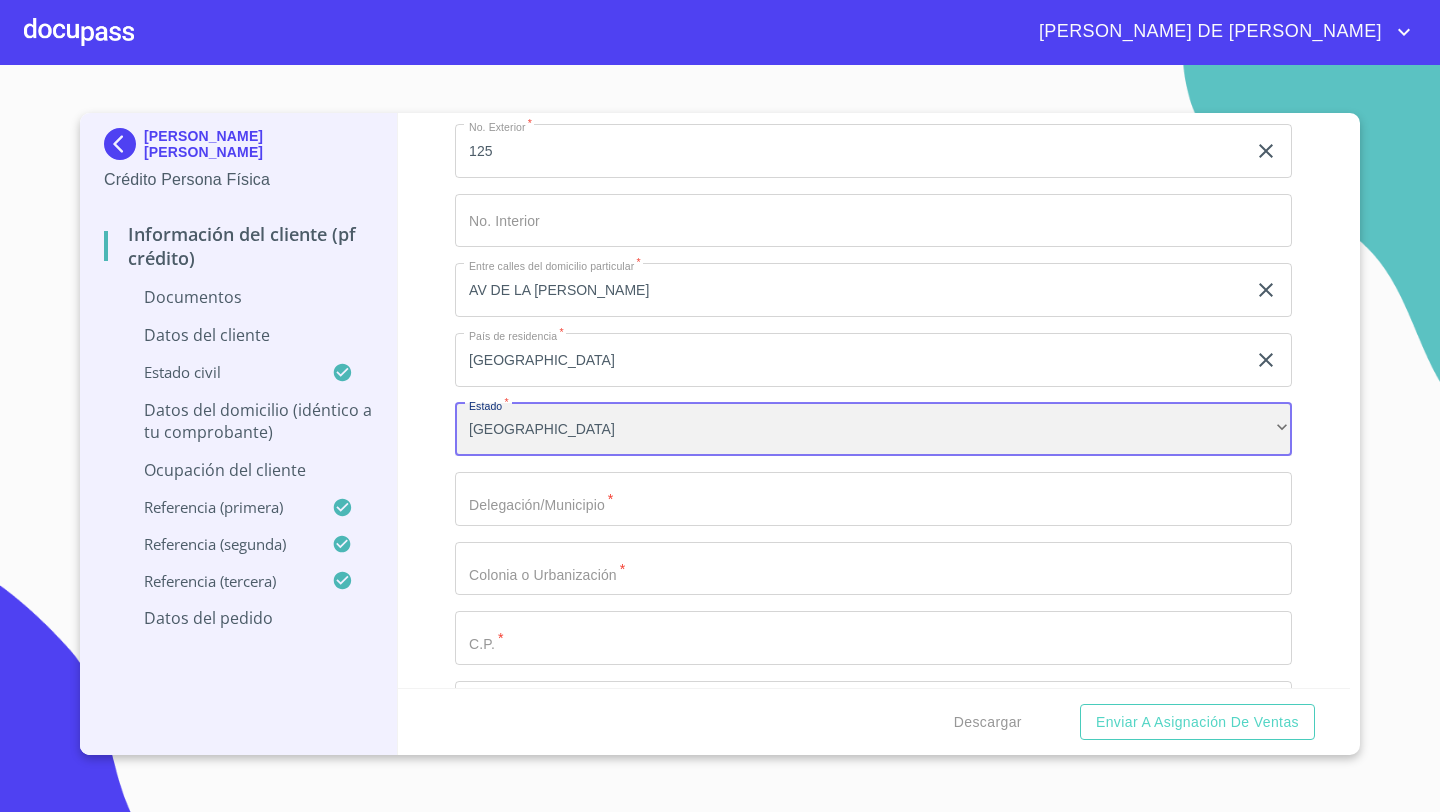 scroll, scrollTop: 6950, scrollLeft: 0, axis: vertical 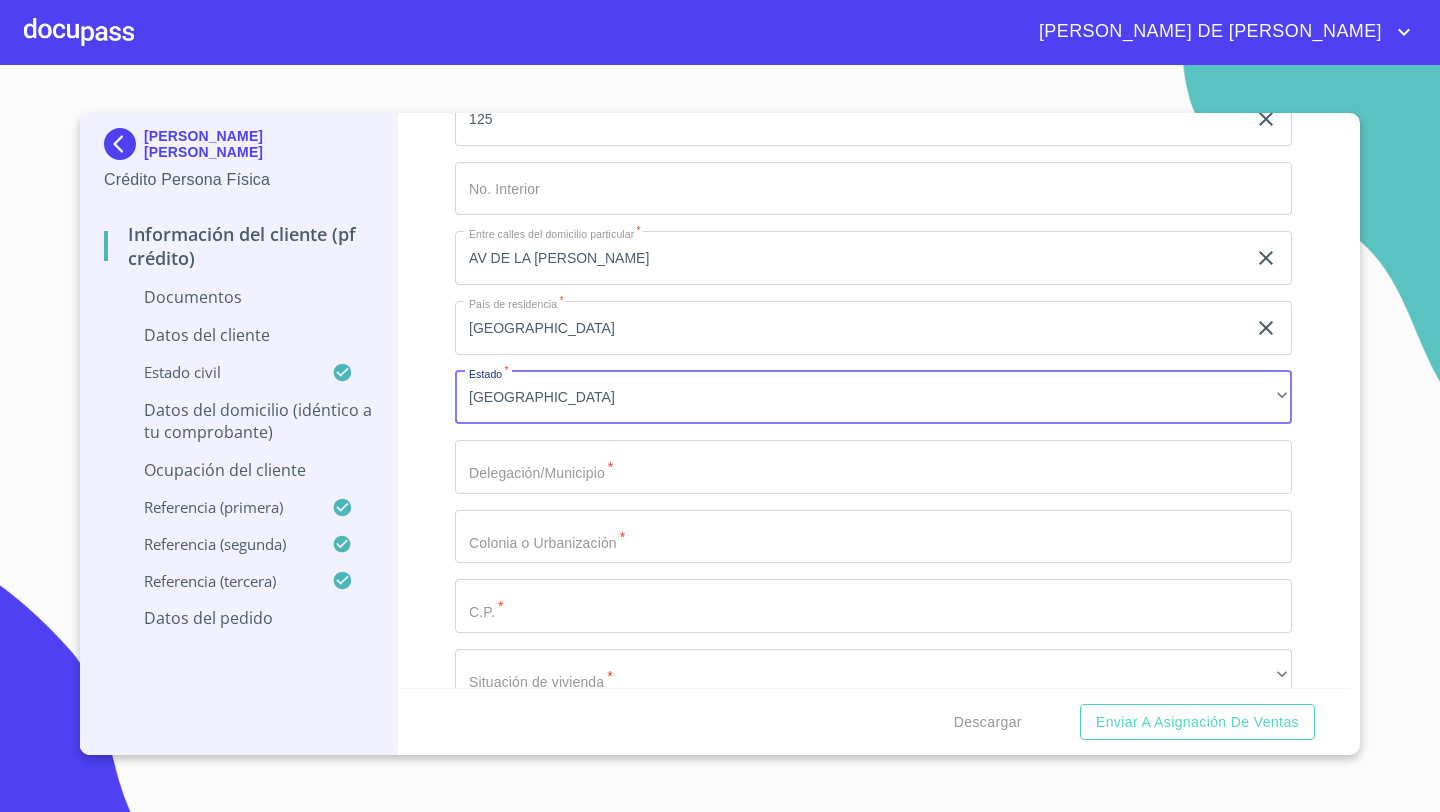 click on "Documento de identificación   *" at bounding box center (850, -1503) 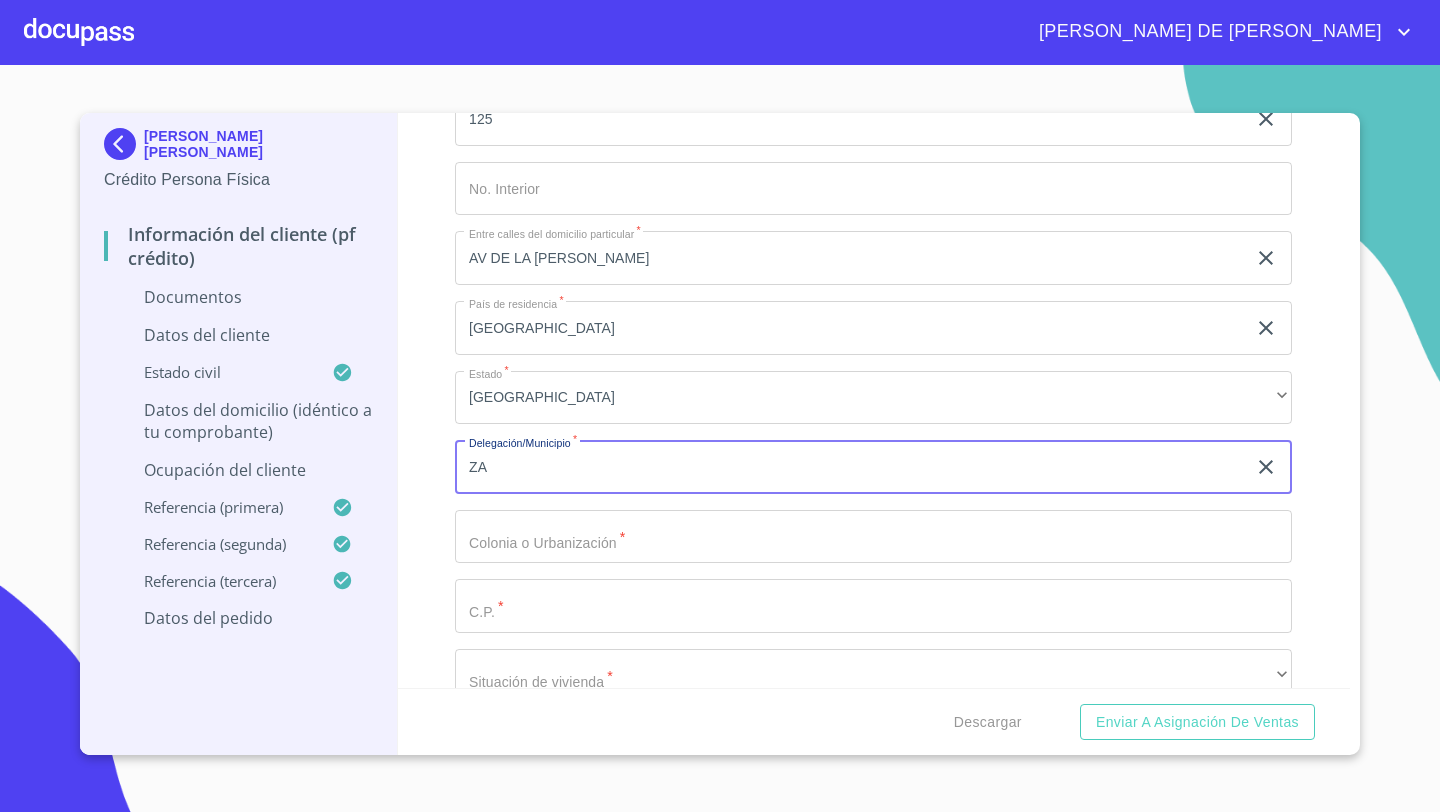 type on "Z" 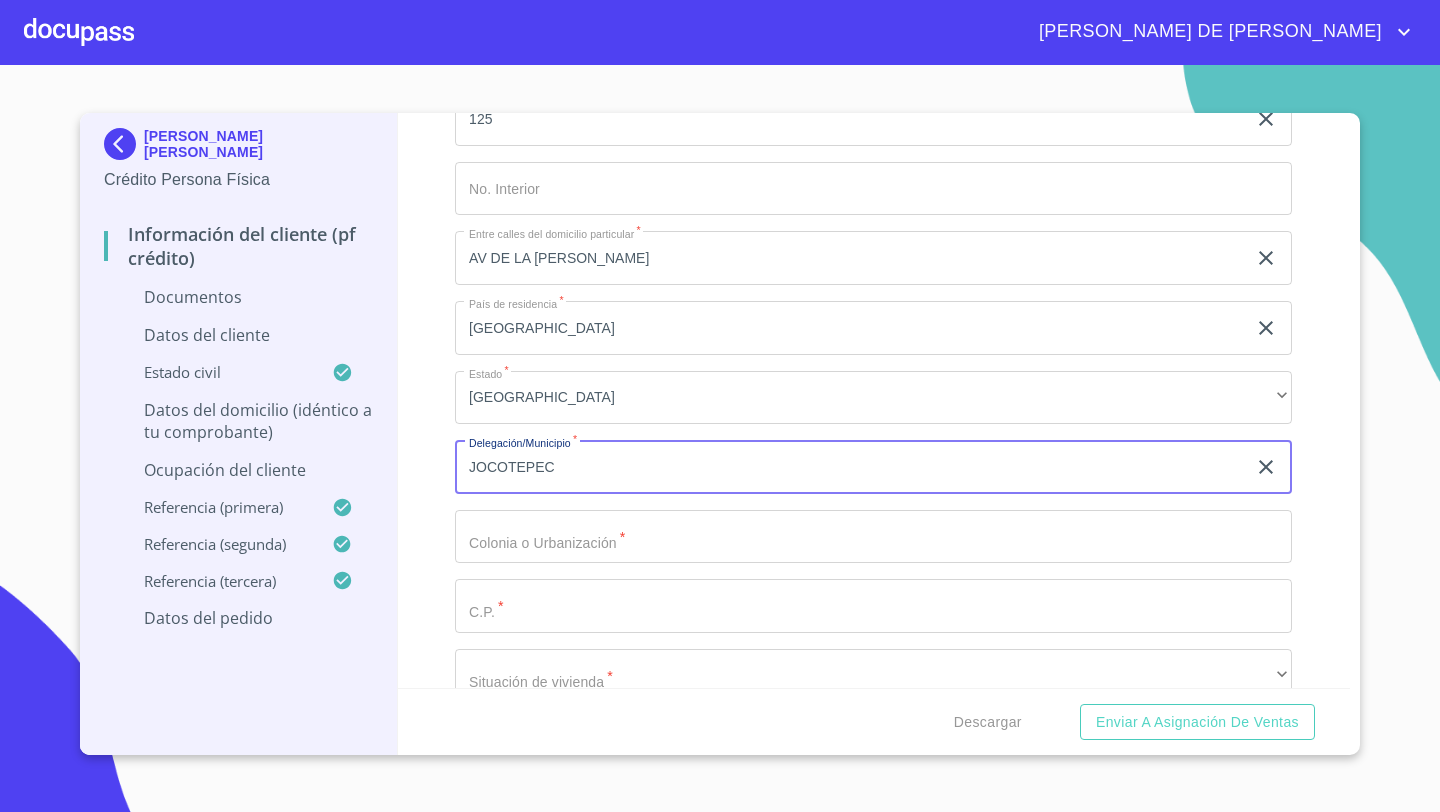 type on "JOCOTEPEC" 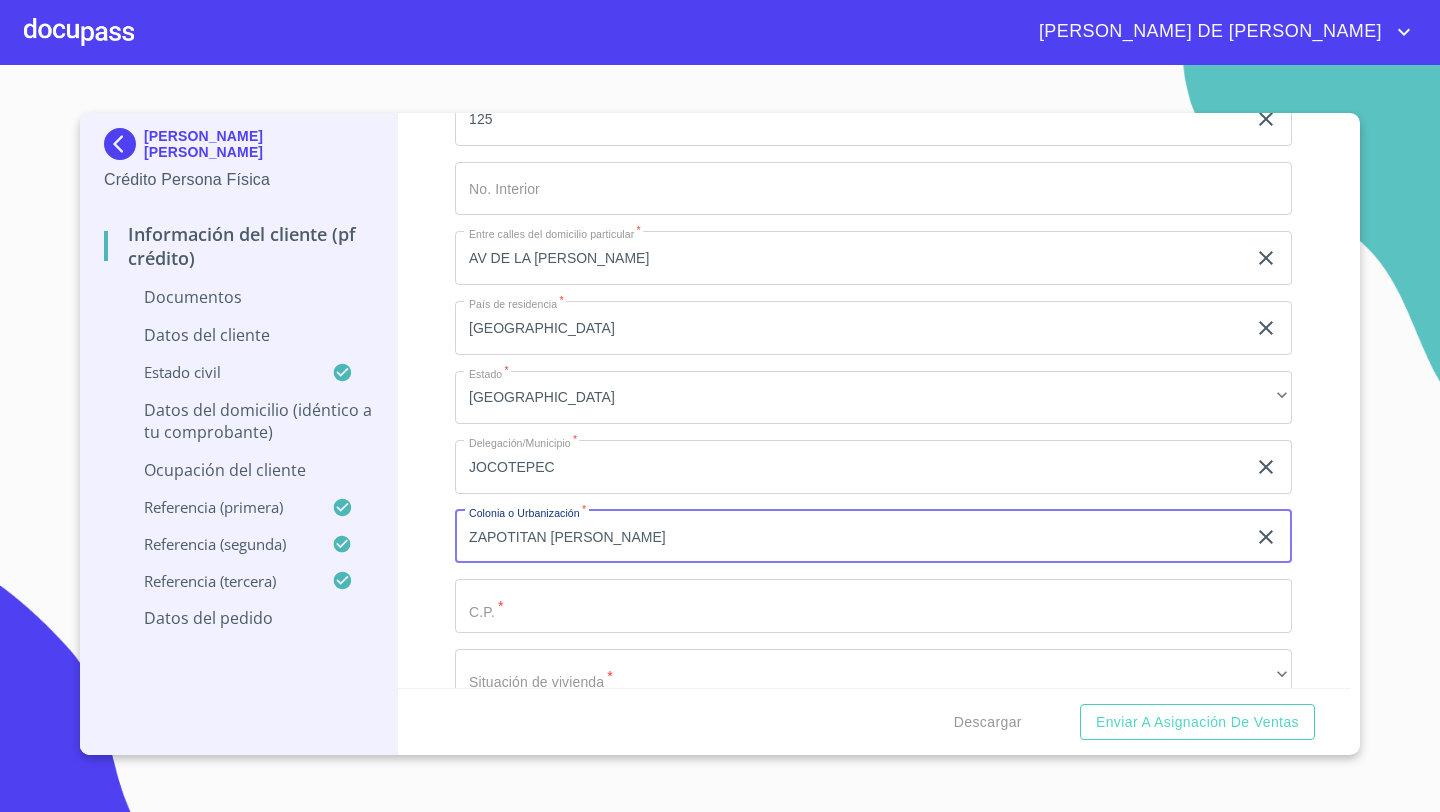 type on "ZAPOTITAN [PERSON_NAME]" 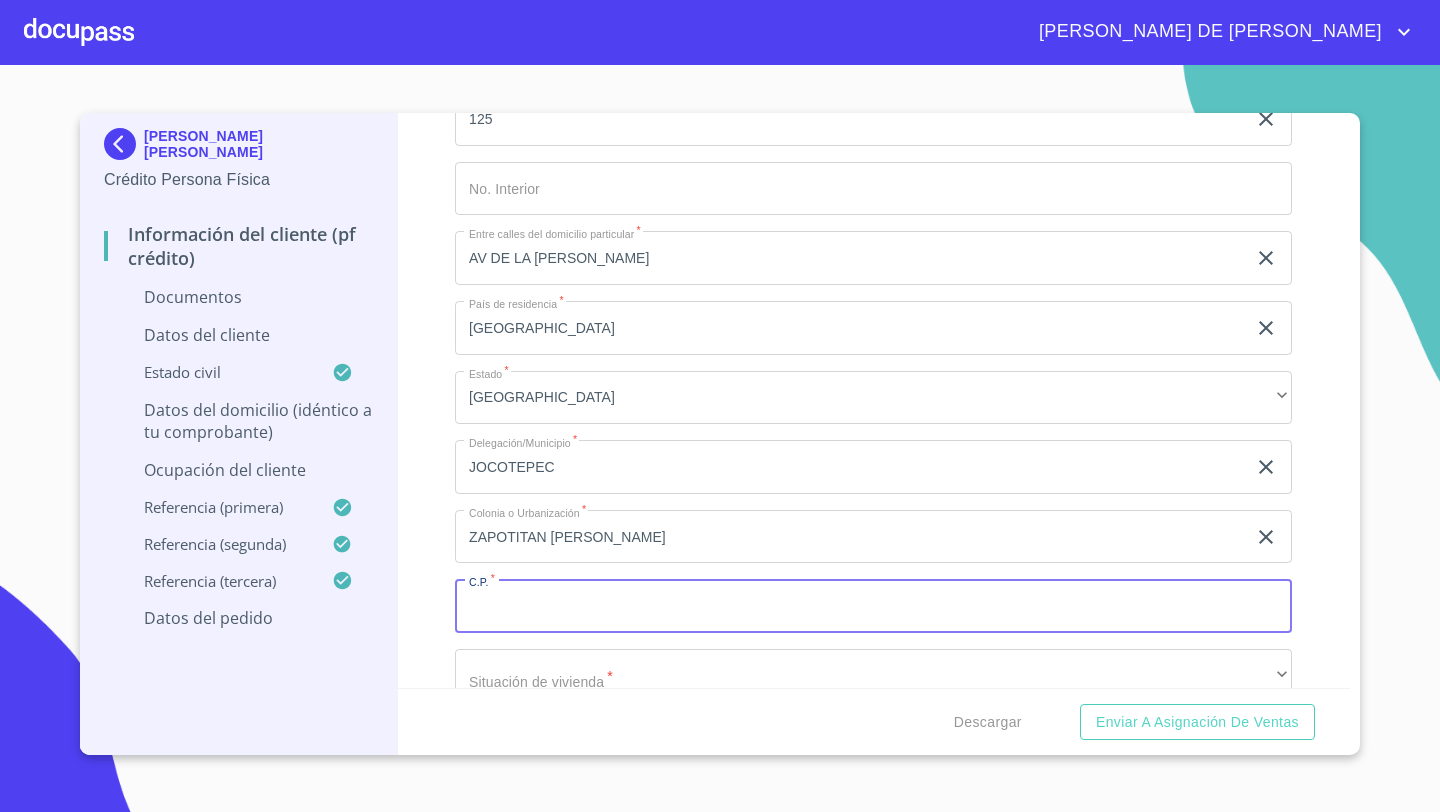 click on "Documento de identificación   *" at bounding box center [873, 606] 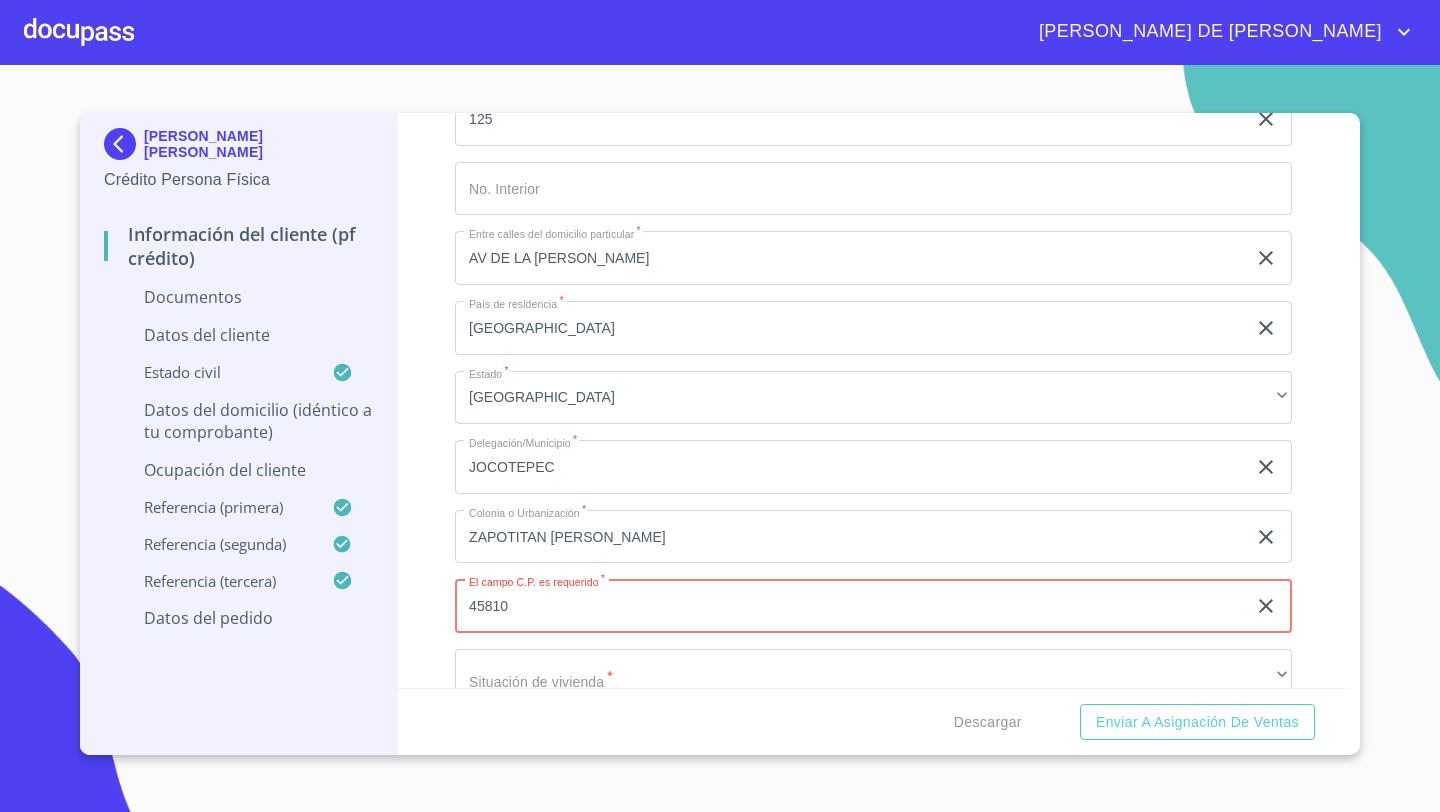 type on "45810" 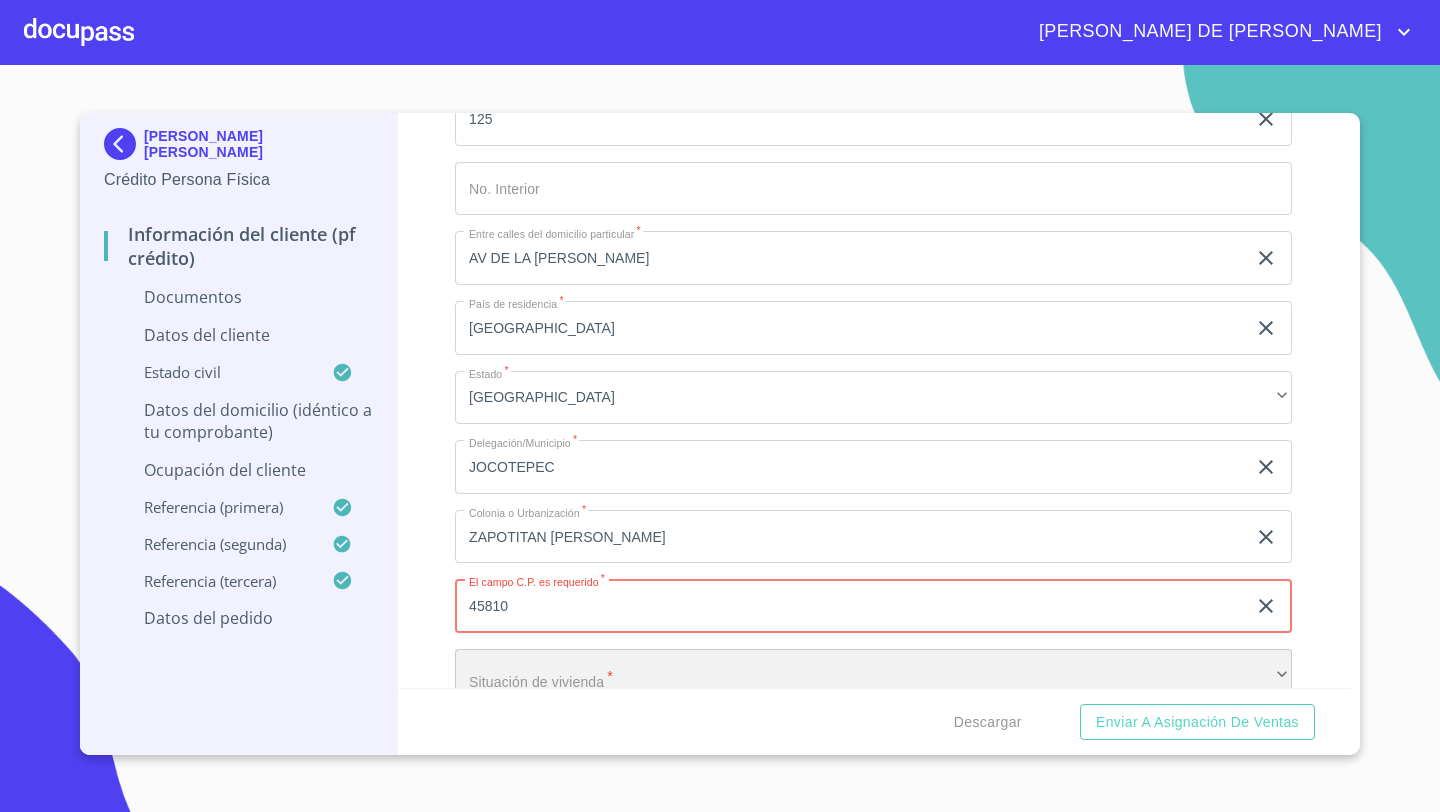 scroll, scrollTop: 6962, scrollLeft: 0, axis: vertical 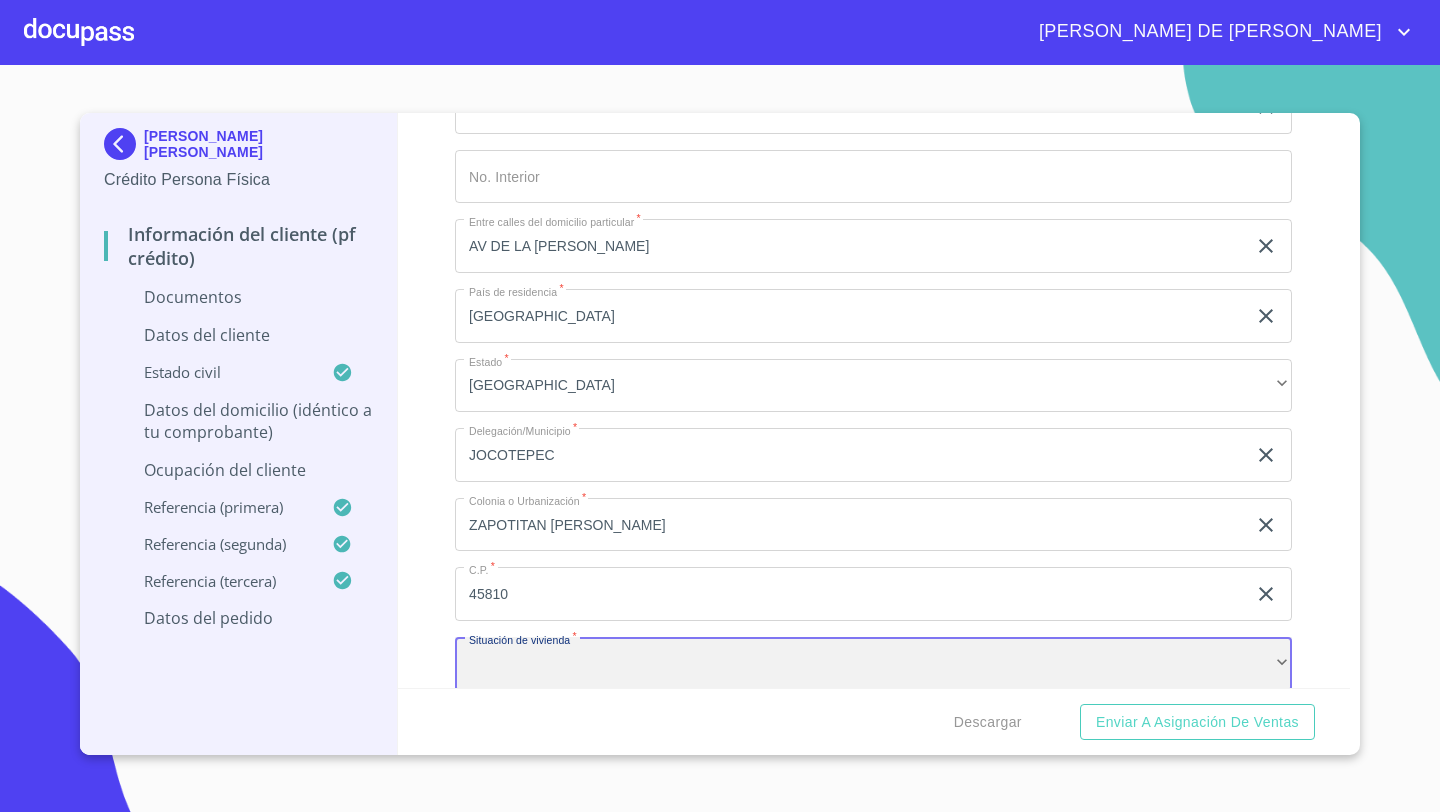 click on "​" at bounding box center (873, 664) 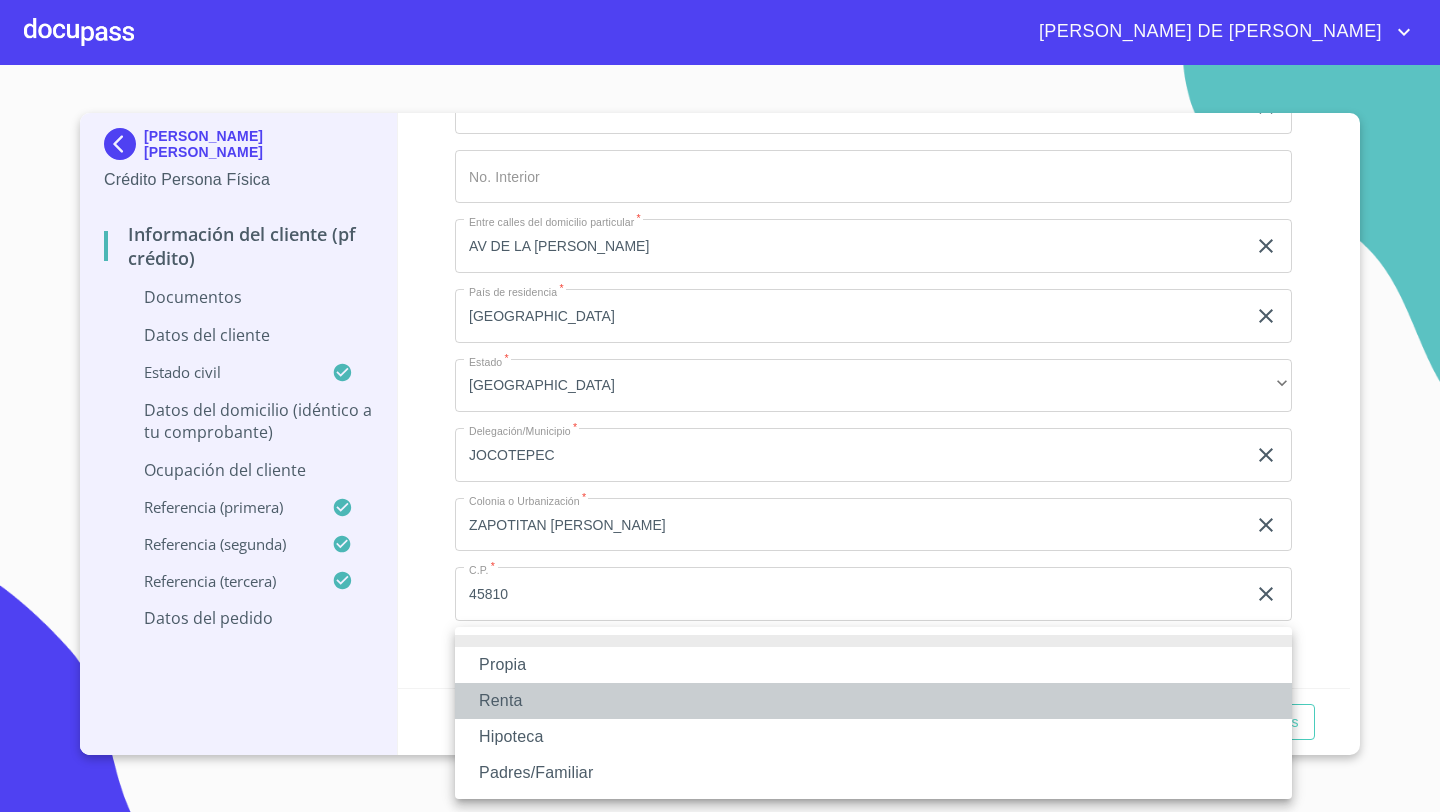 click on "Renta" at bounding box center (873, 701) 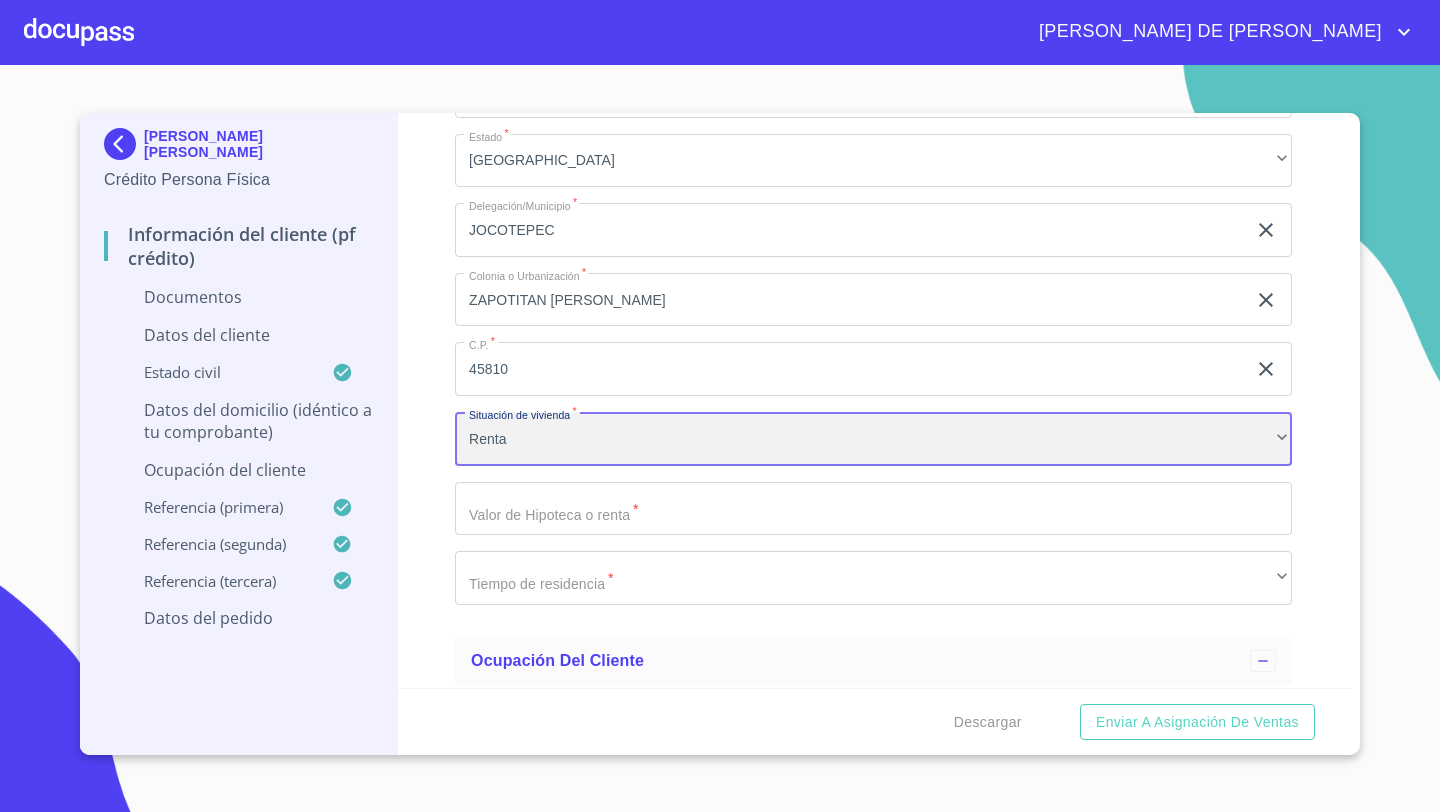 scroll, scrollTop: 7217, scrollLeft: 0, axis: vertical 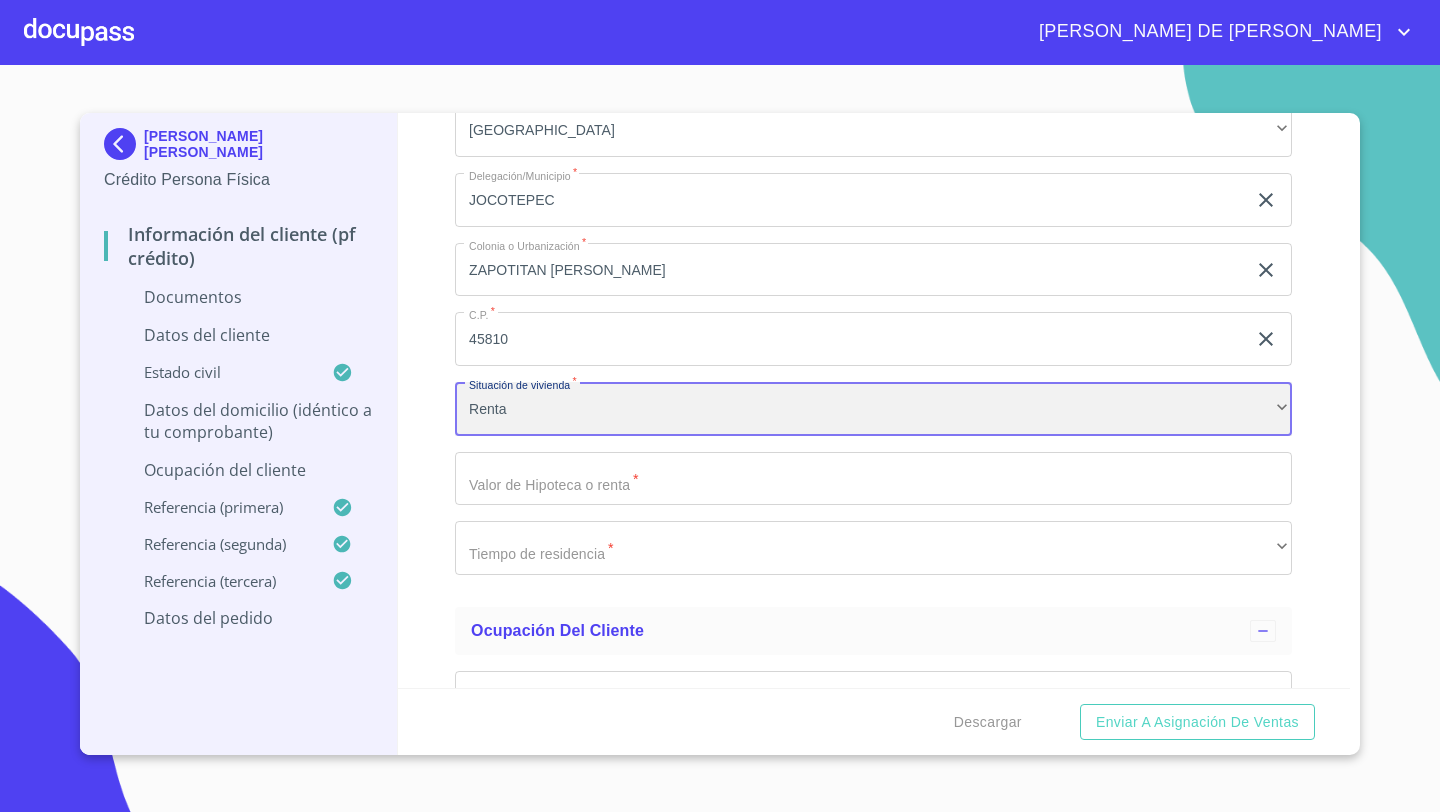 click on "Renta" at bounding box center [873, 409] 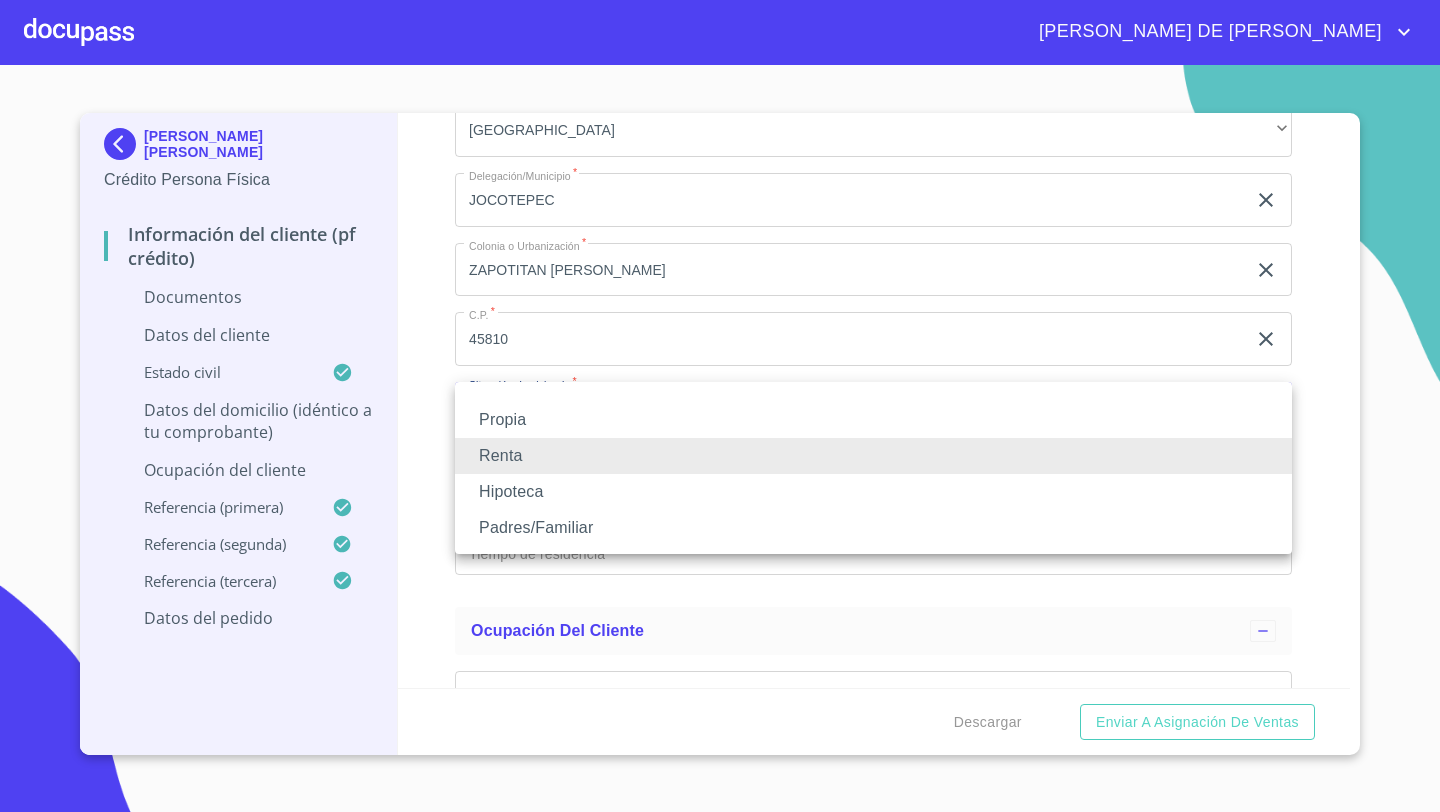 click on "Padres/Familiar" at bounding box center (873, 528) 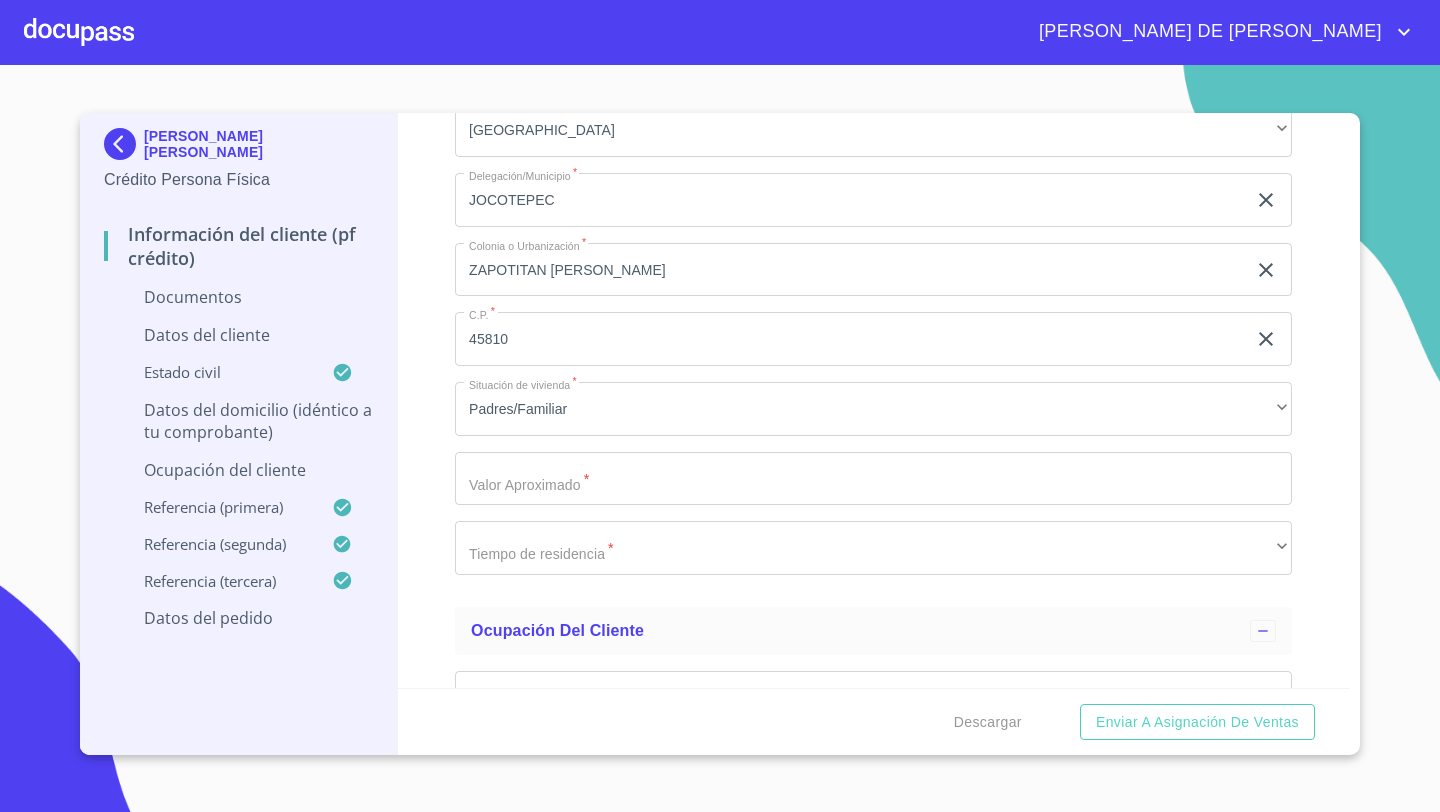 click on "Documento de identificación   *" at bounding box center [850, -1770] 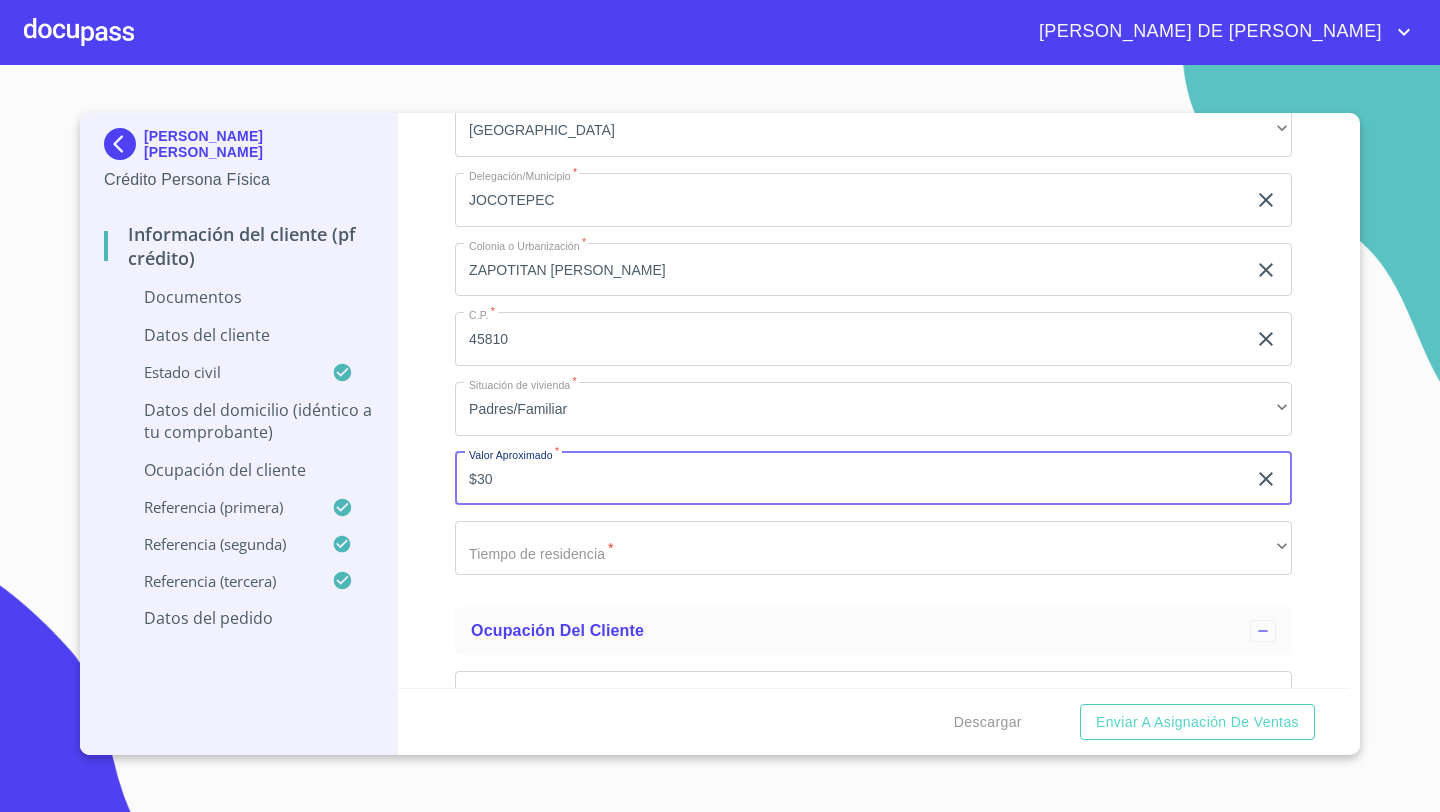 type on "$3" 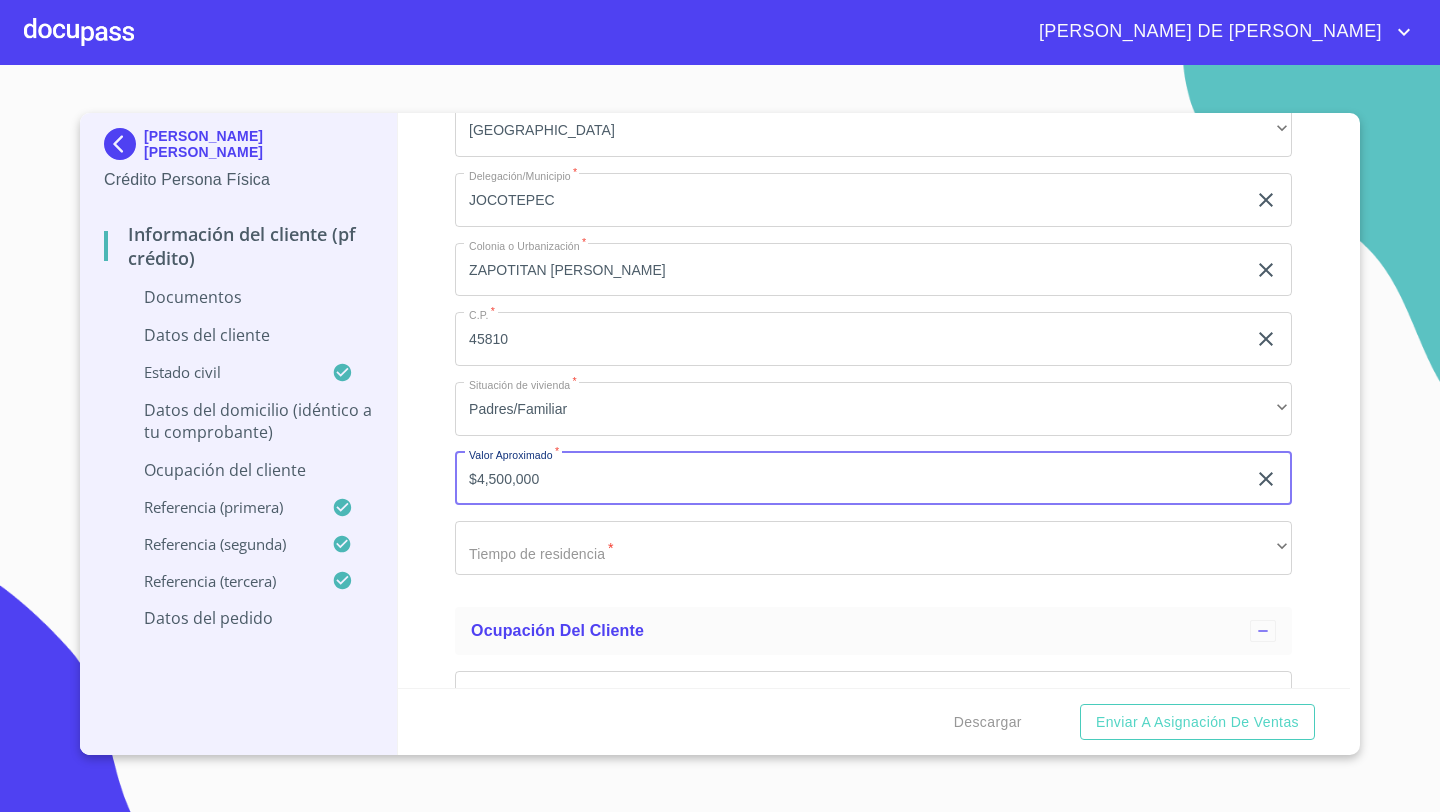 type on "$4,500,000" 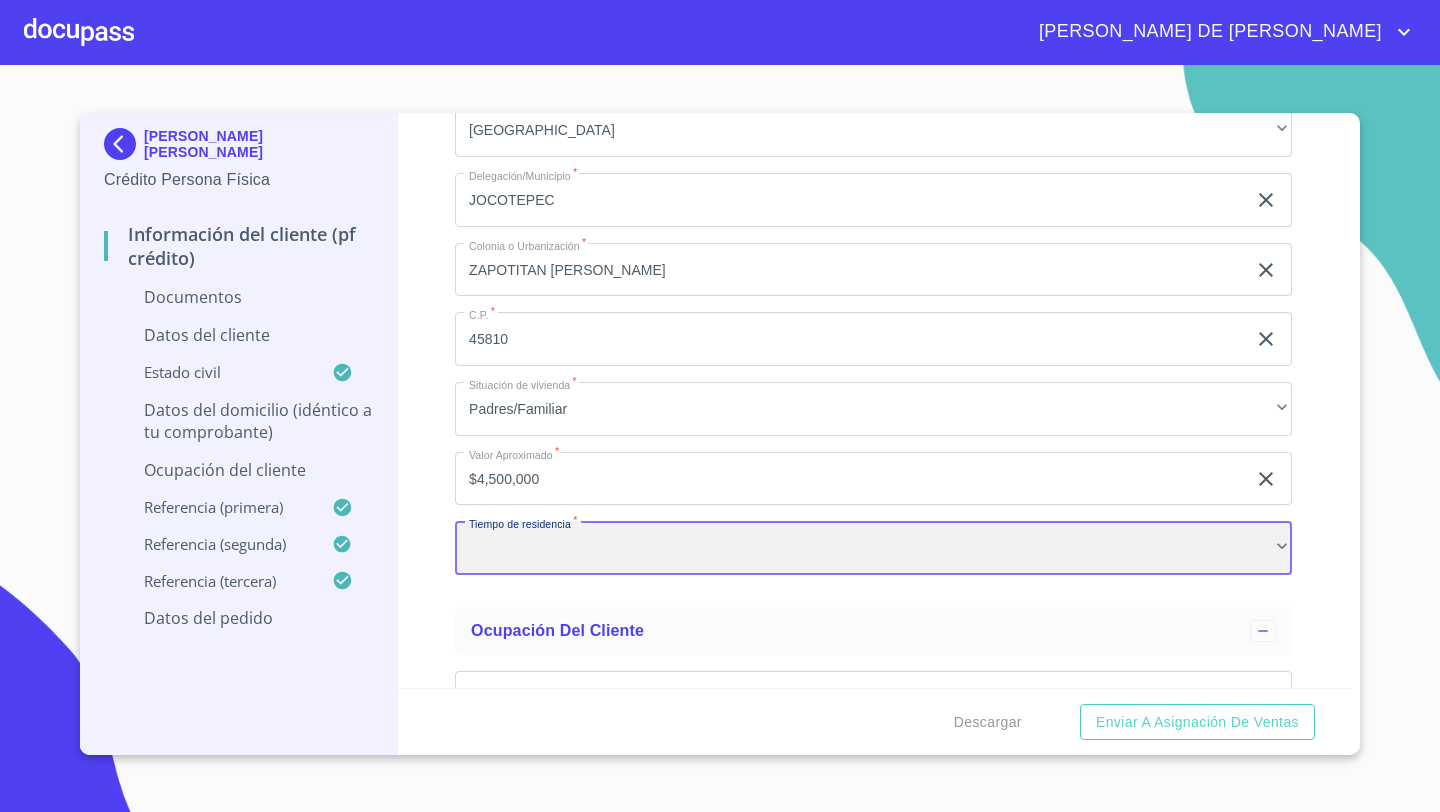 click on "​" at bounding box center [873, 548] 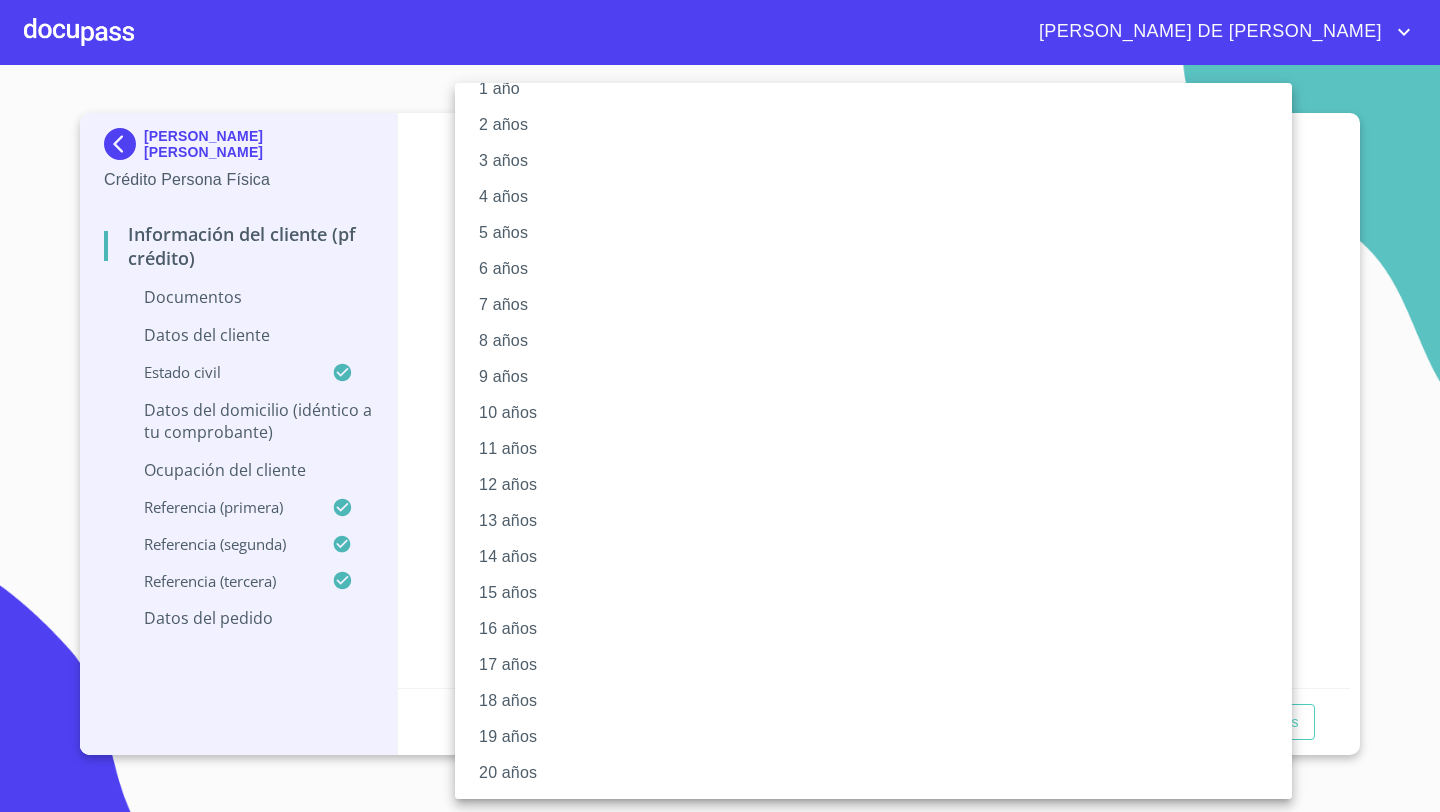 click on "20 años" at bounding box center (873, 773) 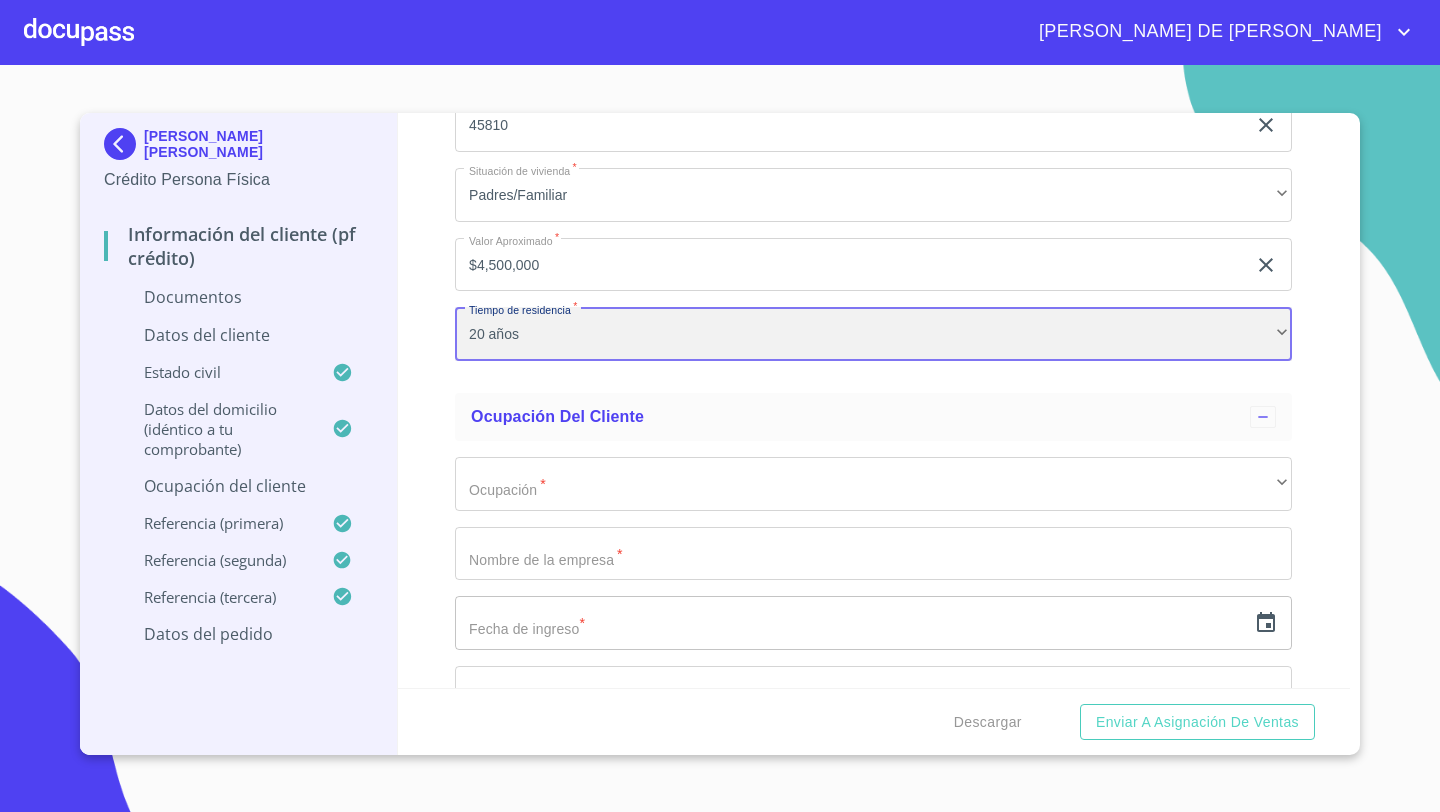 scroll, scrollTop: 7461, scrollLeft: 0, axis: vertical 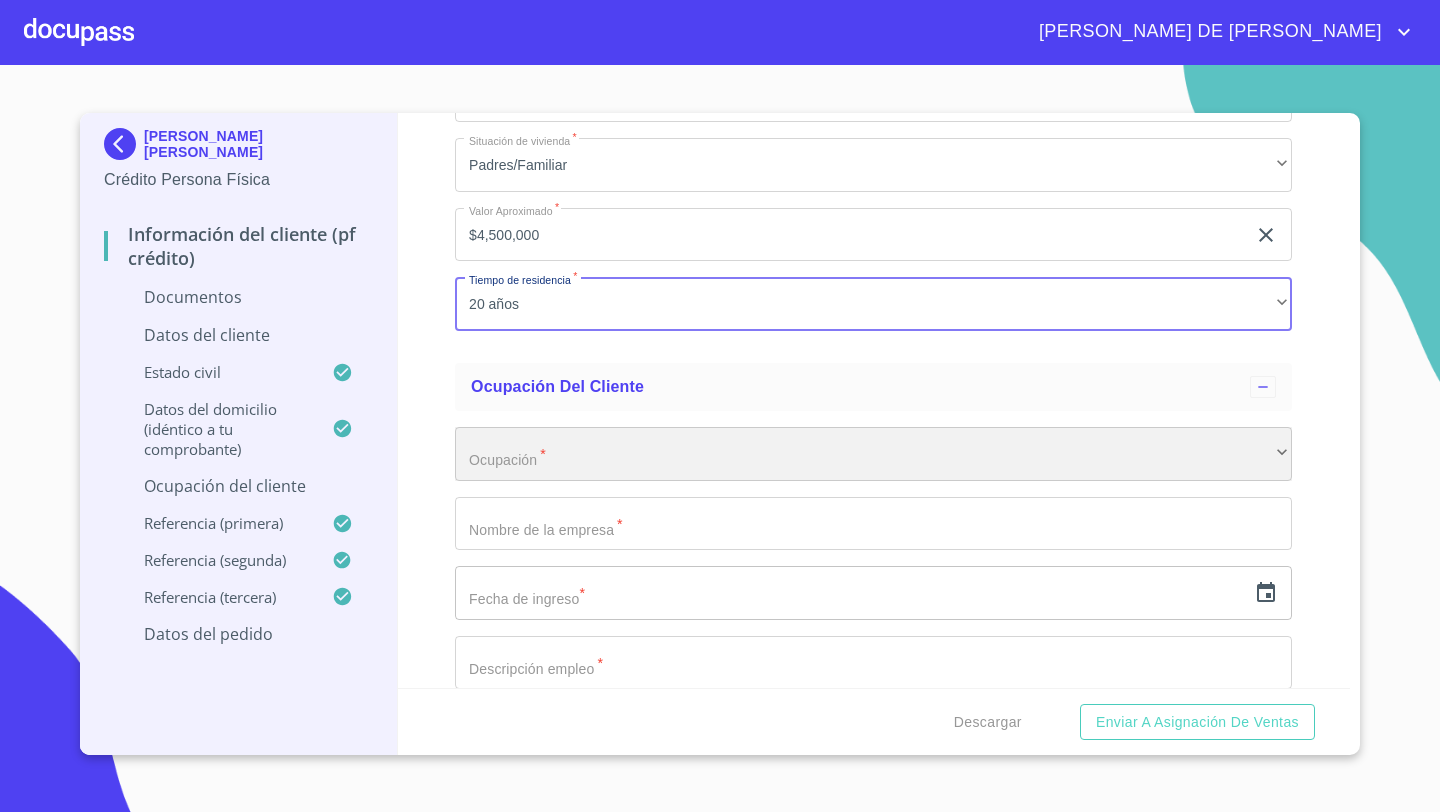 click on "​" at bounding box center [873, 454] 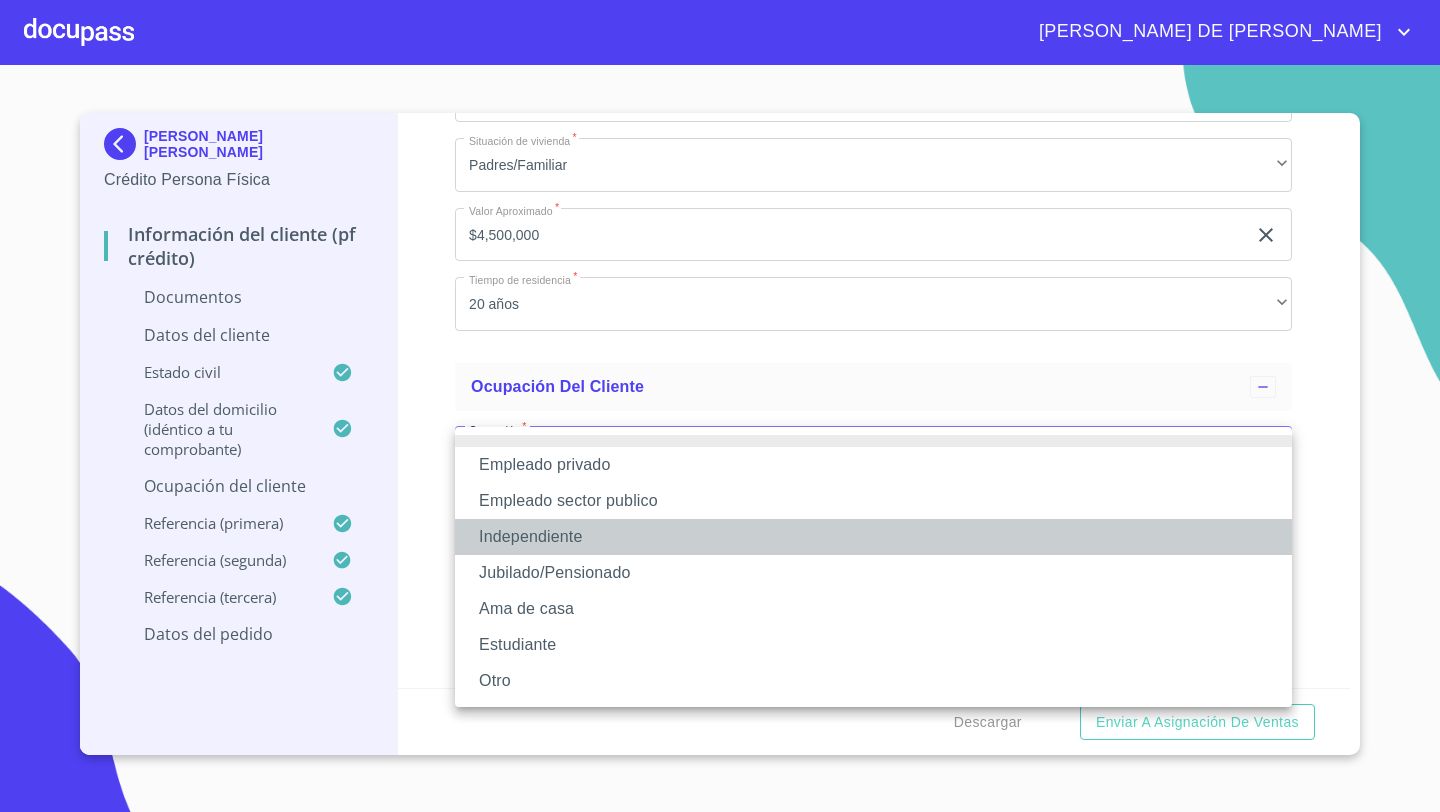 click on "Independiente" at bounding box center (873, 537) 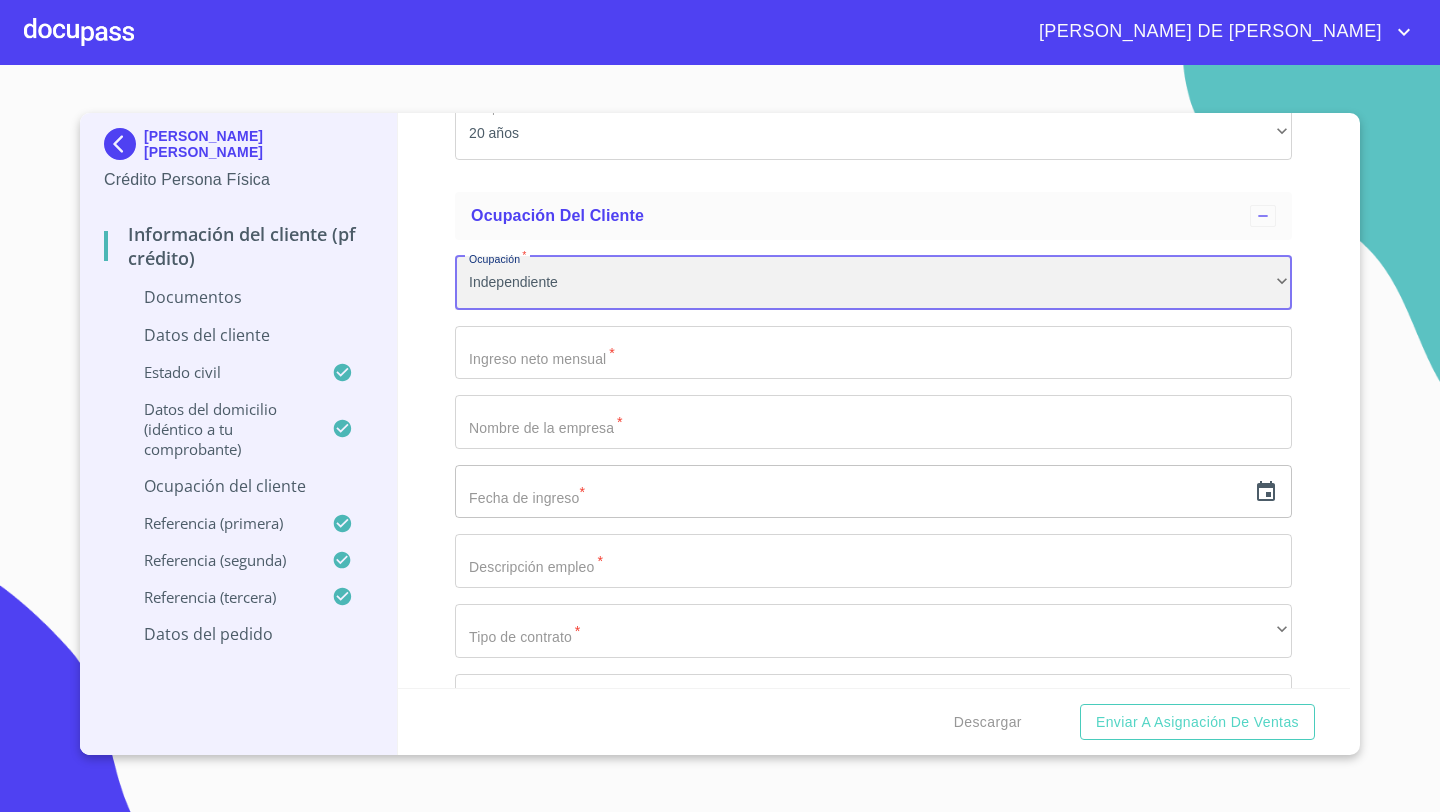 scroll, scrollTop: 7667, scrollLeft: 0, axis: vertical 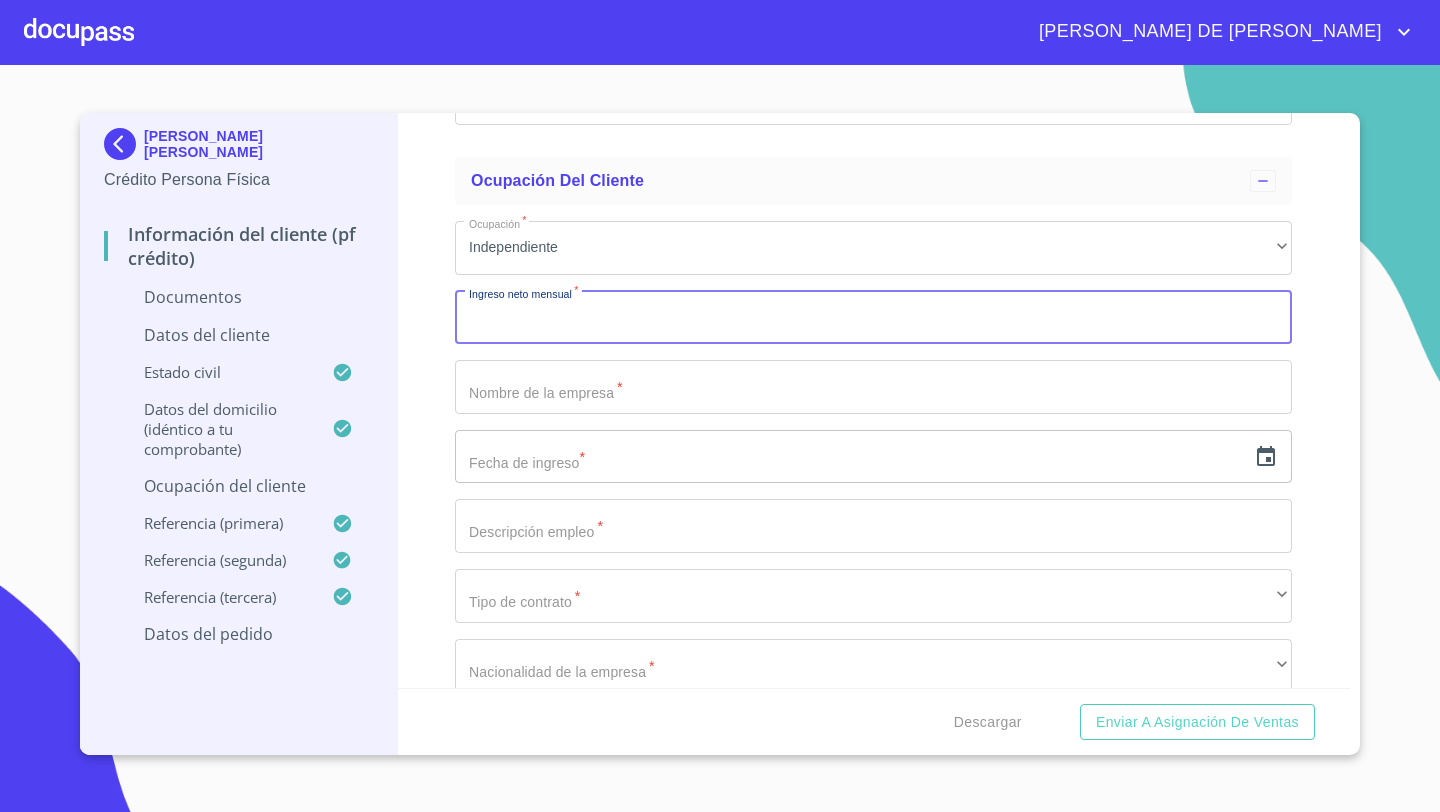 click on "Documento de identificación   *" at bounding box center (873, 318) 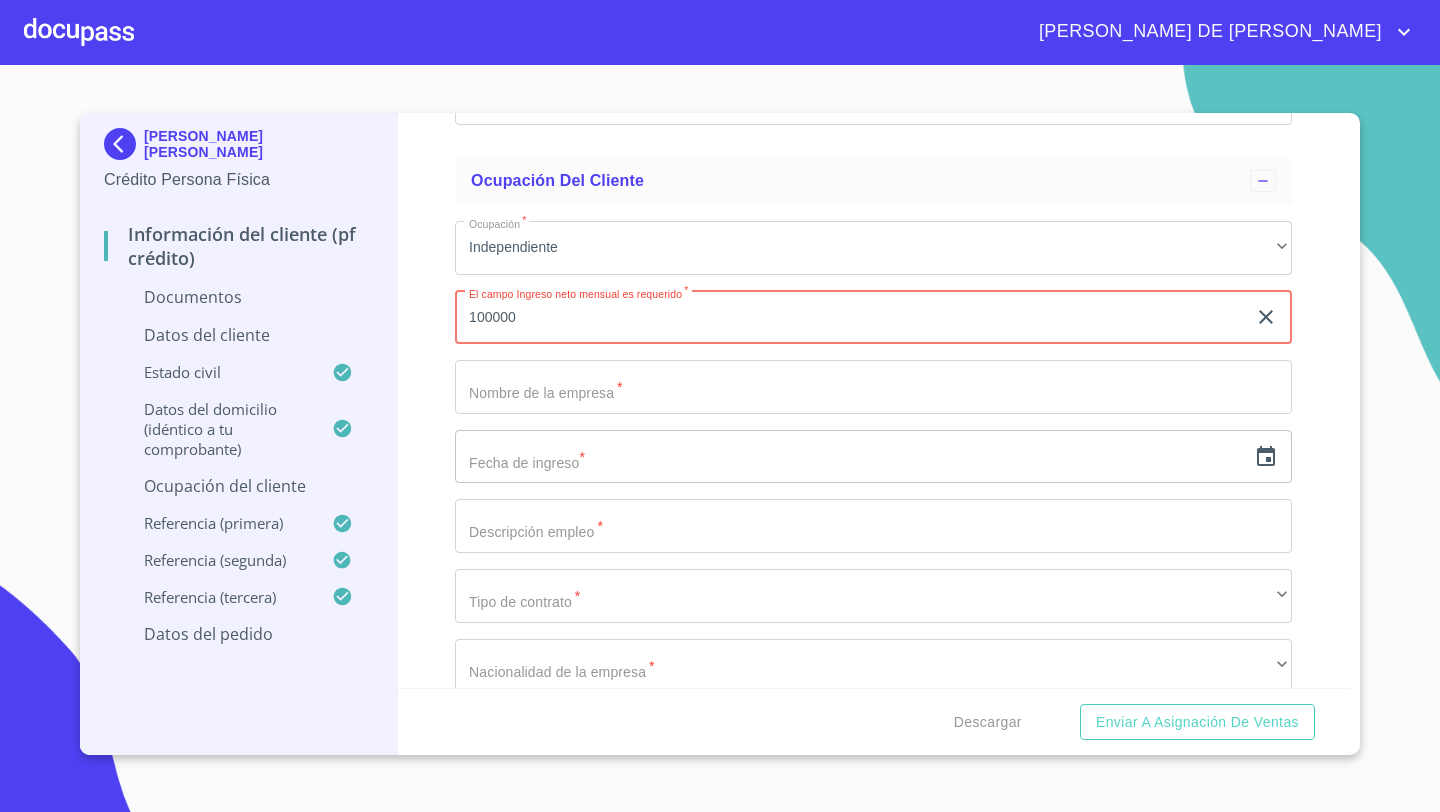 type on "100000" 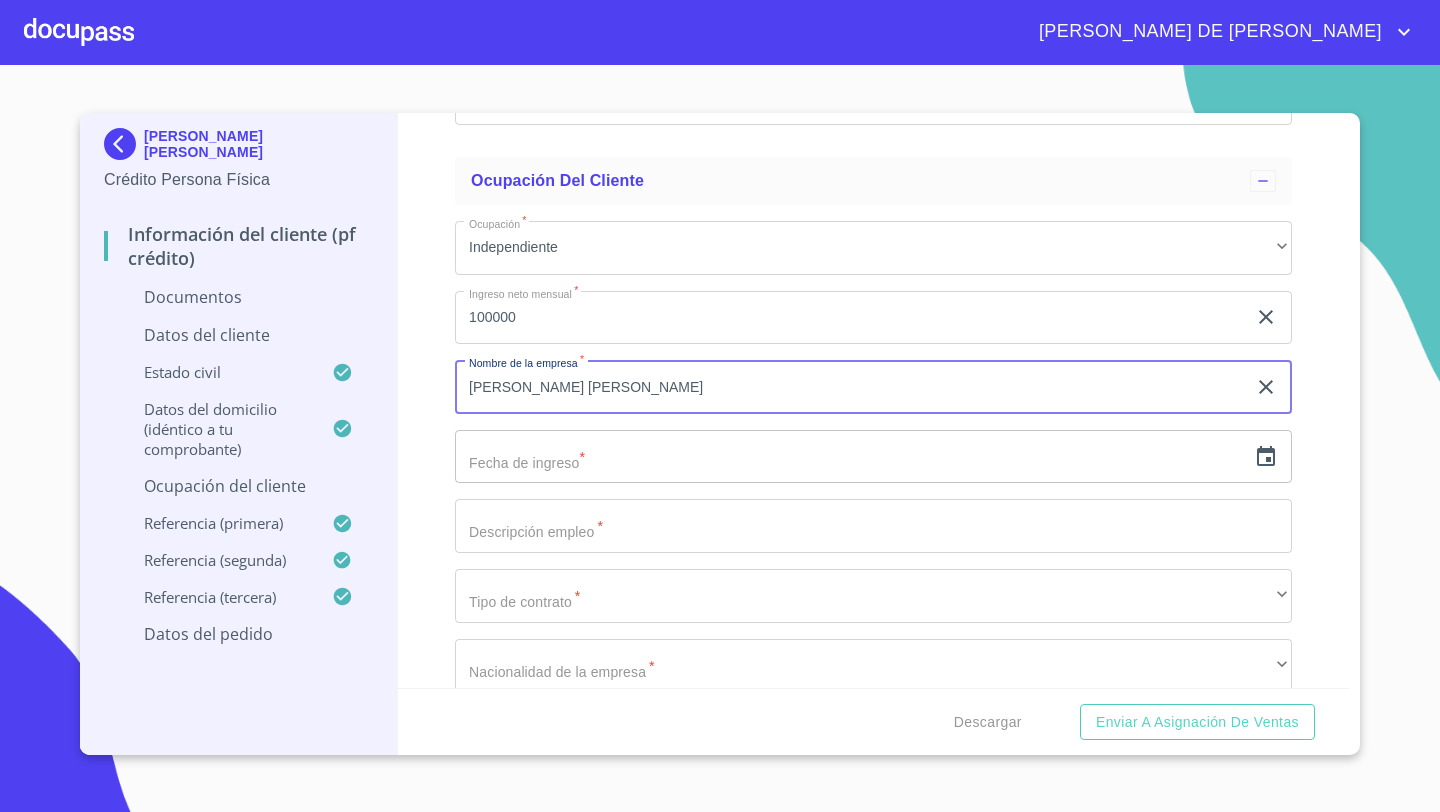 type on "[PERSON_NAME] [PERSON_NAME]" 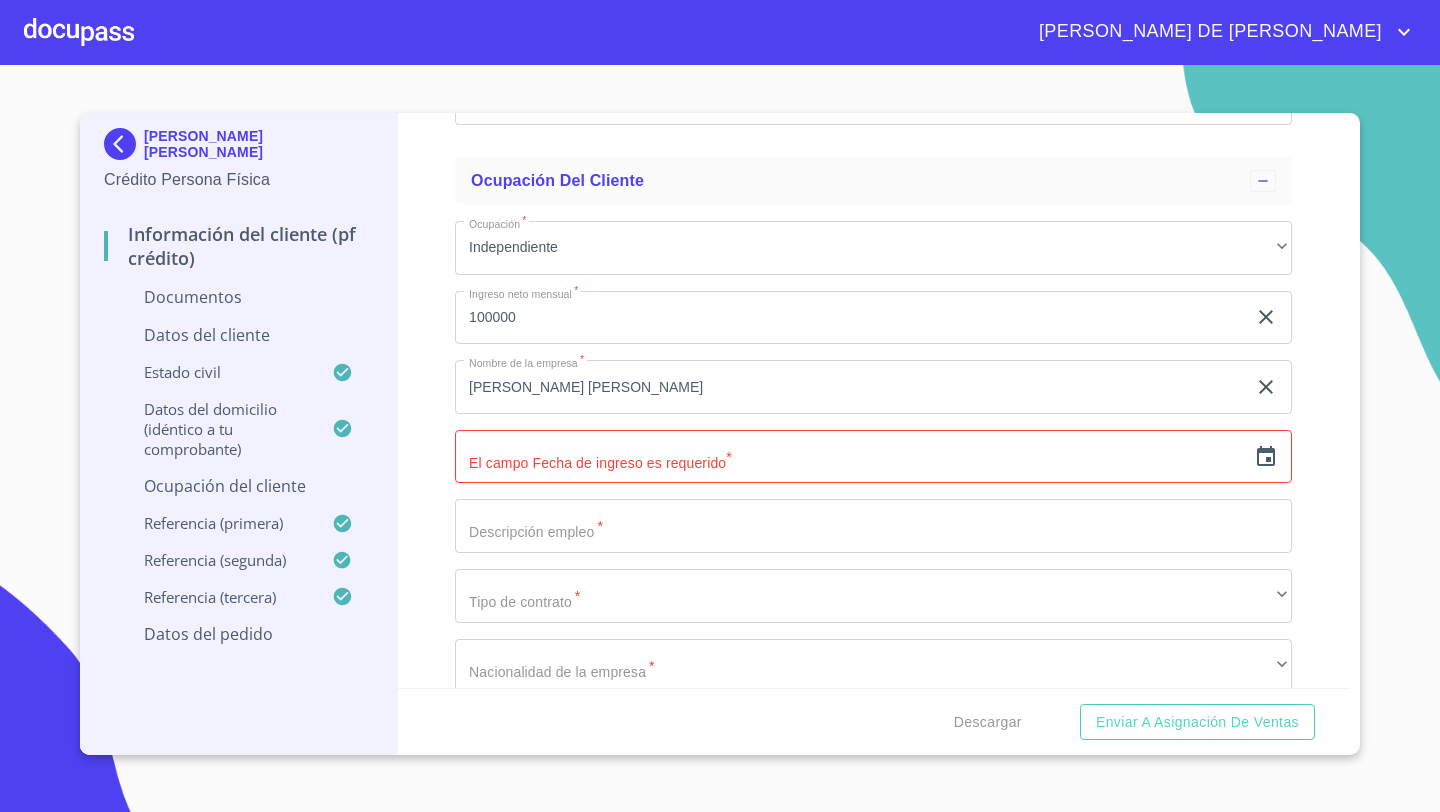 click on "​" at bounding box center [873, 457] 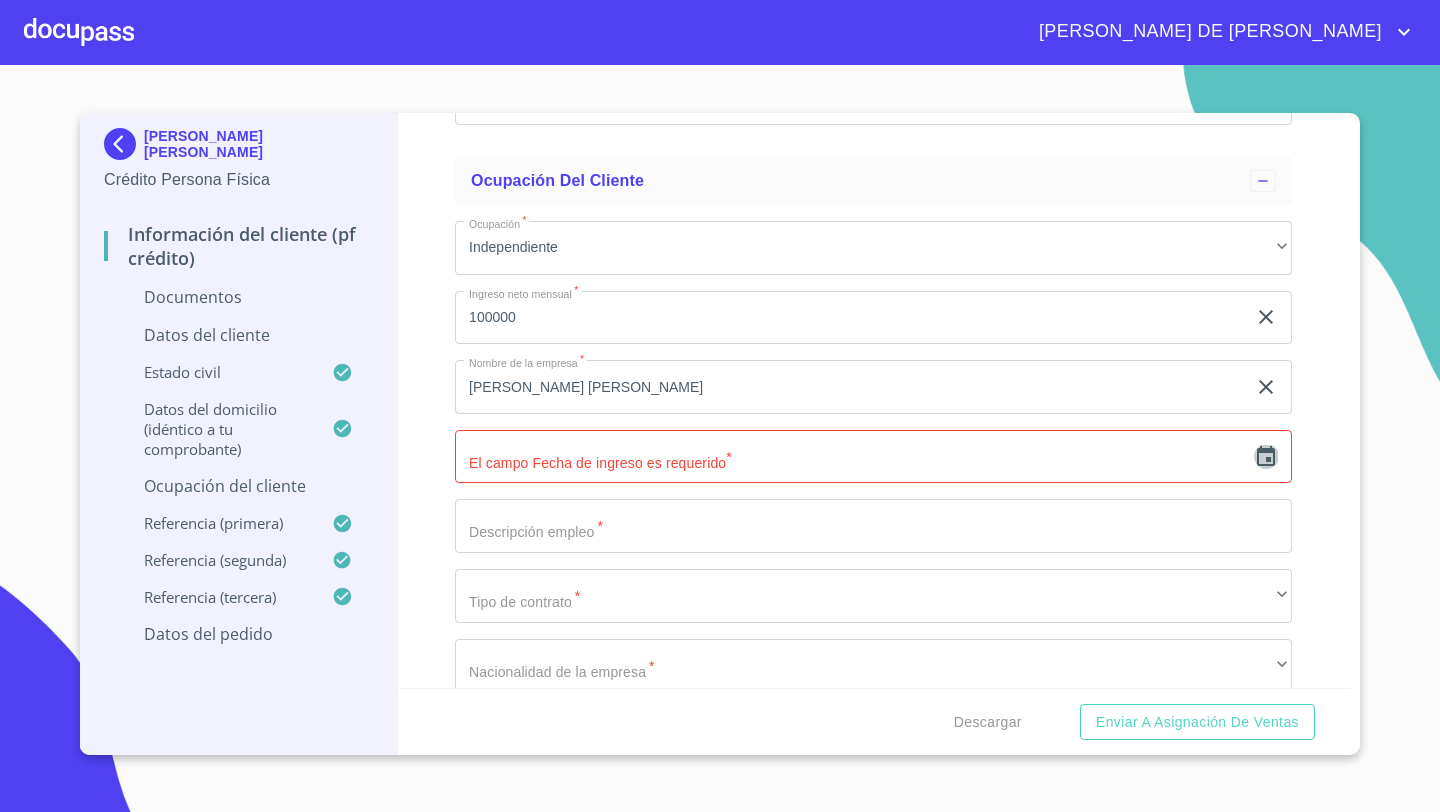 click 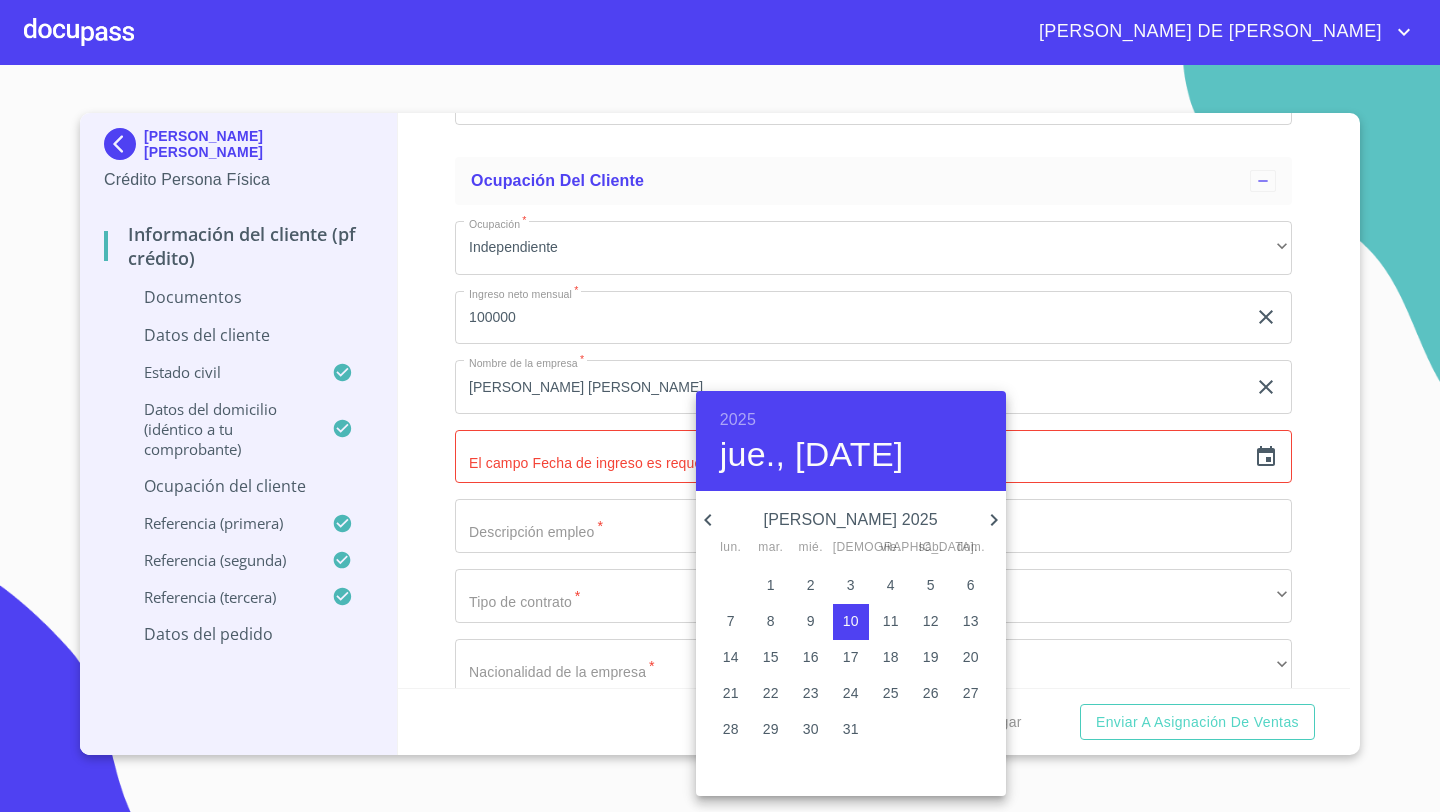 click on "2025" at bounding box center [738, 420] 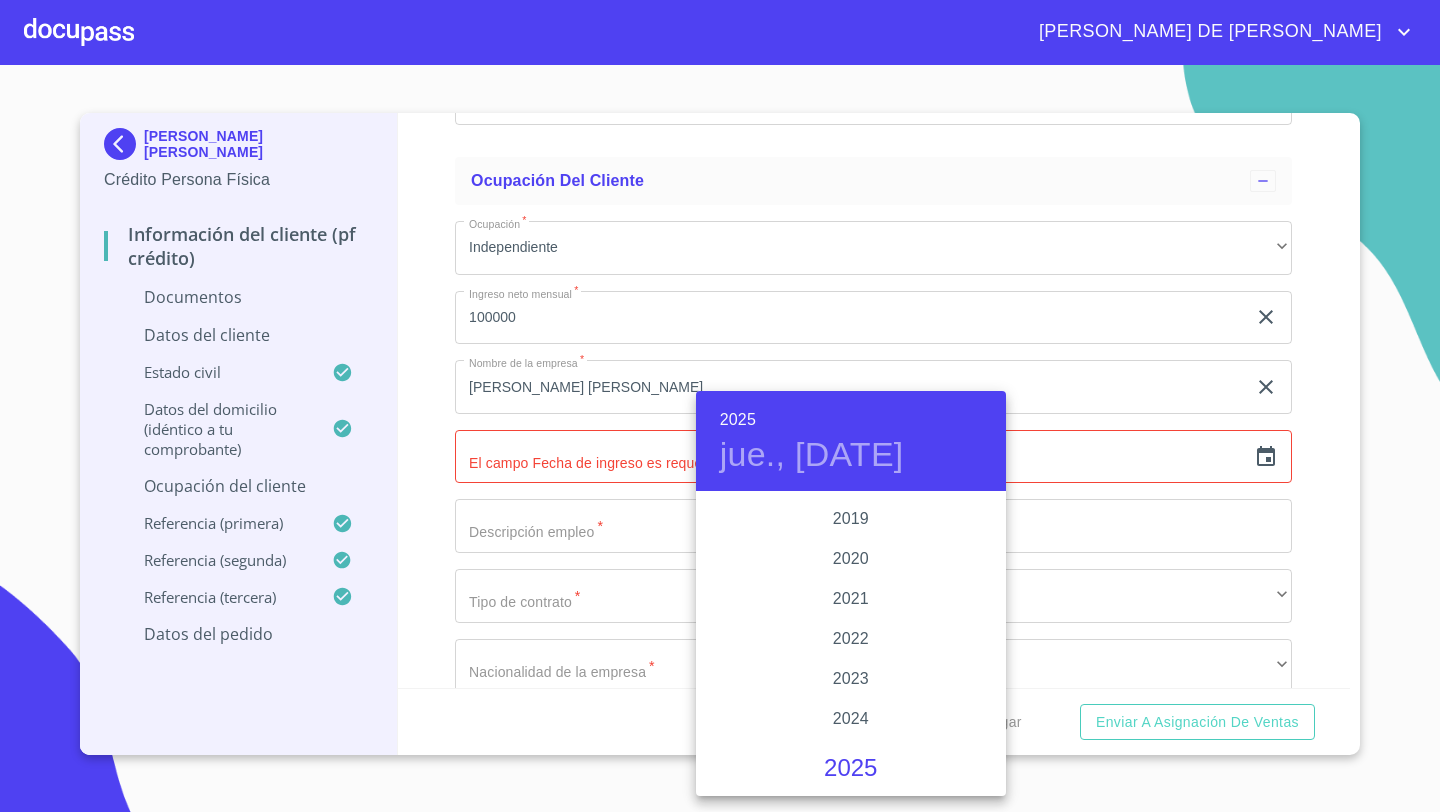 scroll, scrollTop: 3749, scrollLeft: 0, axis: vertical 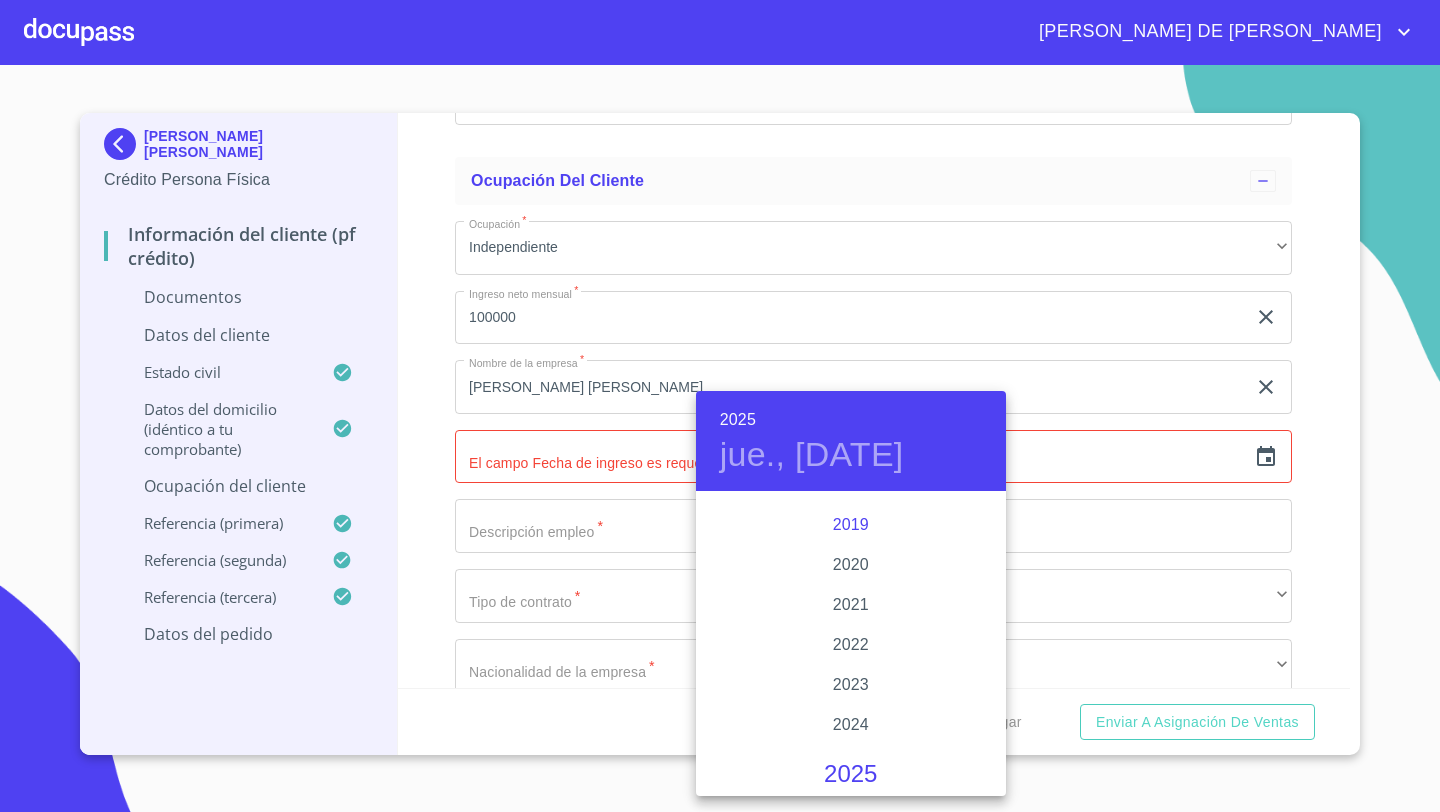 click on "2019" at bounding box center [851, 525] 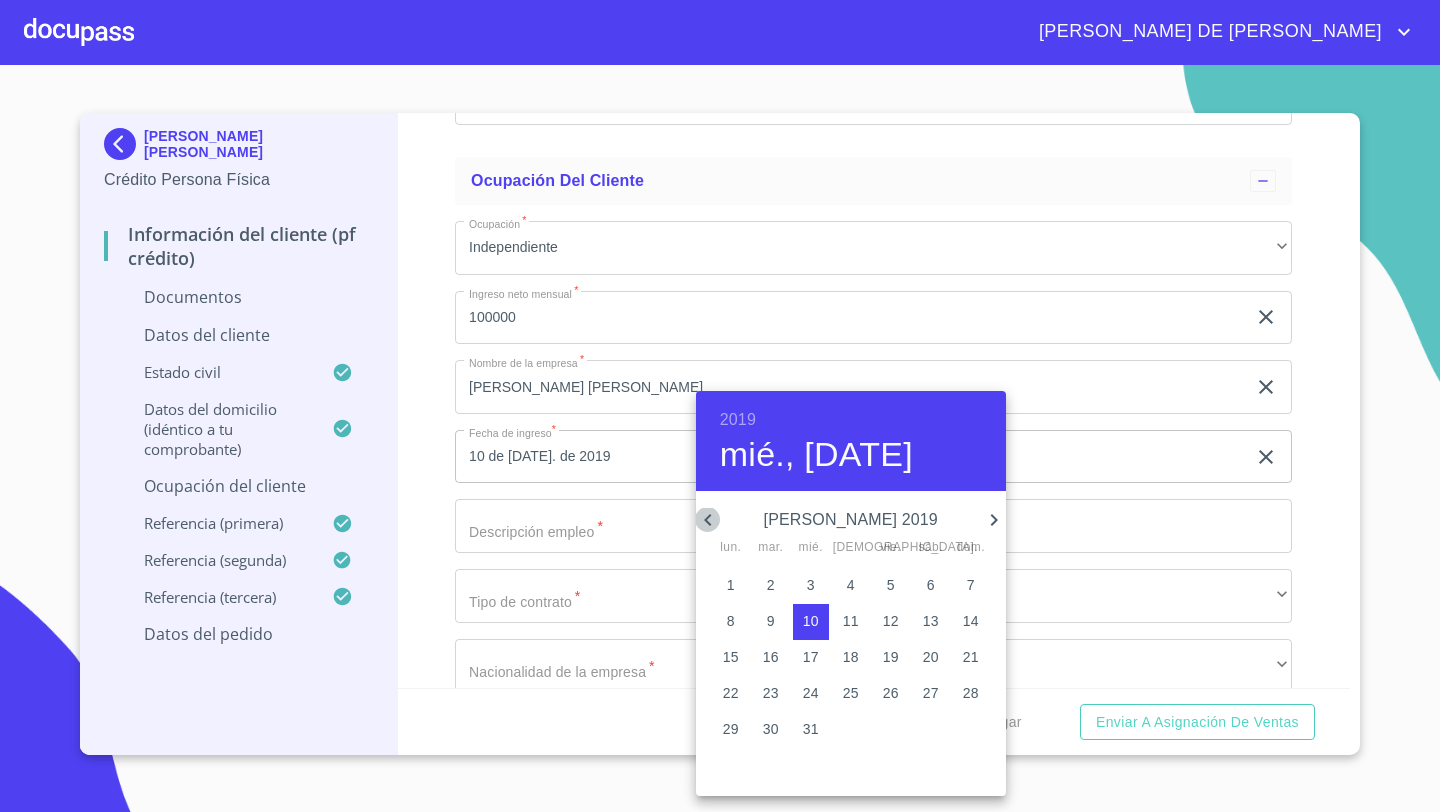 click 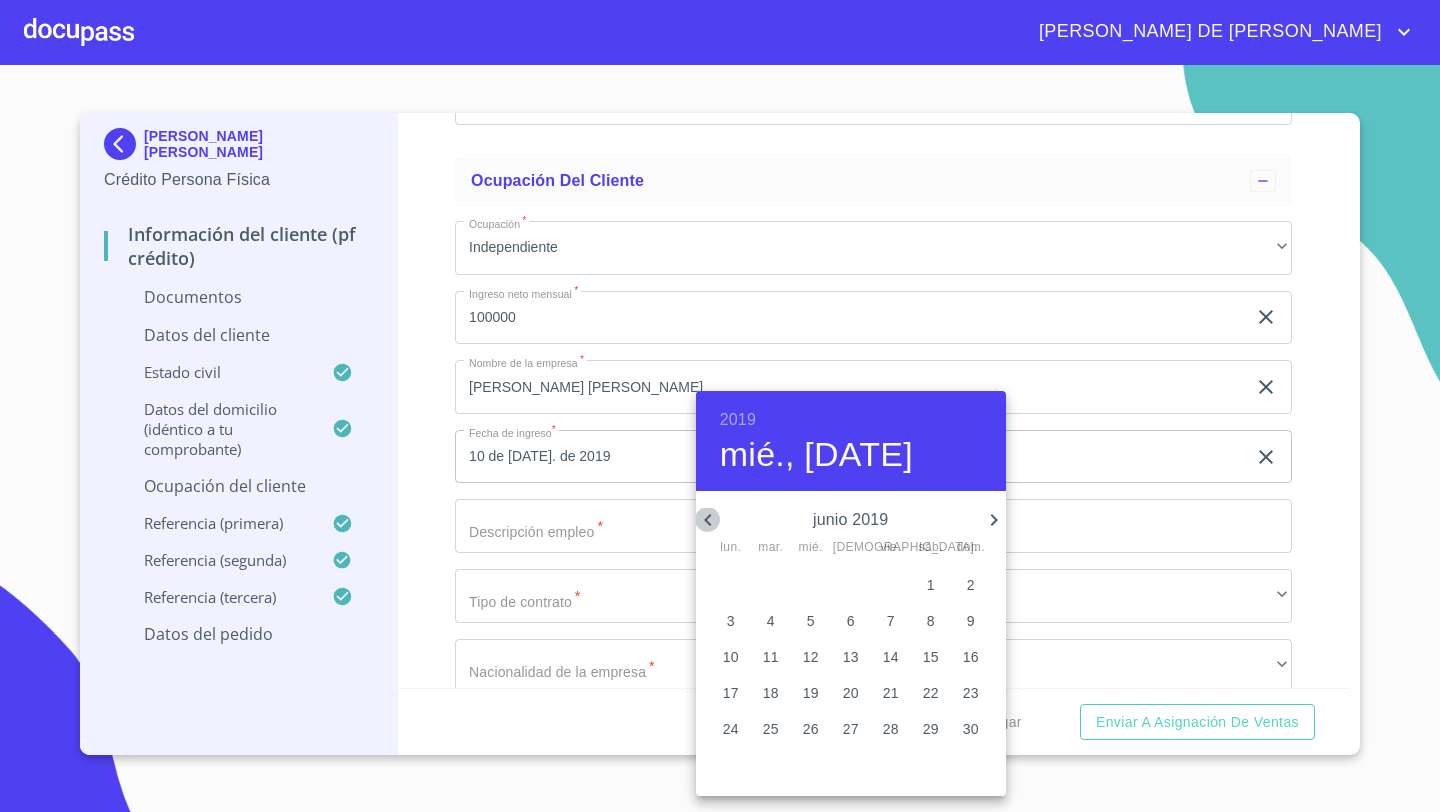 click 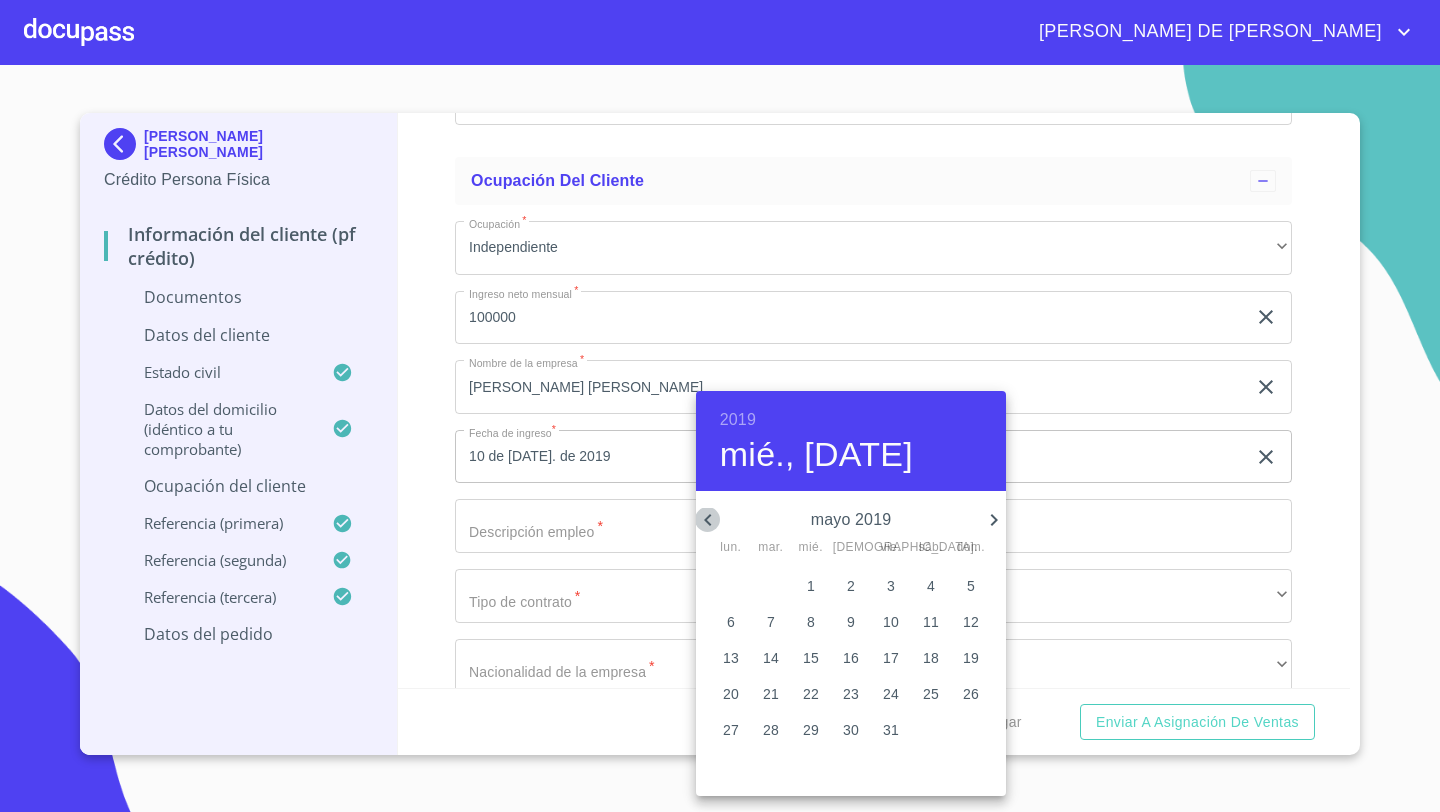click 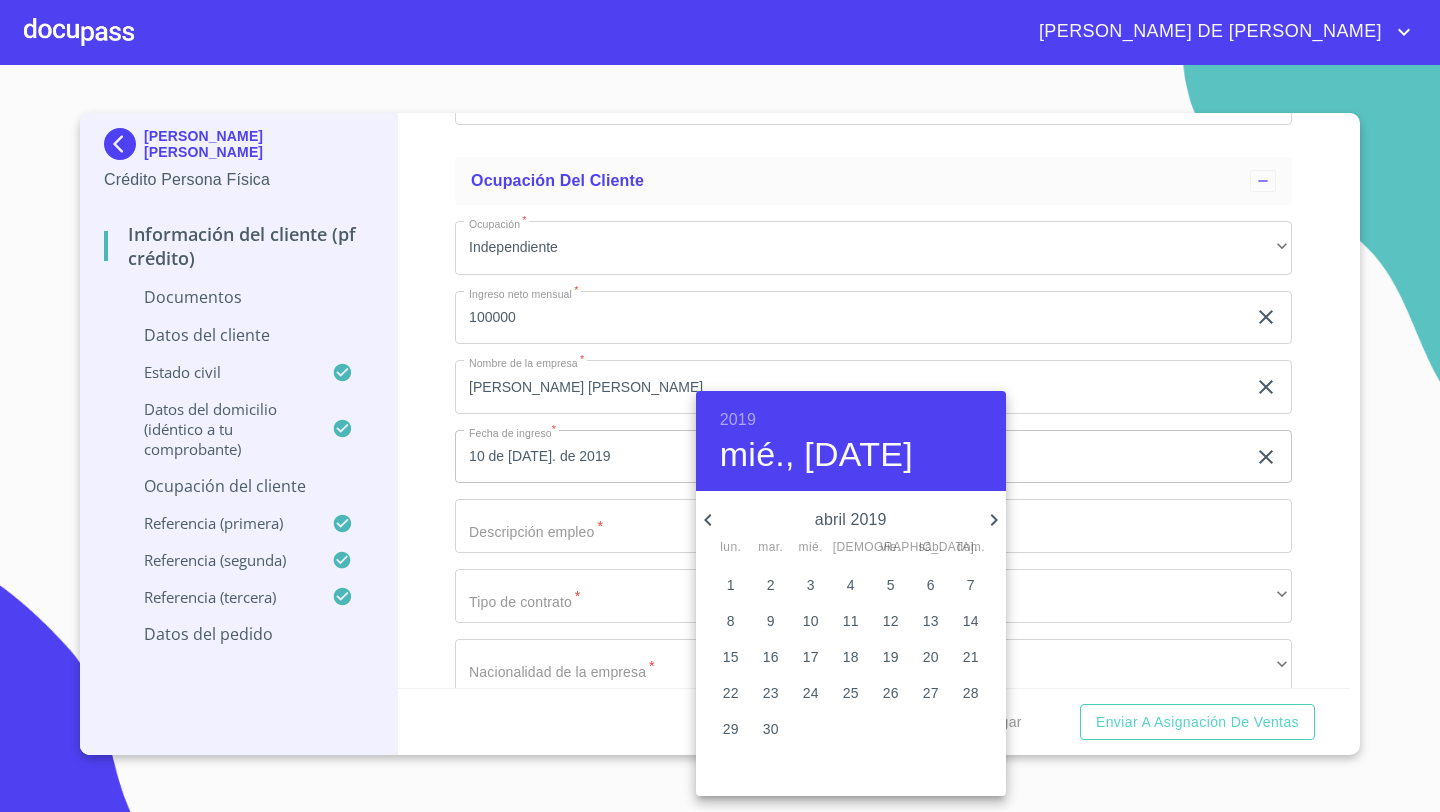 click 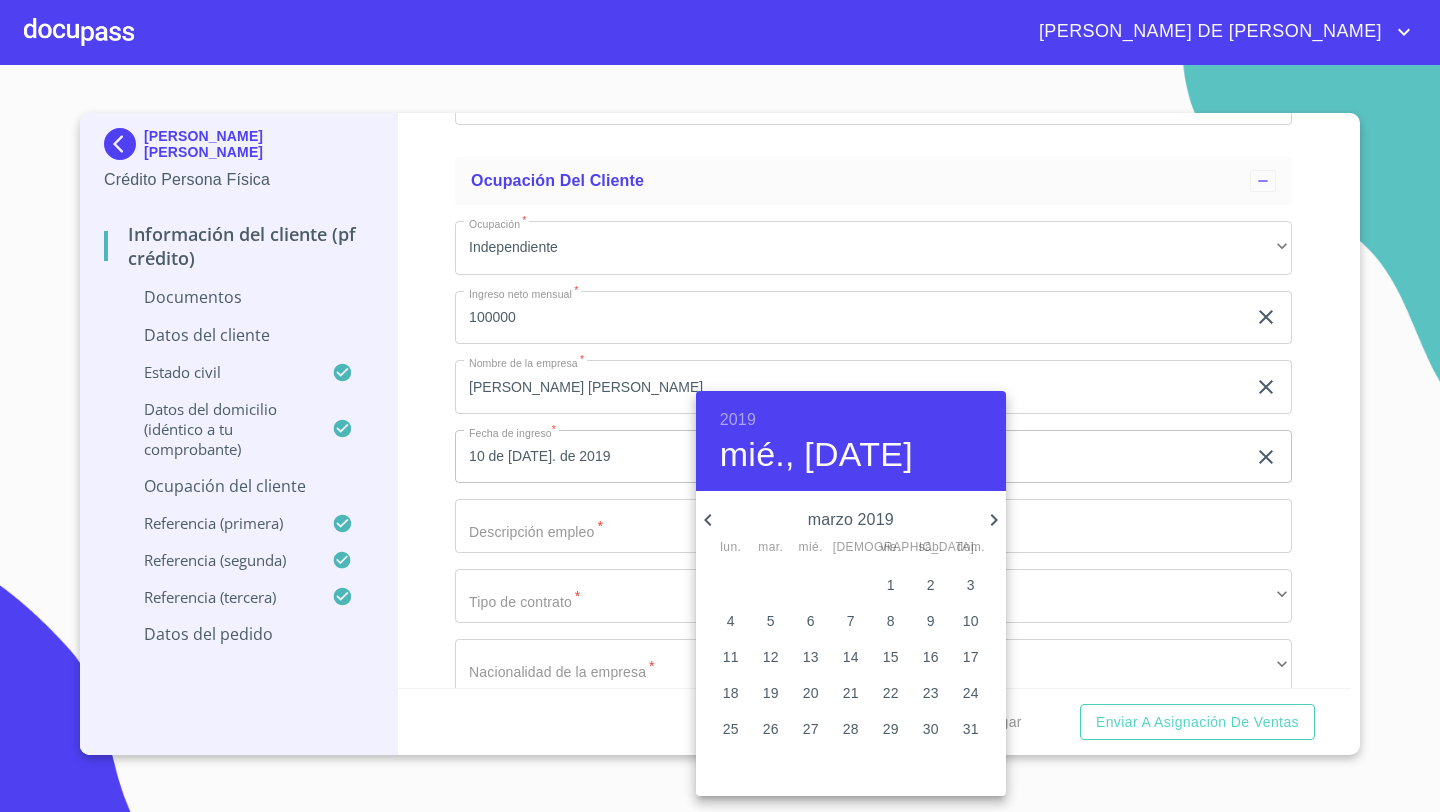 click on "4" at bounding box center [731, 621] 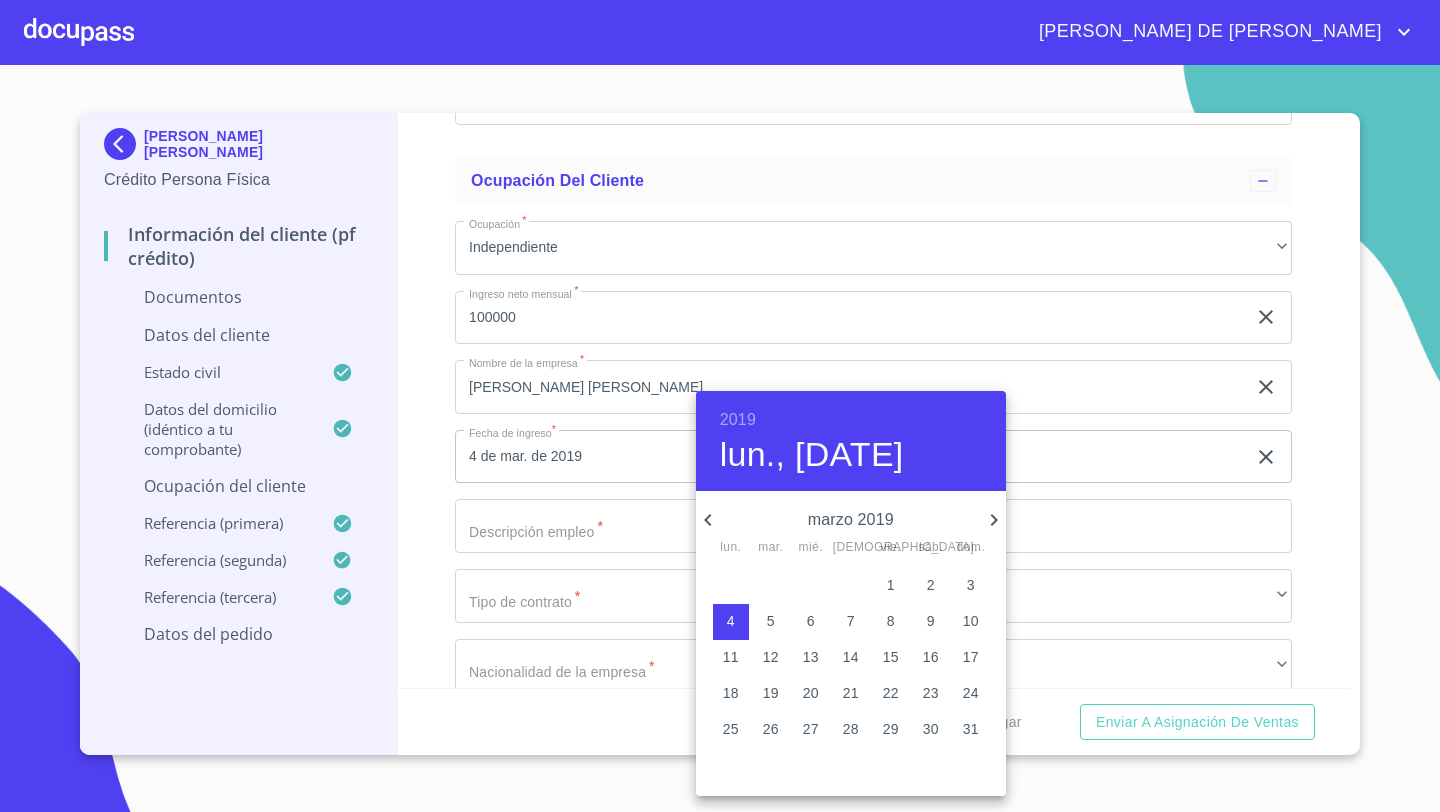 click at bounding box center [720, 406] 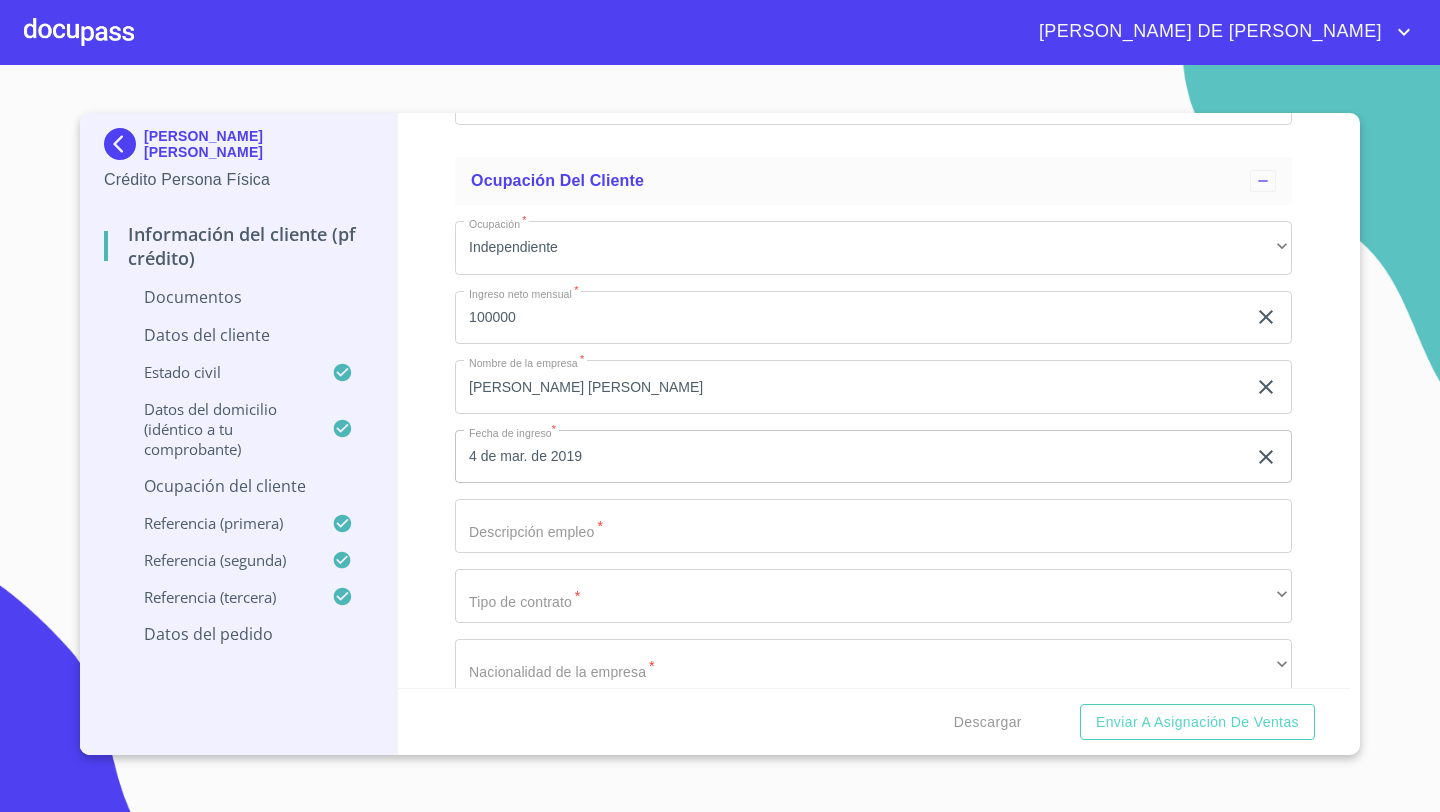 click on "Documento de identificación   *" at bounding box center (850, -2220) 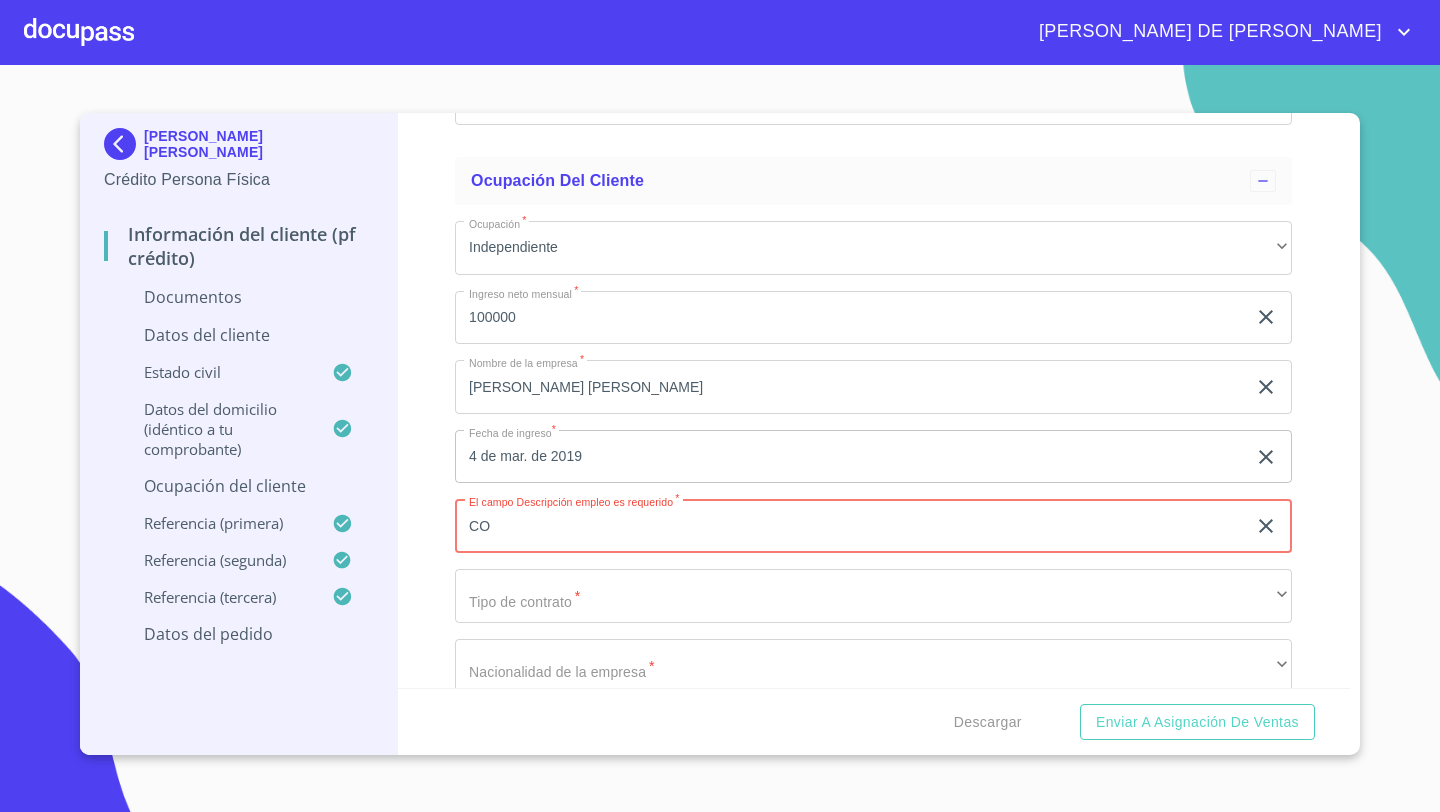 type on "C" 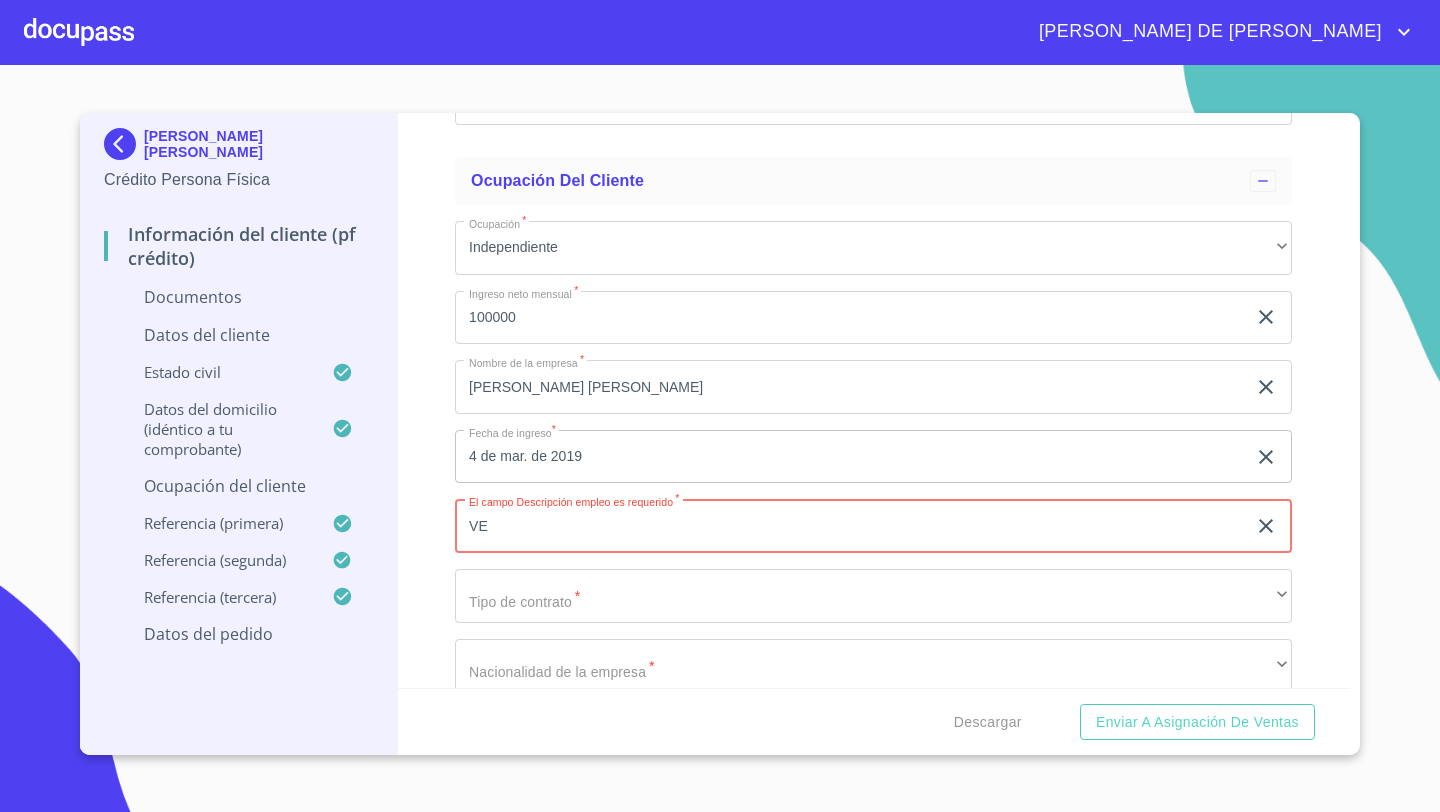 type on "V" 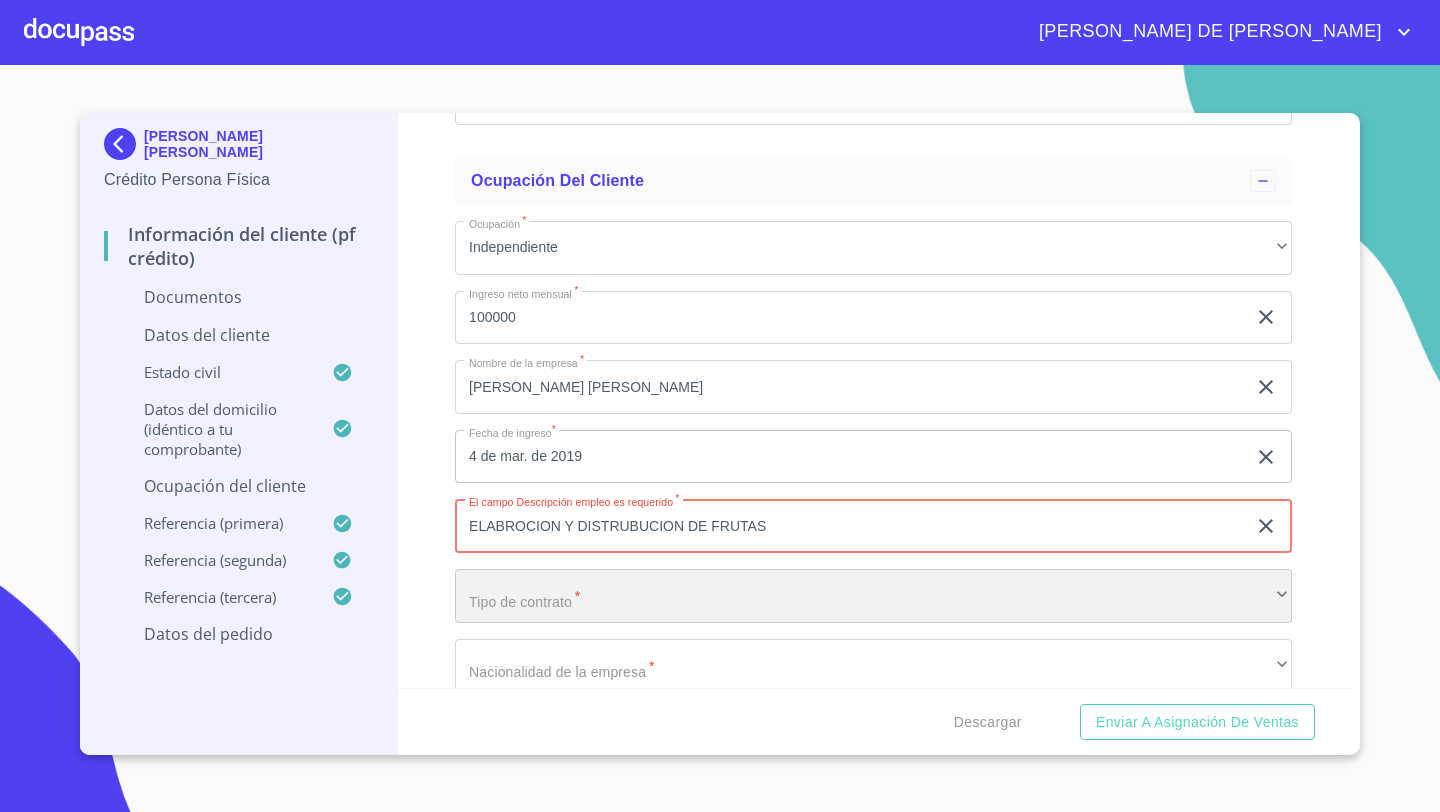 click on "​" at bounding box center [873, 596] 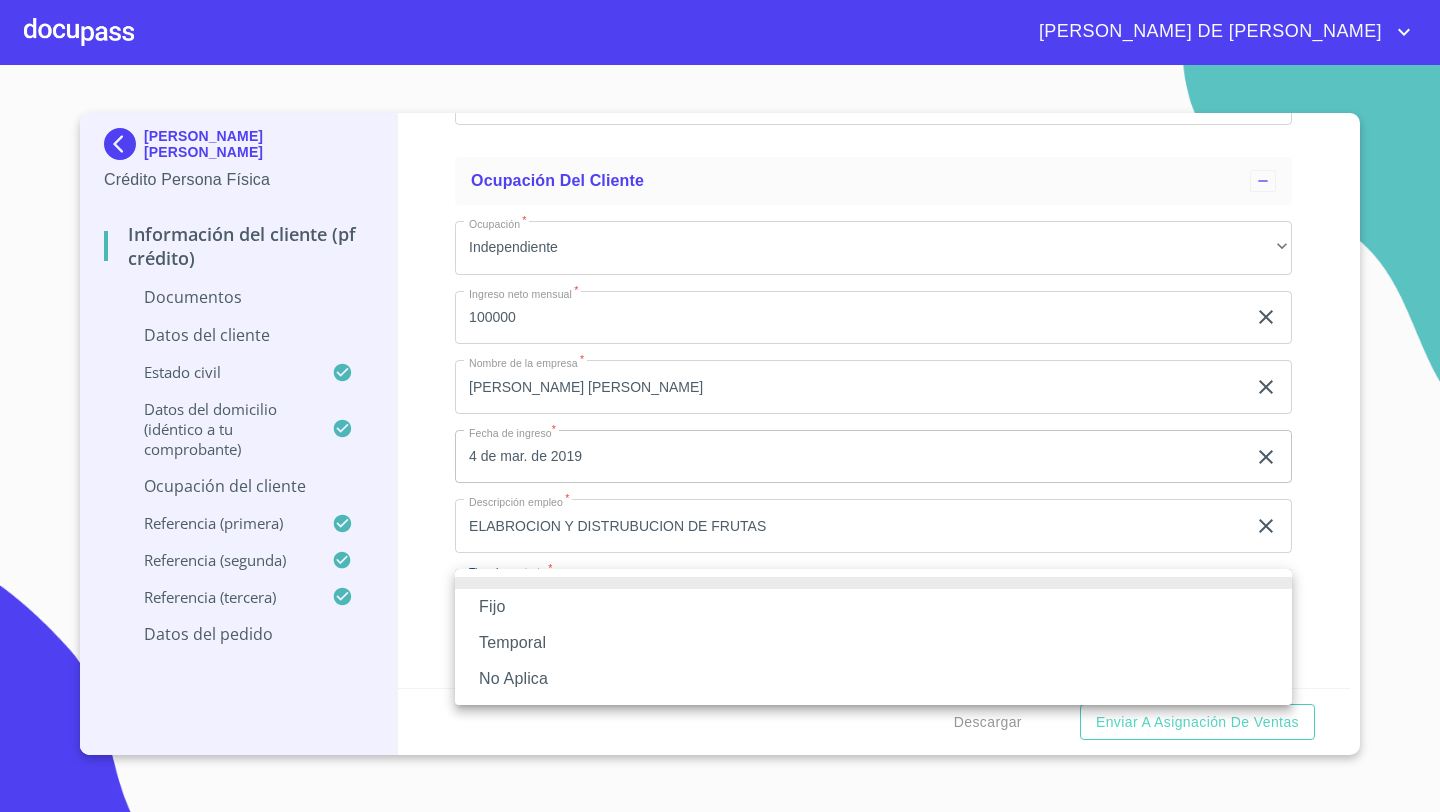 click on "Fijo" at bounding box center [873, 607] 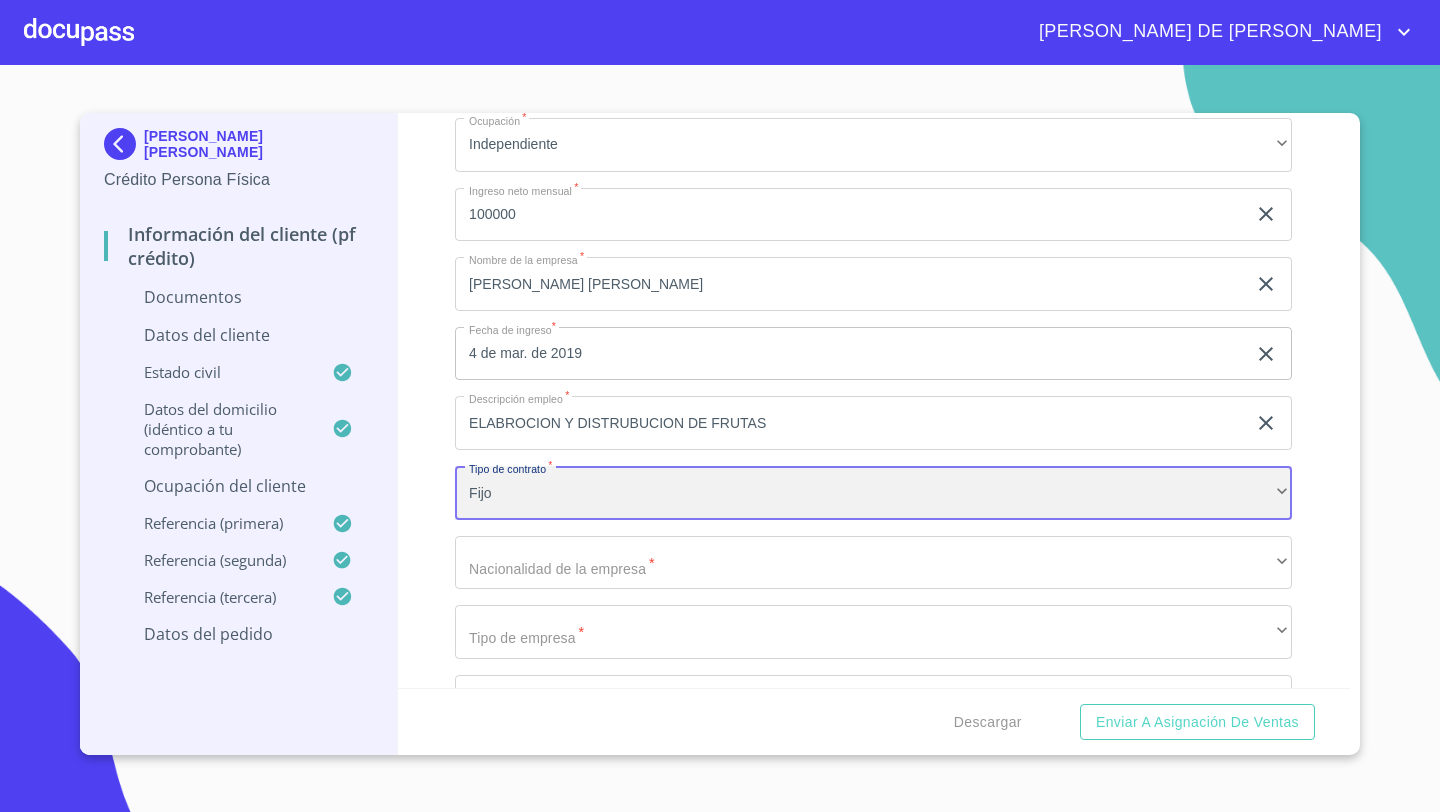 scroll, scrollTop: 7807, scrollLeft: 0, axis: vertical 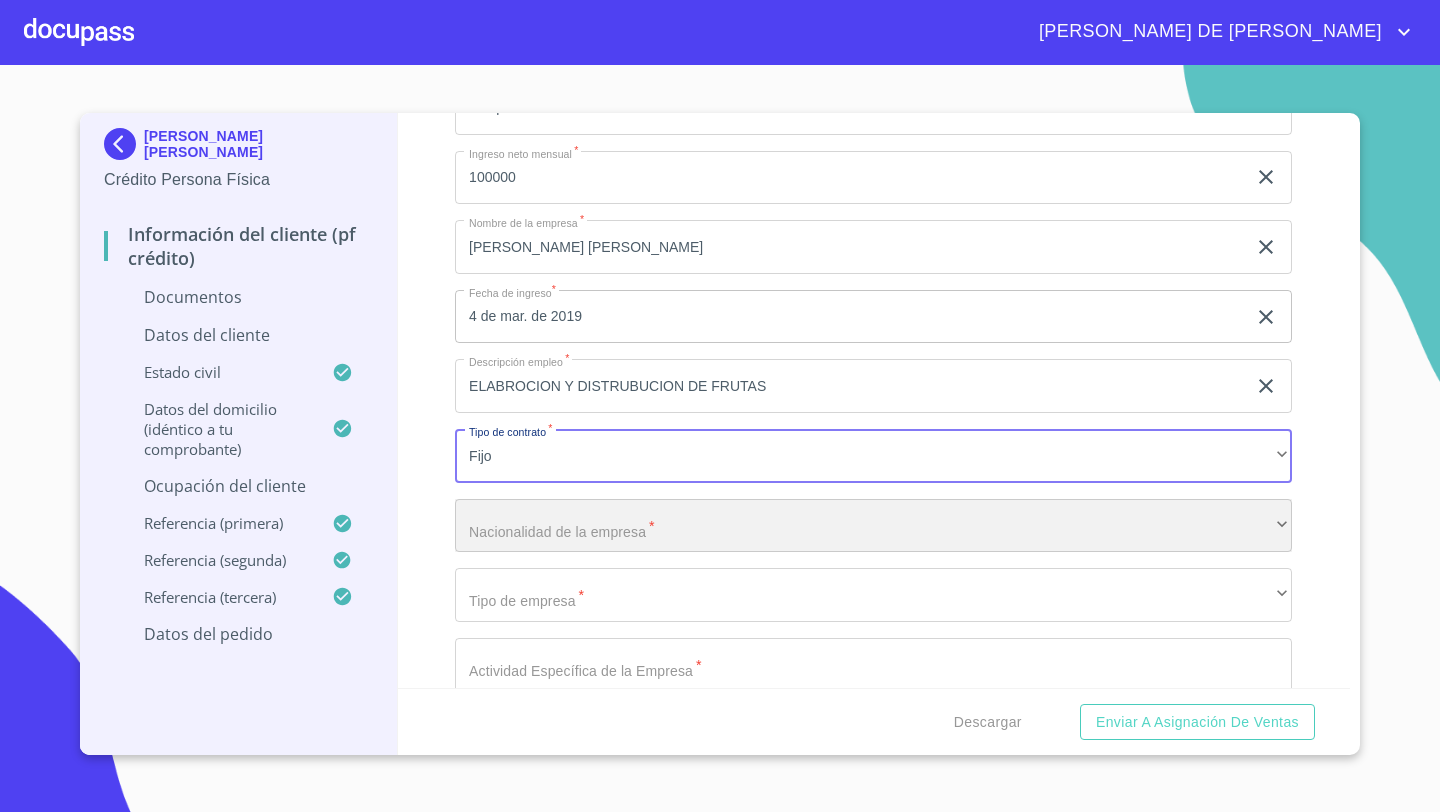 click on "​" at bounding box center (873, 526) 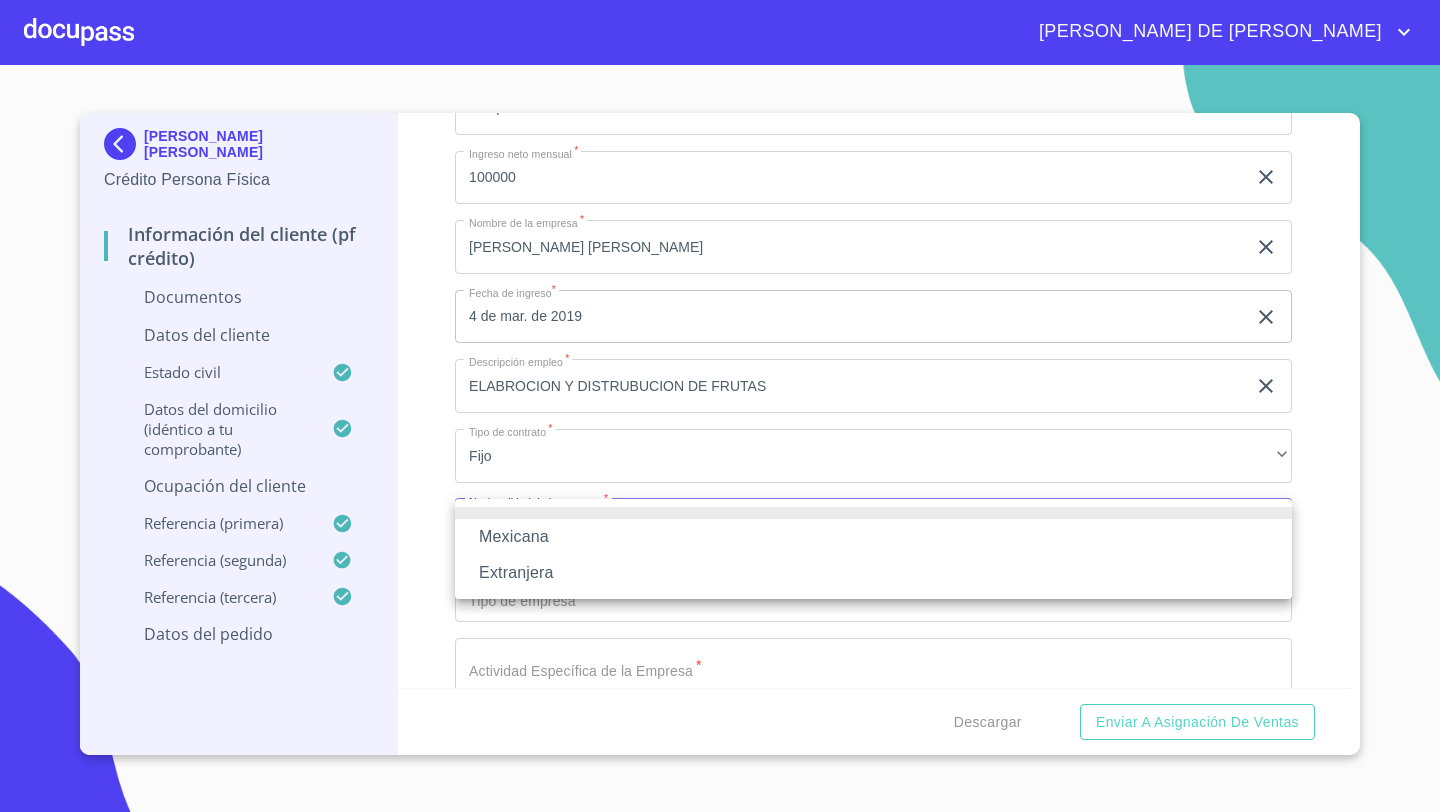 click on "Mexicana" at bounding box center (873, 537) 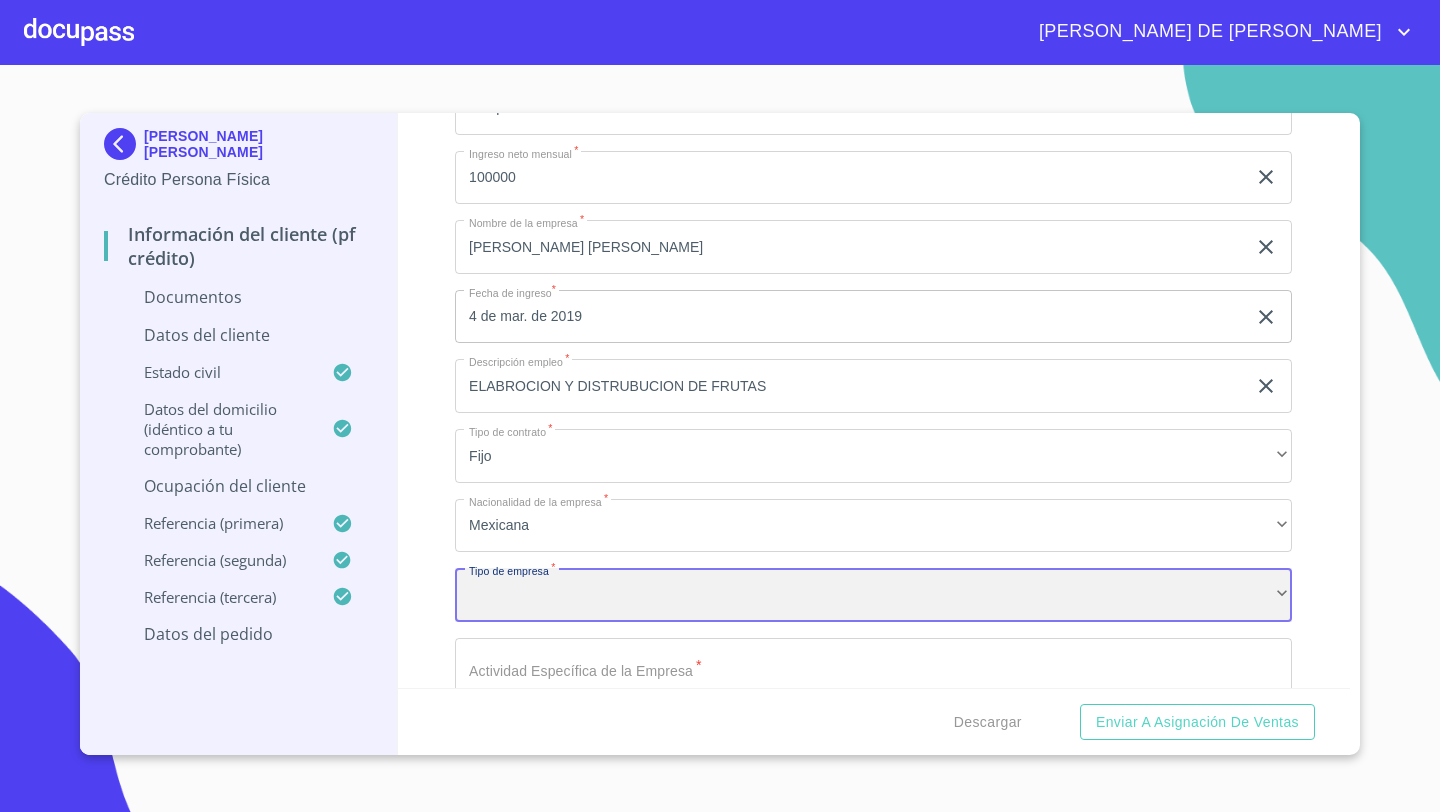click on "​" at bounding box center [873, 595] 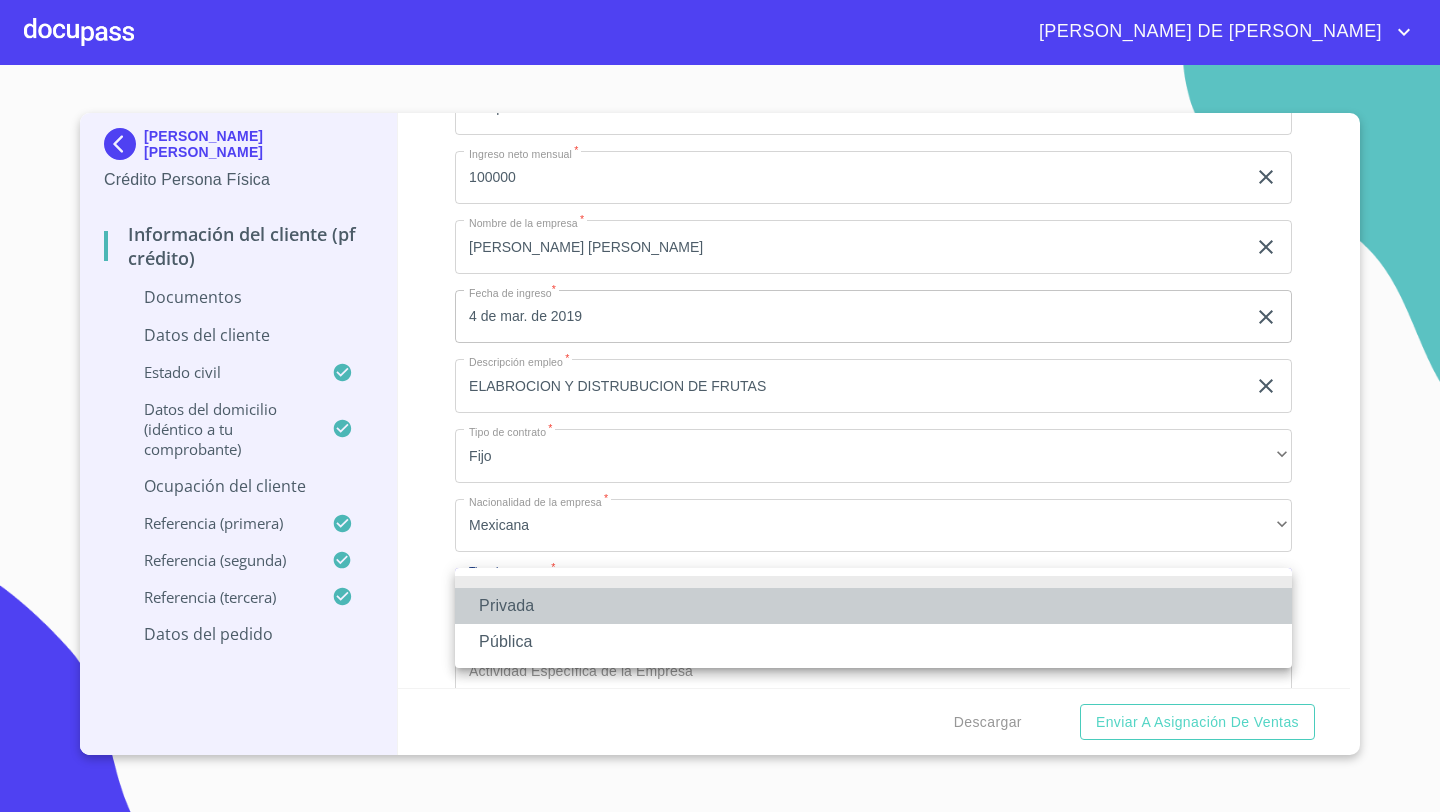 click on "Privada" at bounding box center [873, 606] 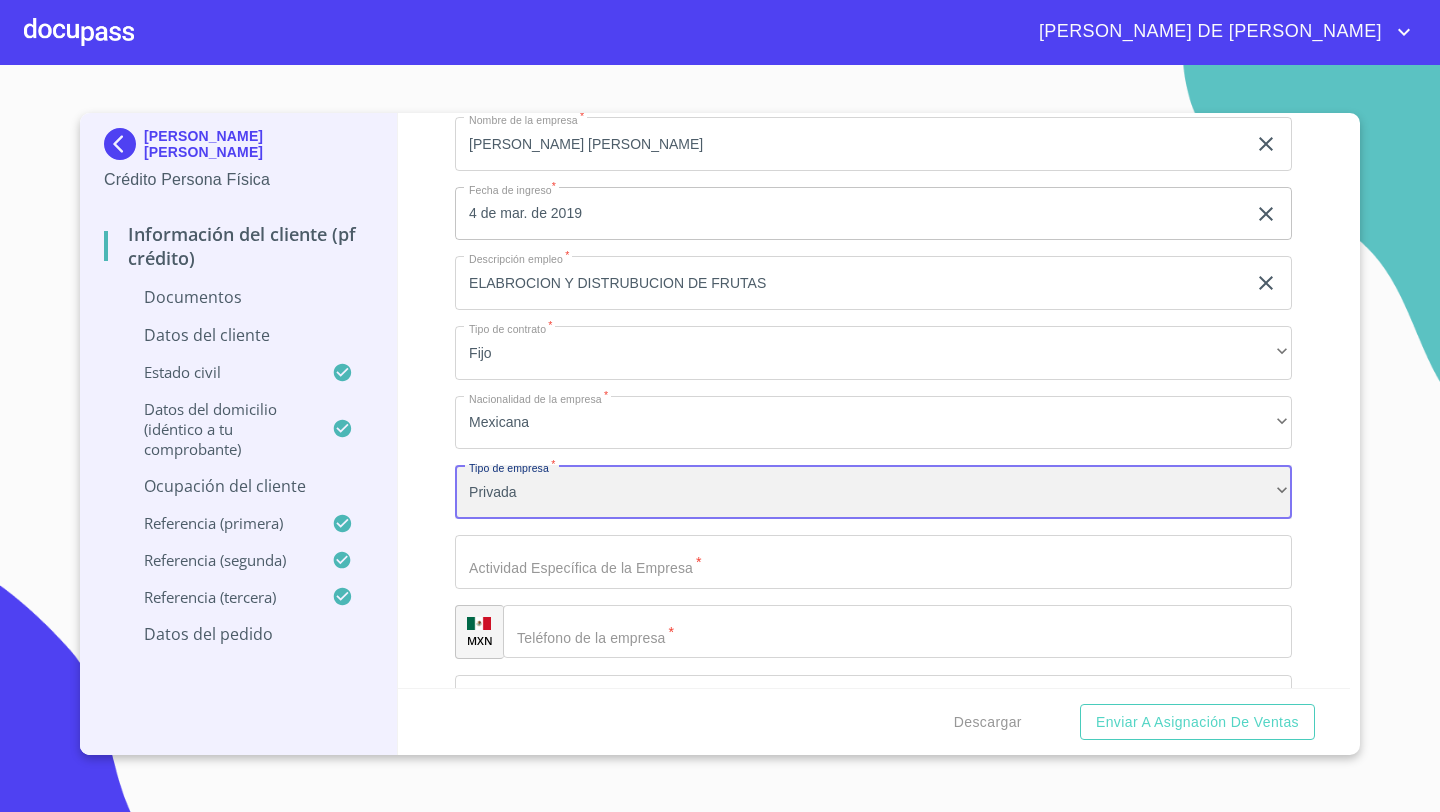 scroll, scrollTop: 7918, scrollLeft: 0, axis: vertical 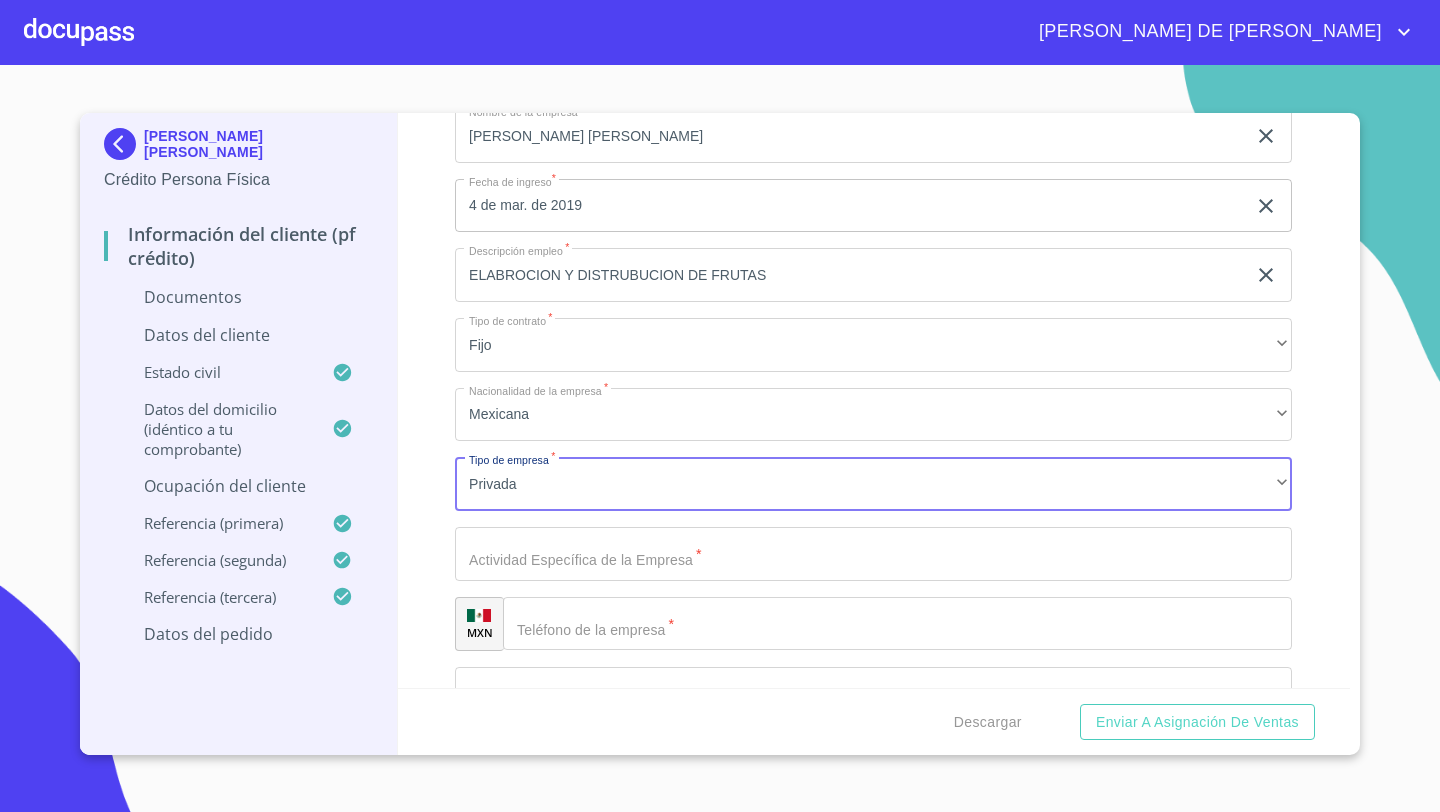 click on "Documento de identificación   *" at bounding box center [850, -2471] 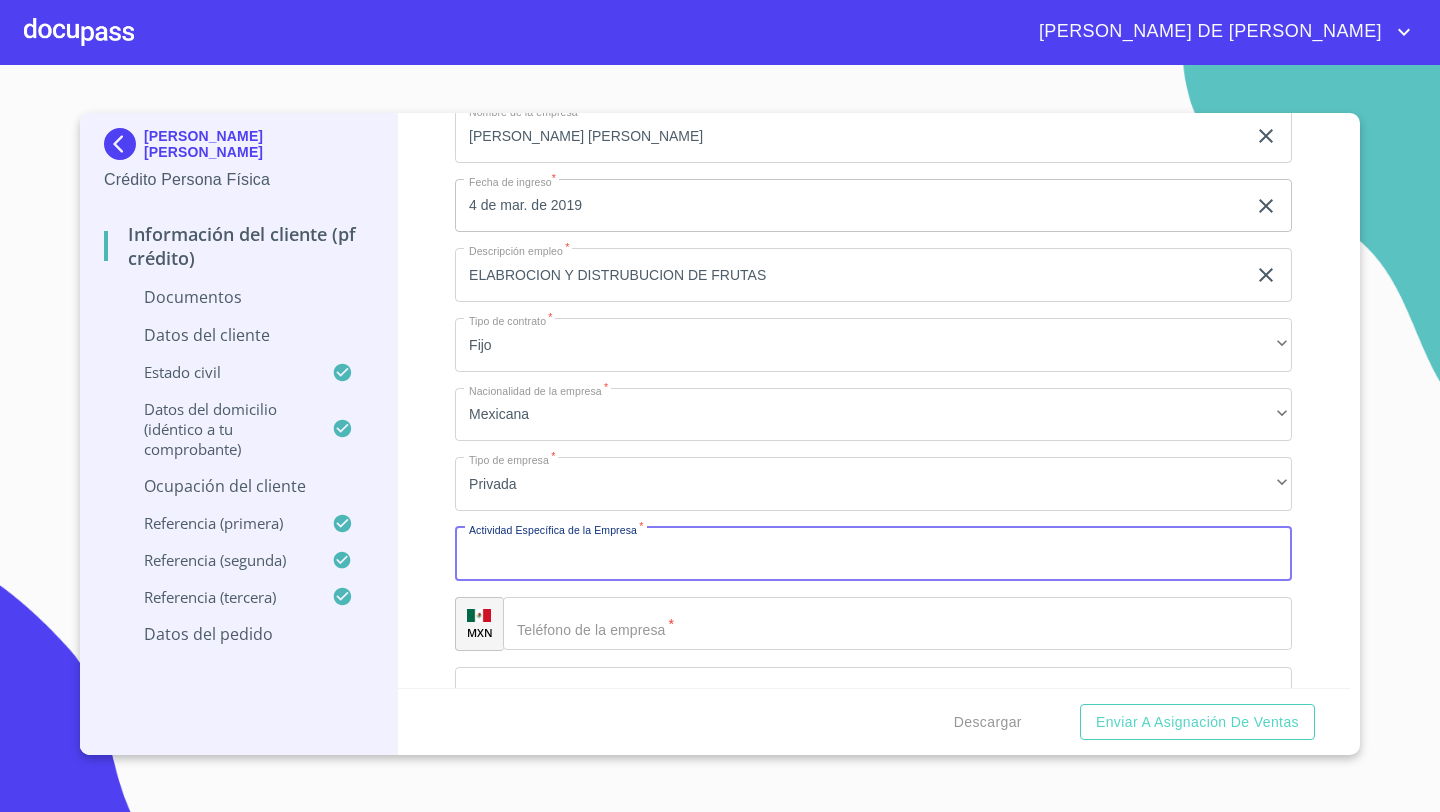 drag, startPoint x: 485, startPoint y: 553, endPoint x: 485, endPoint y: 390, distance: 163 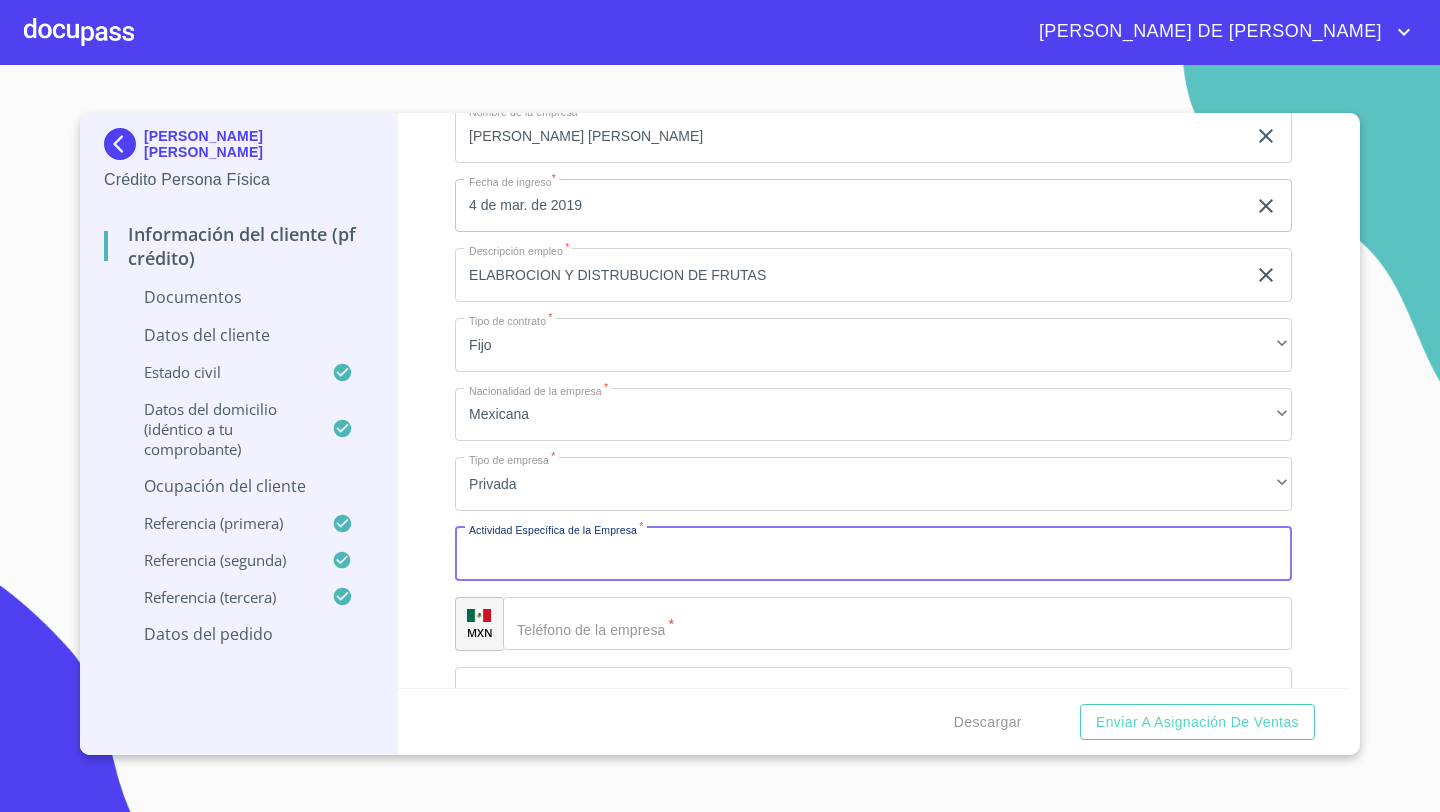 click on "ELABROCION Y DISTRUBUCION DE FRUTAS" at bounding box center (850, -2471) 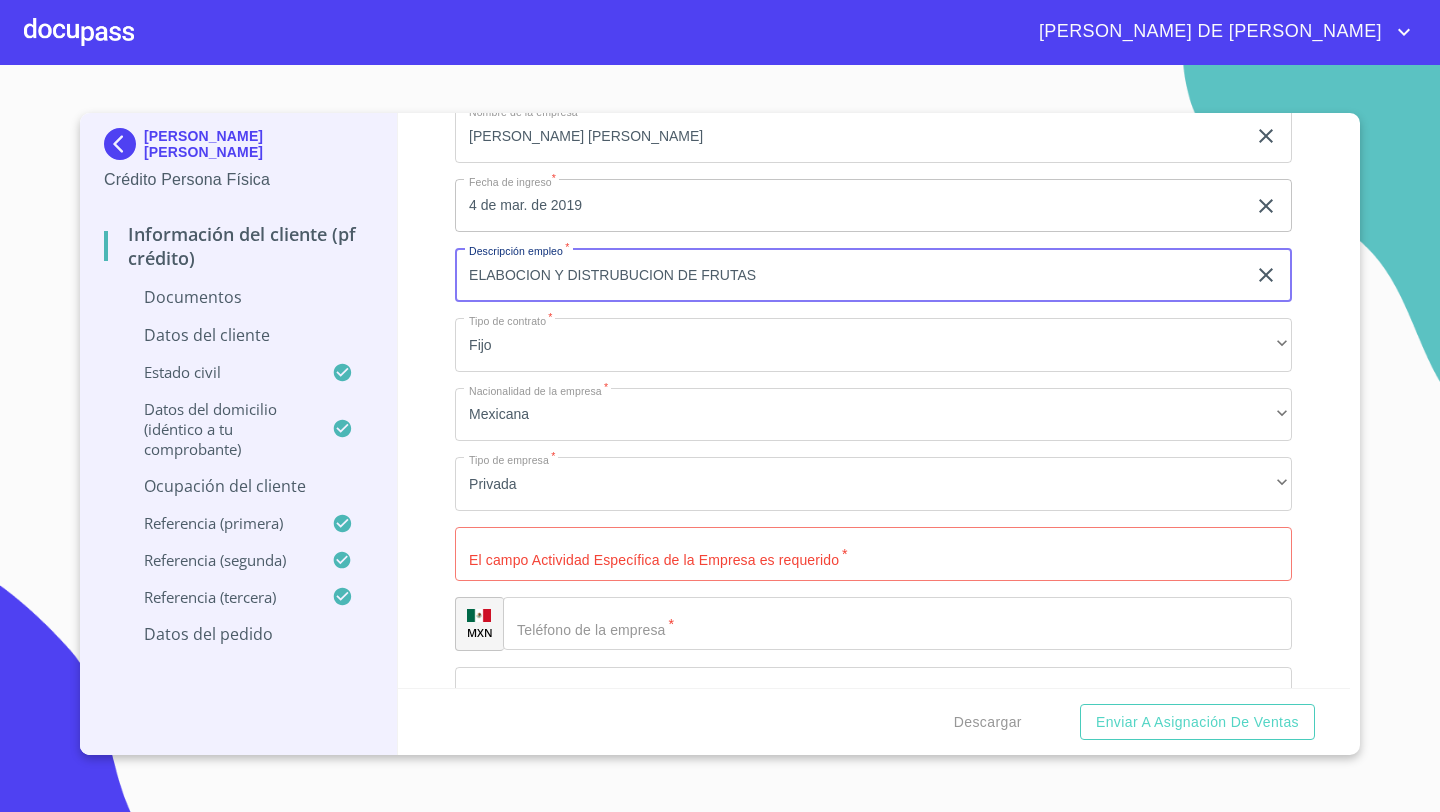 click on "ELABOCION Y DISTRUBUCION DE FRUTAS" at bounding box center [850, 275] 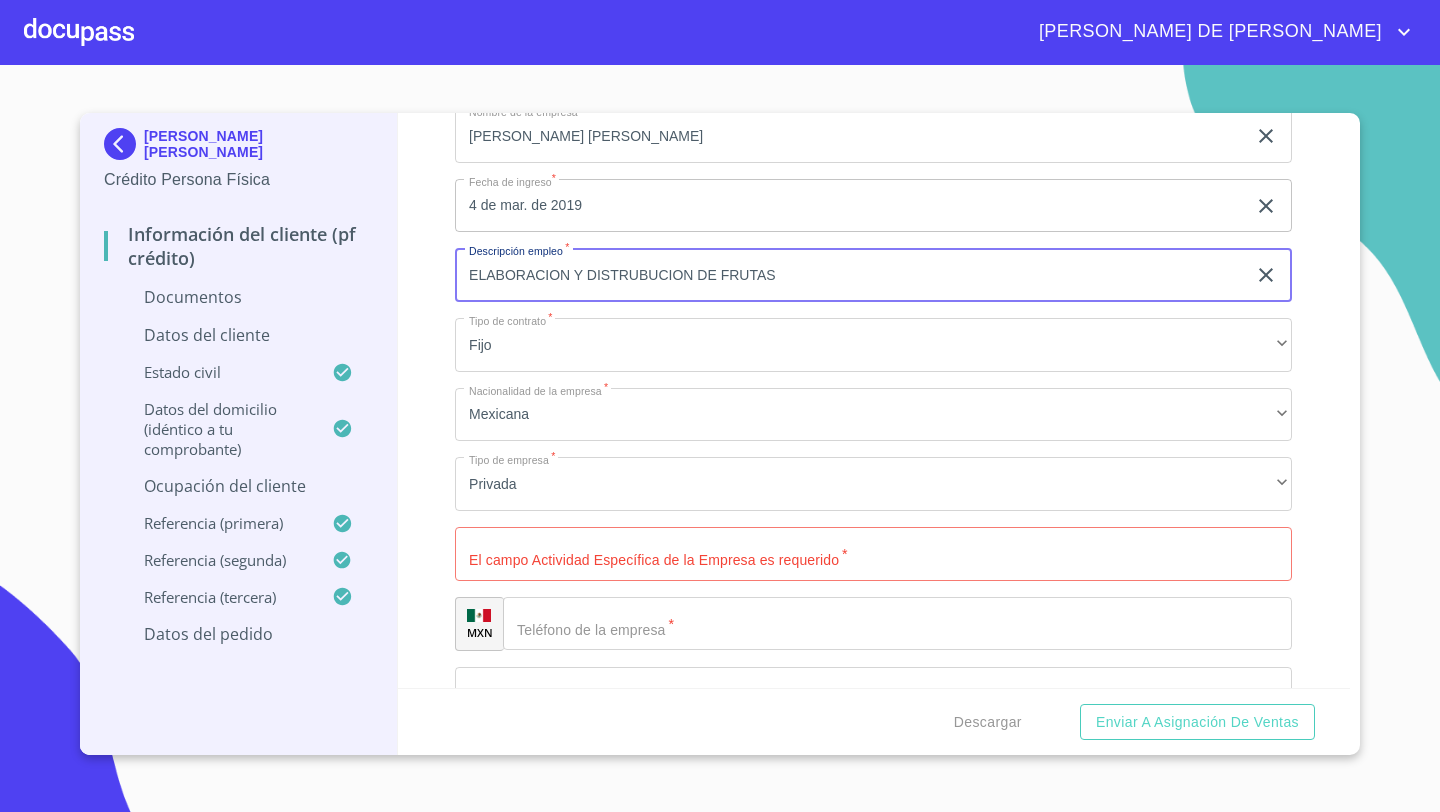 click on "ELABORACION Y DISTRUBUCION DE FRUTAS" at bounding box center [850, 275] 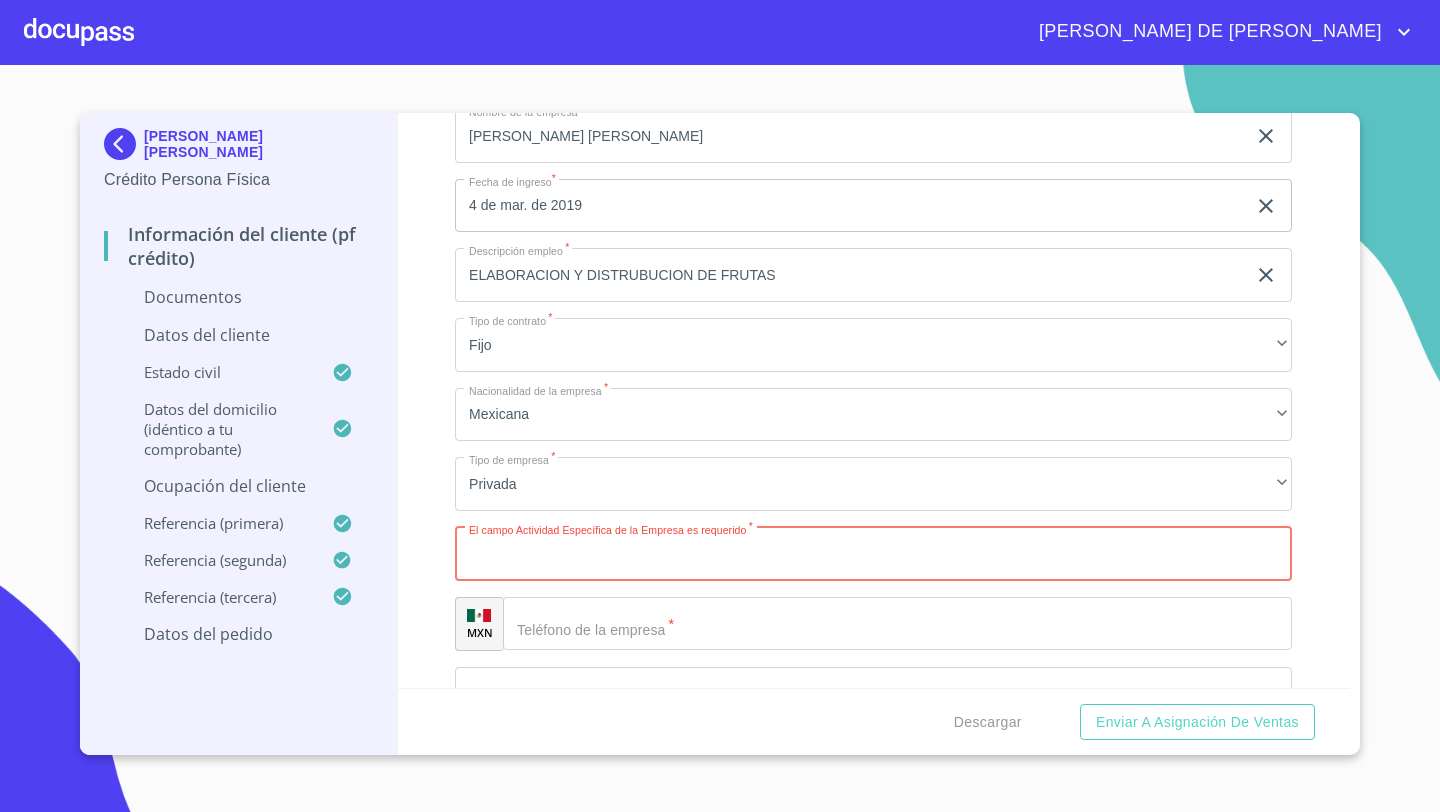 paste on "ELABORACION Y DISTRUBUCION DE FRUTAS" 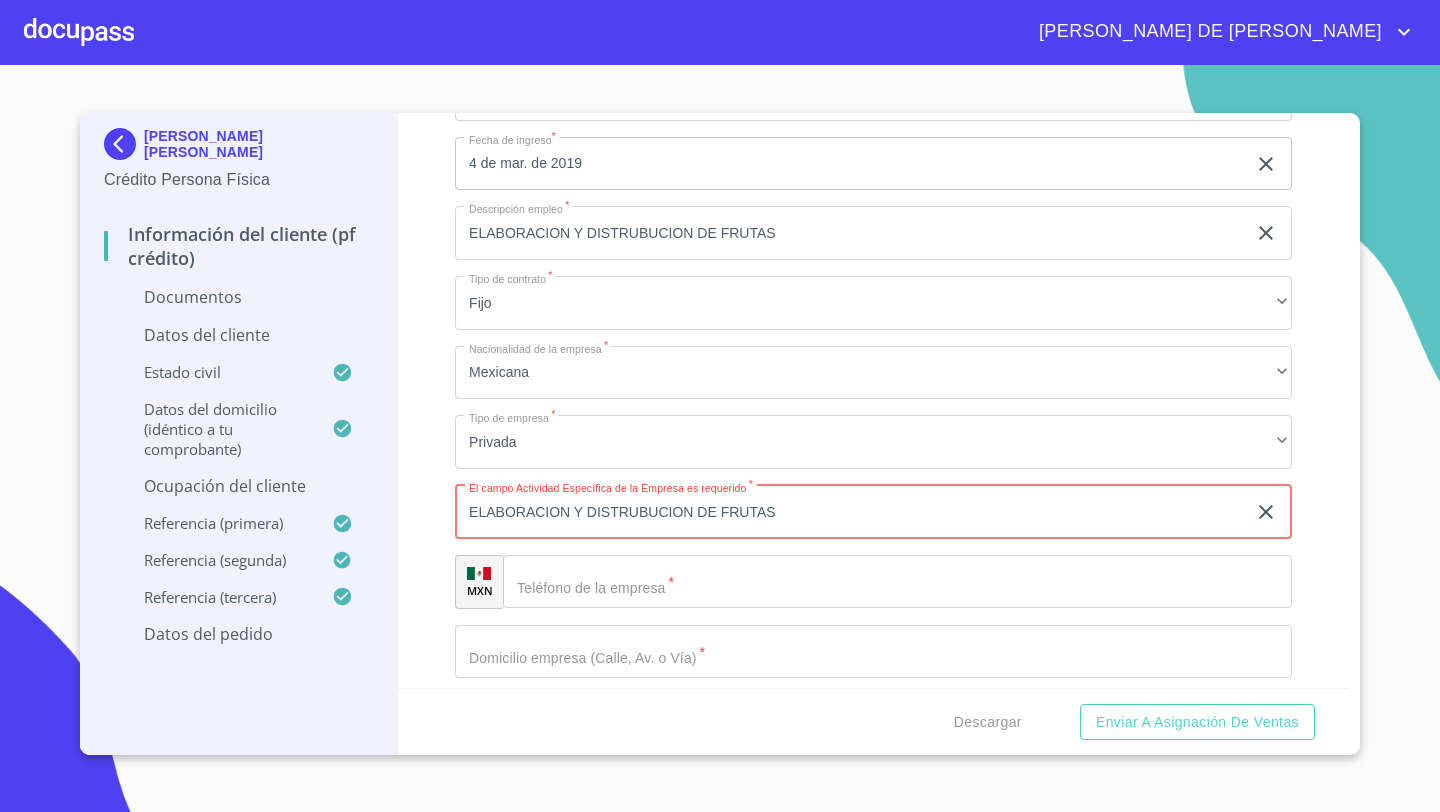 scroll, scrollTop: 8041, scrollLeft: 0, axis: vertical 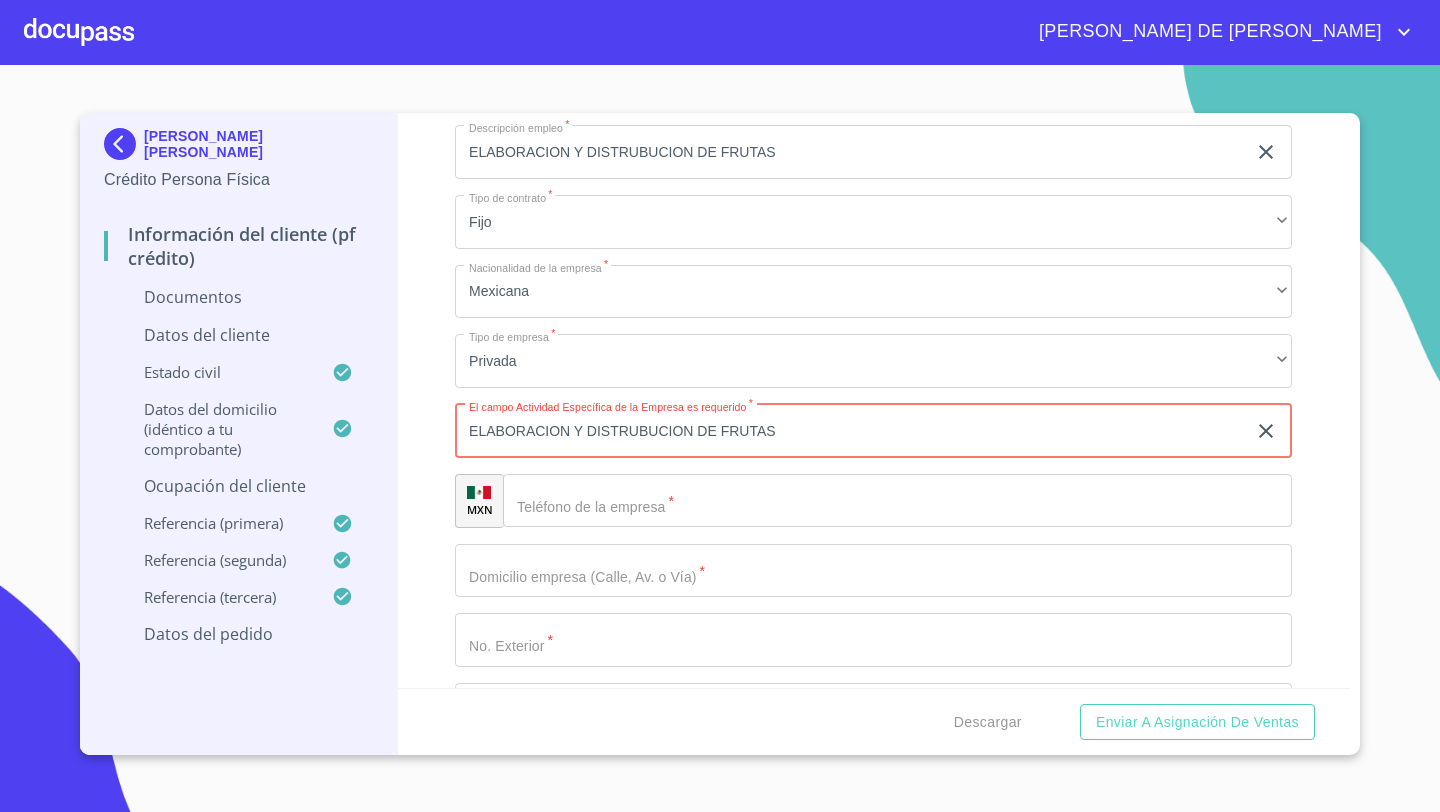 type on "ELABORACION Y DISTRUBUCION DE FRUTAS" 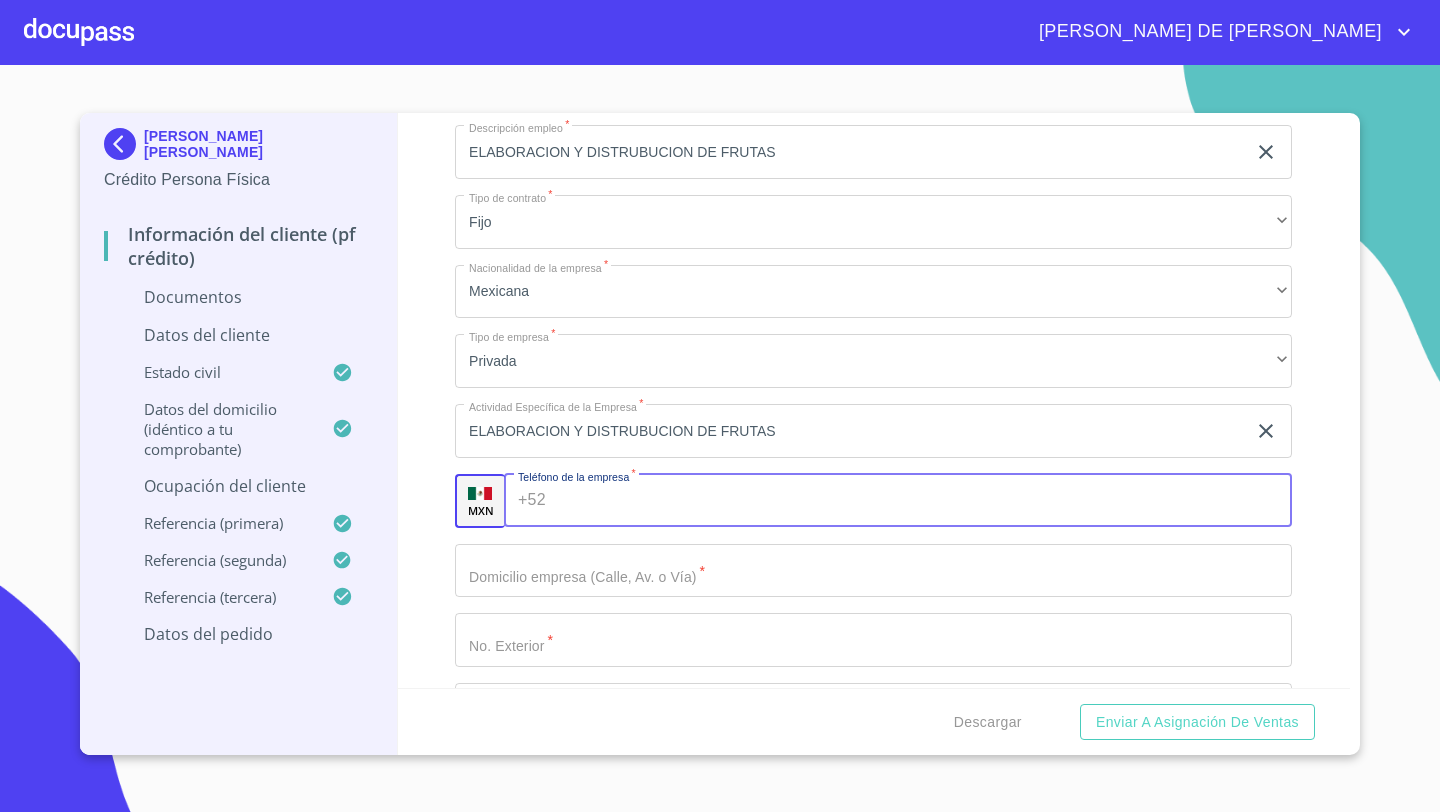click on "+52 ​" at bounding box center [898, 501] 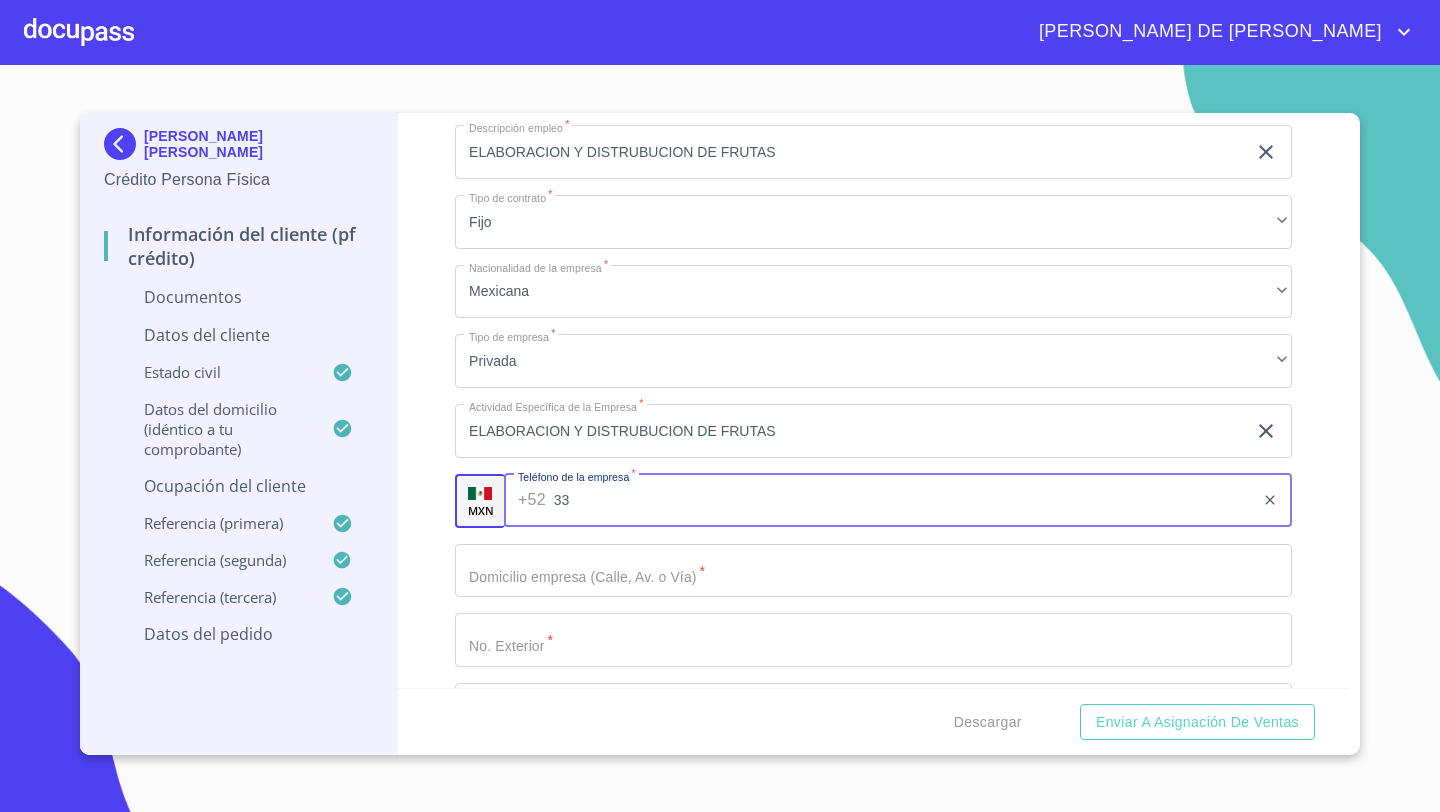 type on "3" 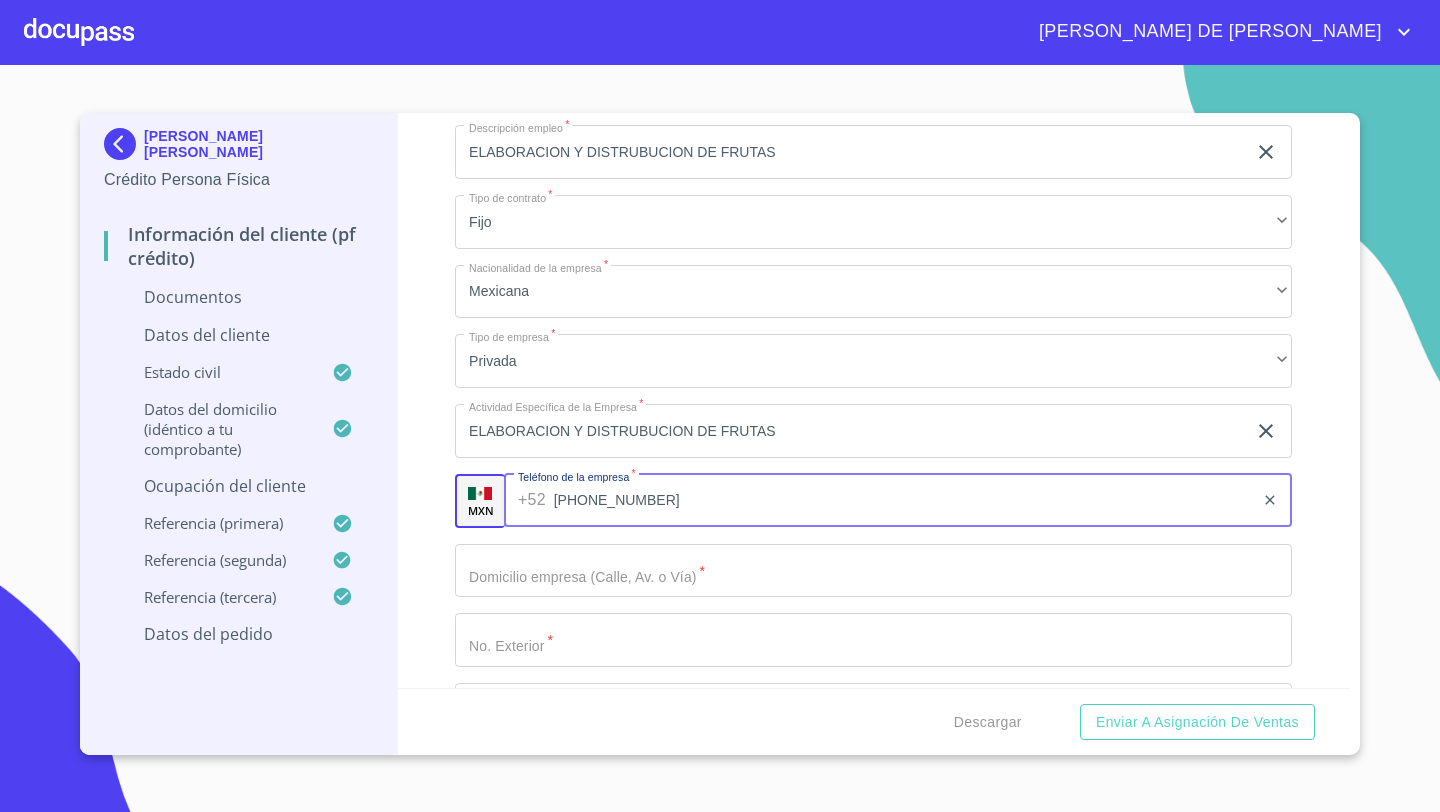 type on "[PHONE_NUMBER]" 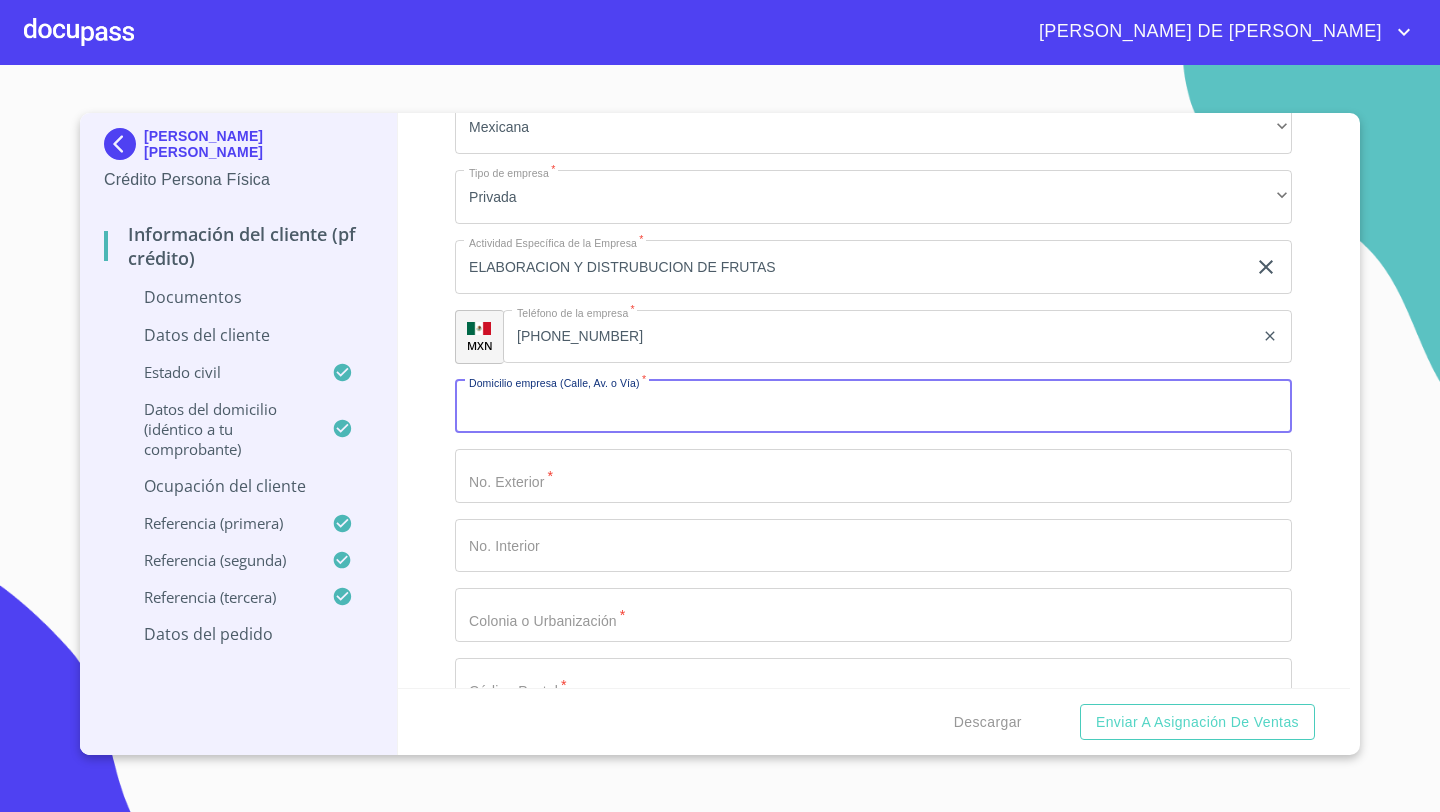 scroll, scrollTop: 8184, scrollLeft: 0, axis: vertical 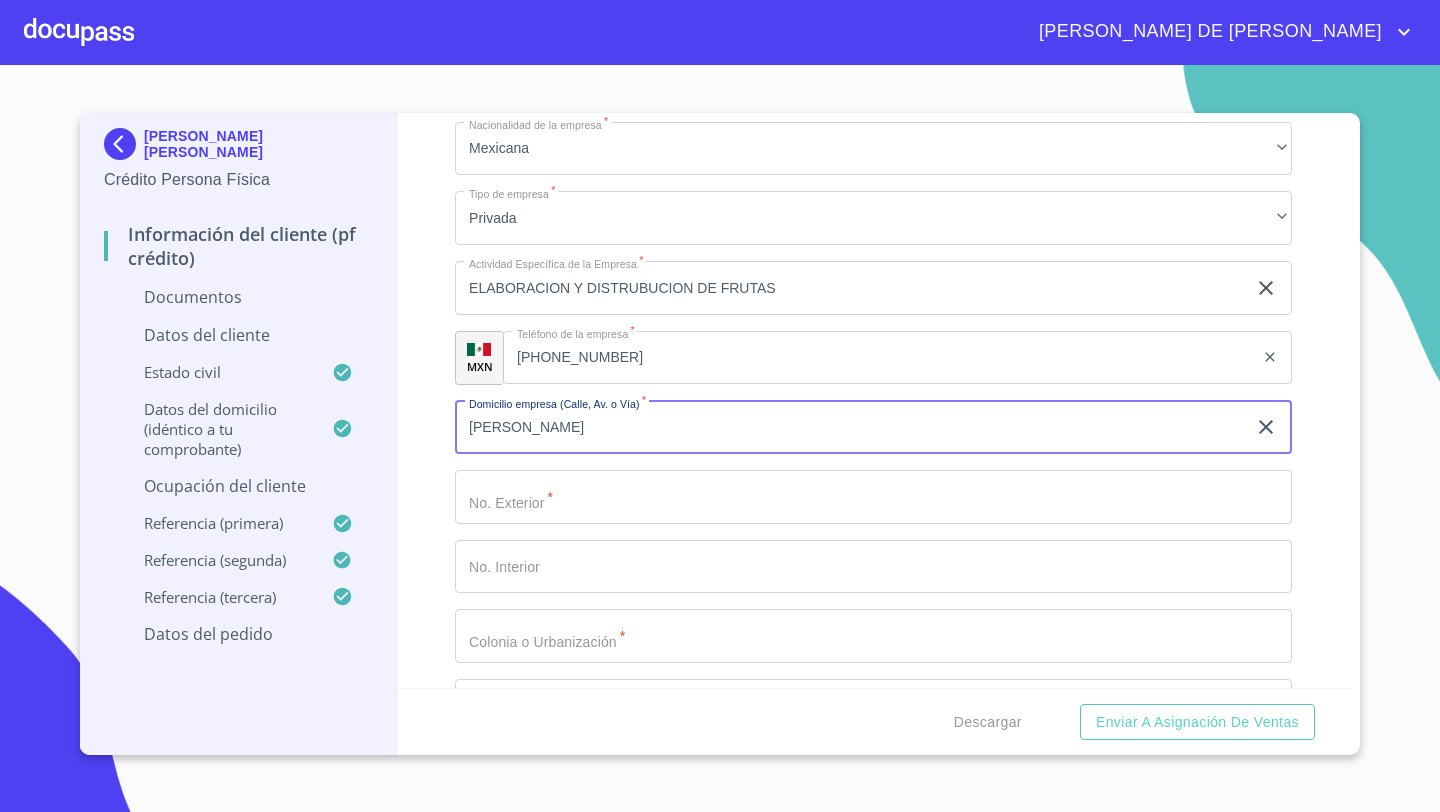type on "[PERSON_NAME]" 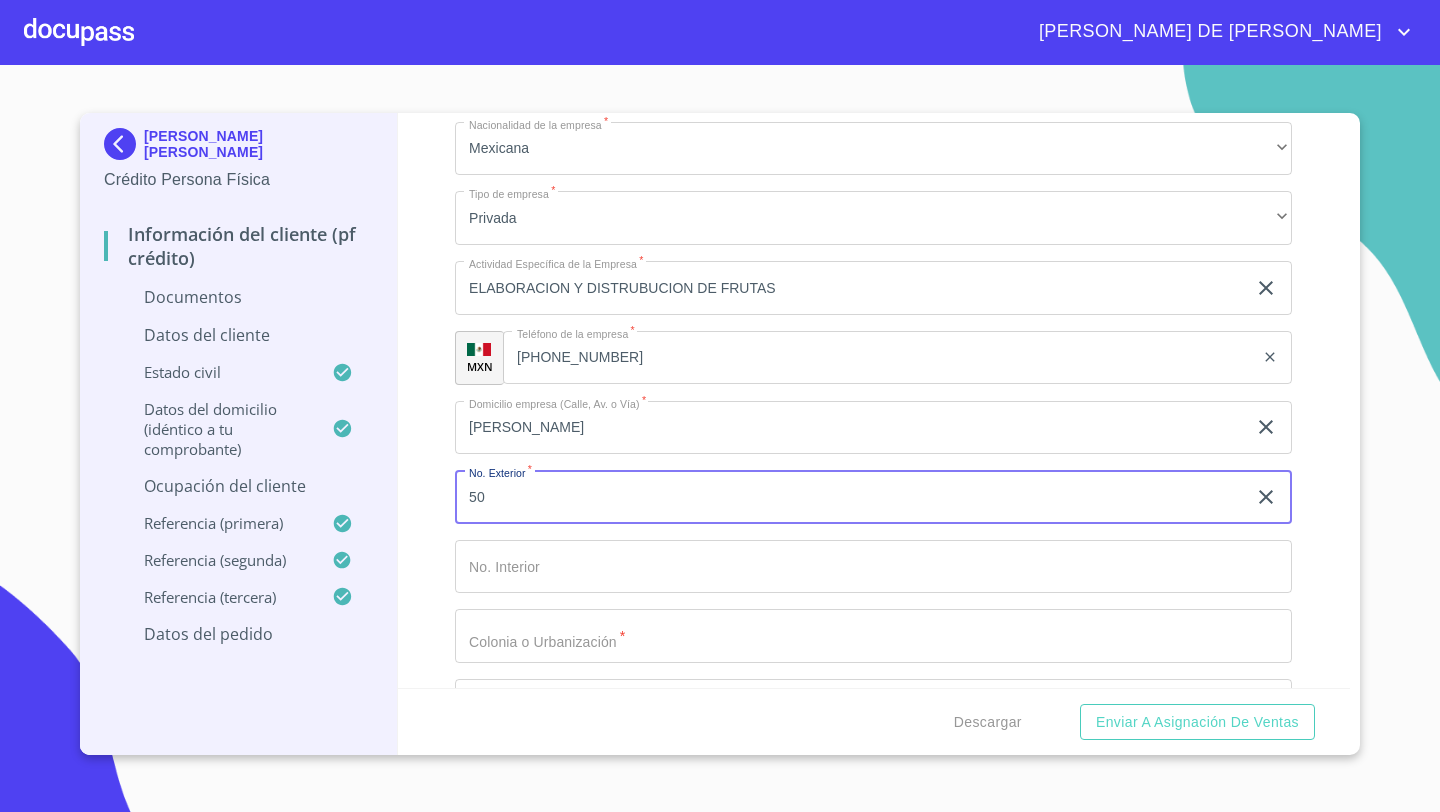 type on "50" 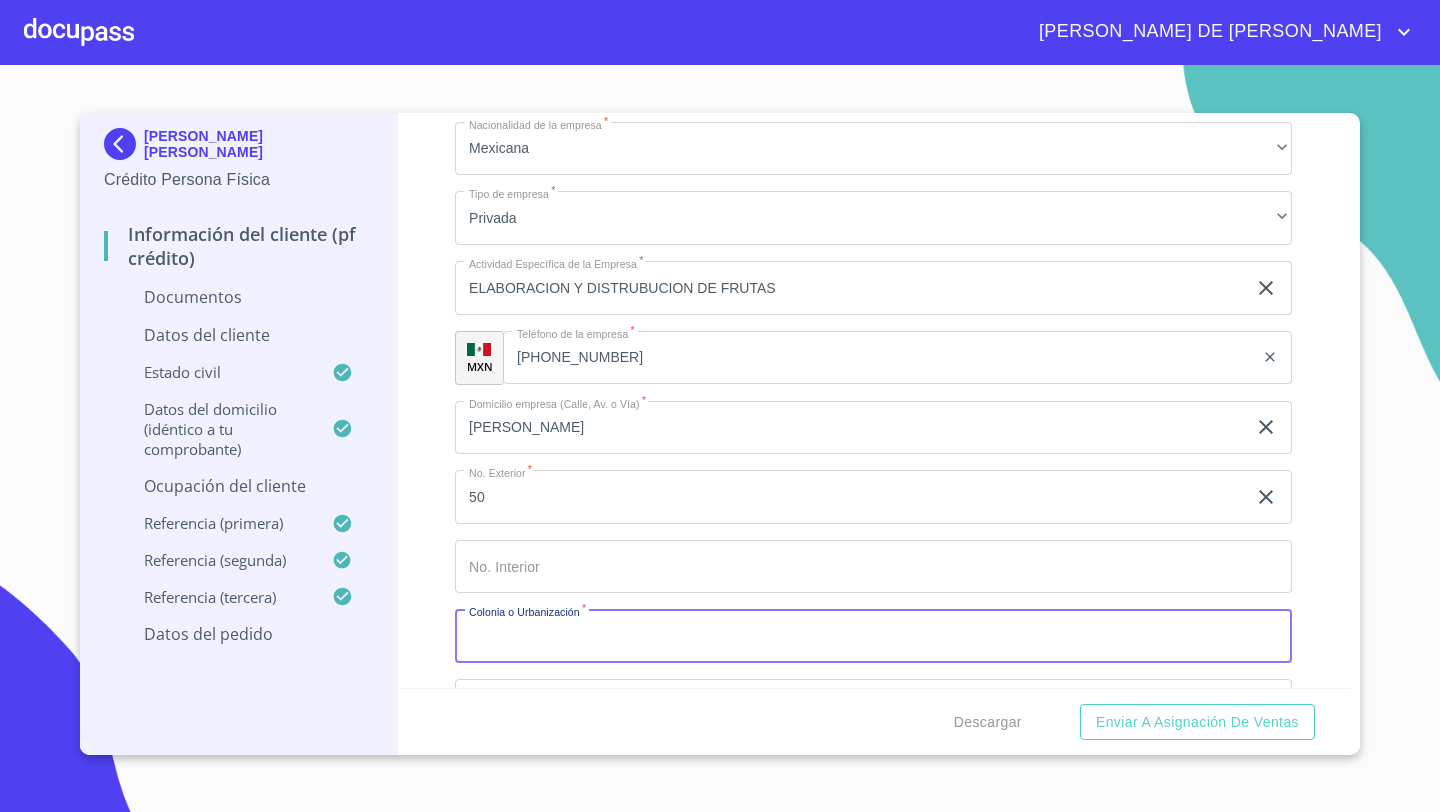 click on "Documento de identificación   *" at bounding box center (873, 636) 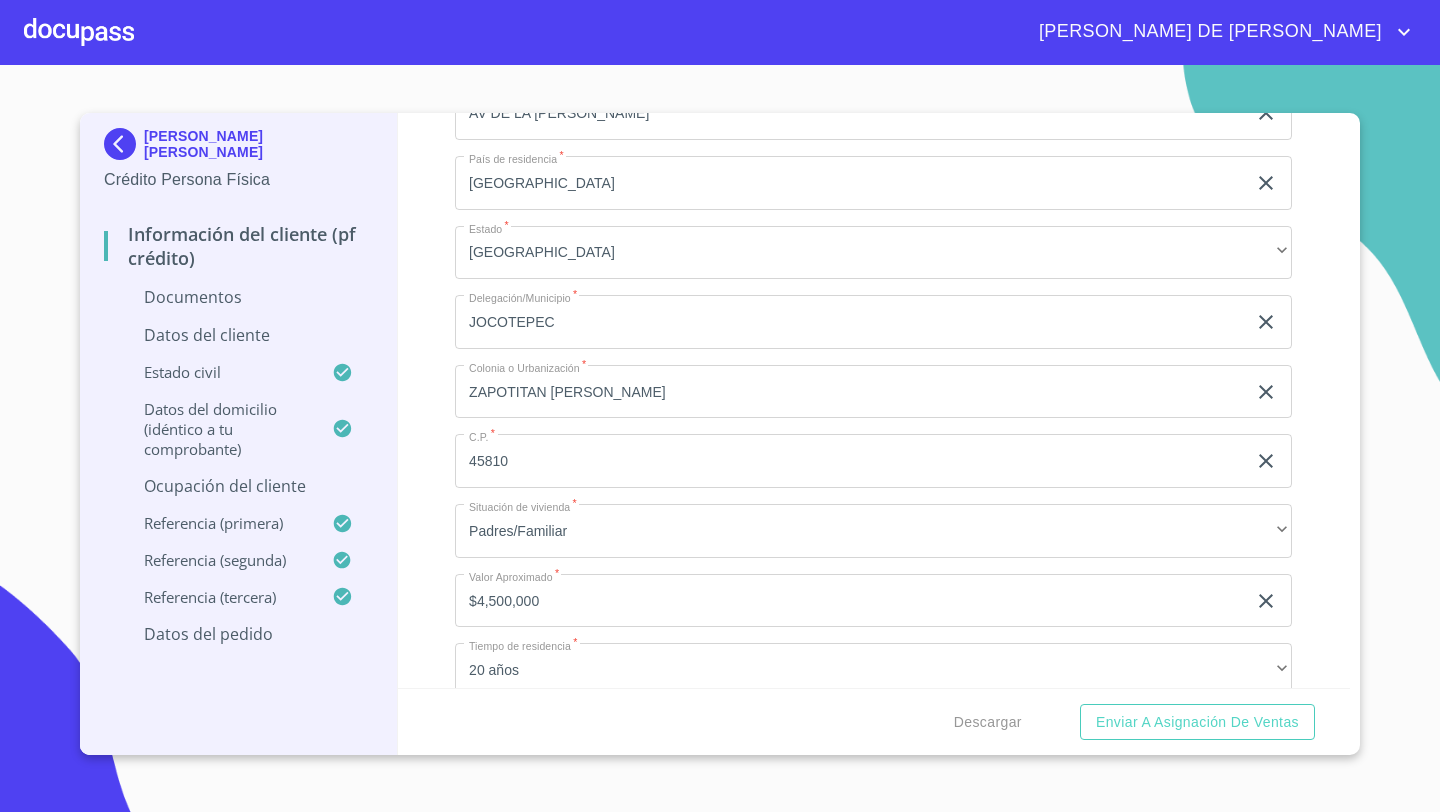 scroll, scrollTop: 7062, scrollLeft: 0, axis: vertical 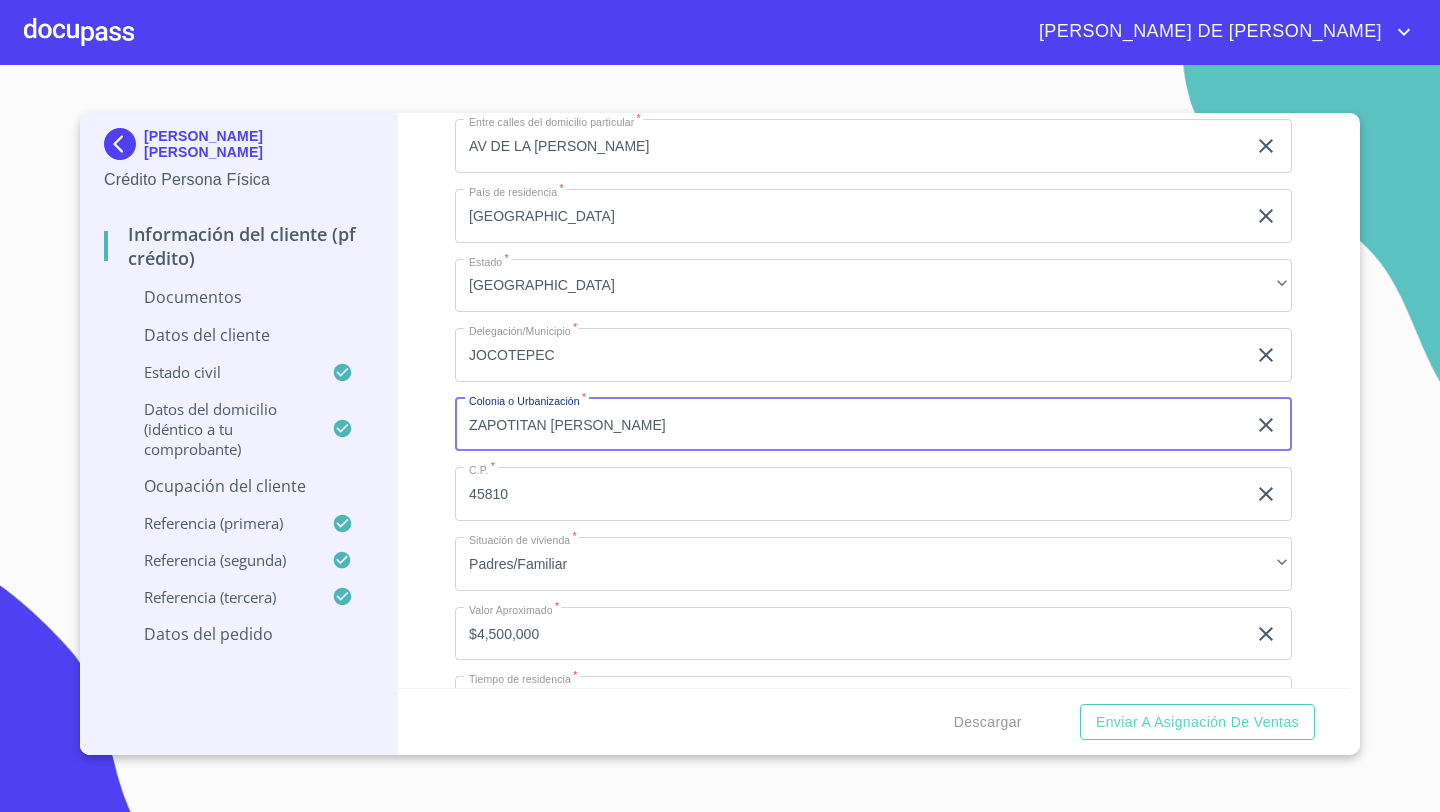 click on "ZAPOTITAN [PERSON_NAME]" at bounding box center (850, 425) 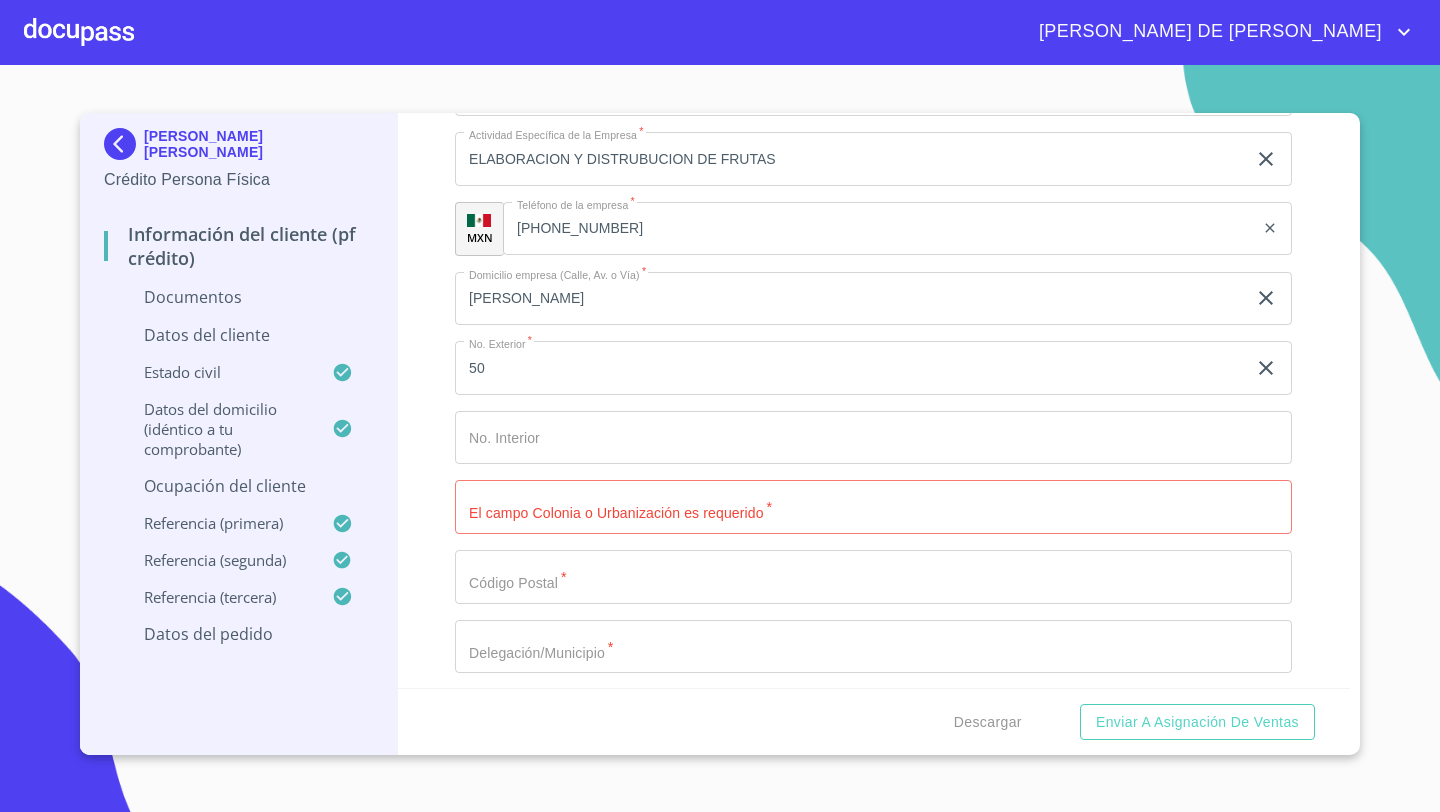 scroll, scrollTop: 8383, scrollLeft: 0, axis: vertical 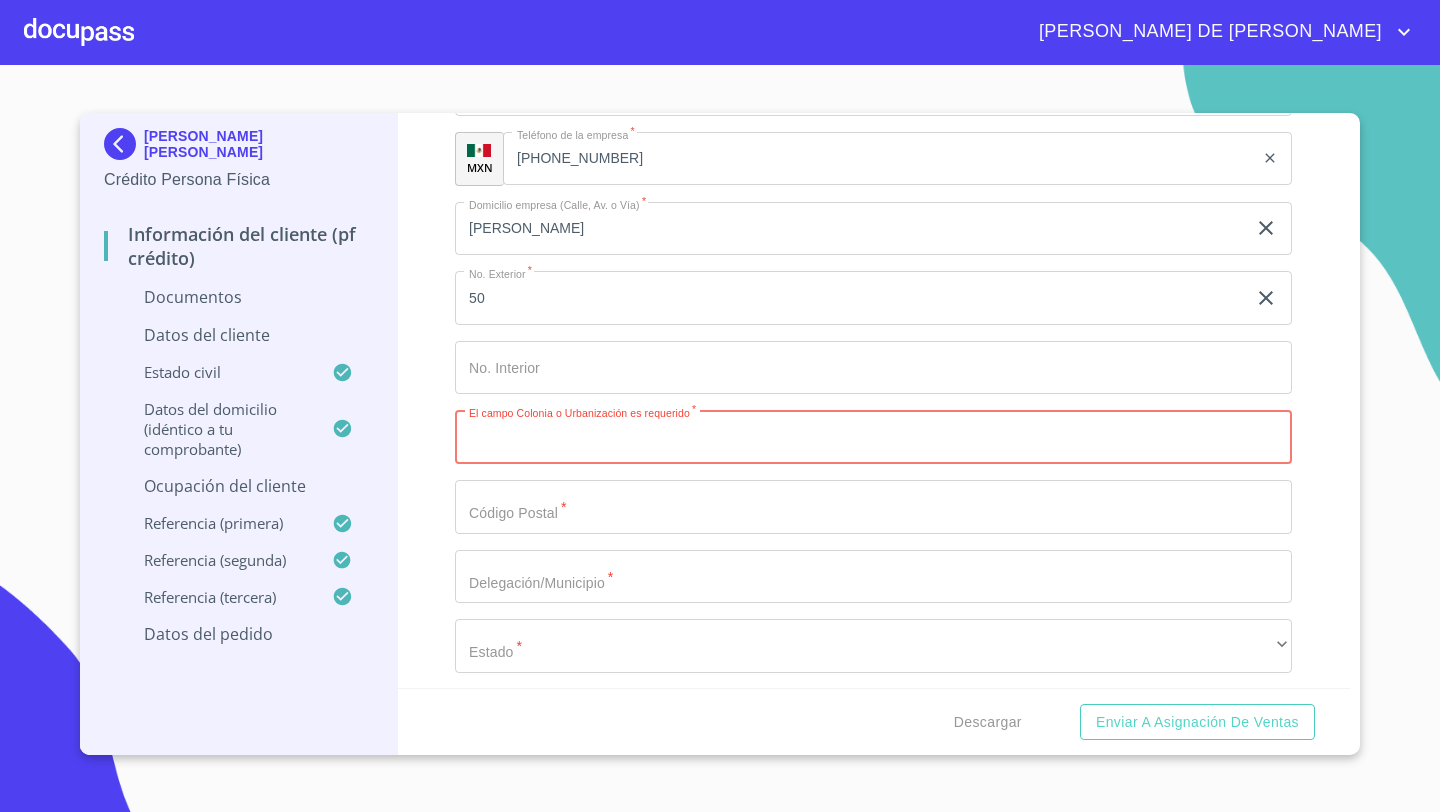 click on "Documento de identificación   *" at bounding box center [873, 437] 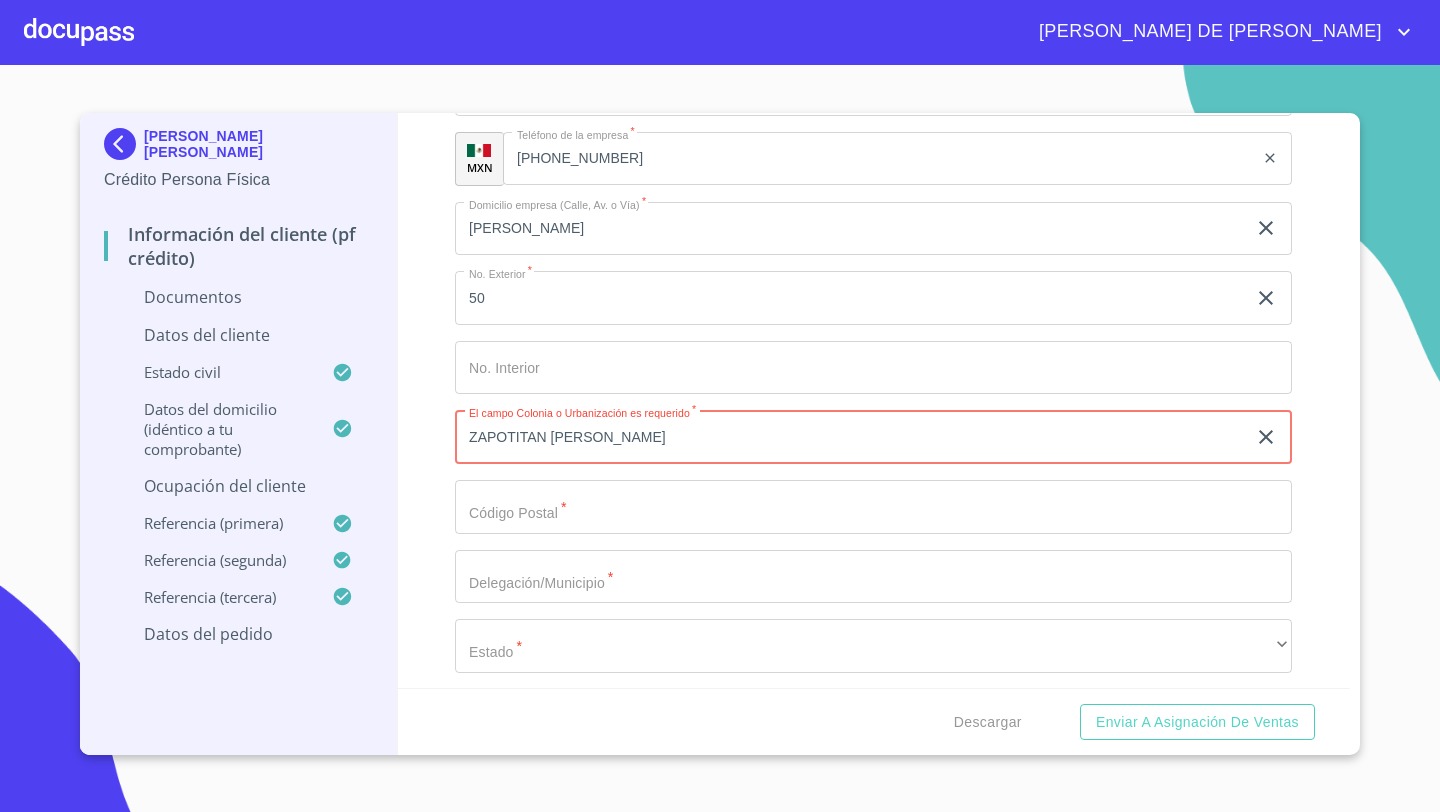 type on "ZAPOTITAN [PERSON_NAME]" 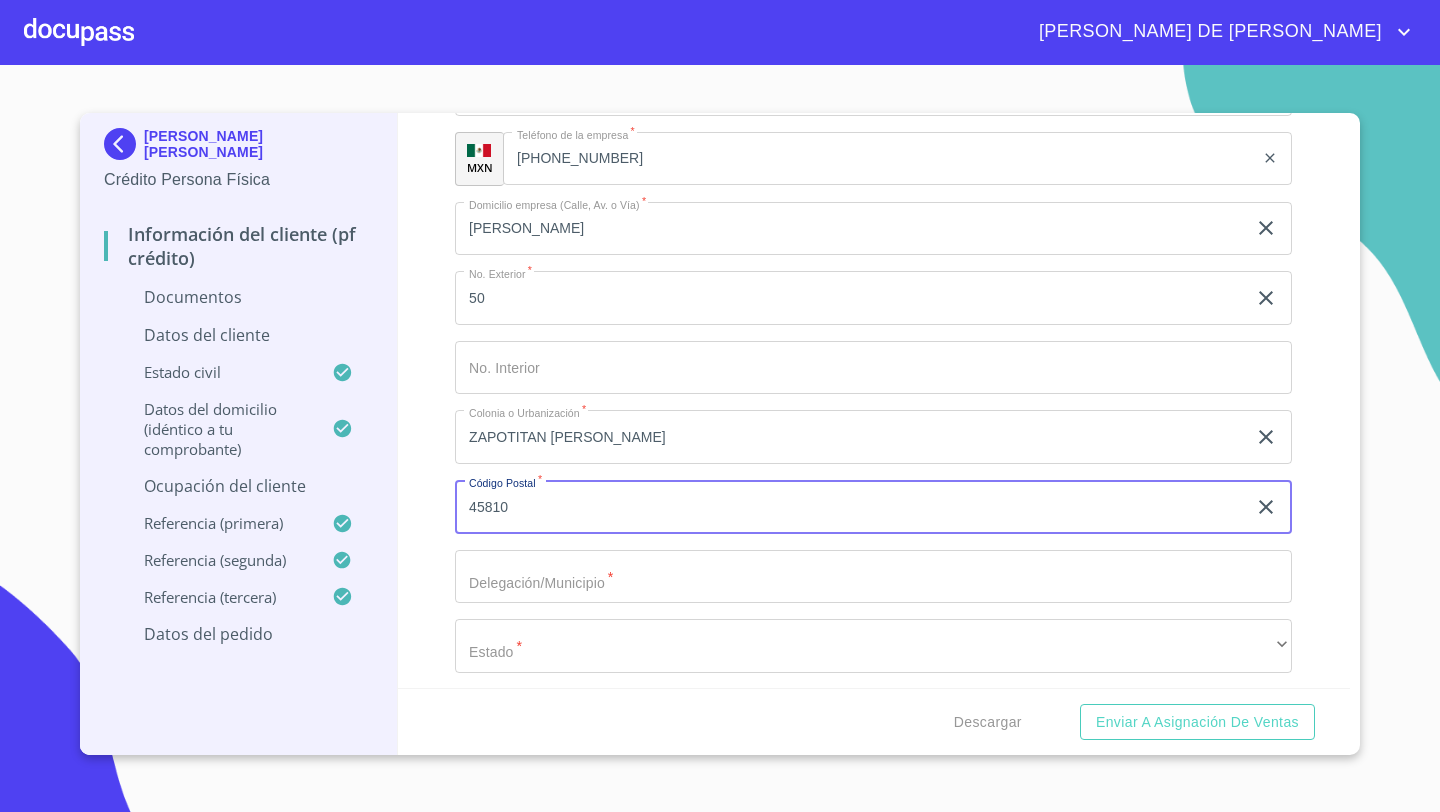 type on "45810" 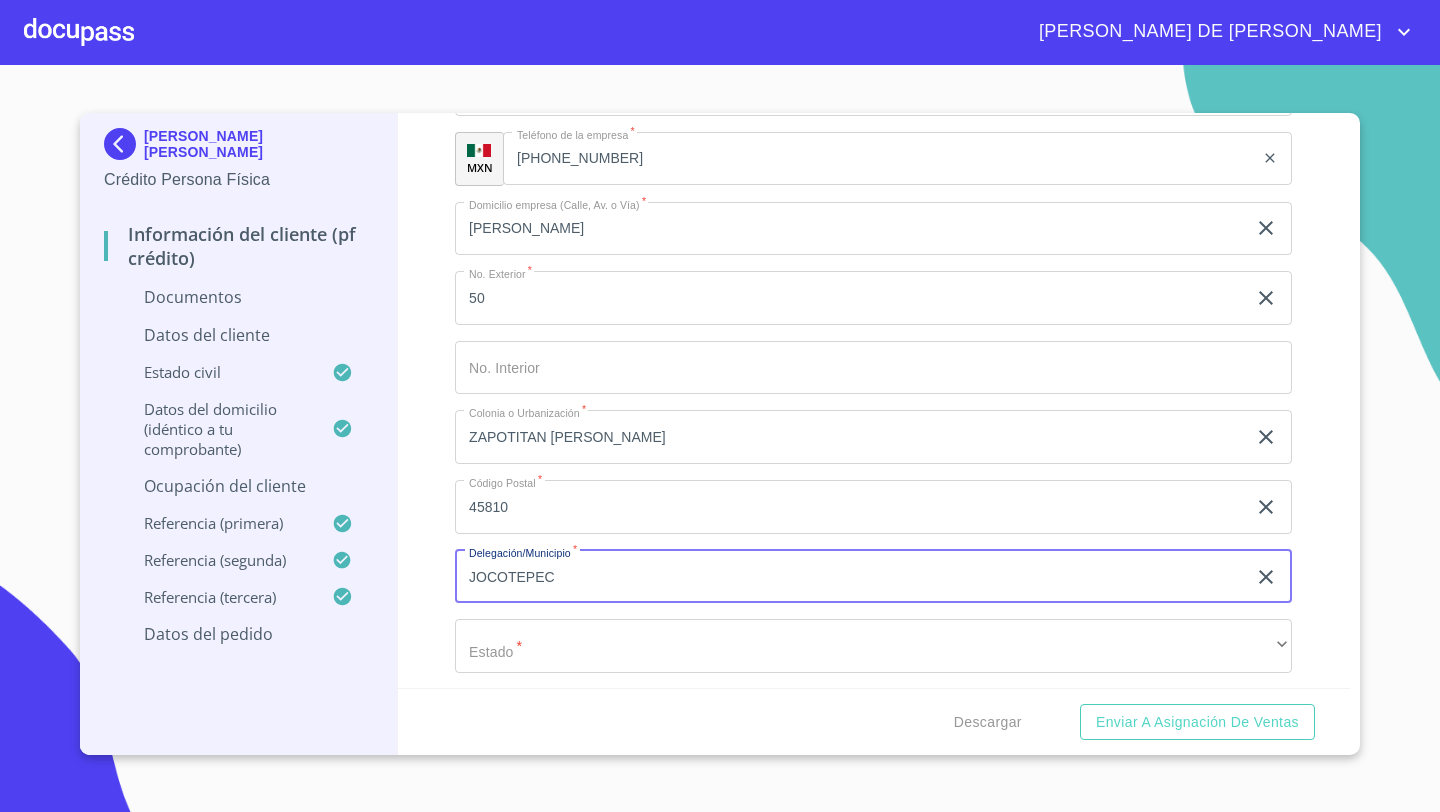 type on "JOCOTEPEC" 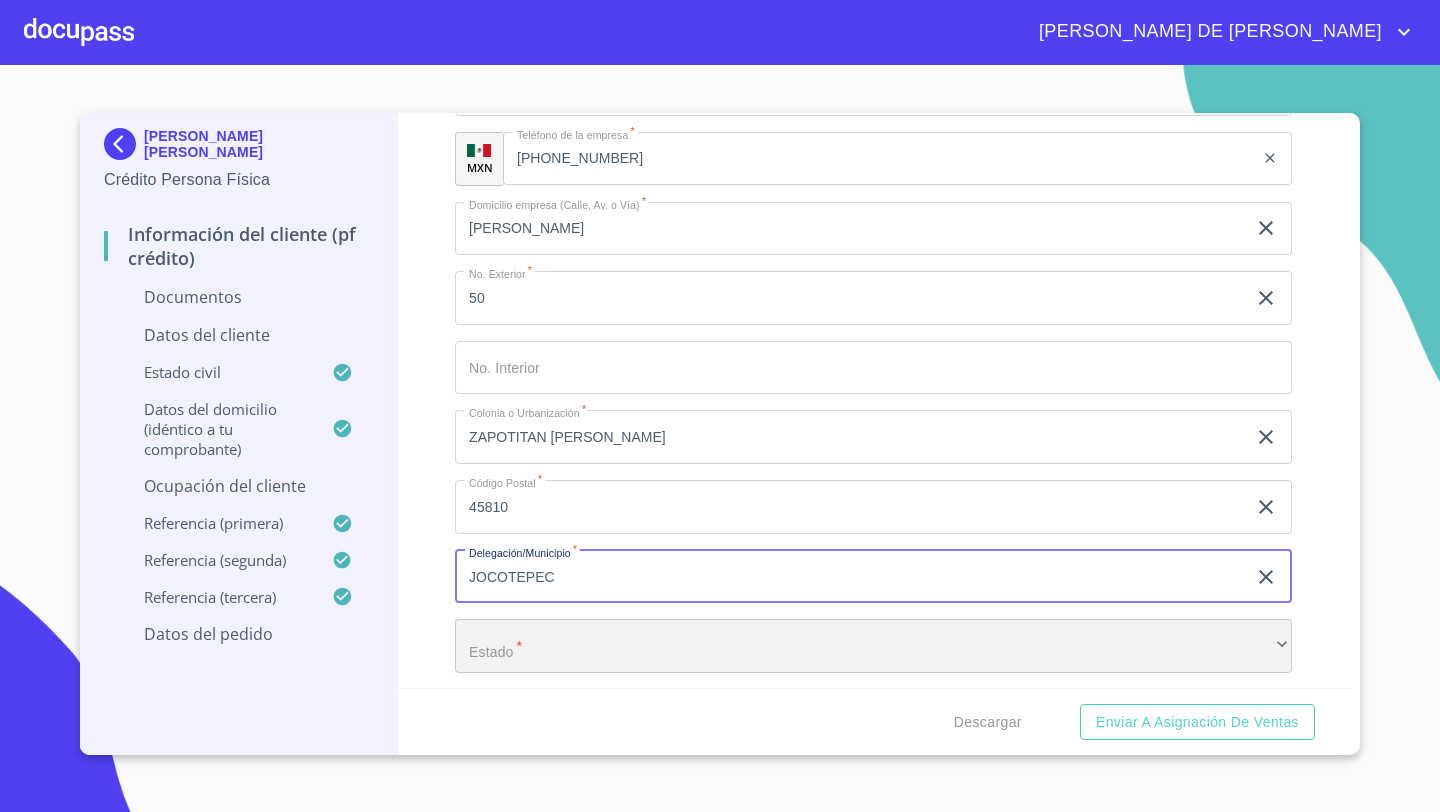 click on "​" at bounding box center (873, 646) 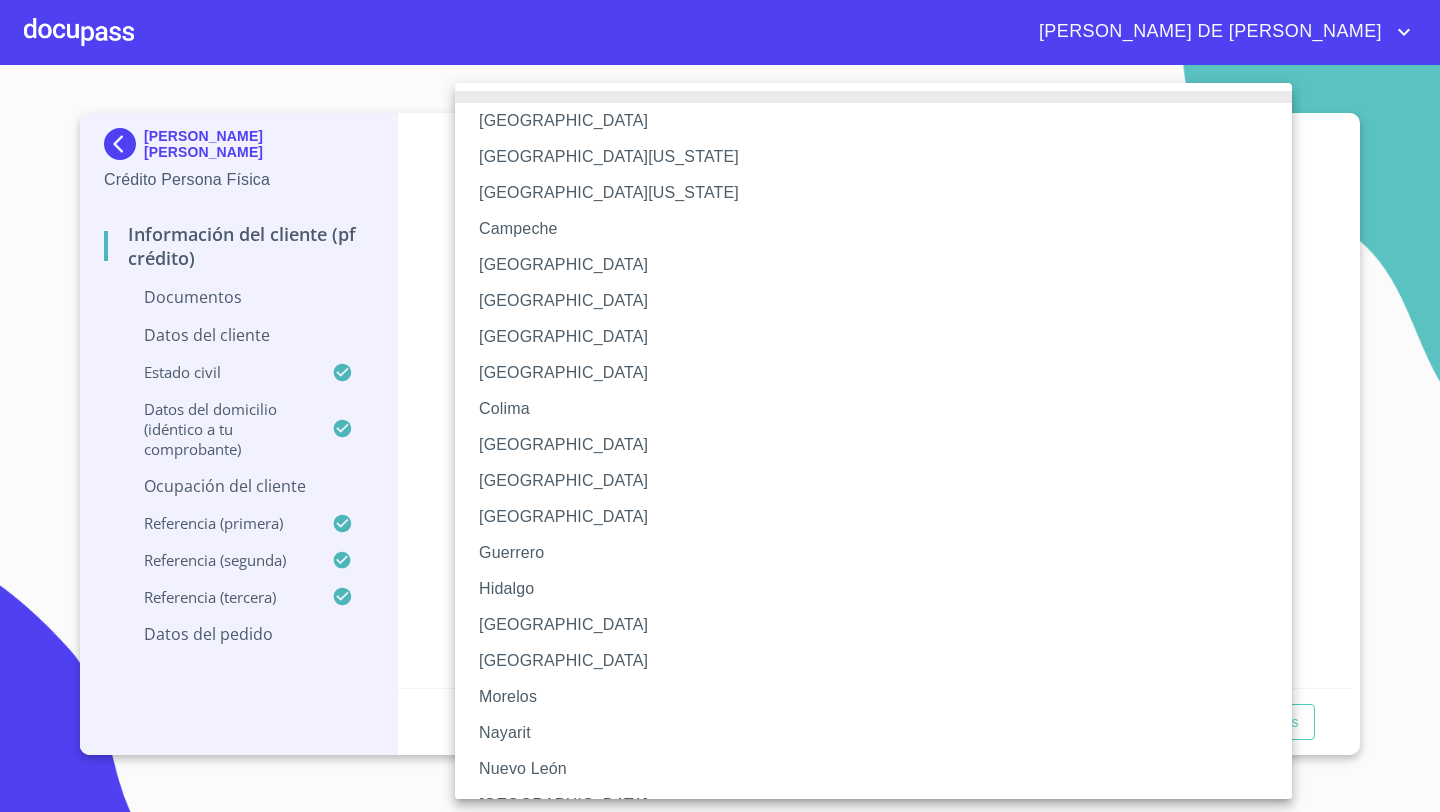click on "[GEOGRAPHIC_DATA]" at bounding box center [873, 625] 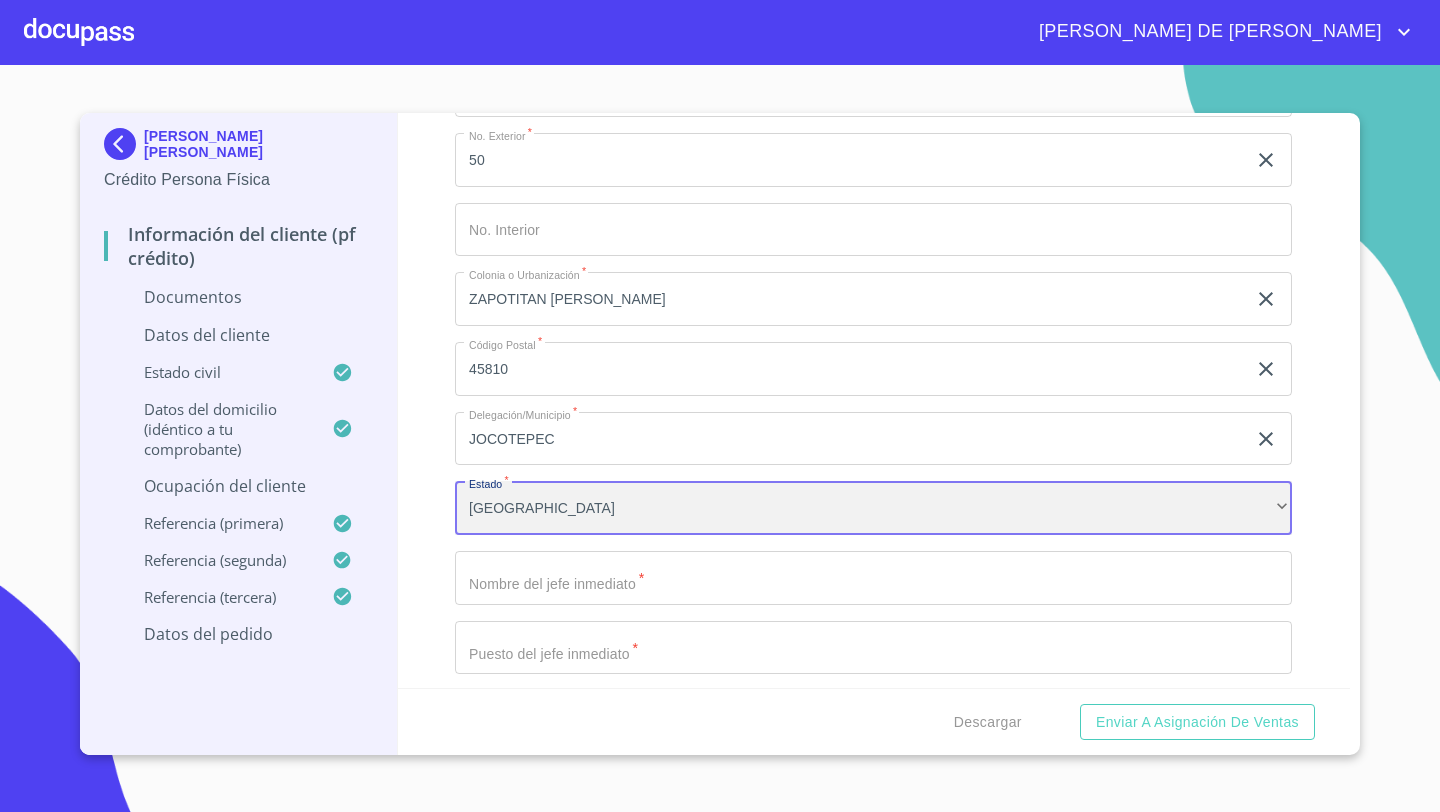 scroll, scrollTop: 8580, scrollLeft: 0, axis: vertical 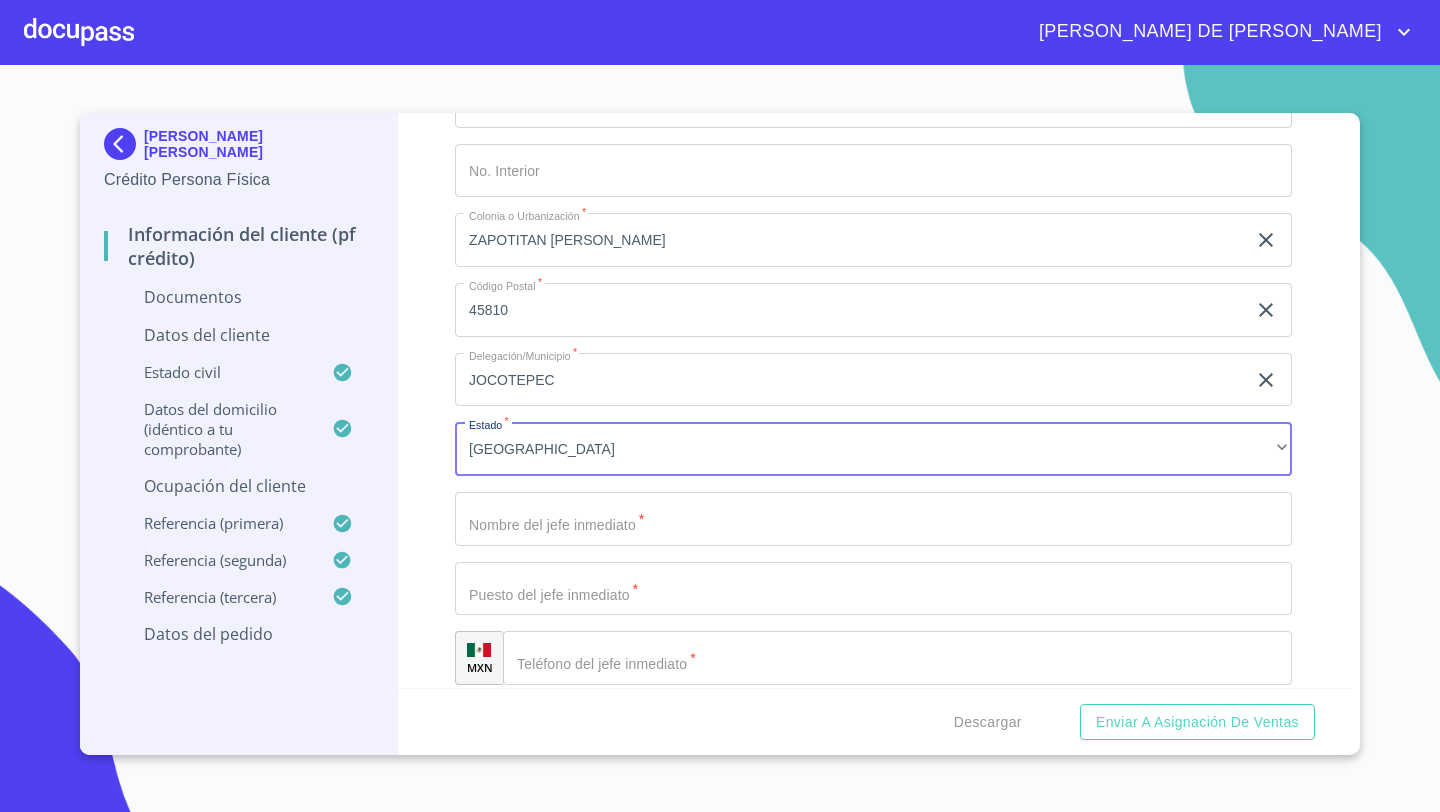 click on "Documento de identificación   *" at bounding box center [850, -3133] 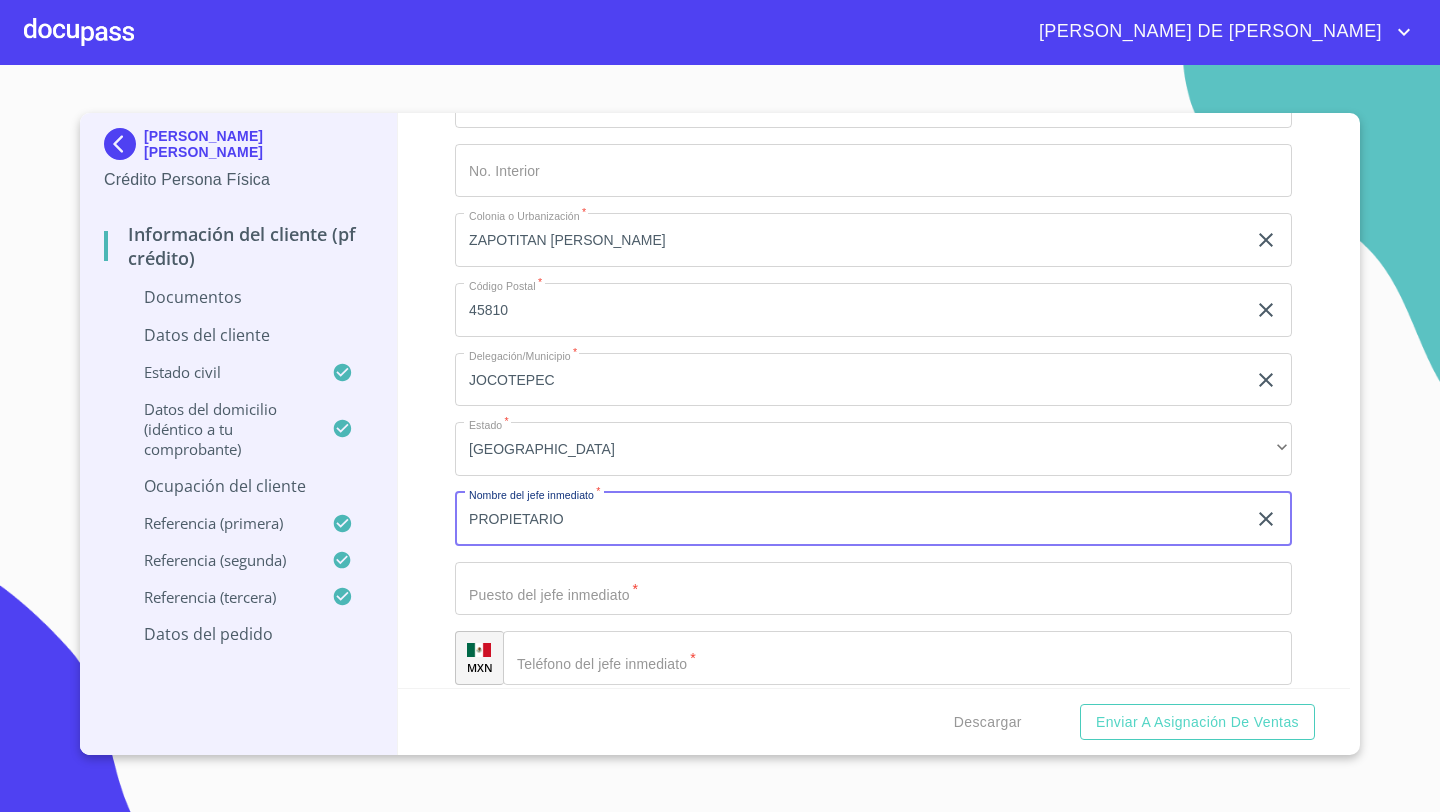 type on "PROPIETARIO" 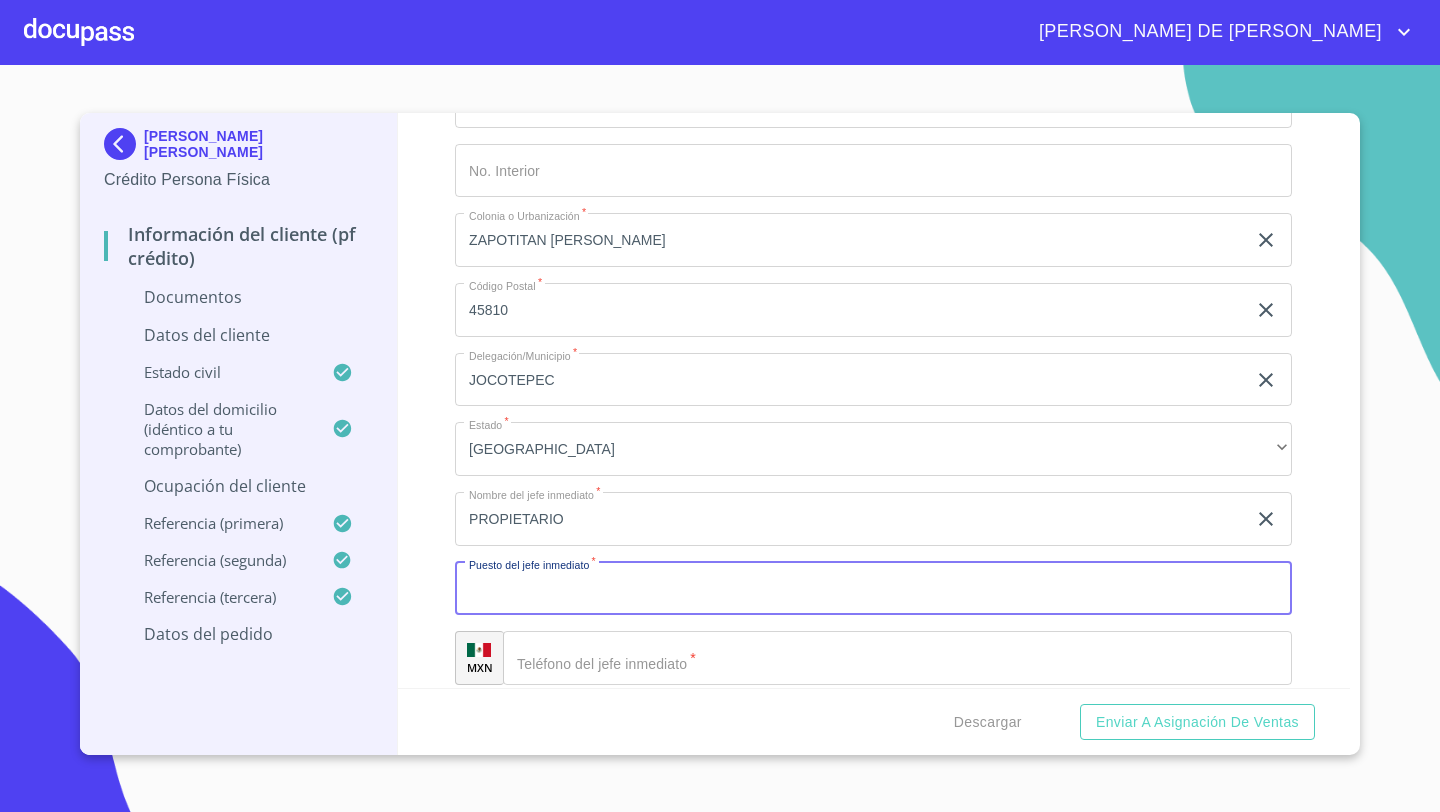 type on "I" 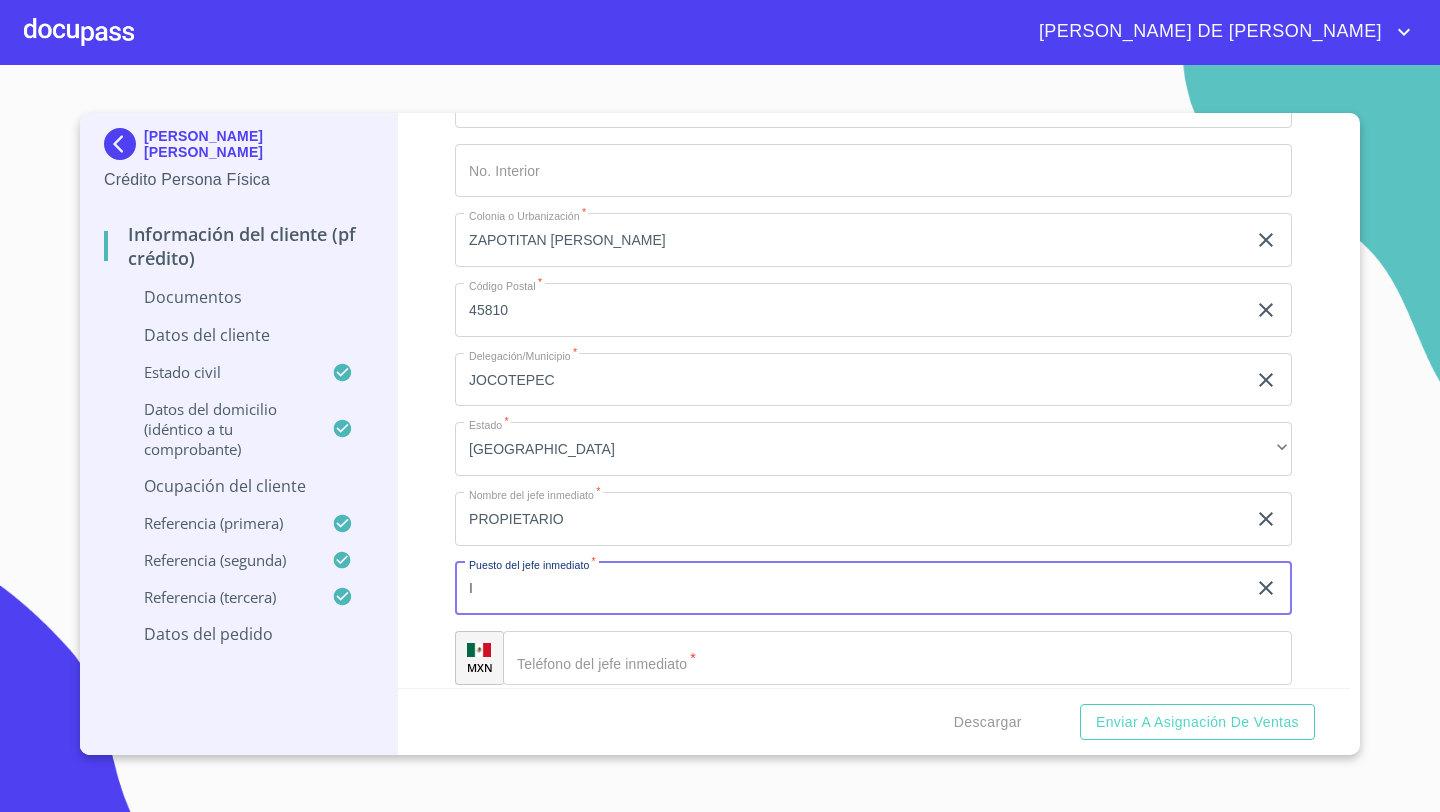 type 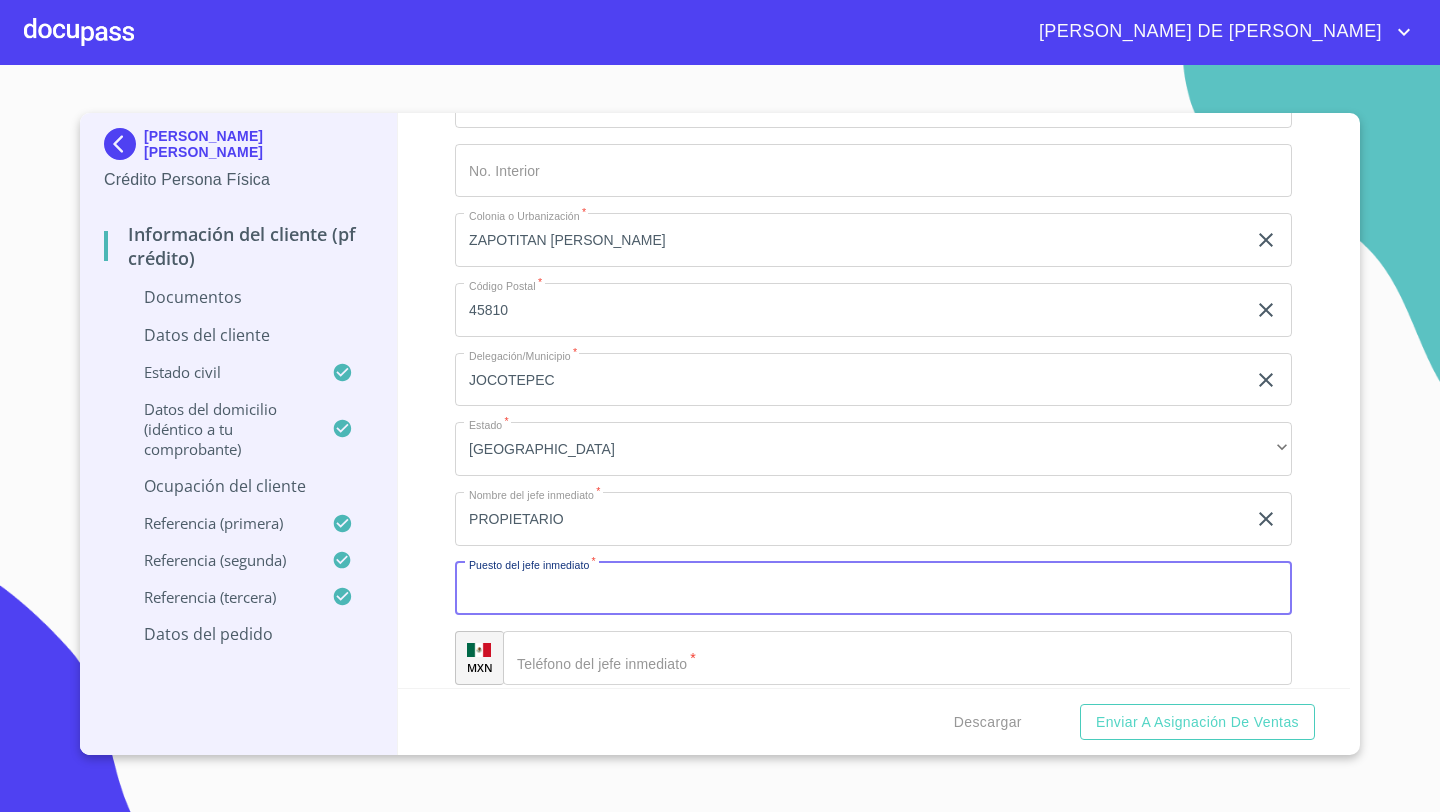 click on "PROPIETARIO" at bounding box center (850, -3133) 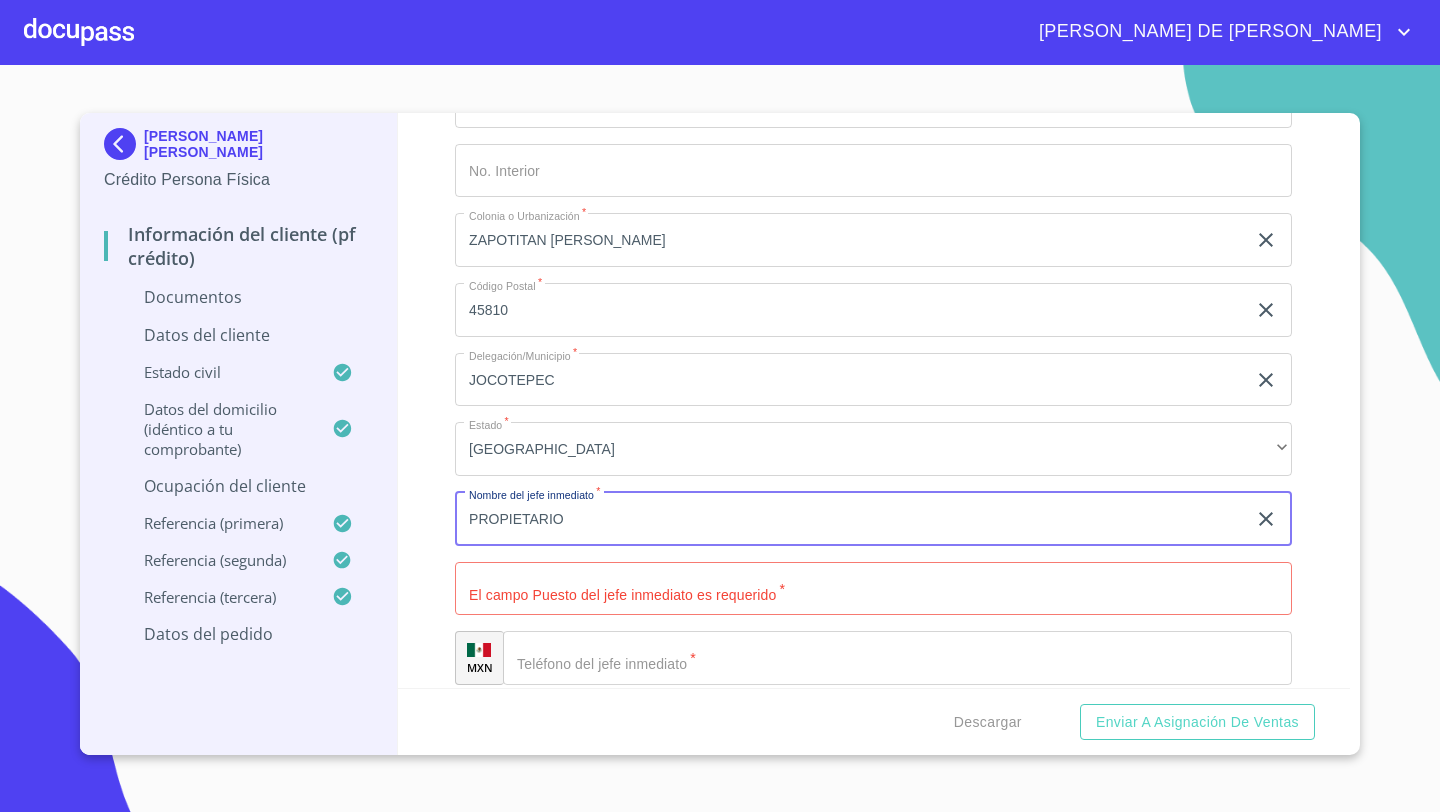 click on "PROPIETARIO" at bounding box center (850, 519) 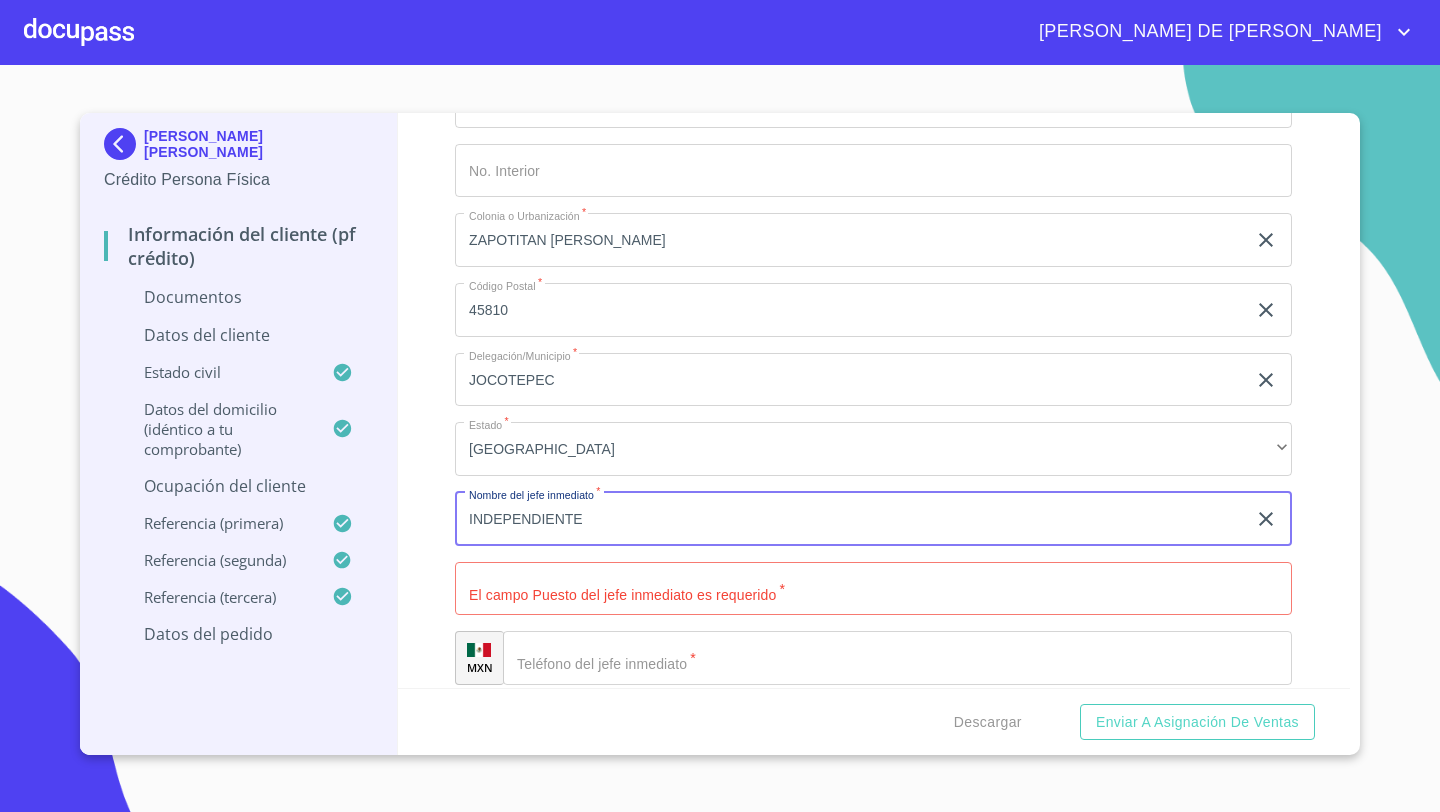 type on "INDEPENDIENTE" 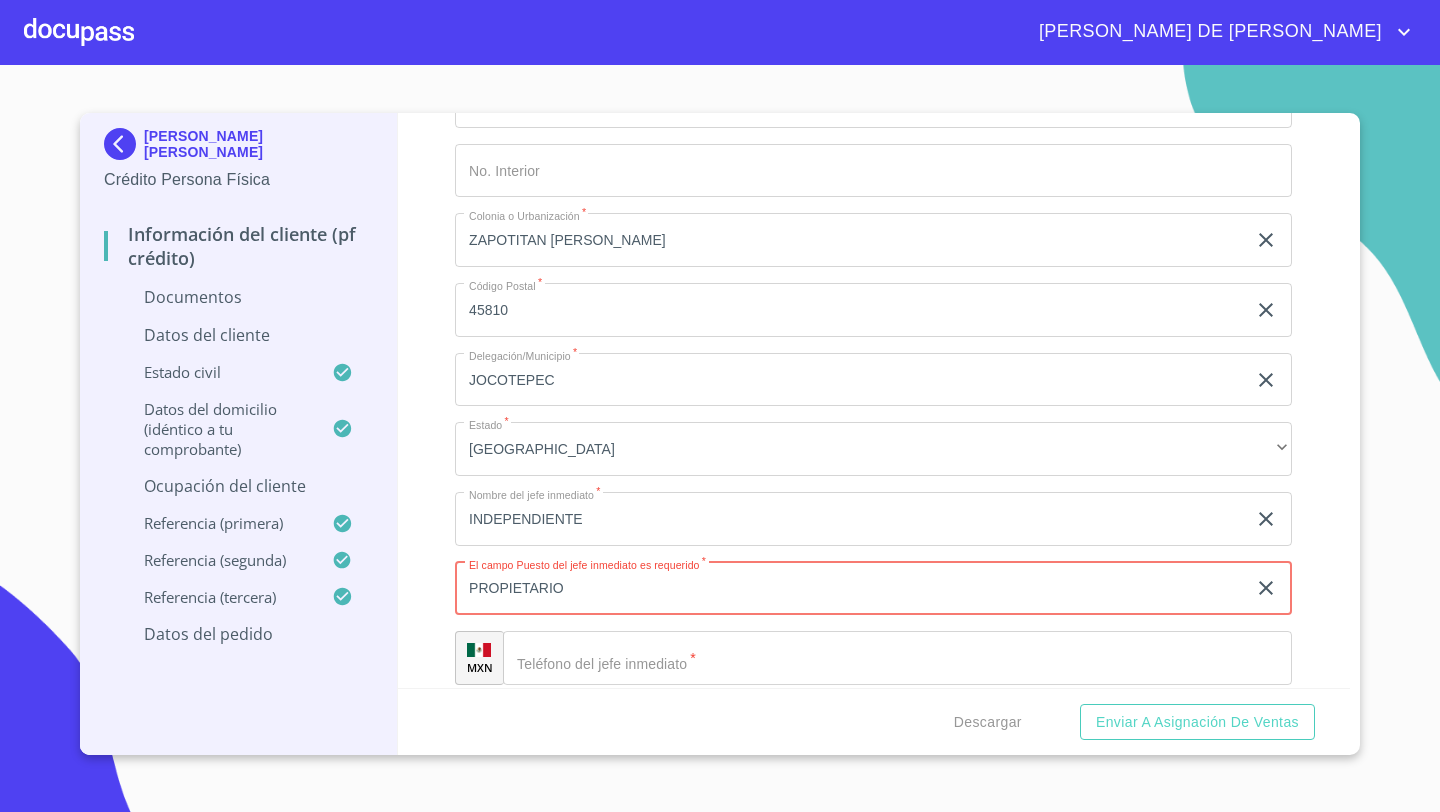 type on "PROPIETARIO" 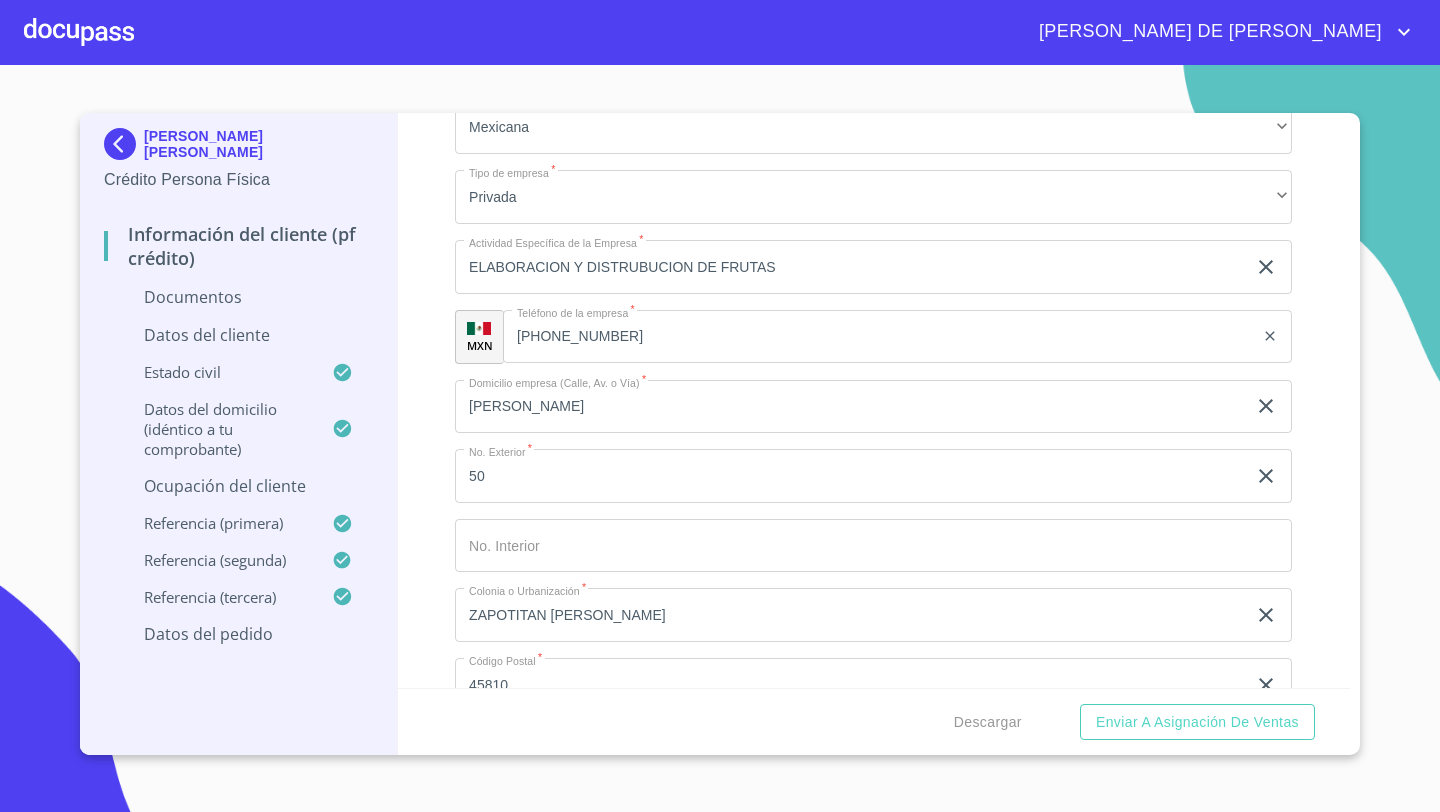 scroll, scrollTop: 8180, scrollLeft: 0, axis: vertical 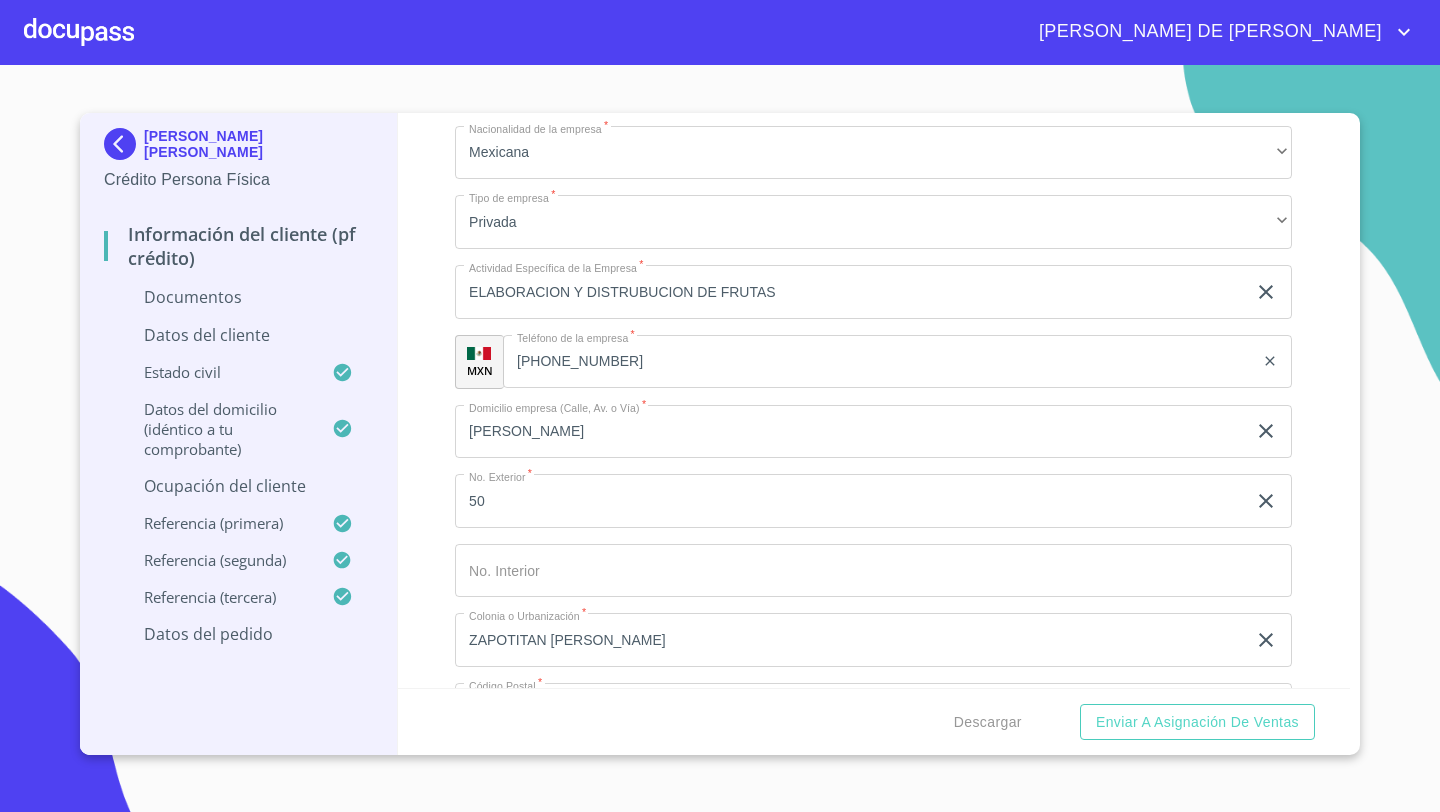 click on "[PHONE_NUMBER]" 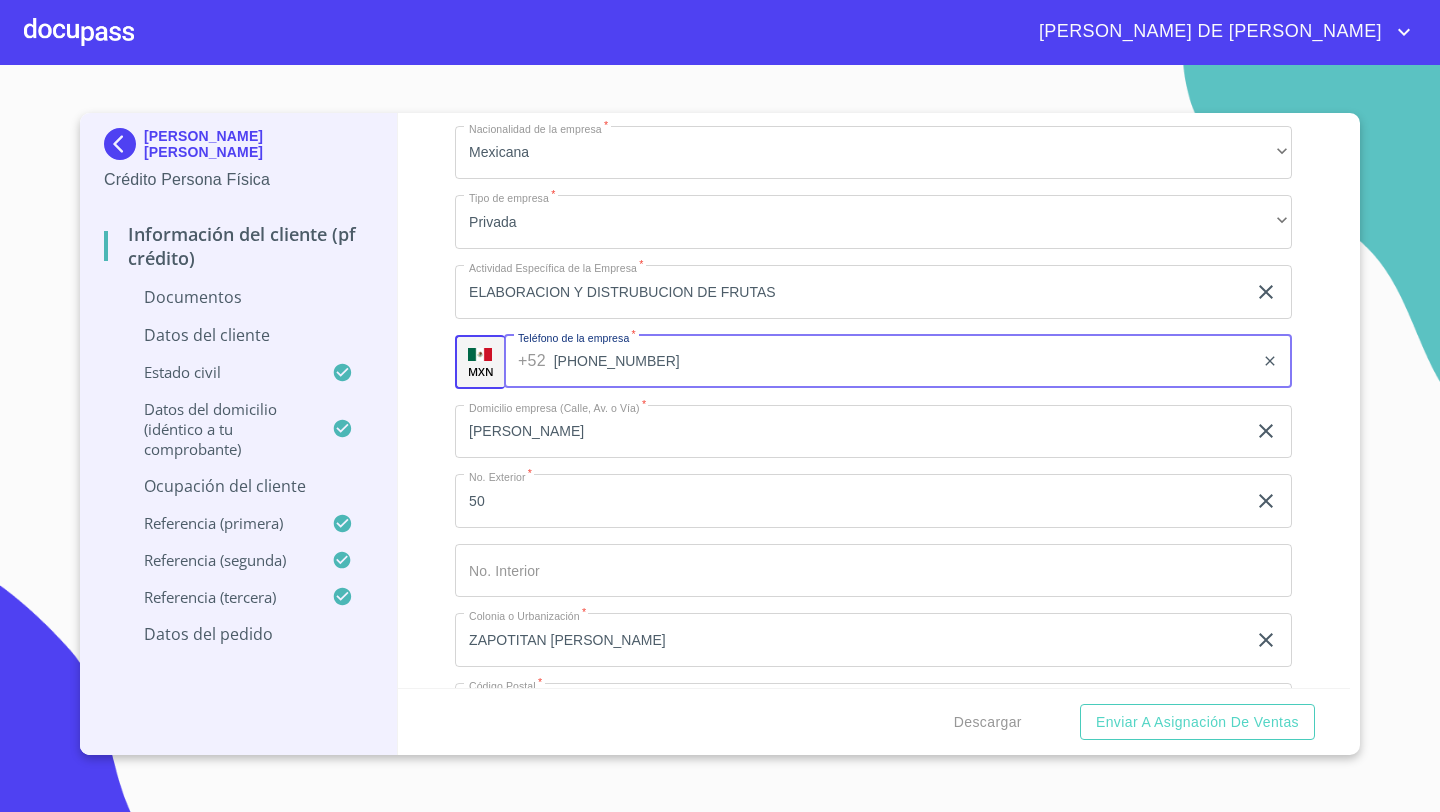 click on "[PHONE_NUMBER]" at bounding box center (904, 362) 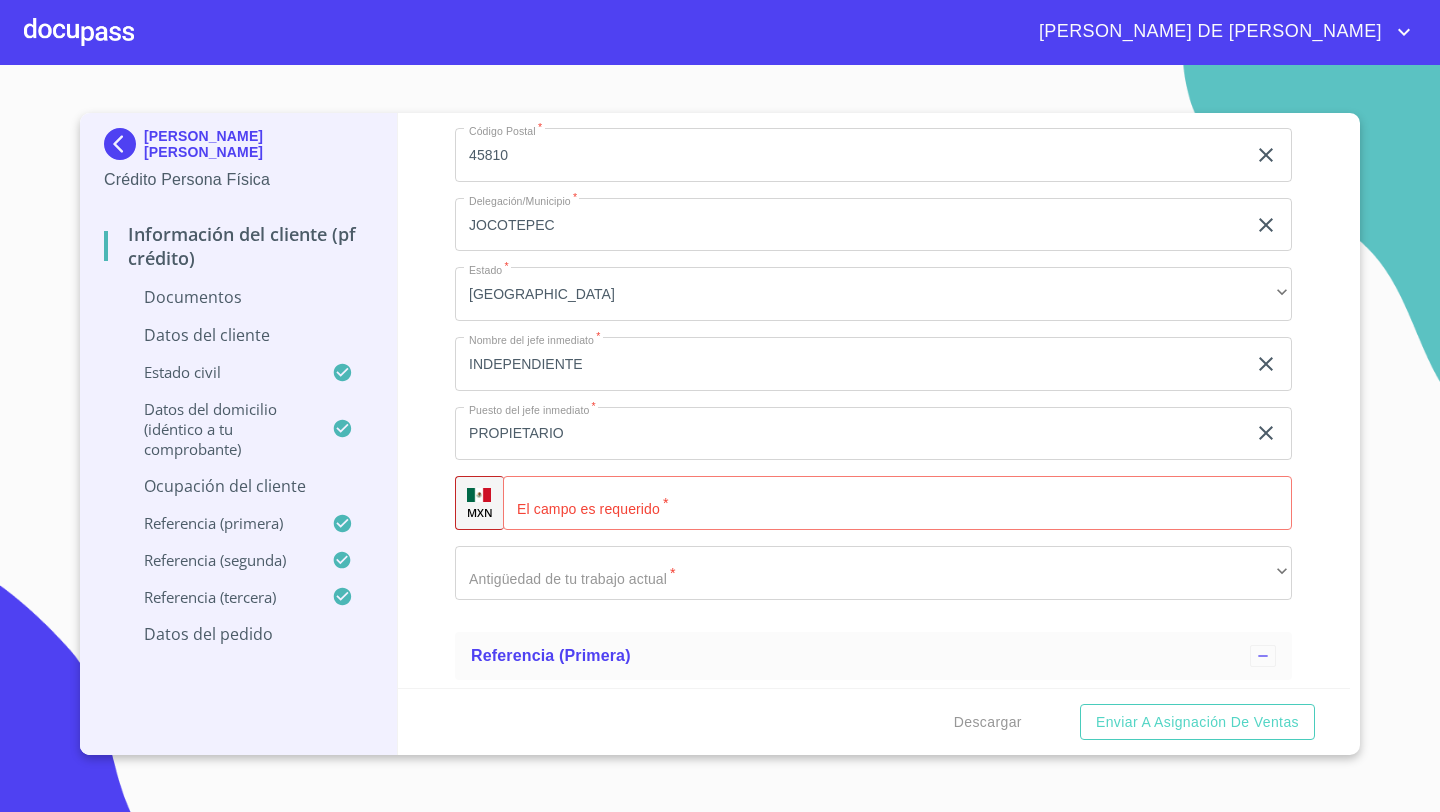 scroll, scrollTop: 8790, scrollLeft: 0, axis: vertical 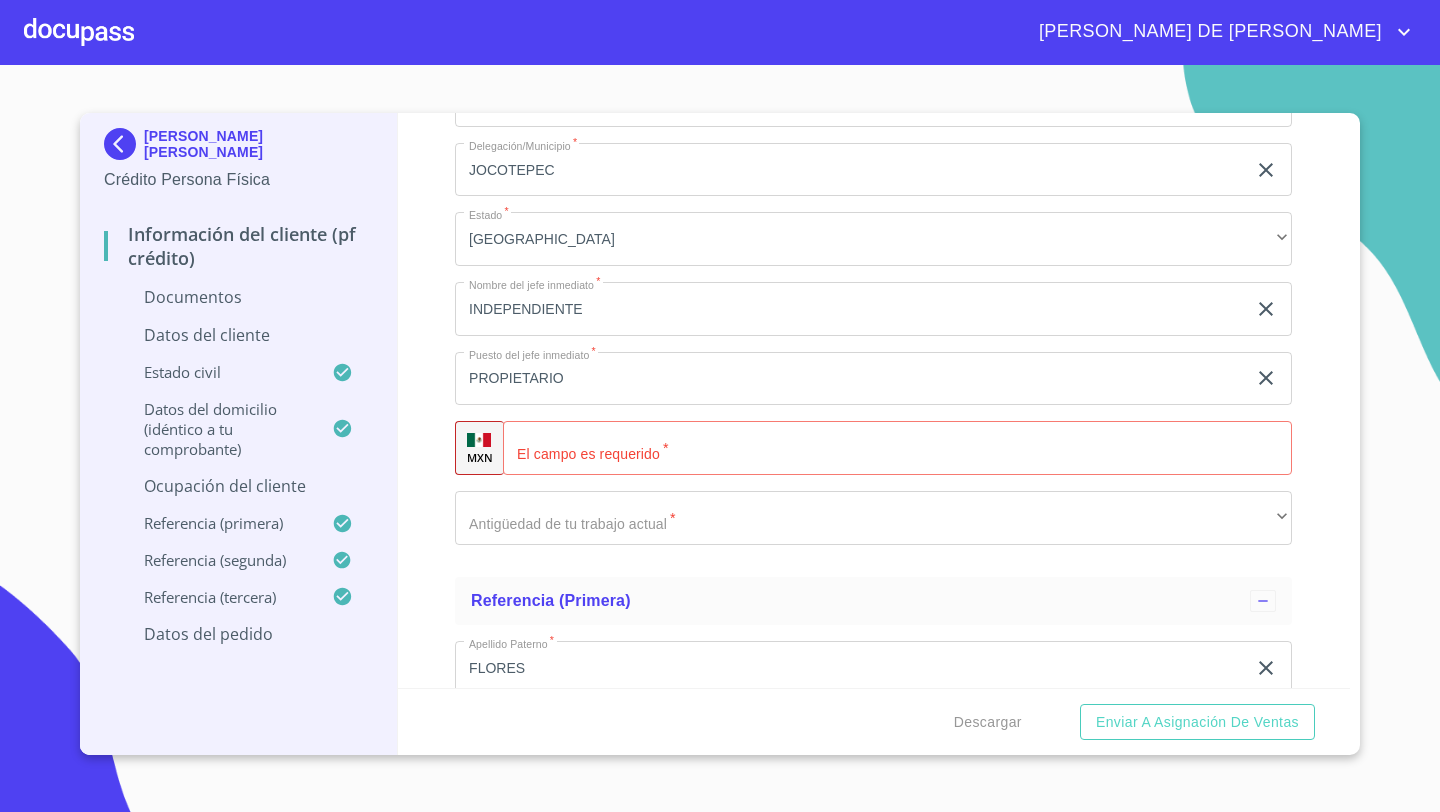 click on "​" at bounding box center (897, 448) 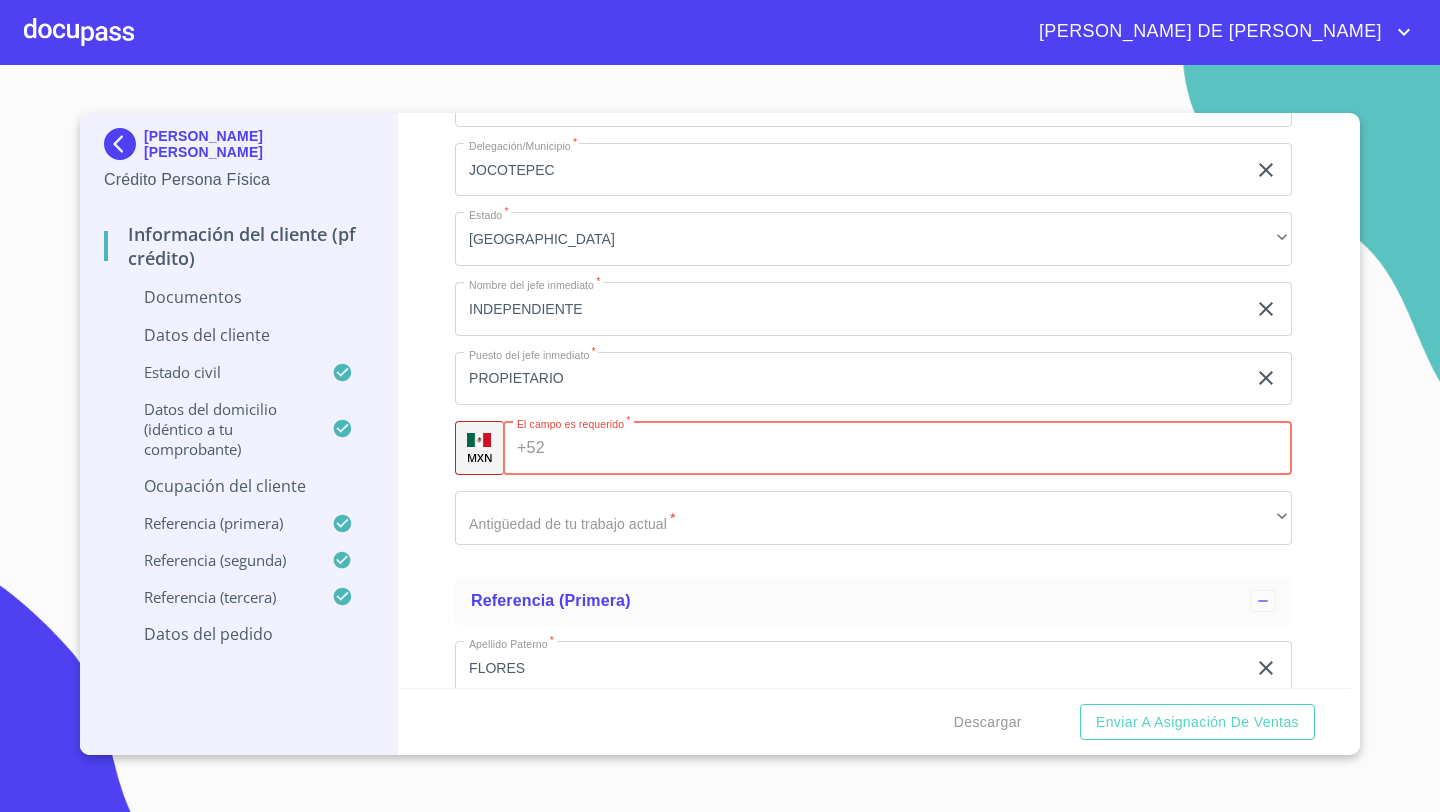 paste on "[PHONE_NUMBER]" 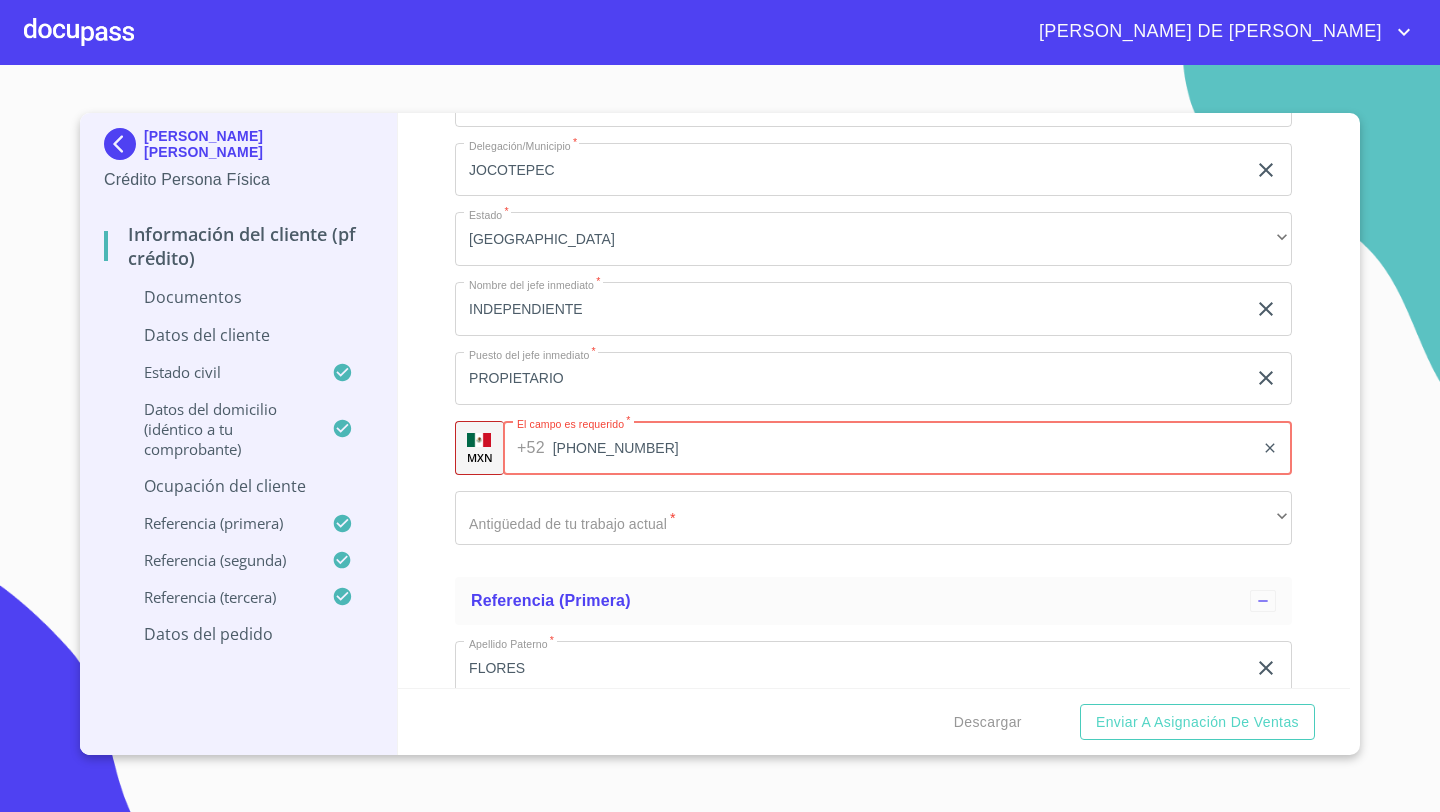 type on "[PHONE_NUMBER]" 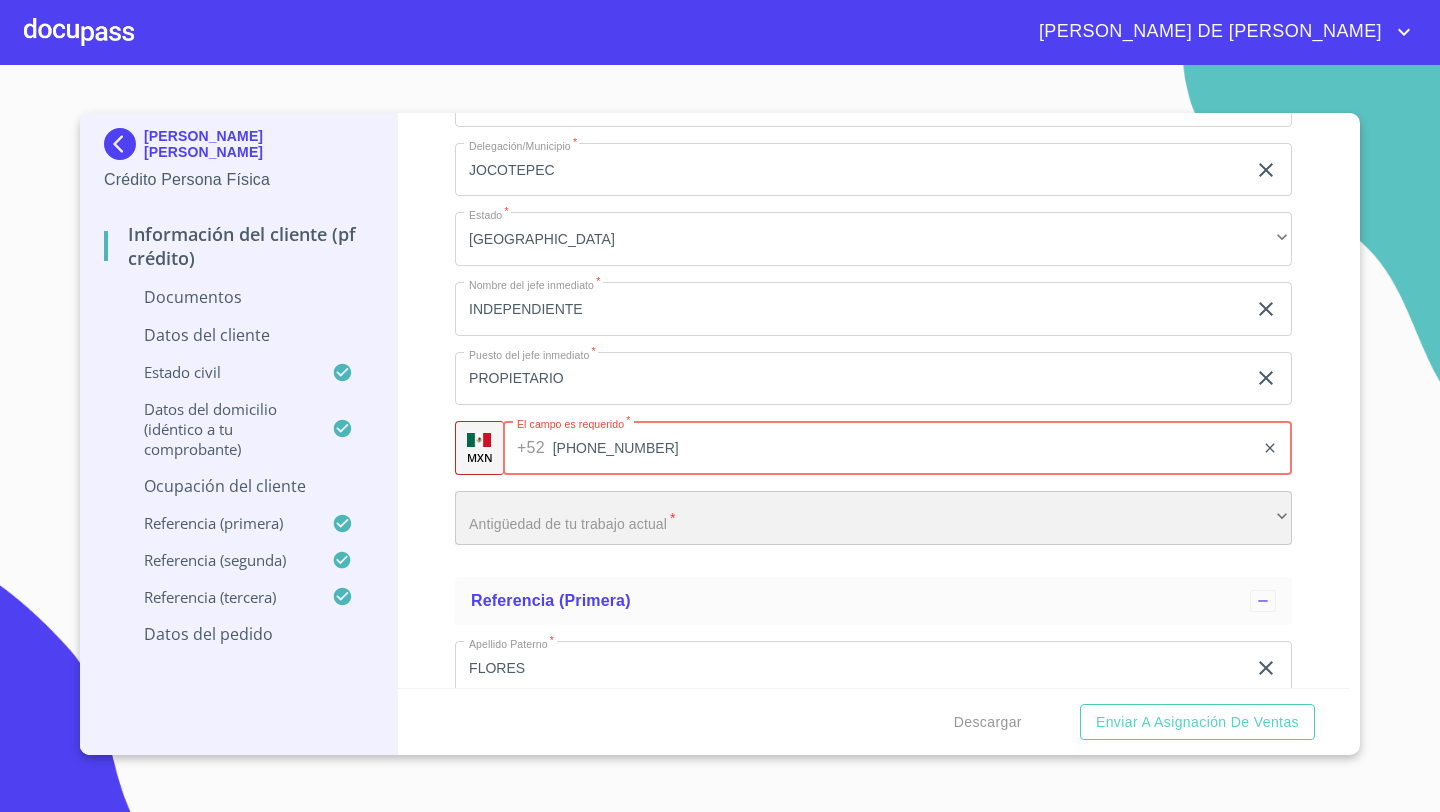 click on "​" at bounding box center (873, 518) 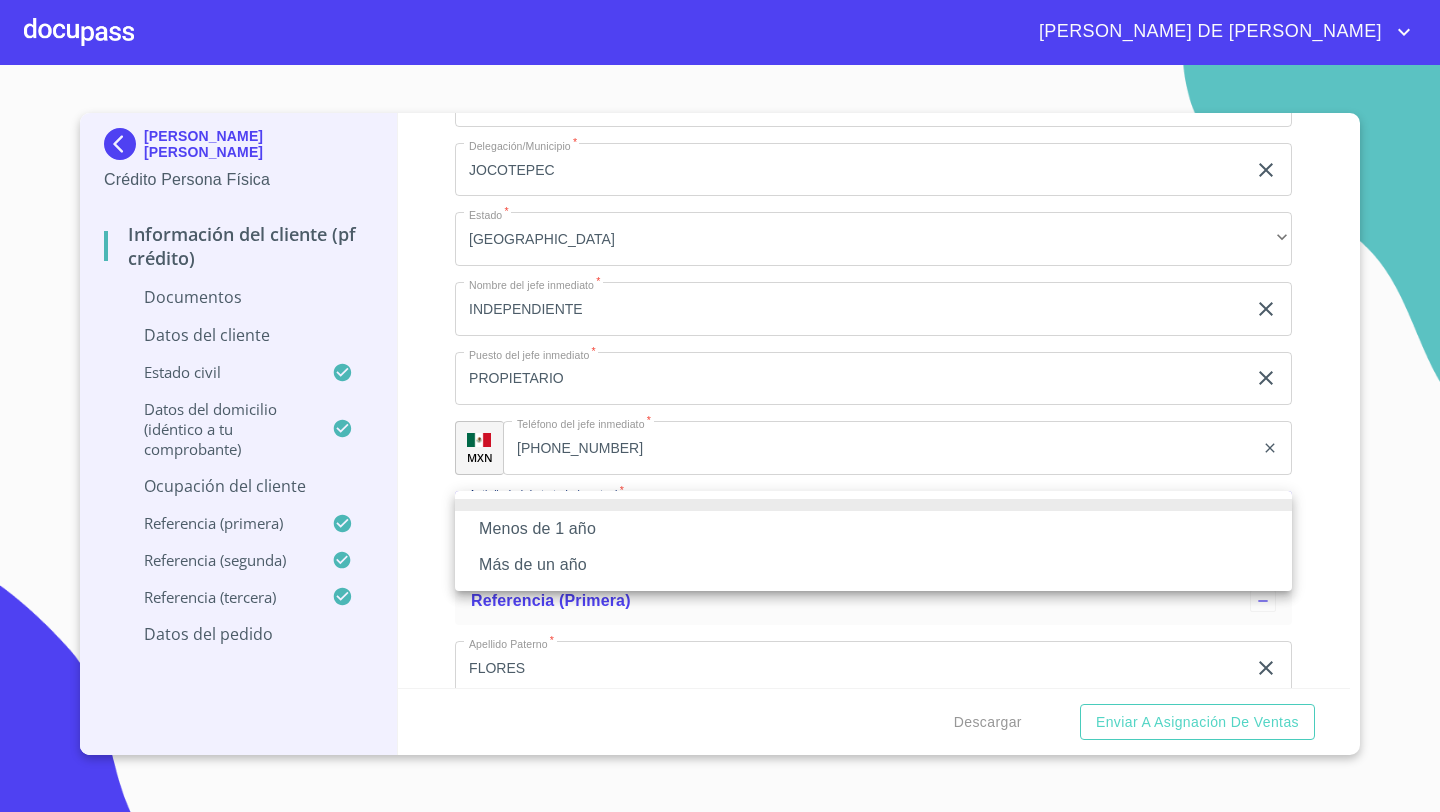 click on "Más de un año" at bounding box center [873, 565] 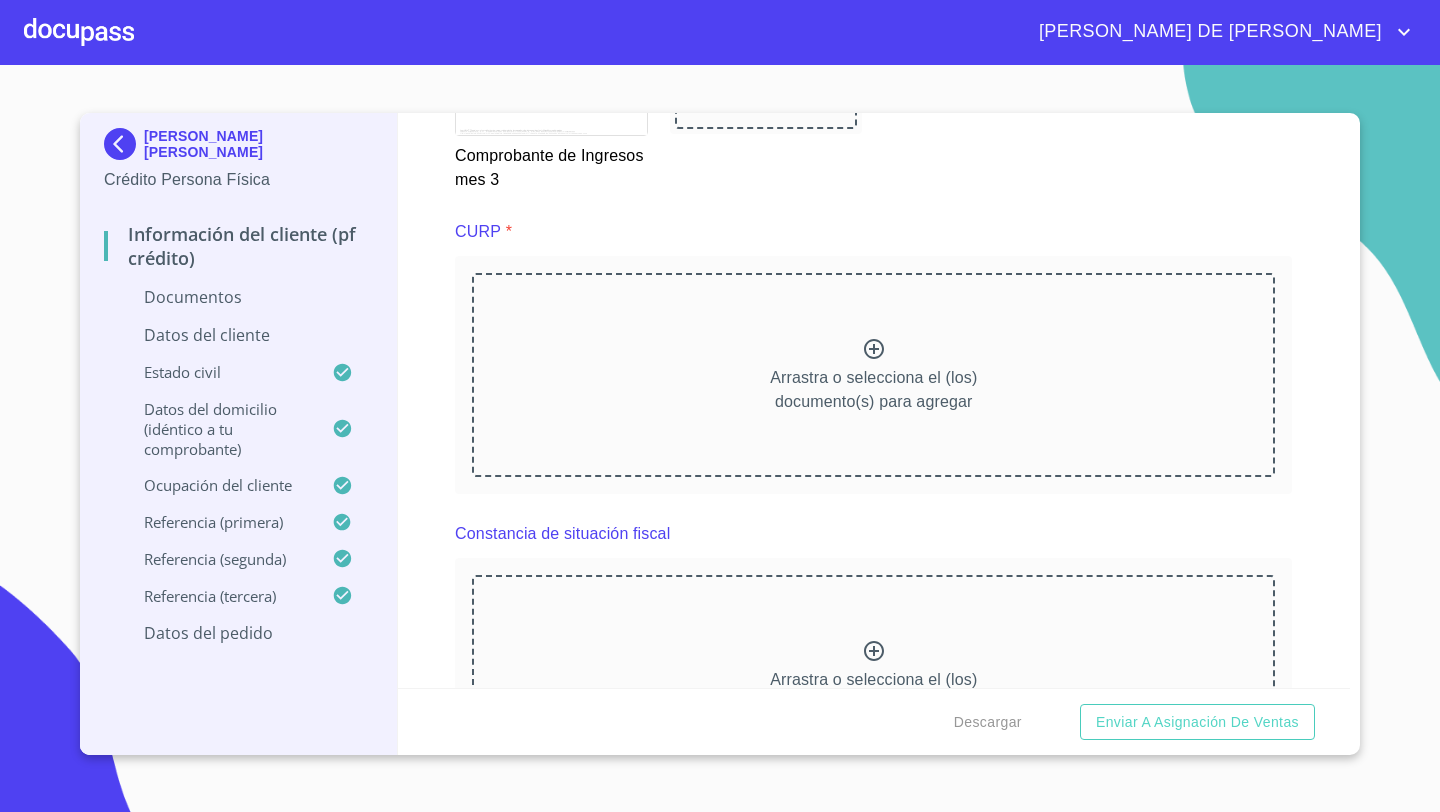scroll, scrollTop: 4531, scrollLeft: 0, axis: vertical 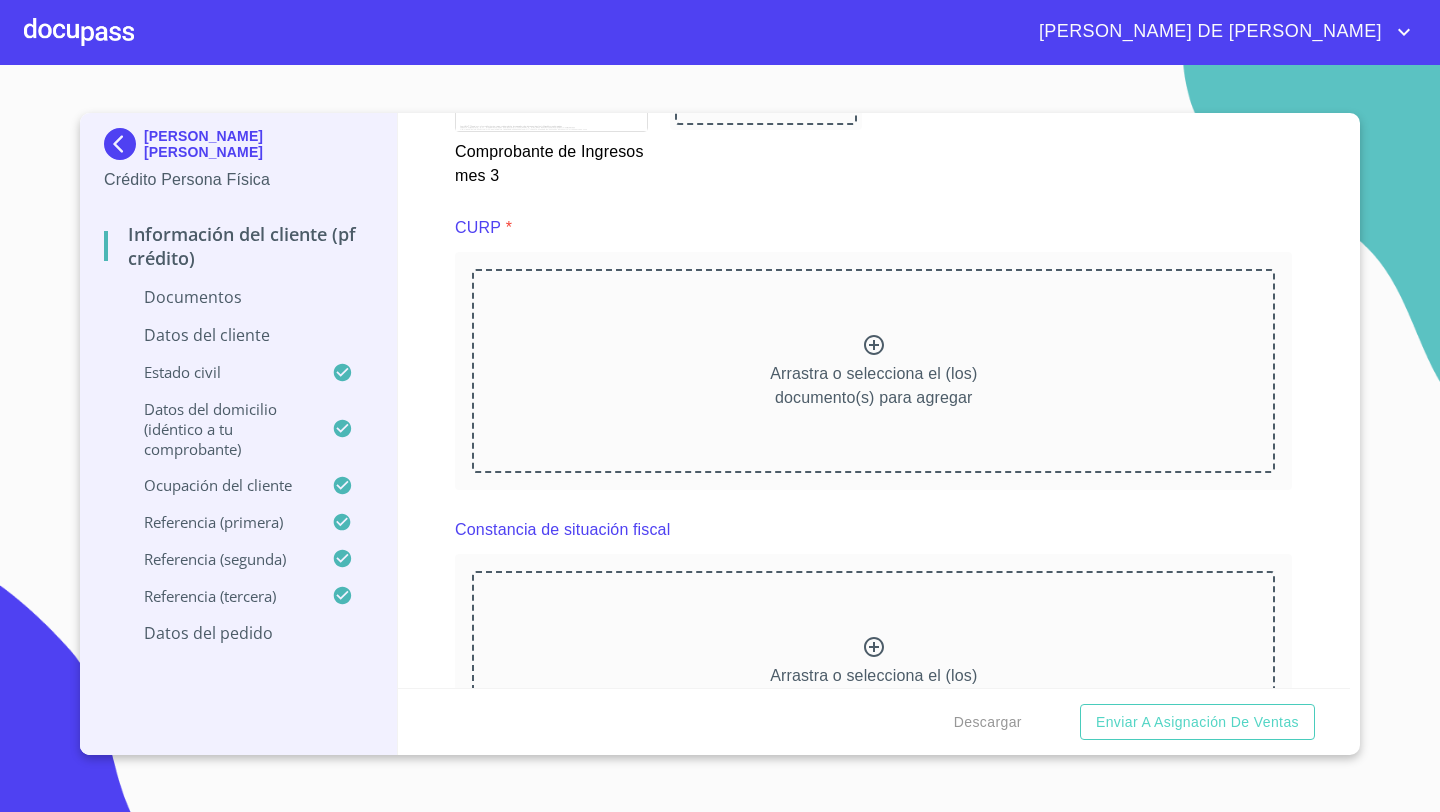 click on "Arrastra o selecciona el (los) documento(s) para agregar" at bounding box center (873, 371) 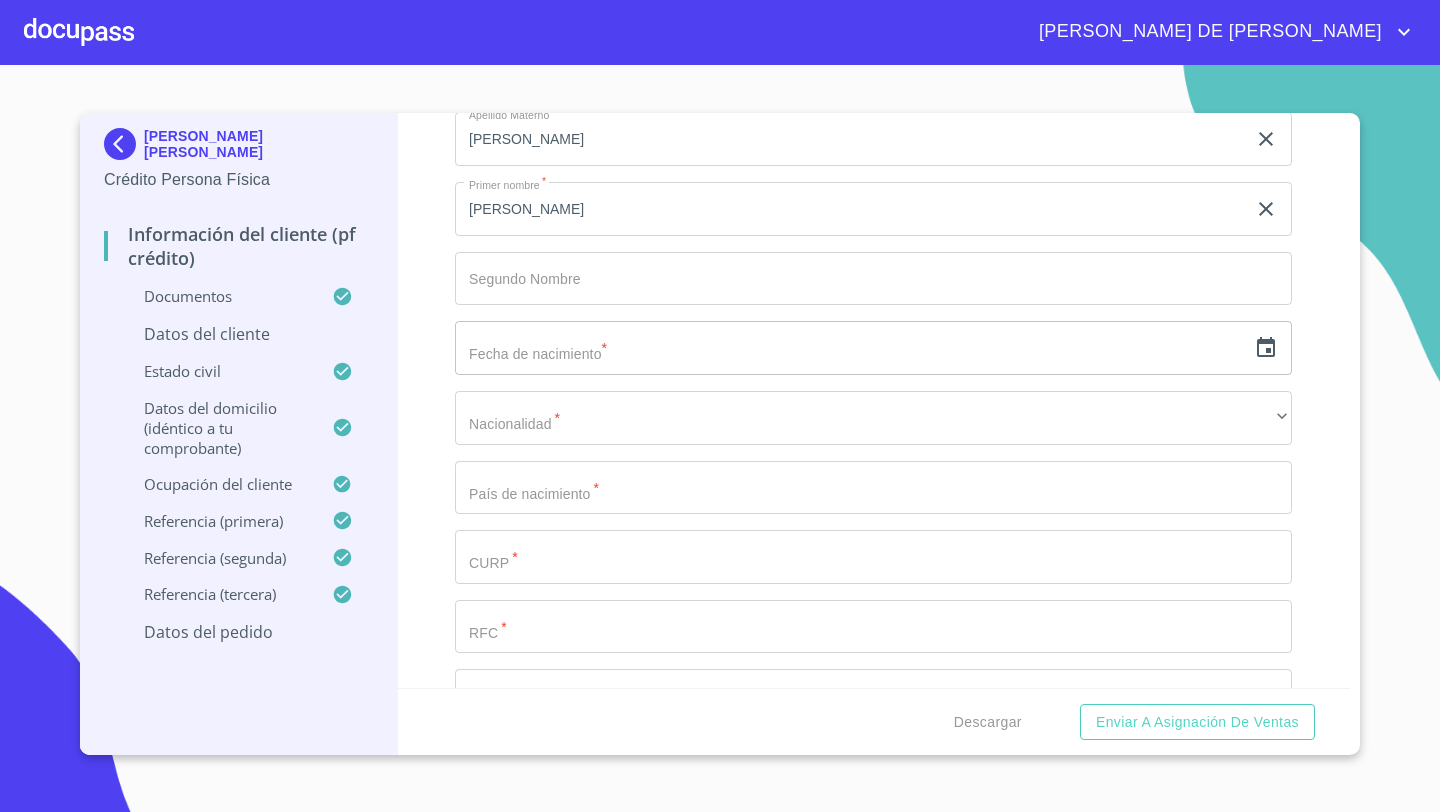 scroll, scrollTop: 5953, scrollLeft: 0, axis: vertical 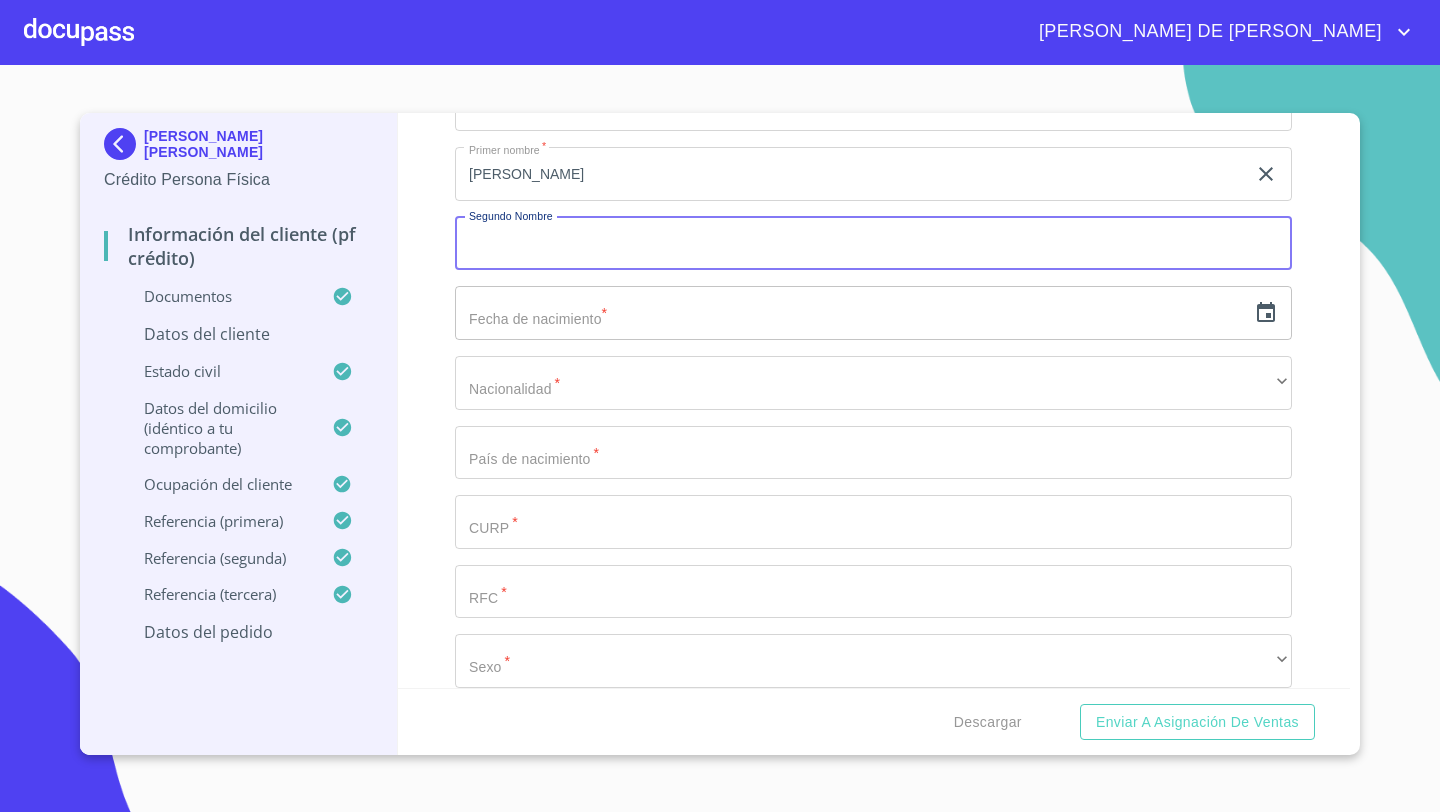 click on "Documento de identificación   *" at bounding box center [873, 244] 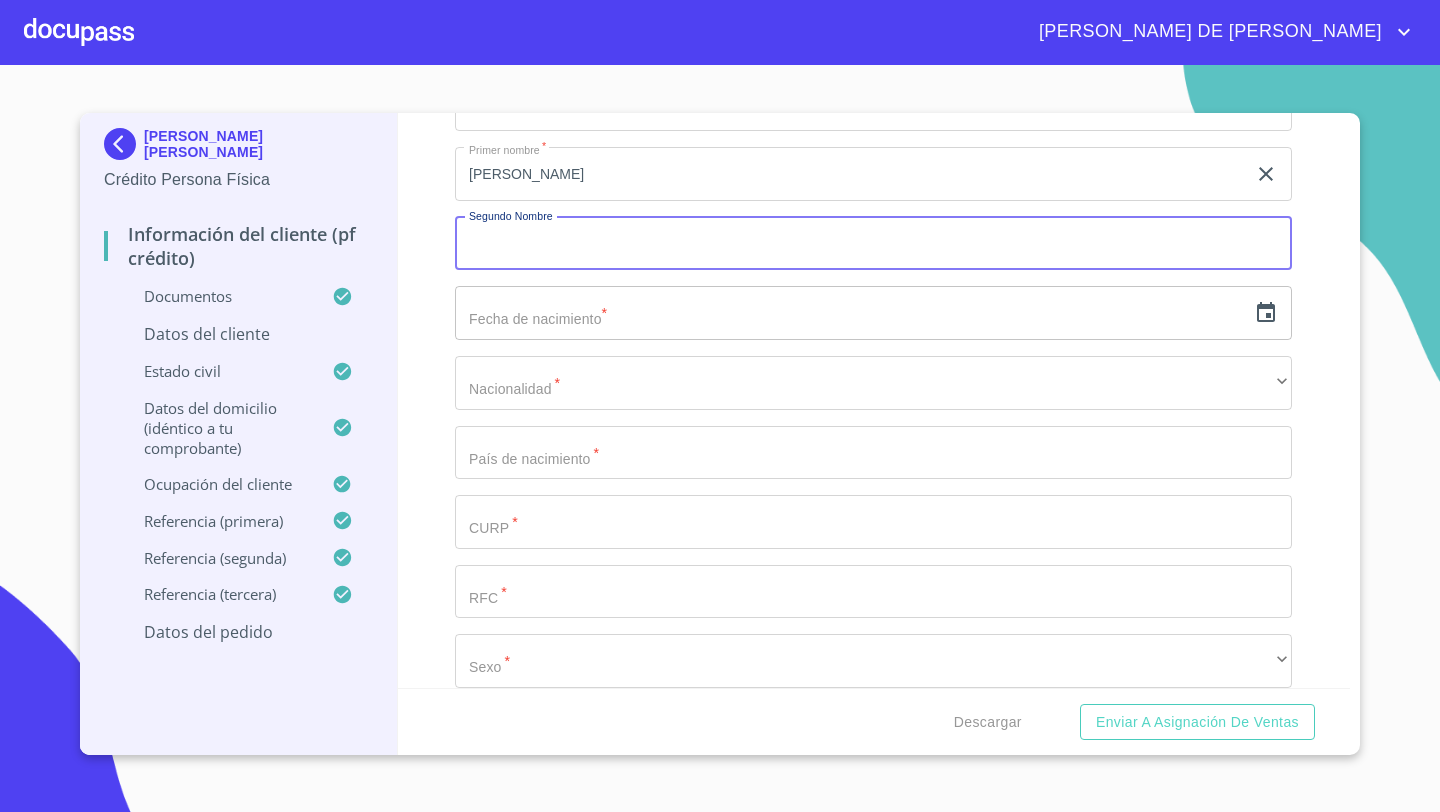 click 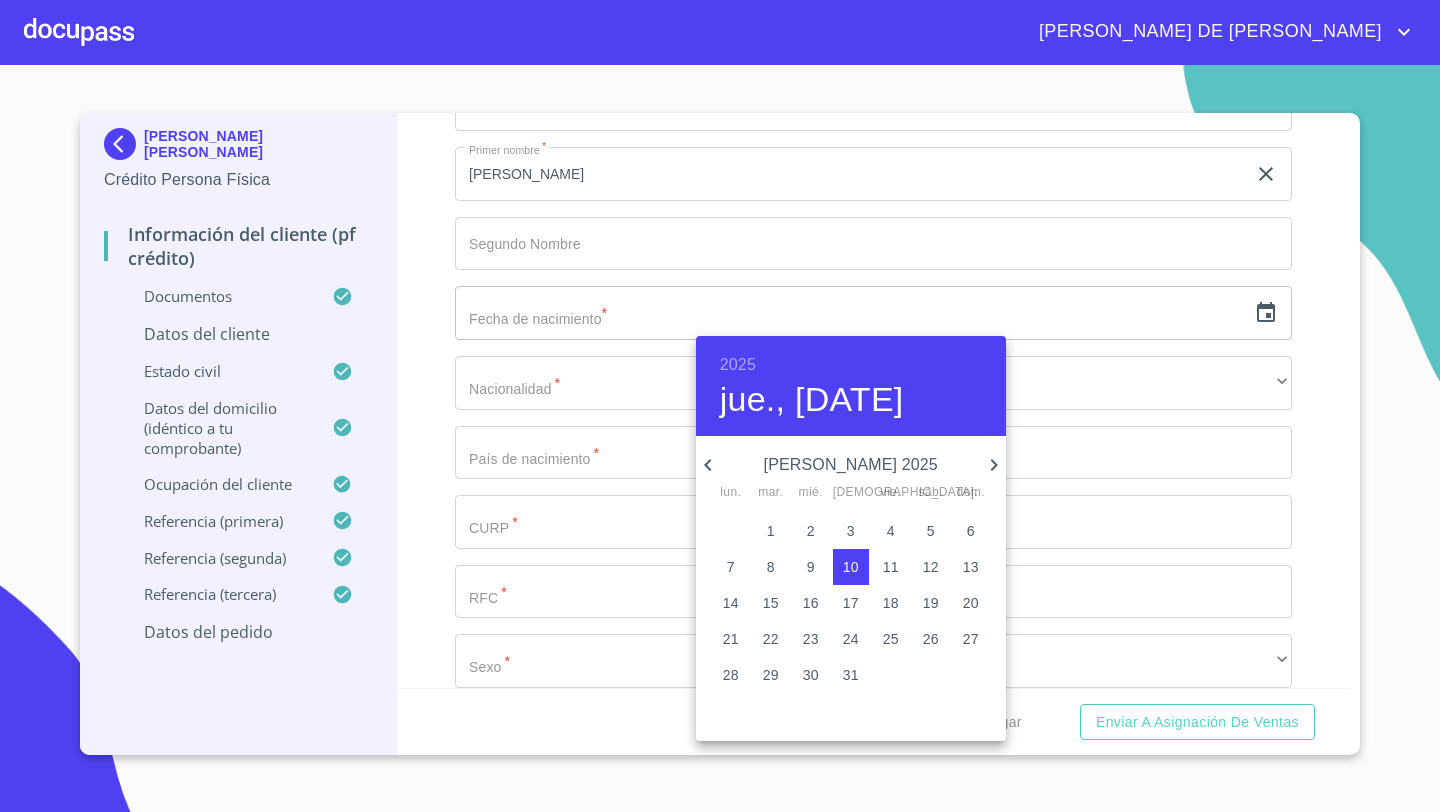 click on "2025" at bounding box center (738, 365) 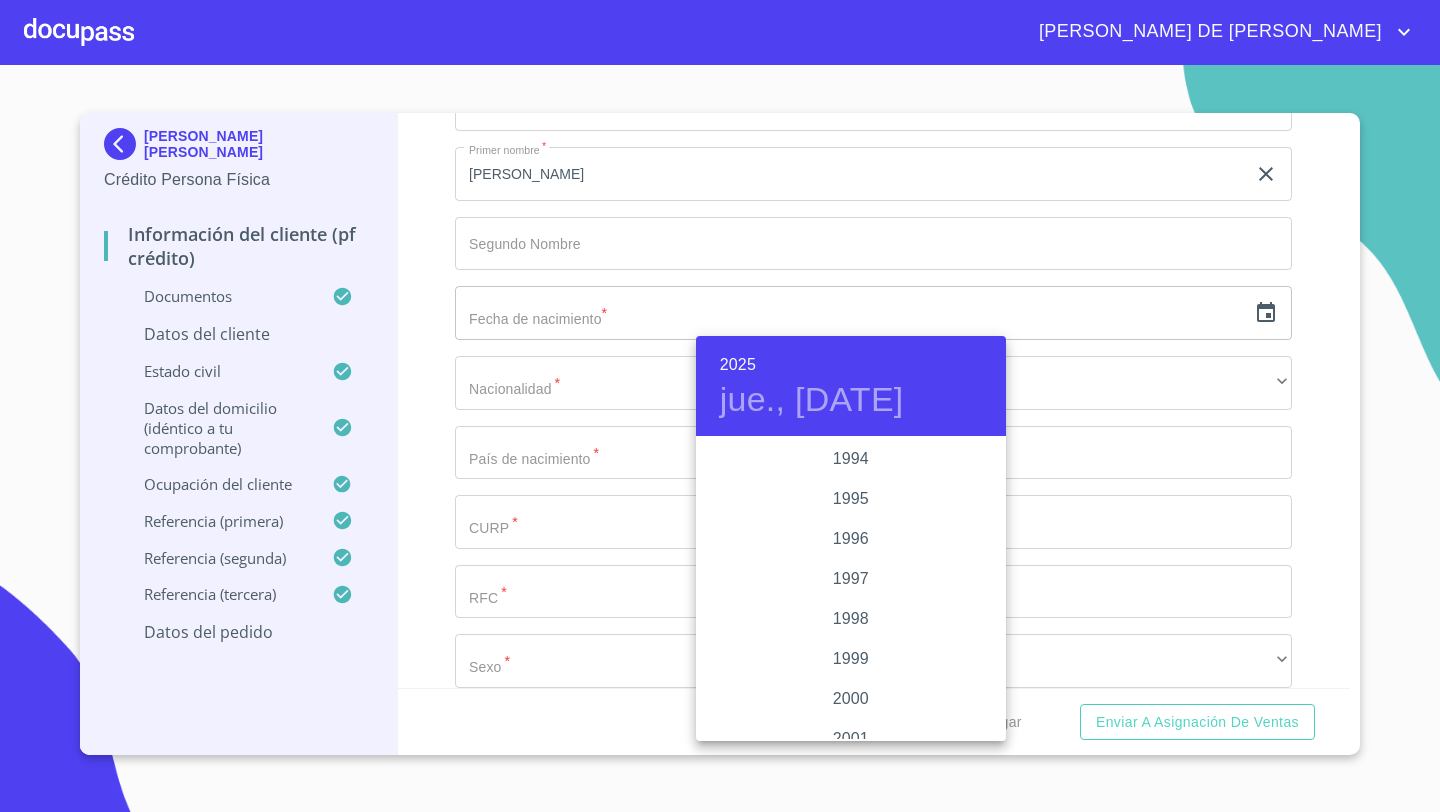 scroll, scrollTop: 2691, scrollLeft: 0, axis: vertical 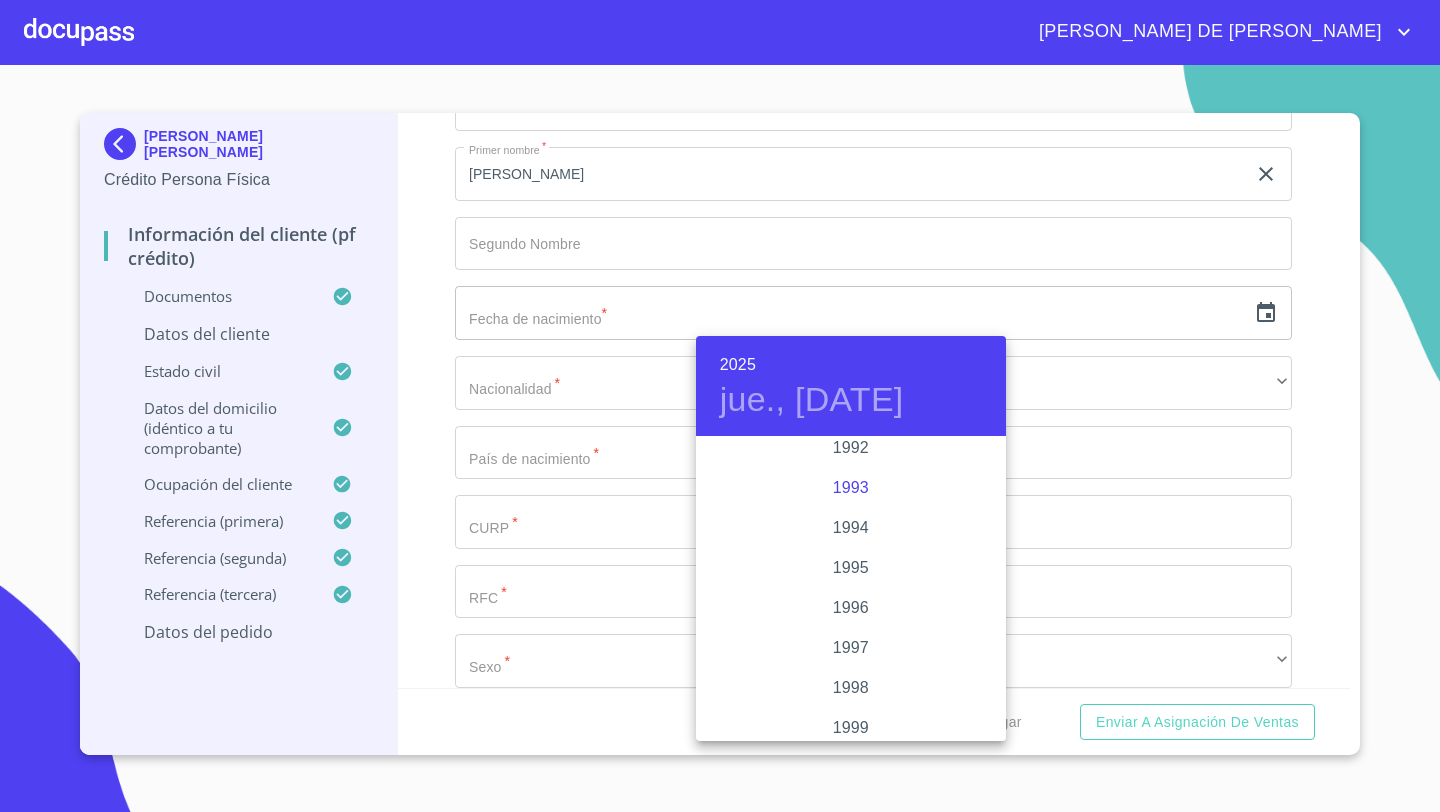 click on "1993" at bounding box center [851, 488] 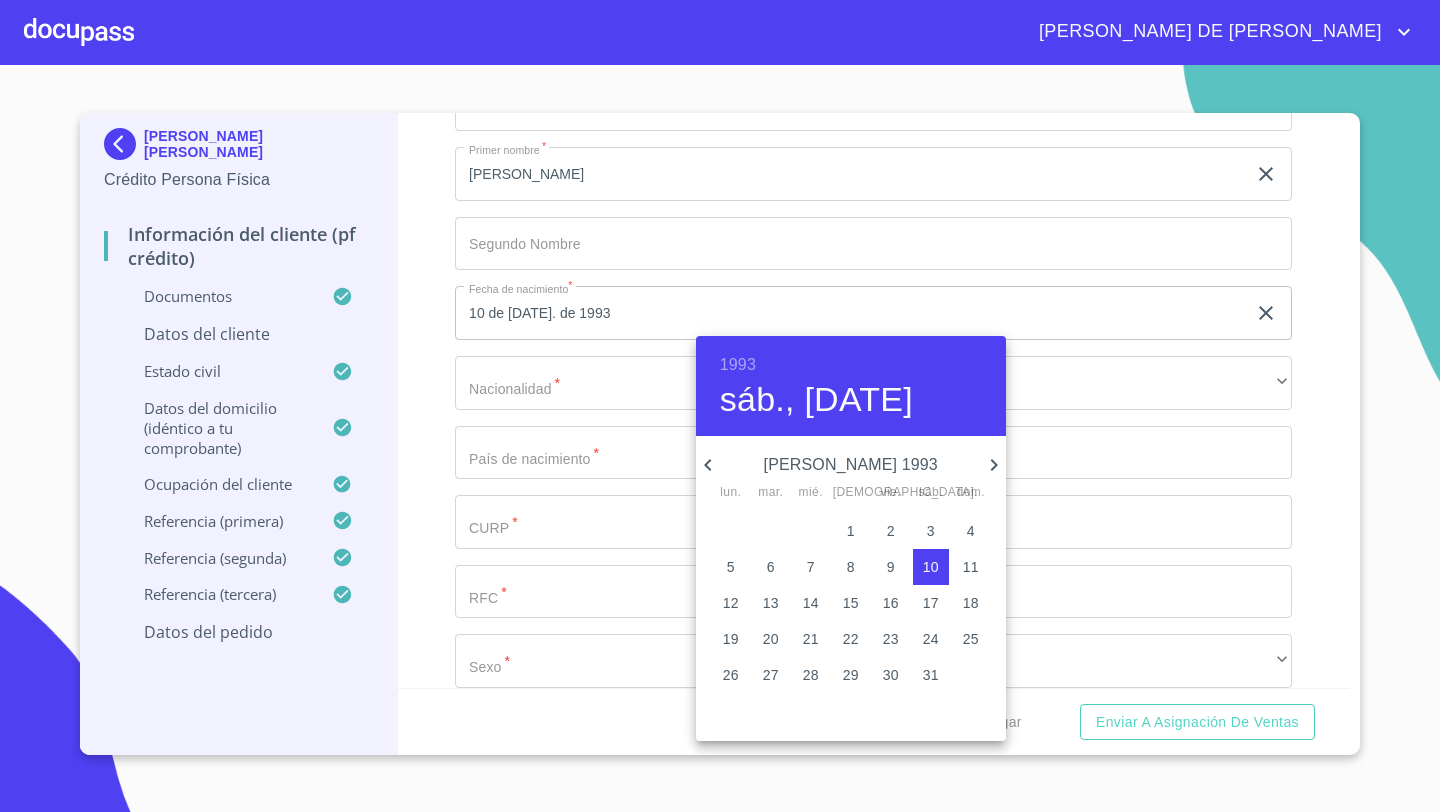 click 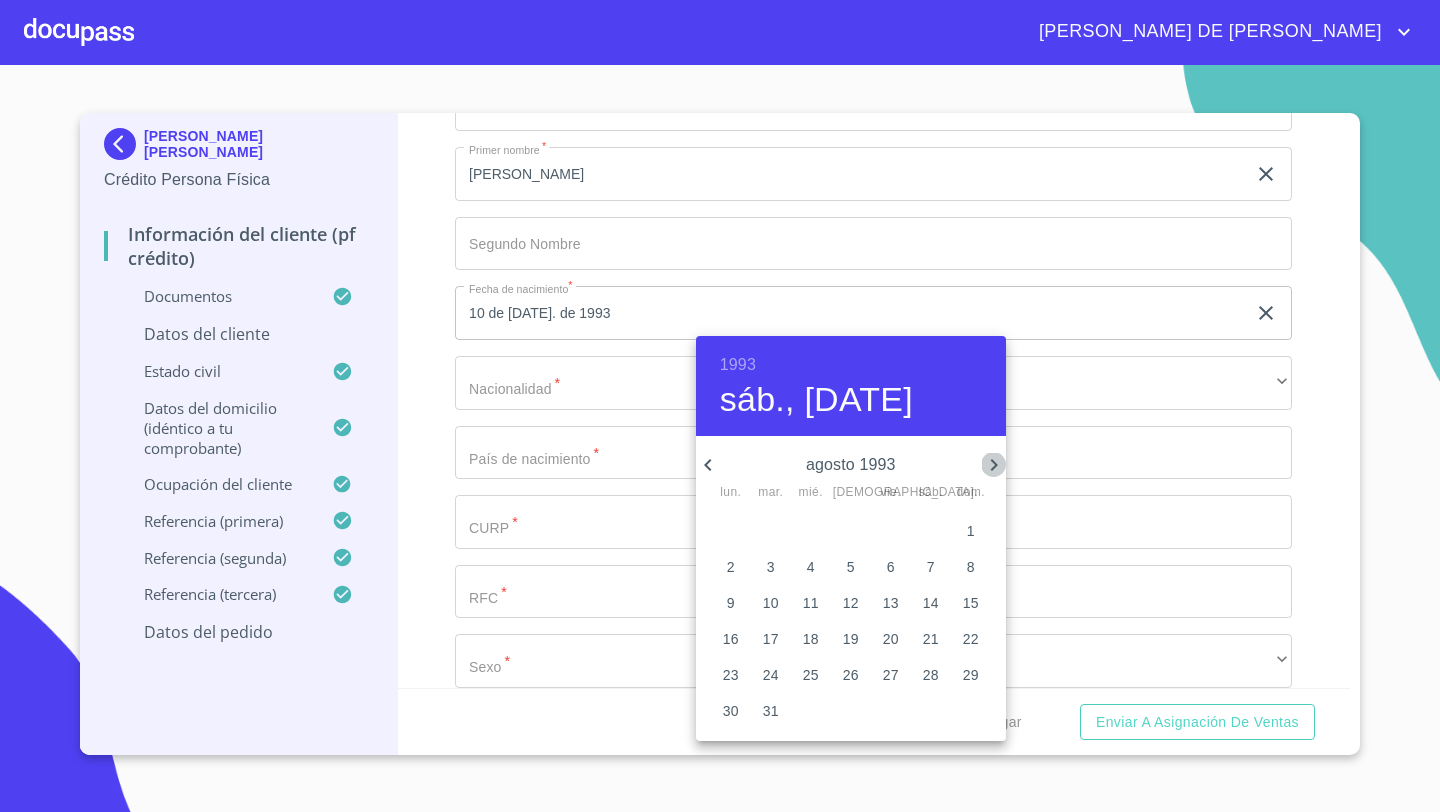 click 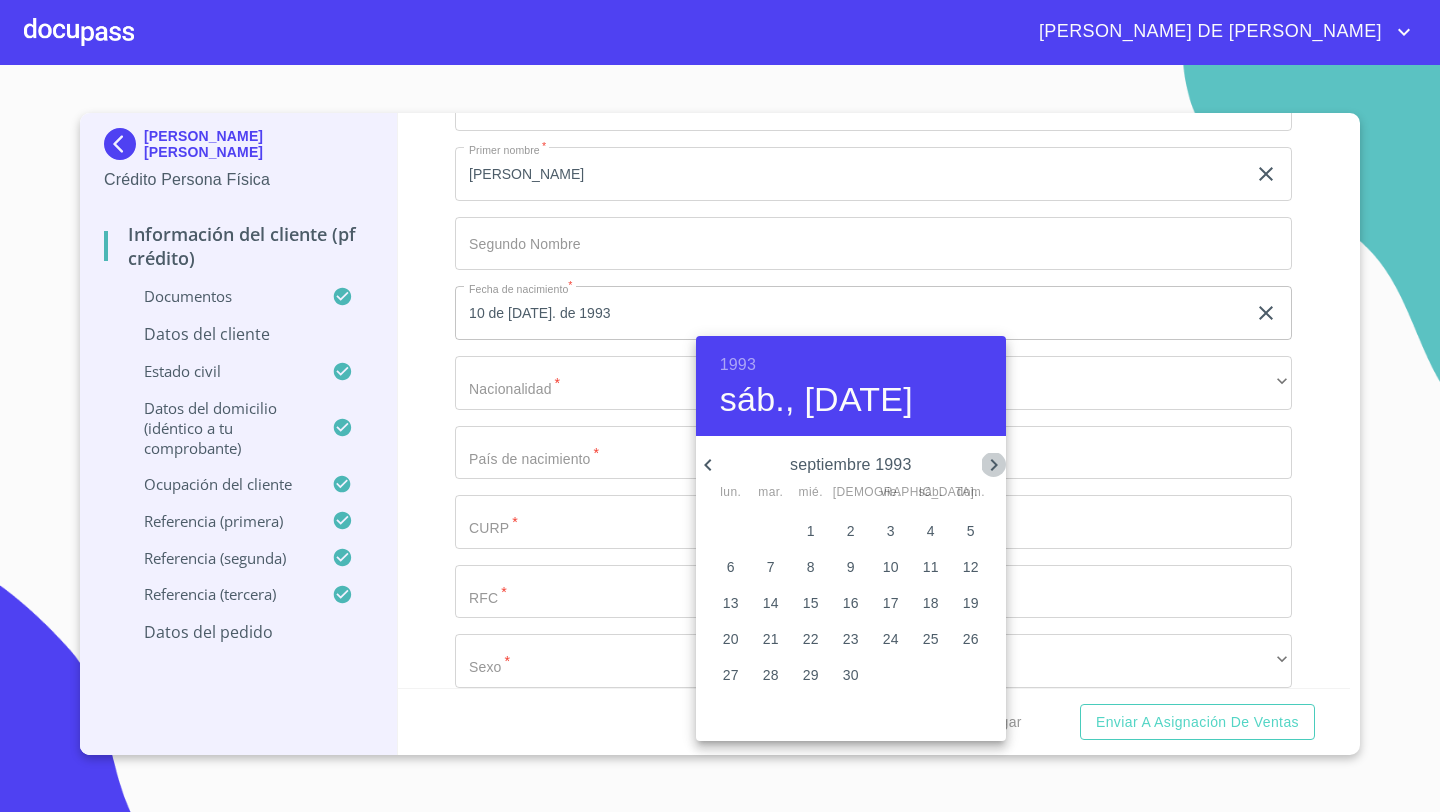 click 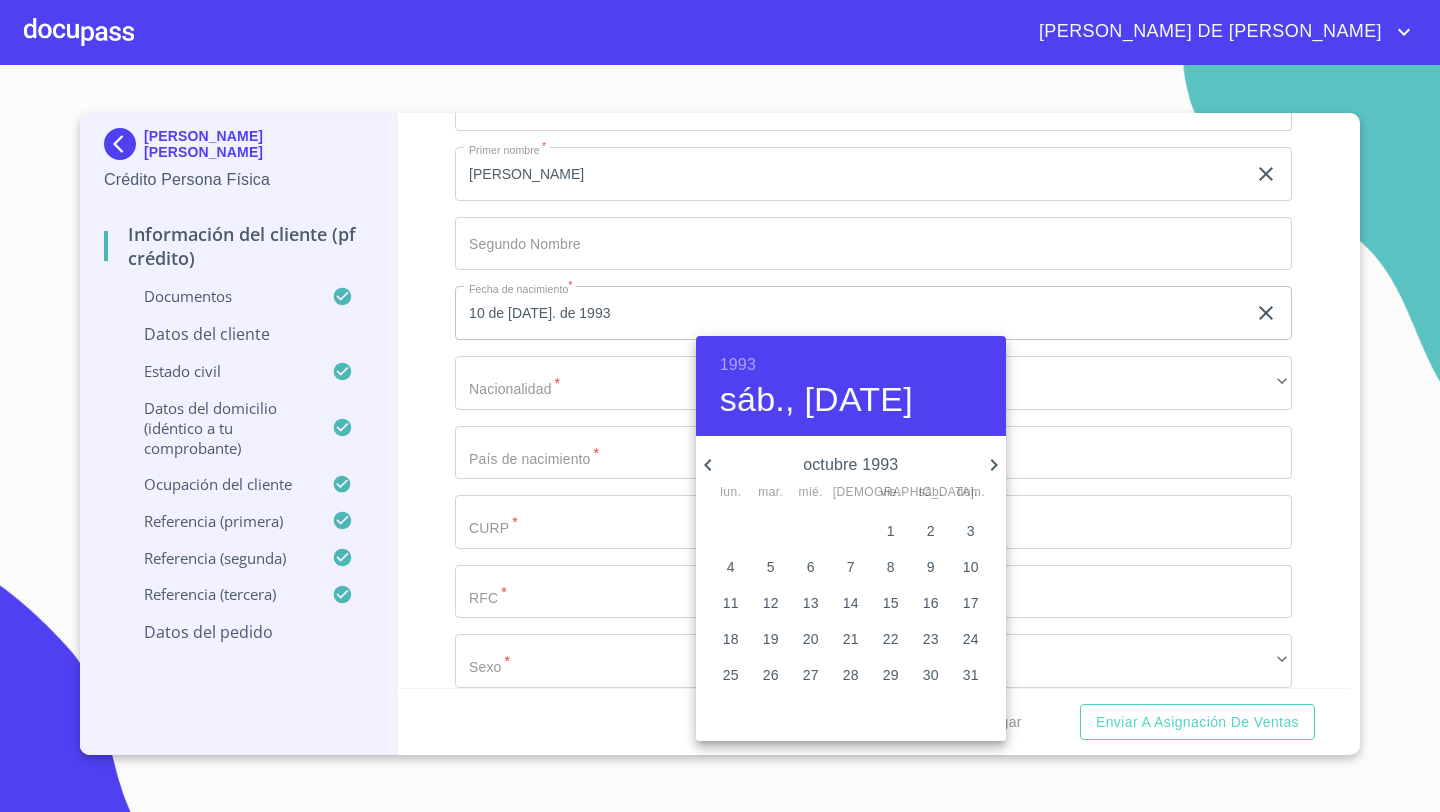 click on "2" at bounding box center [931, 531] 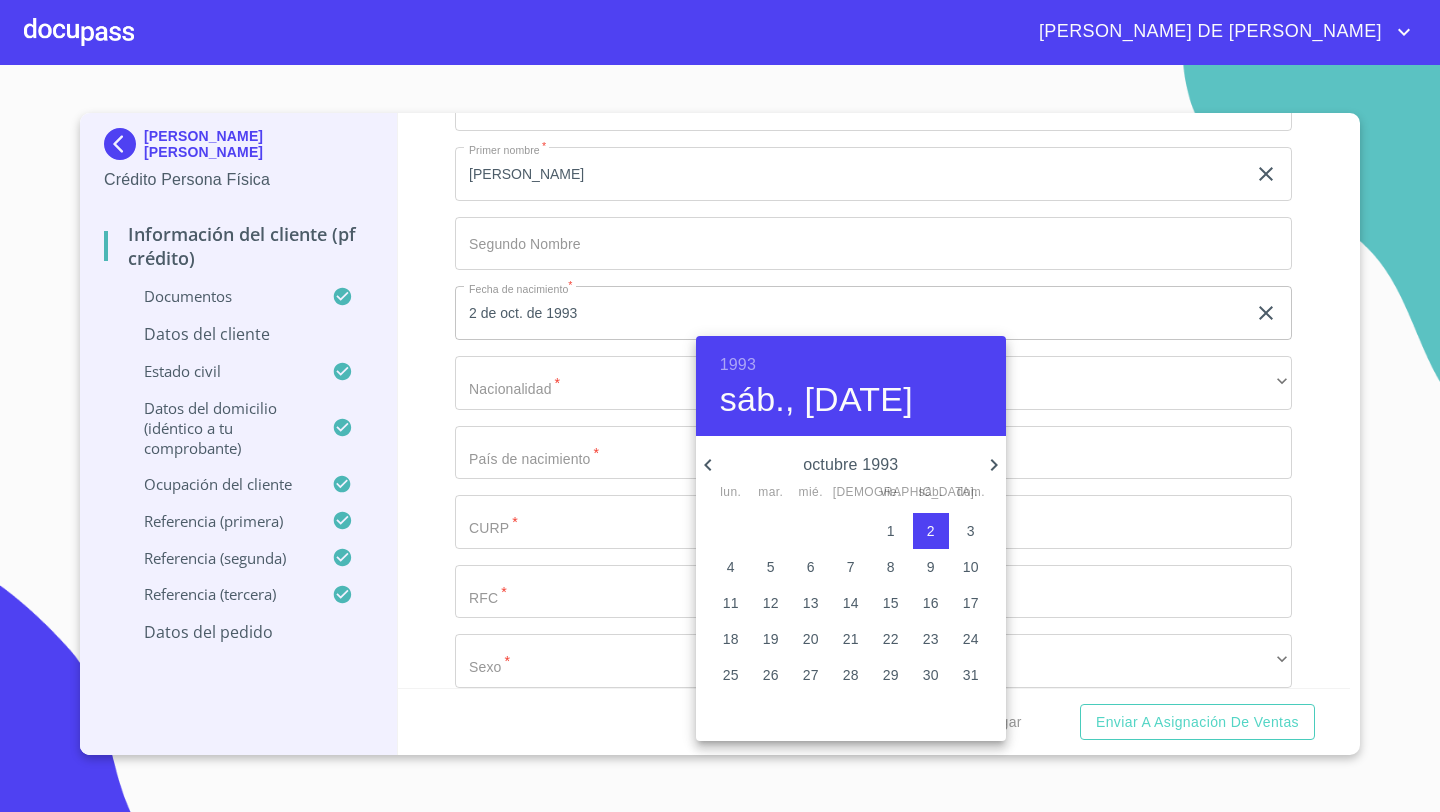 click at bounding box center (720, 406) 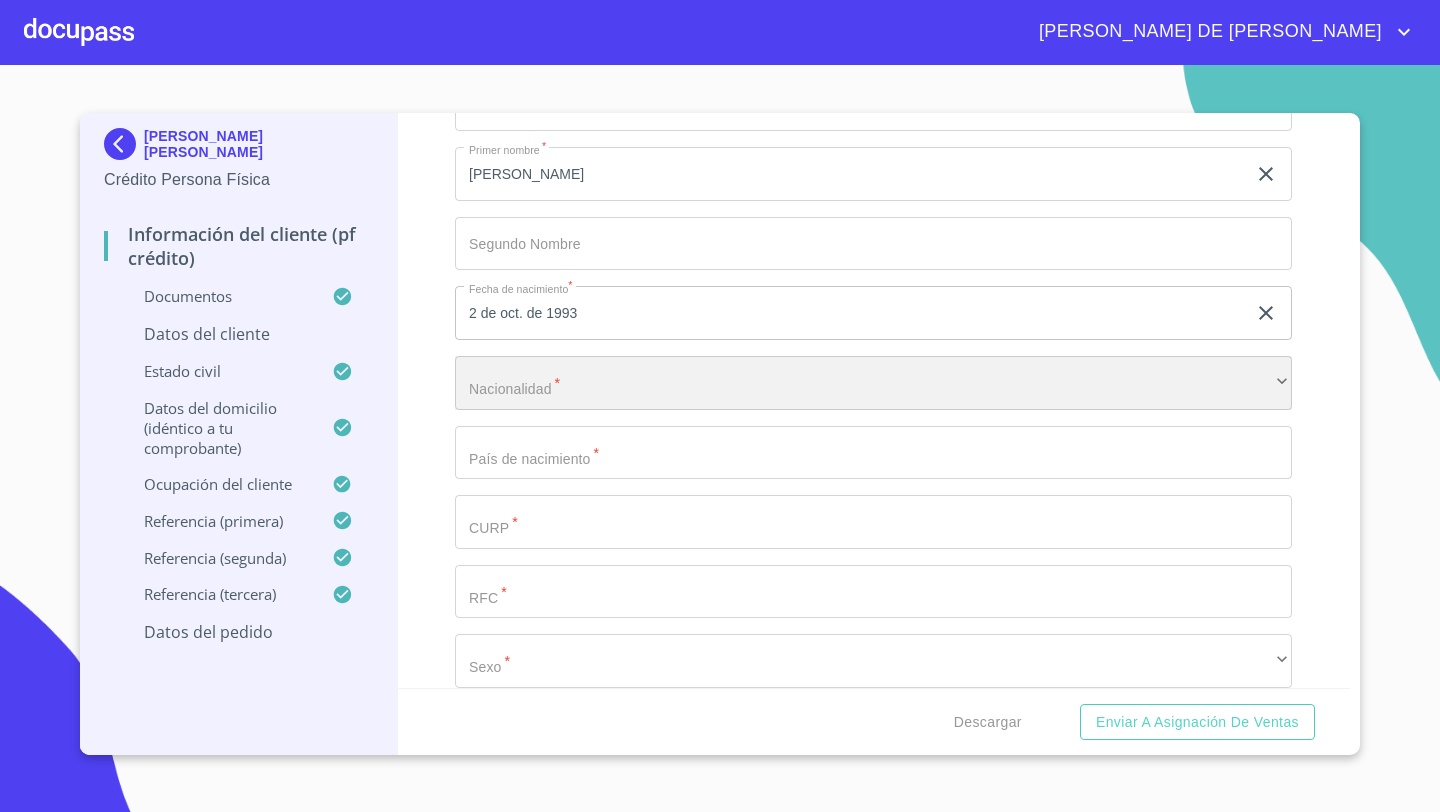 click on "​" at bounding box center [873, 383] 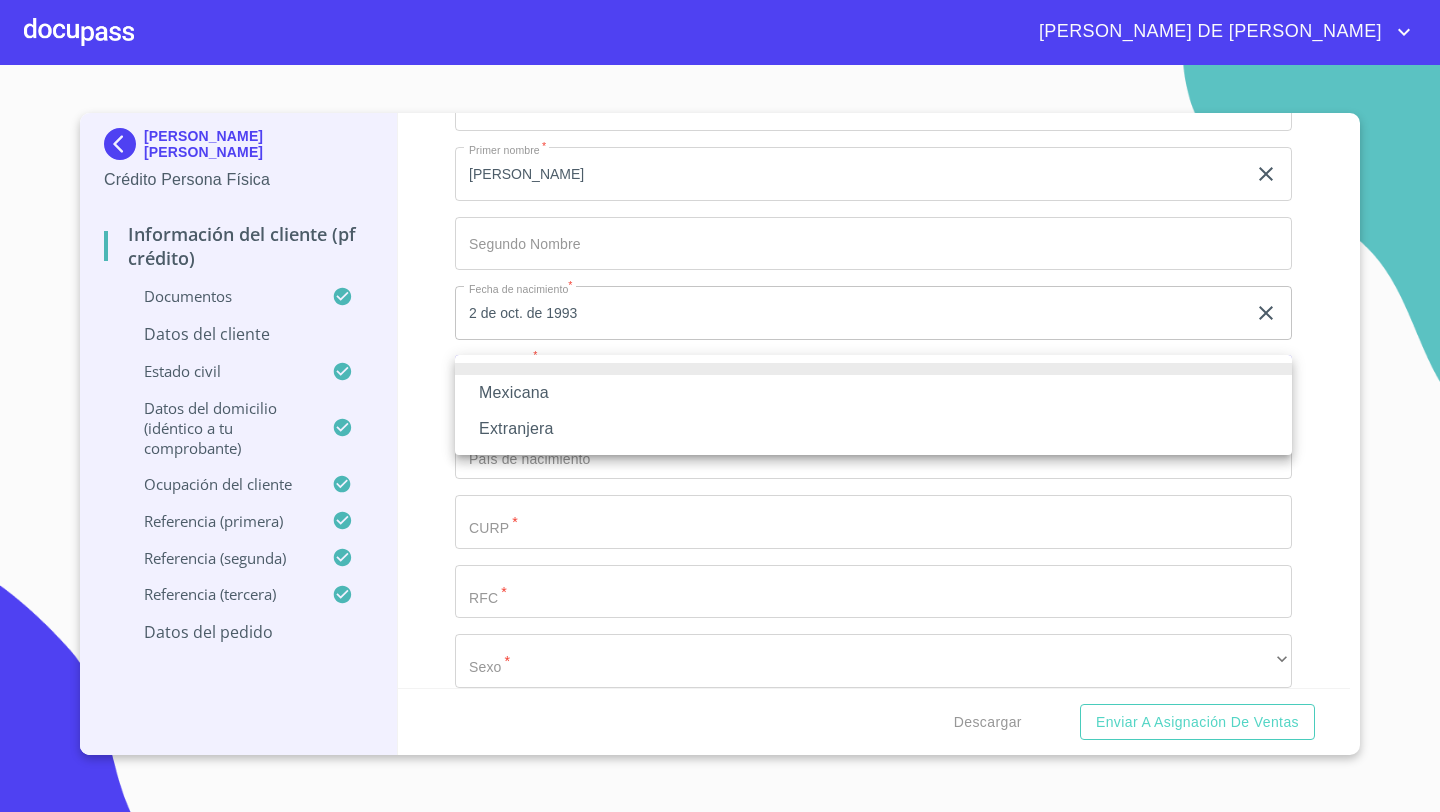 click on "Mexicana" at bounding box center (873, 393) 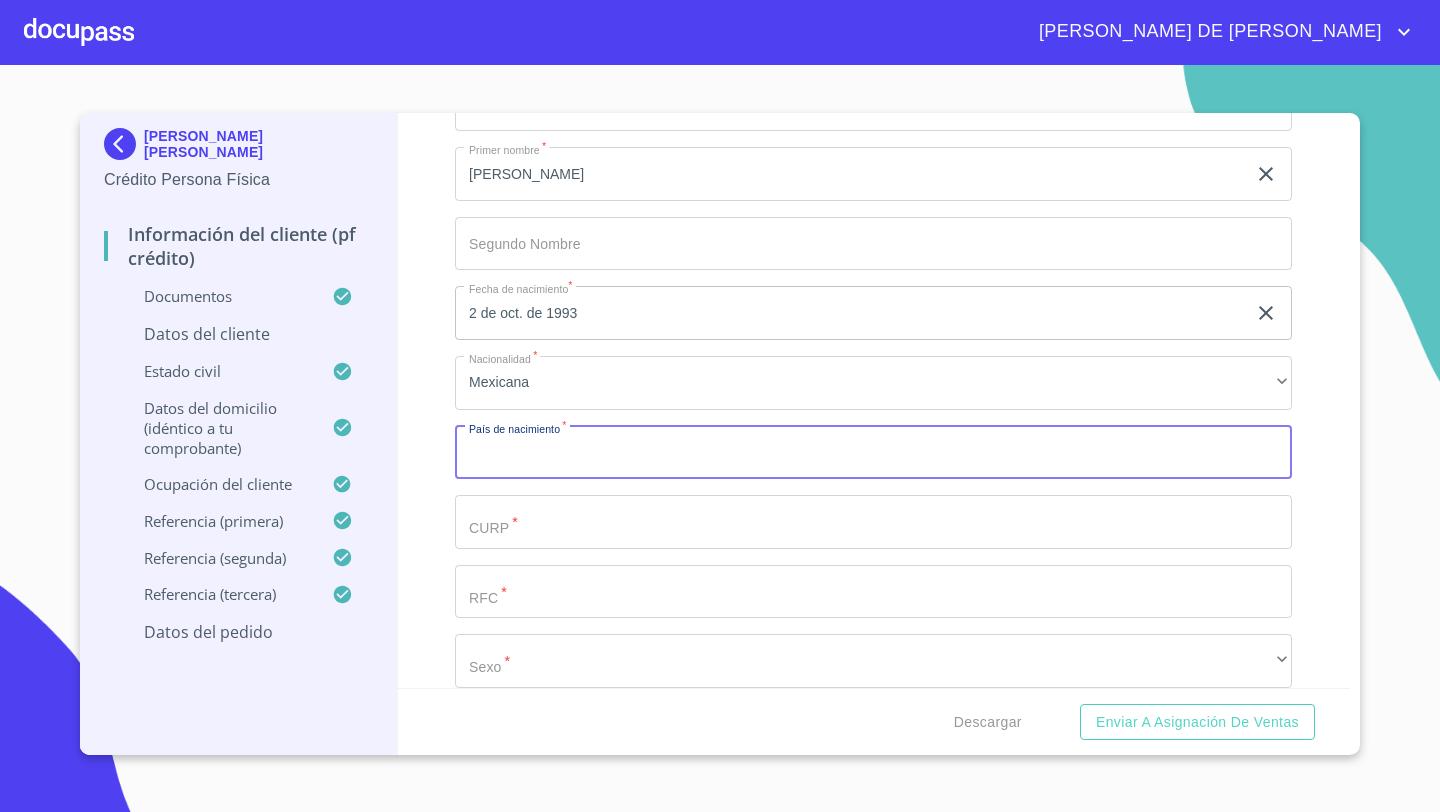 click on "Documento de identificación   *" at bounding box center (873, 453) 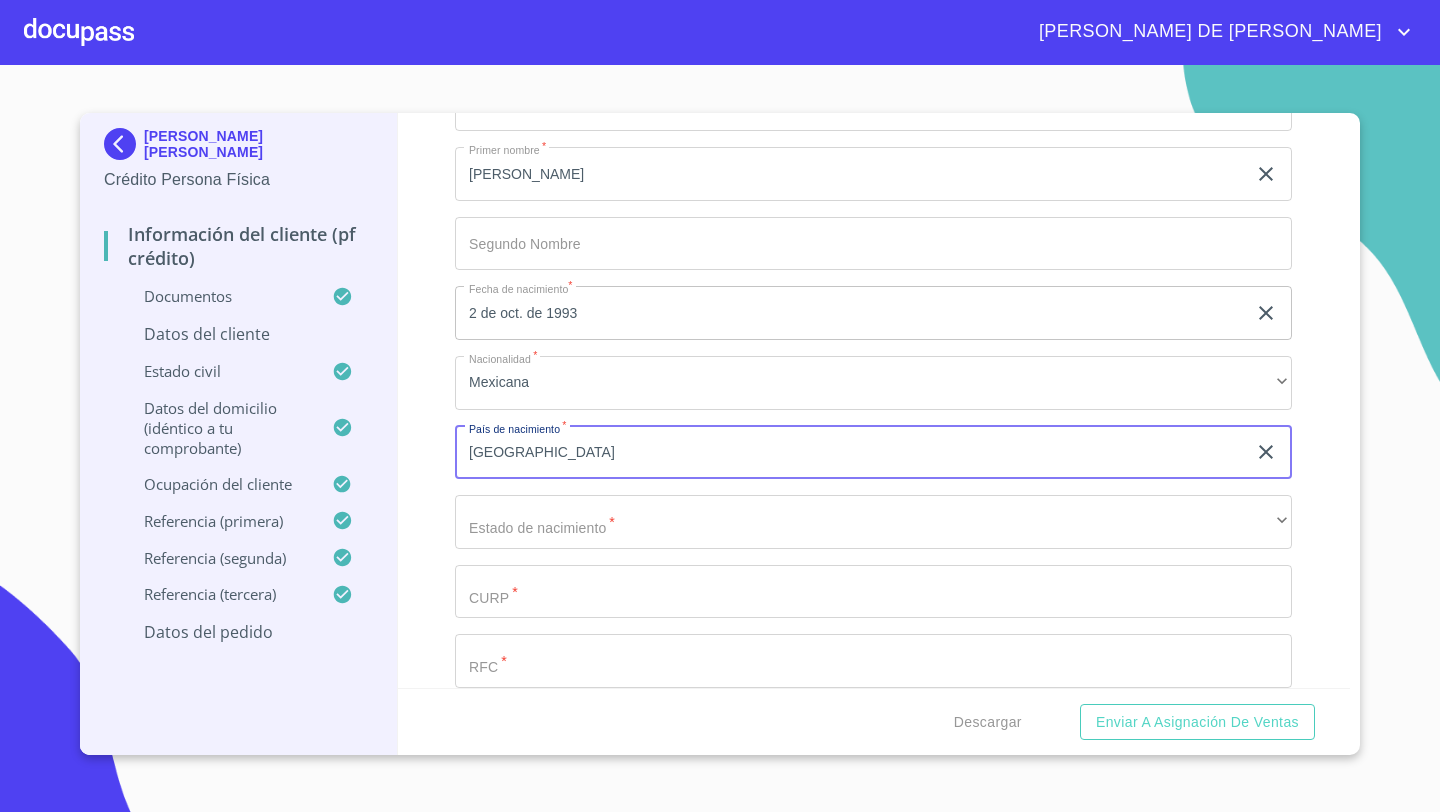 type on "[GEOGRAPHIC_DATA]" 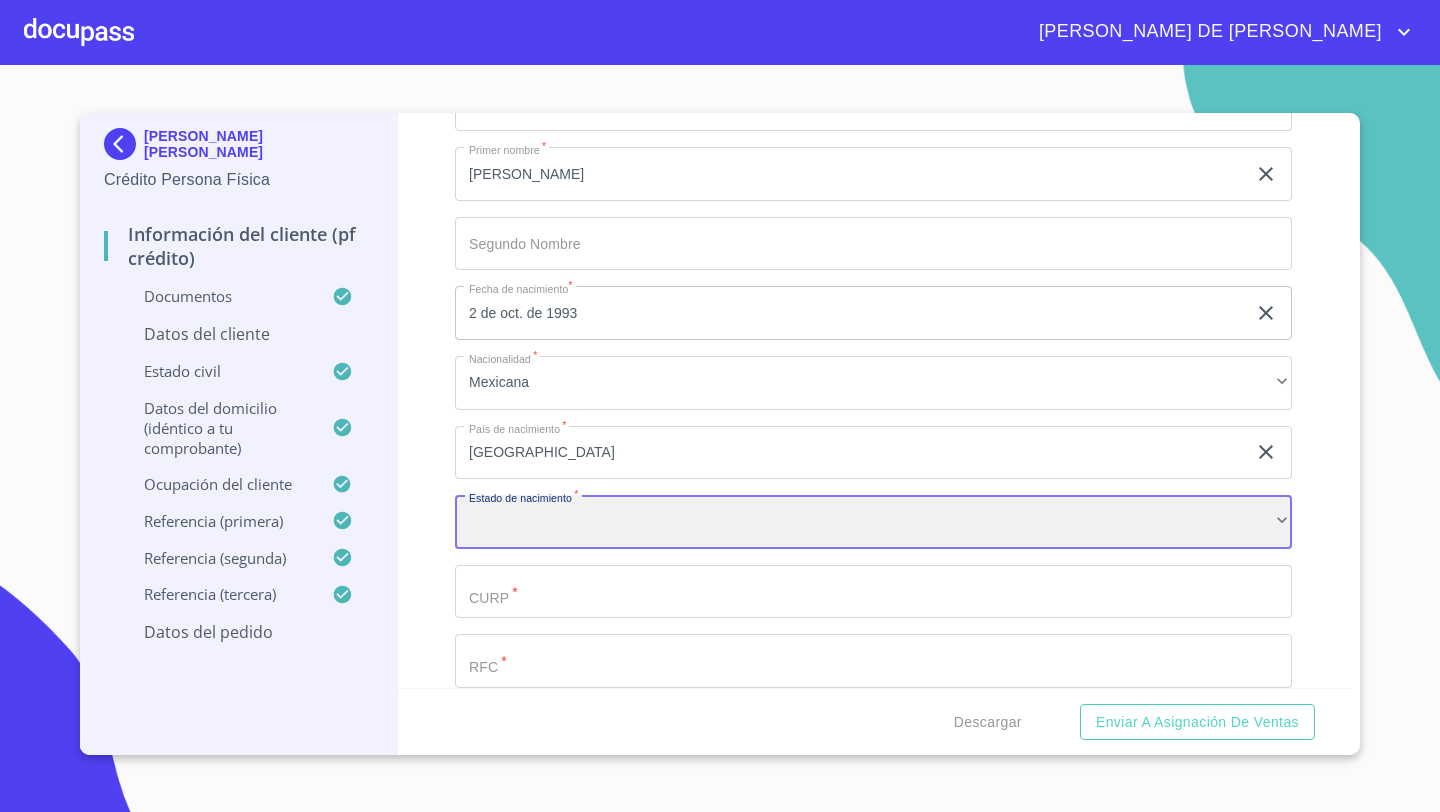 click on "​" at bounding box center [873, 522] 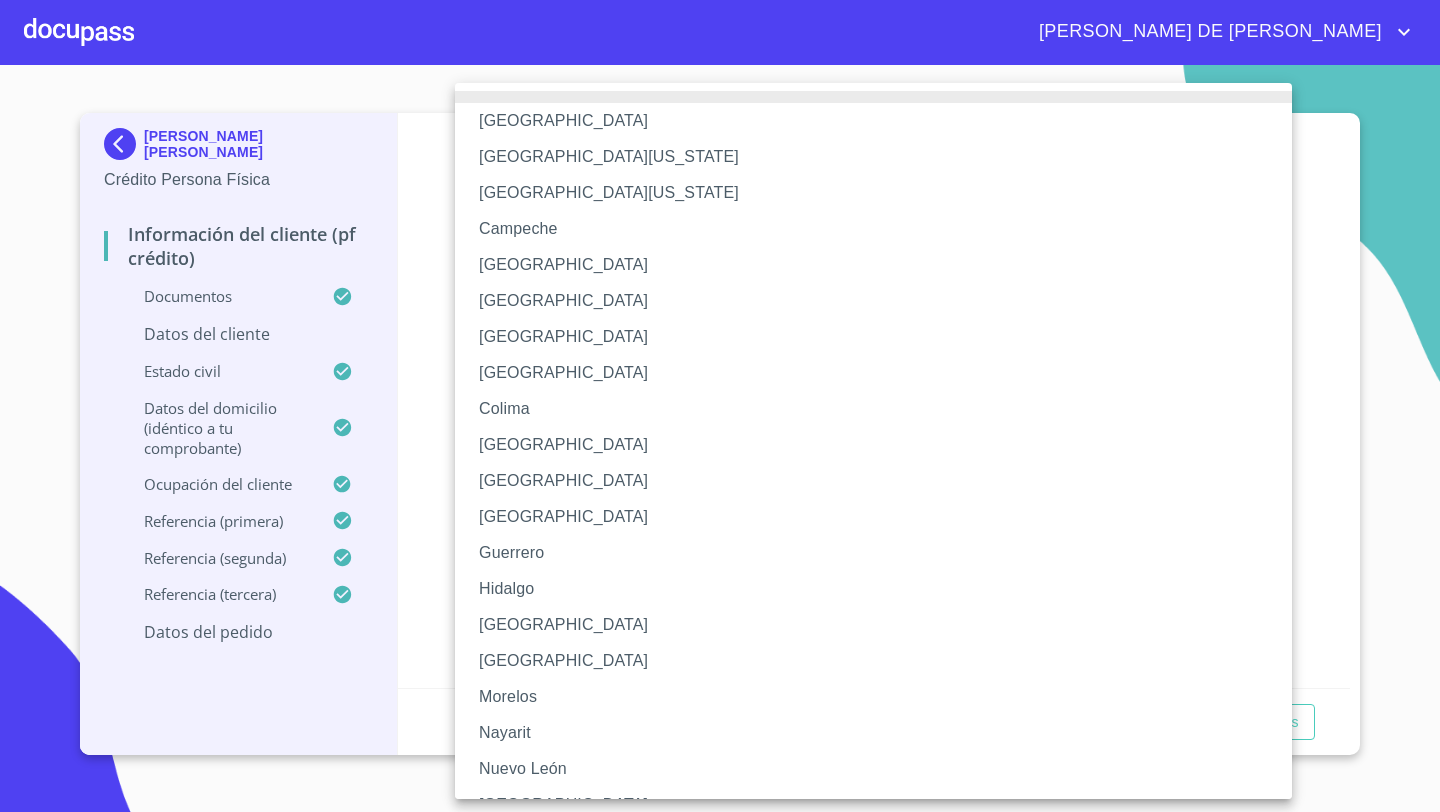 click on "[GEOGRAPHIC_DATA]" at bounding box center [873, 625] 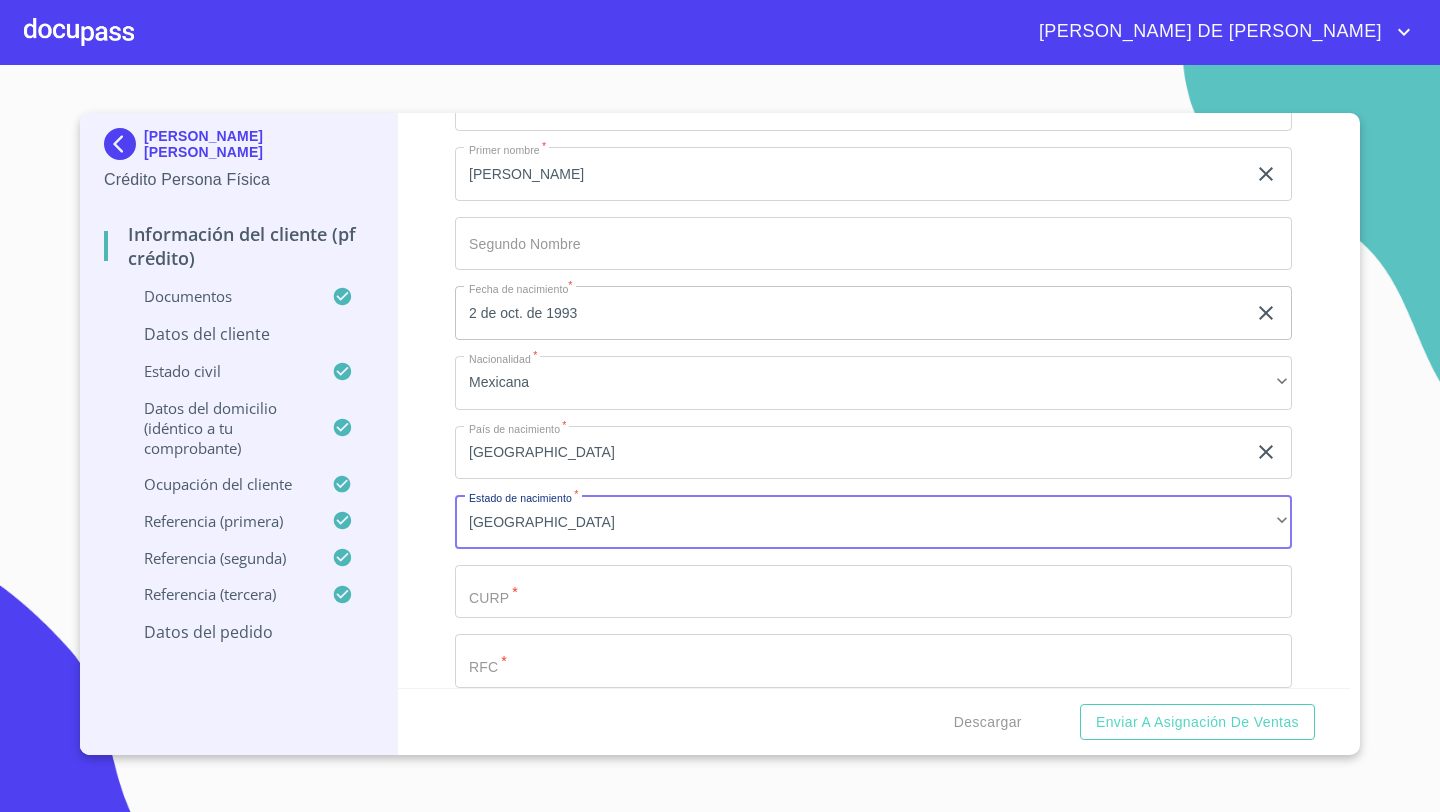 click on "Documento de identificación   *" at bounding box center (850, 35) 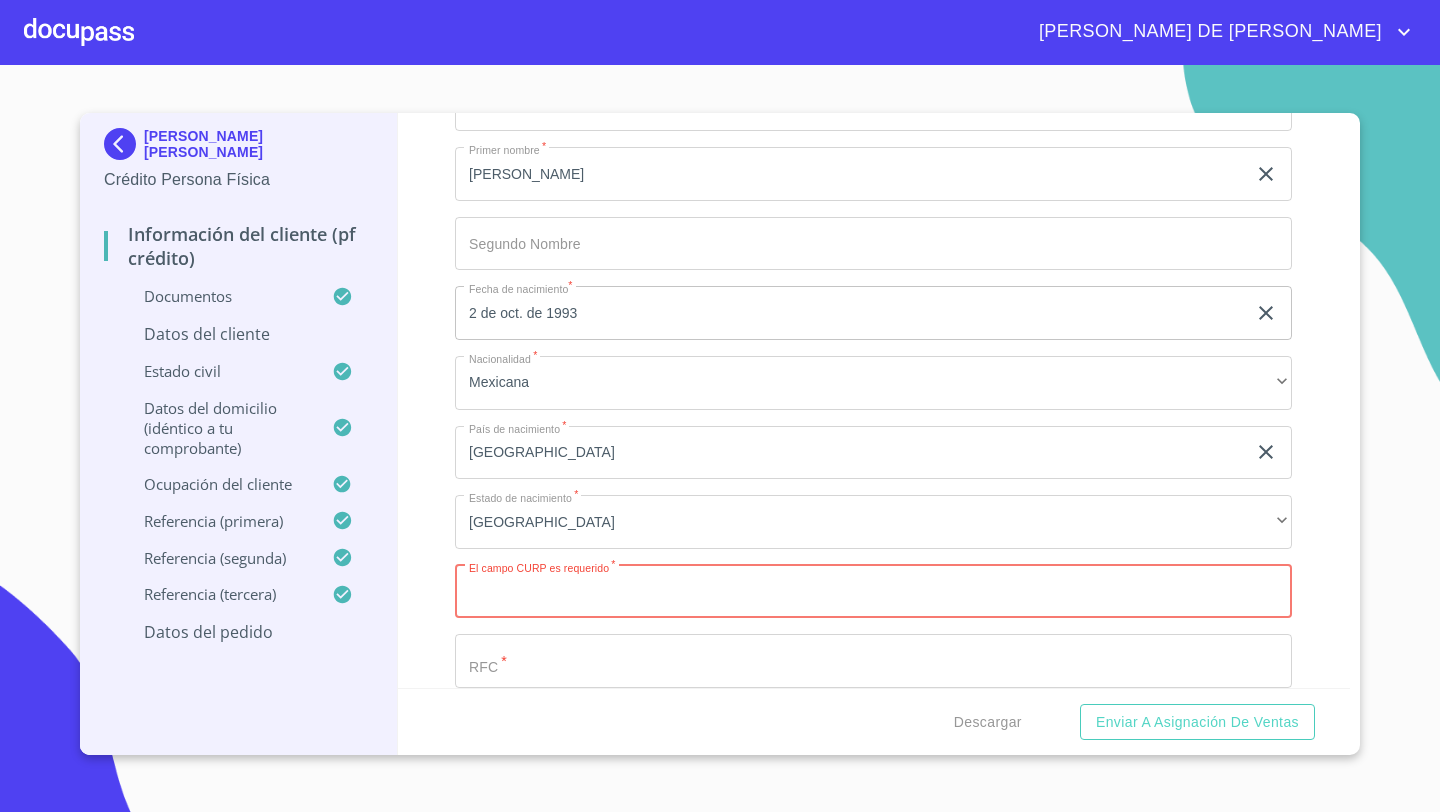 paste on "OIMC931002MJCRCR04" 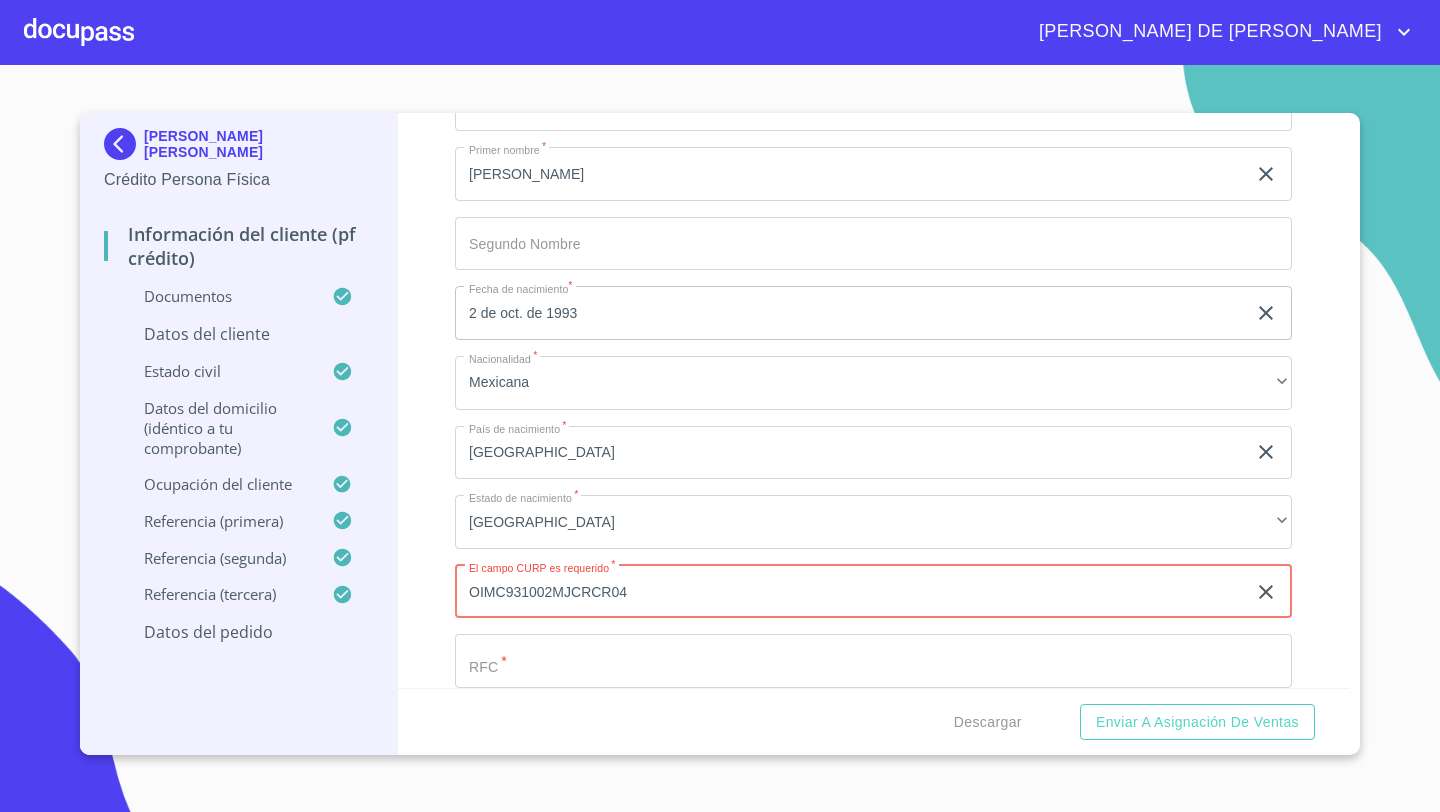 type on "OIMC931002MJCRCR04" 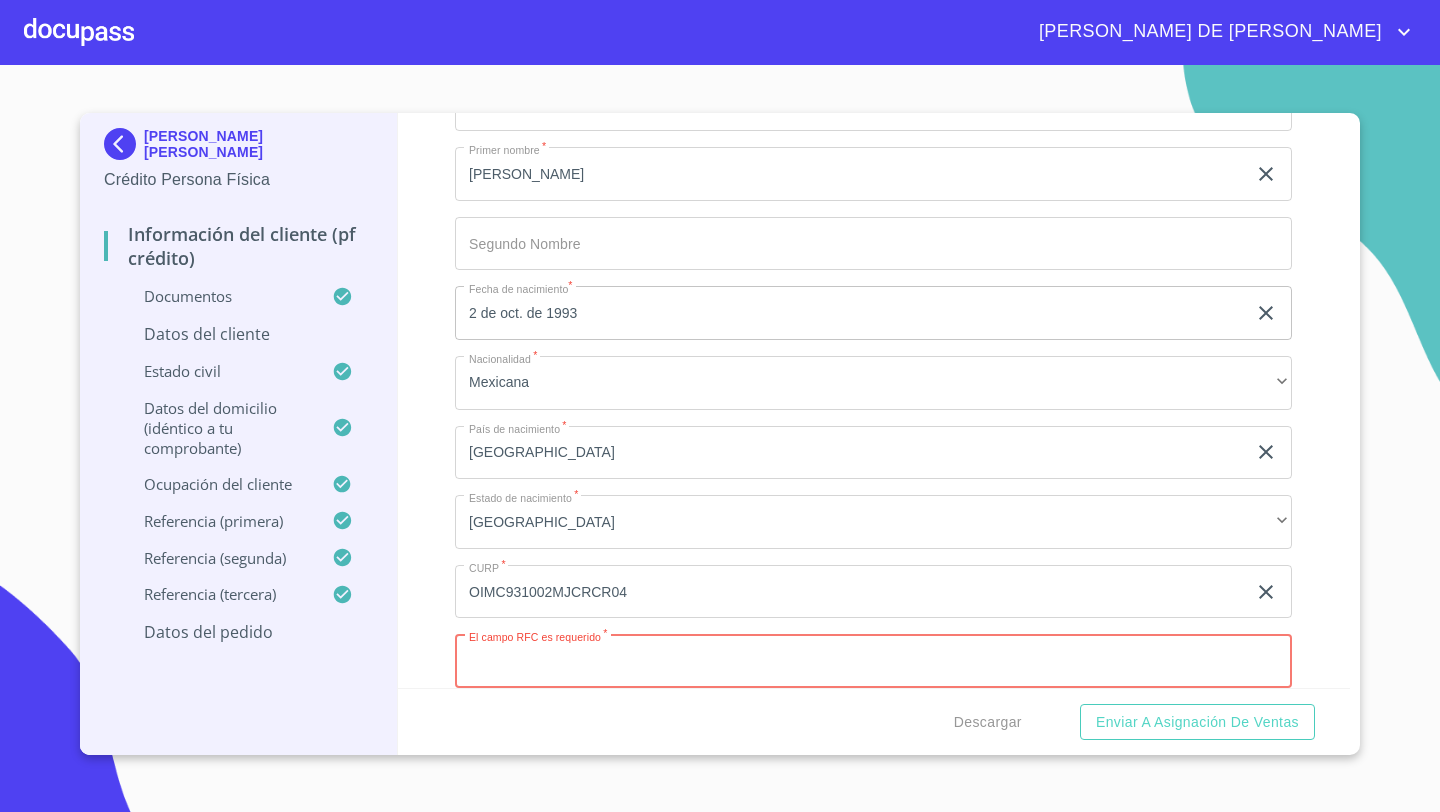 paste on "OIMC931002" 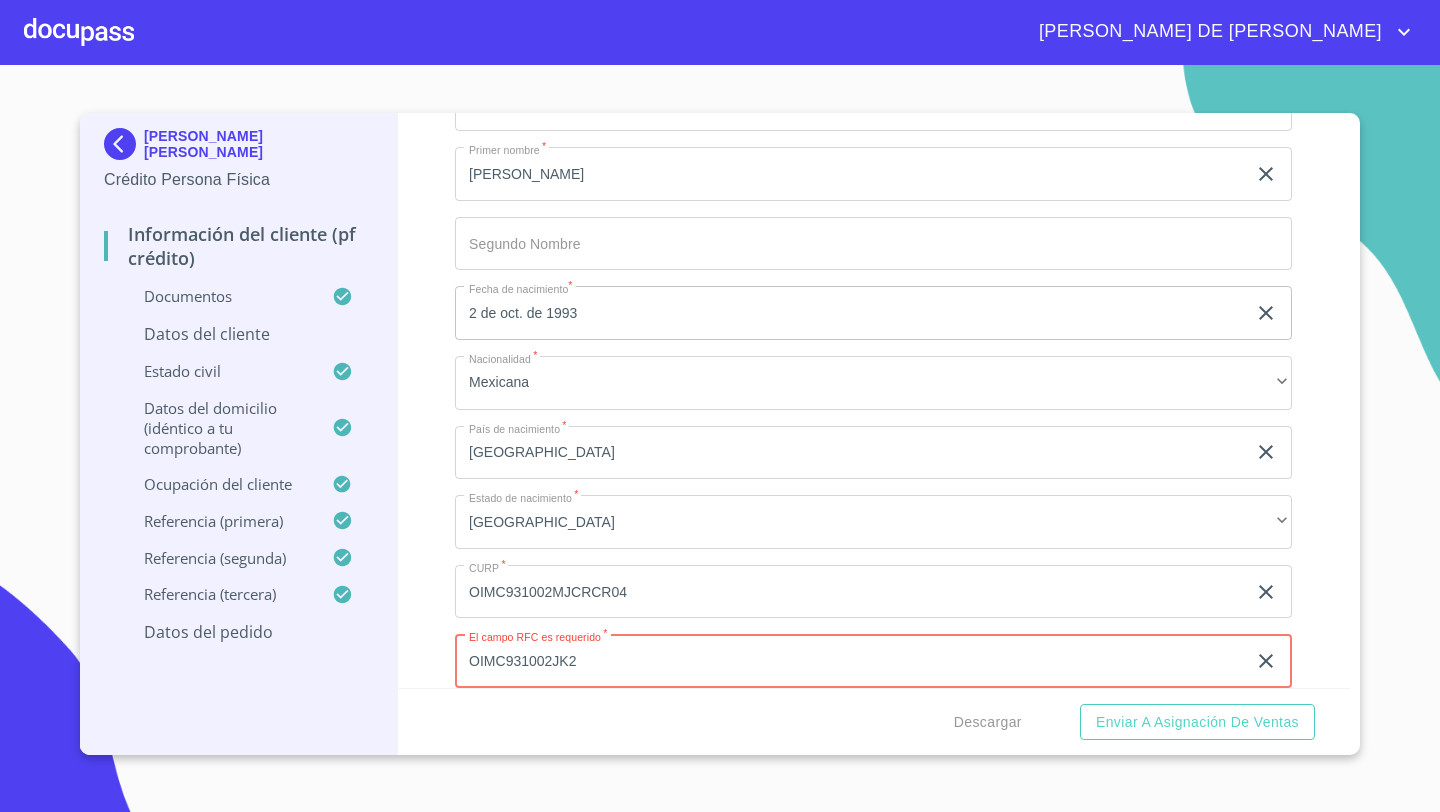 type on "OIMC931002JK2" 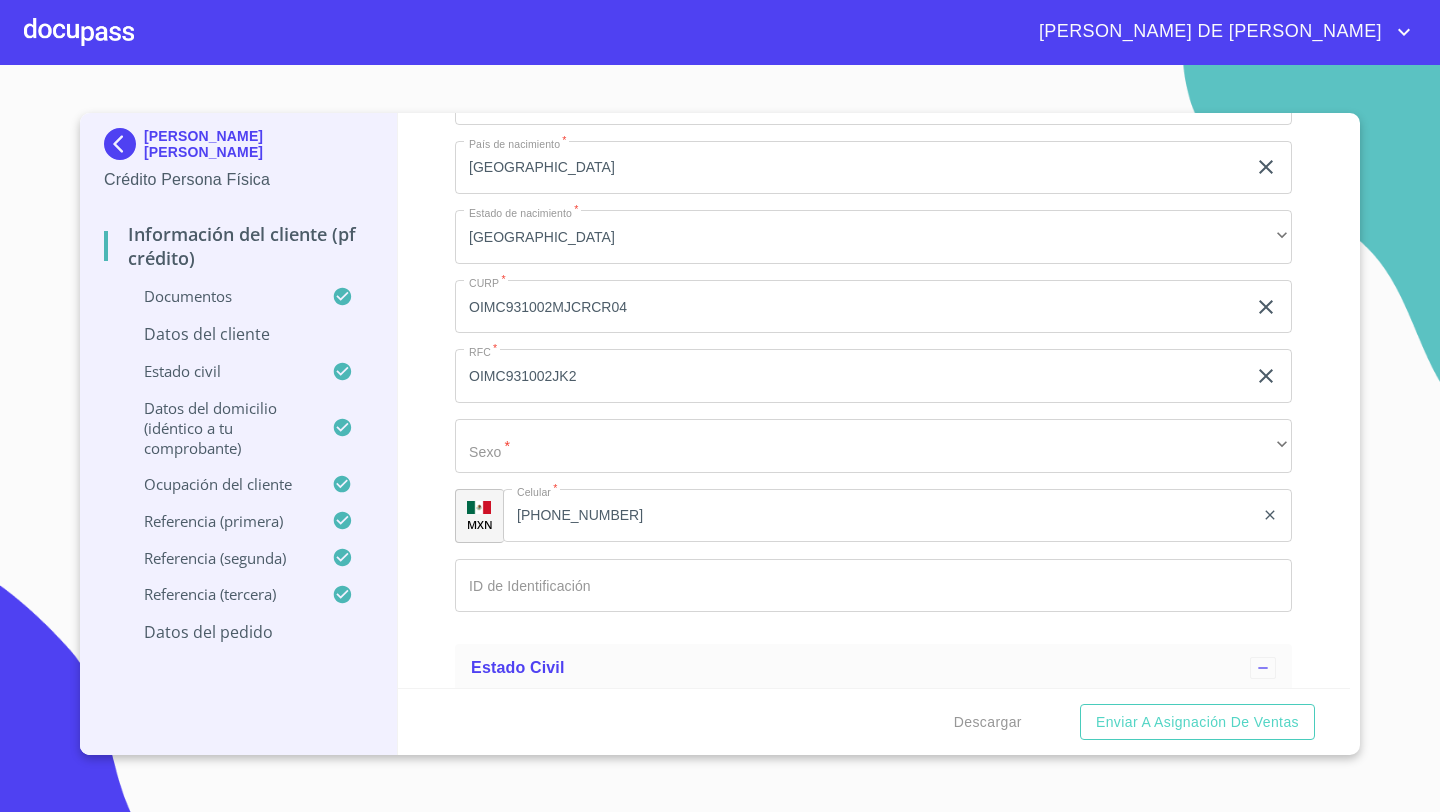 scroll, scrollTop: 6251, scrollLeft: 0, axis: vertical 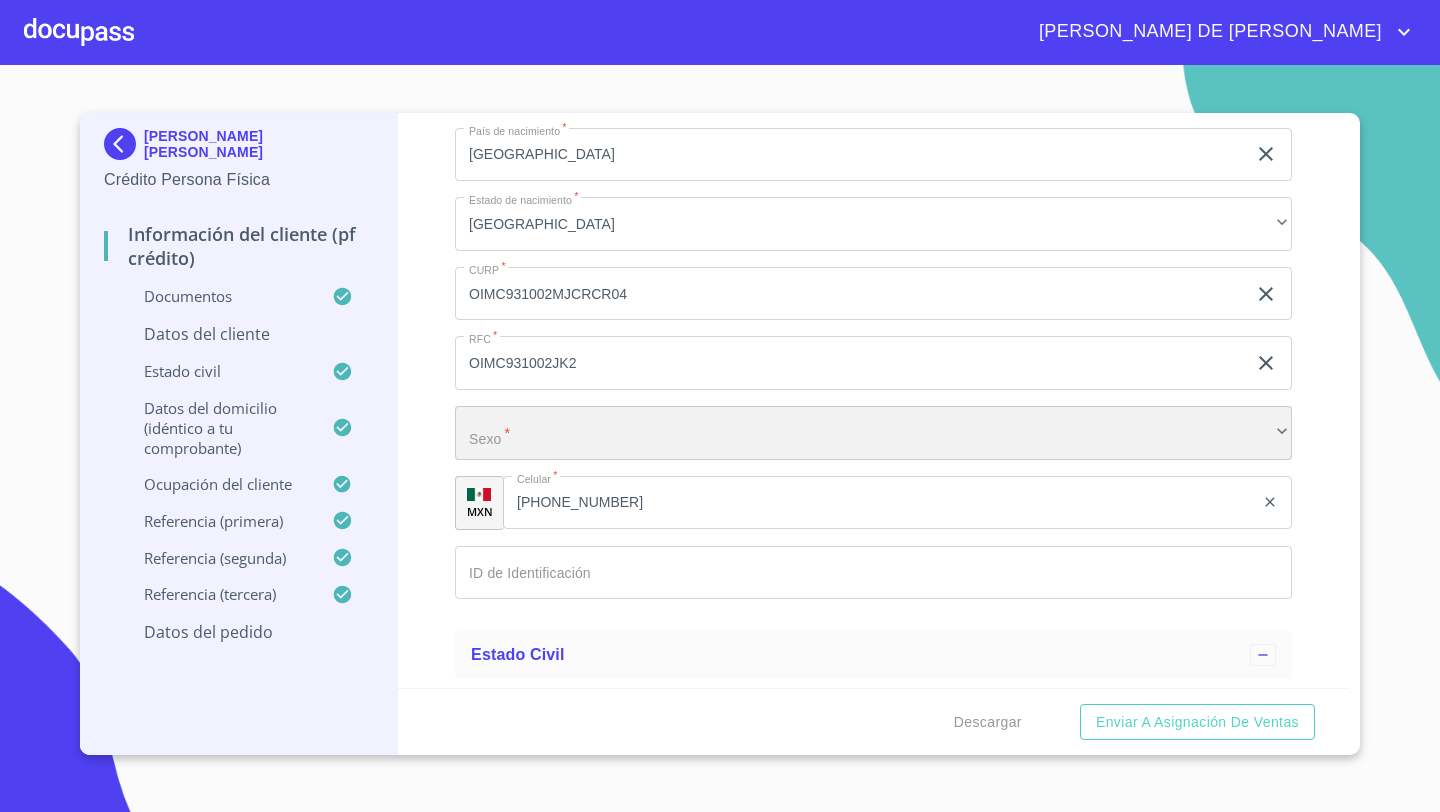 click on "​" at bounding box center [873, 433] 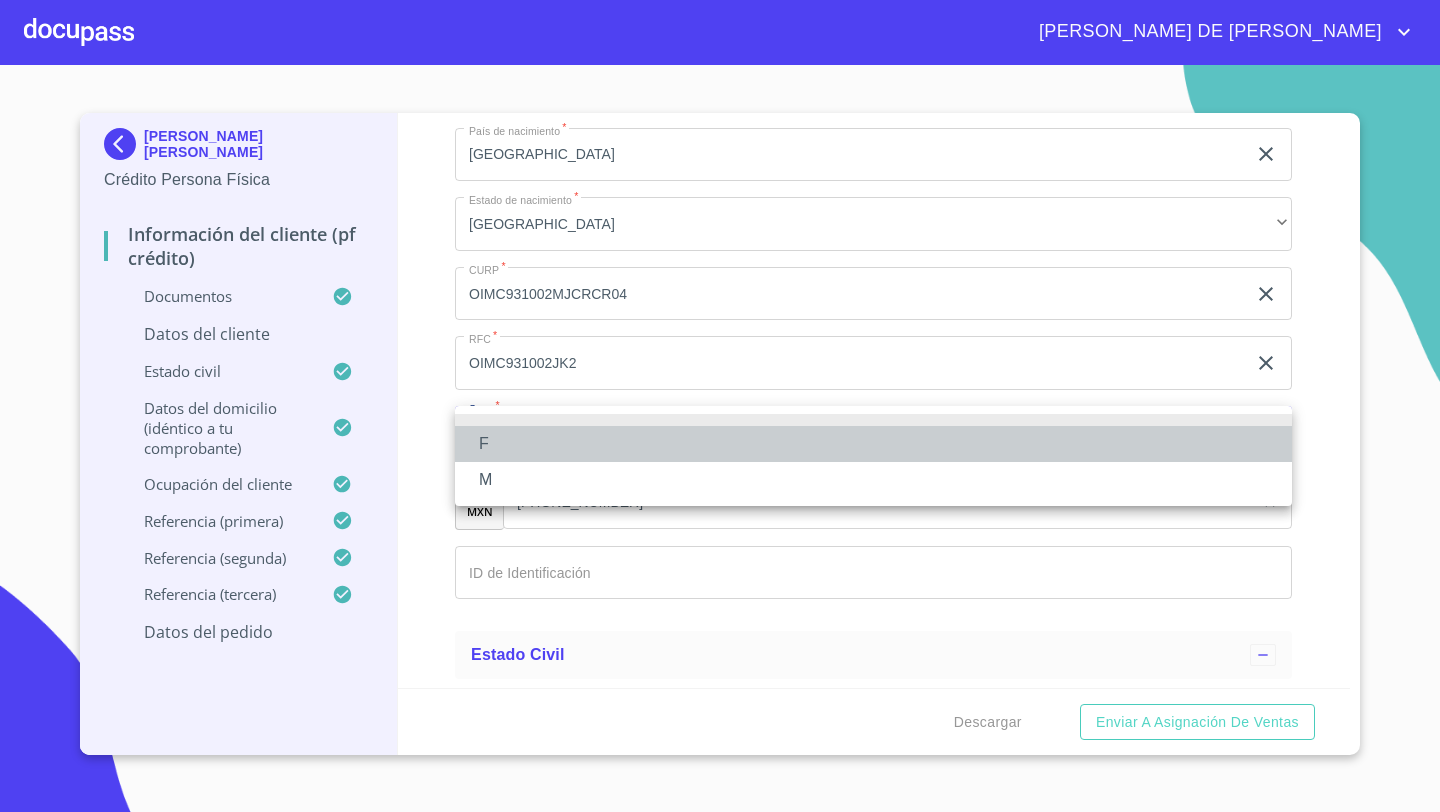 click on "F" at bounding box center [873, 444] 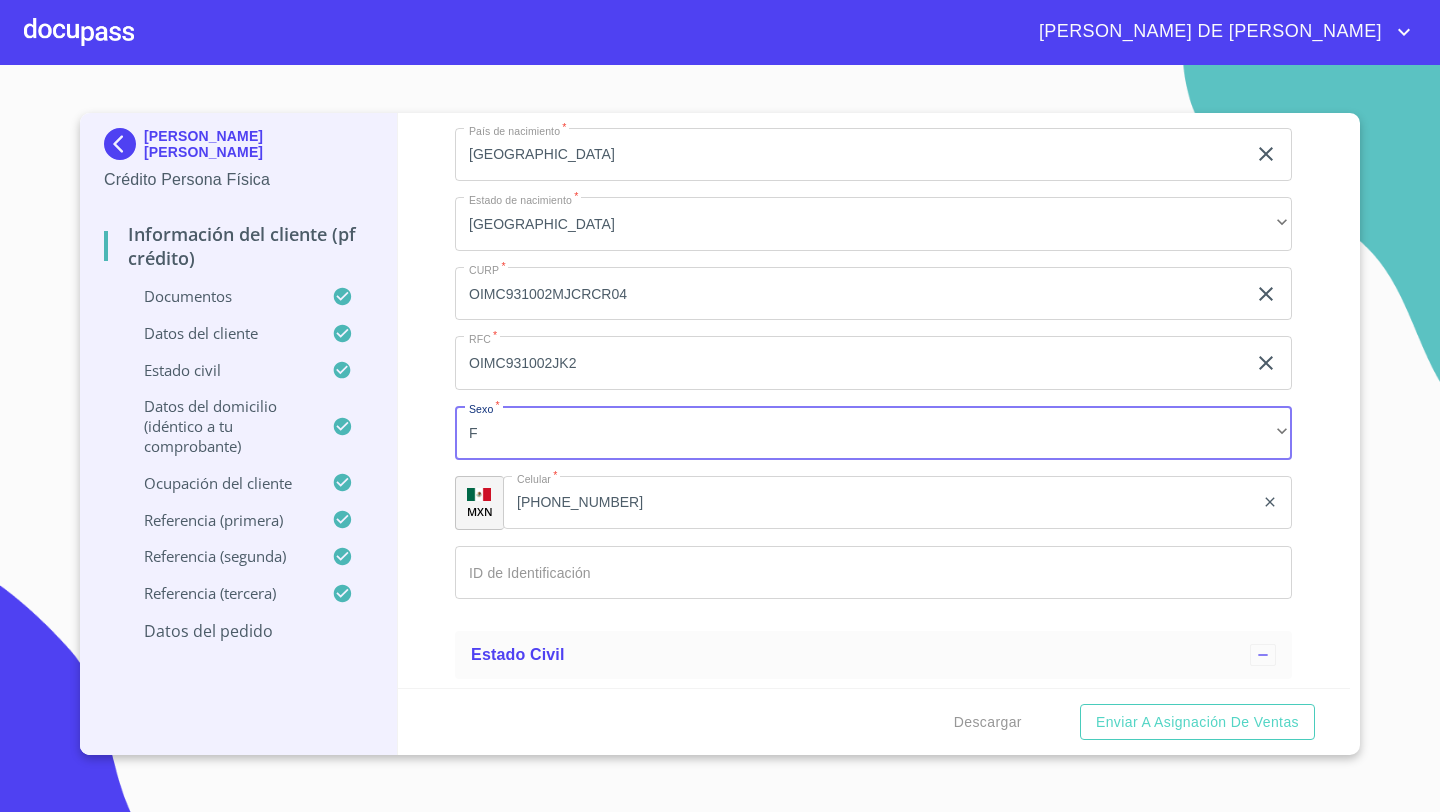 click on "Documento de identificación   *" at bounding box center (850, -263) 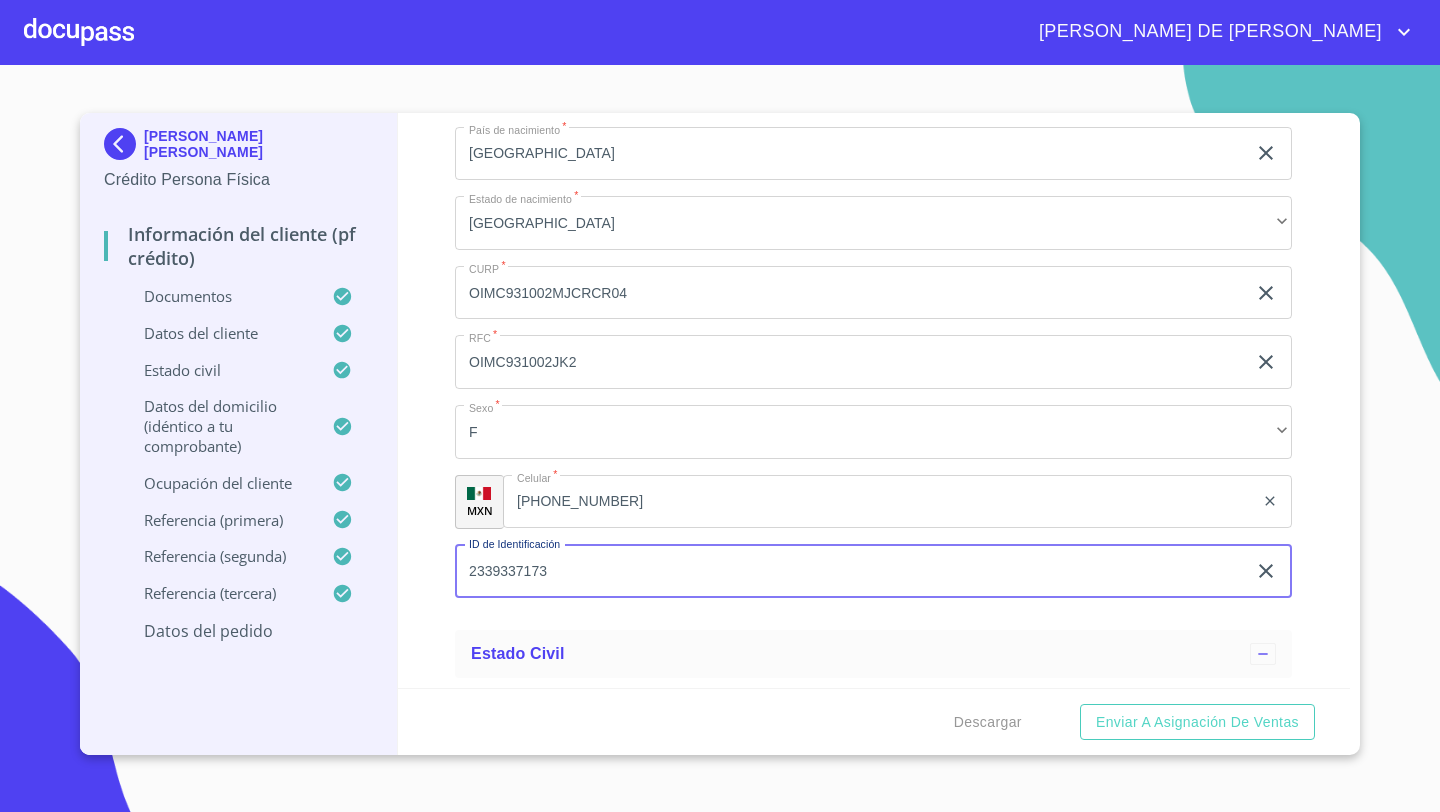 scroll, scrollTop: 6251, scrollLeft: 0, axis: vertical 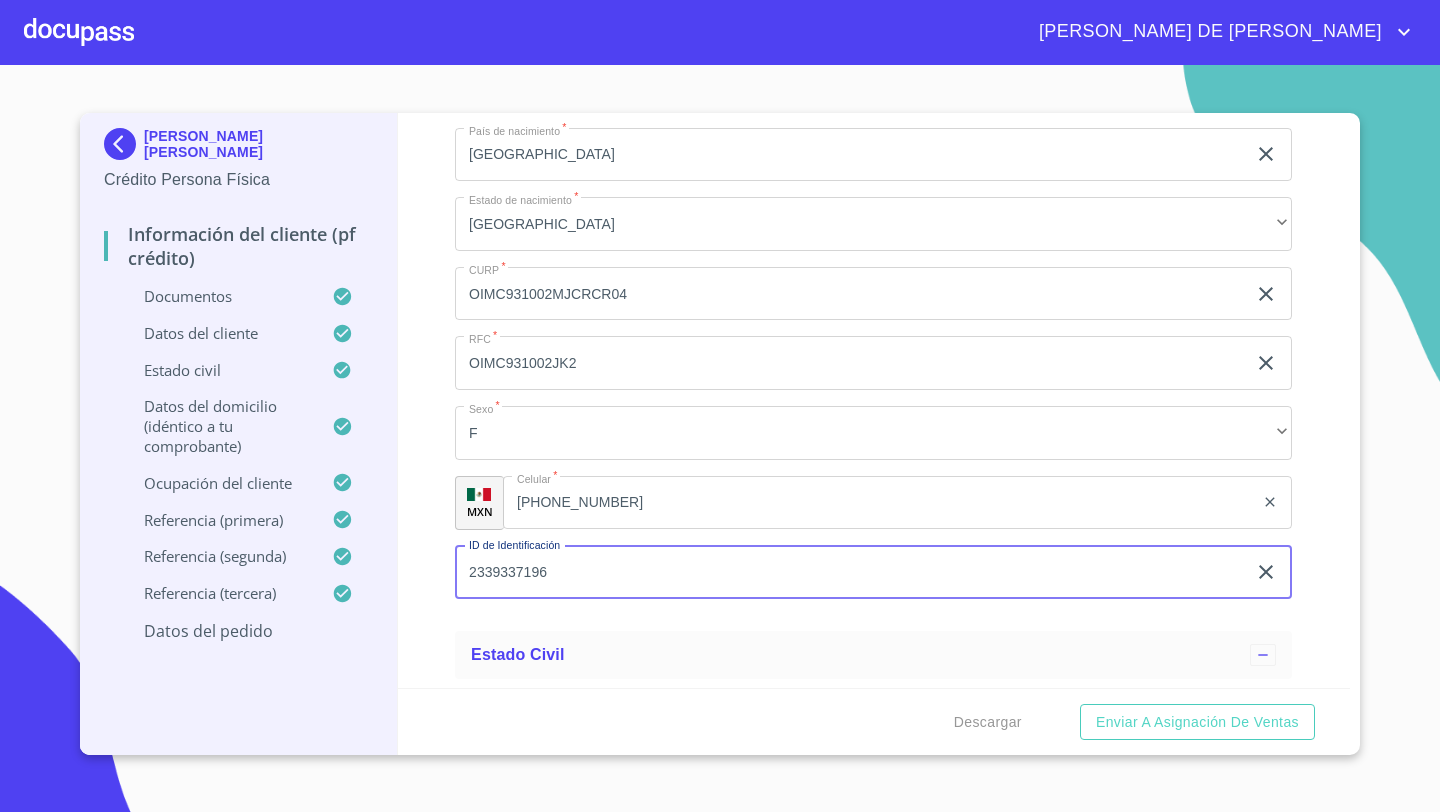 type on "2339337196" 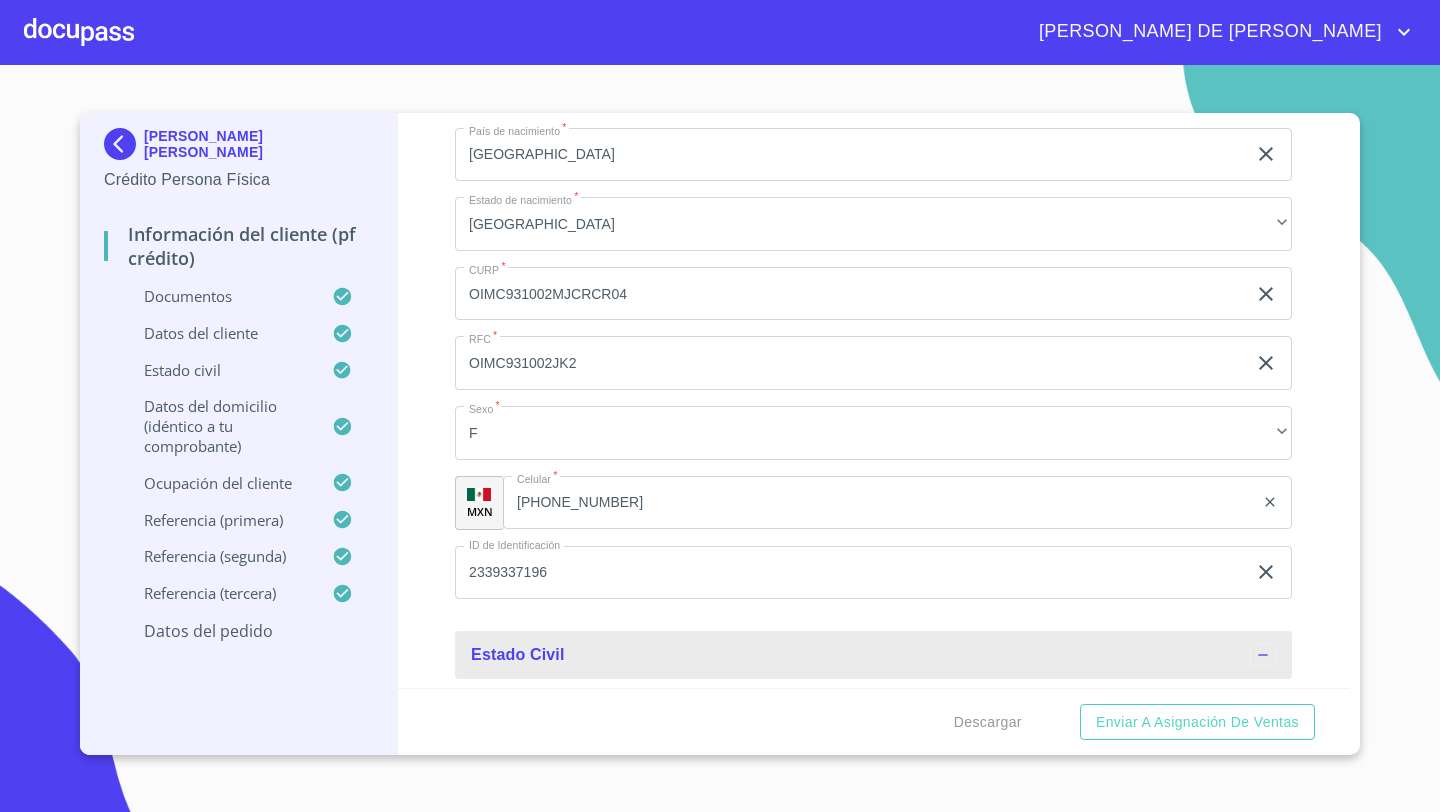 click on "Información del cliente (PF crédito)   Documentos Documento de identificación   * INE ​ Identificación Oficial * Identificación Oficial Identificación Oficial Comprobante de Domicilio * Comprobante de Domicilio Comprobante de [PERSON_NAME] de ingresos   * Independiente/Dueño de negocio/Persona Moral ​ Comprobante de Ingresos mes 1 * Comprobante de Ingresos mes 1 Comprobante de Ingresos mes 1 Comprobante de Ingresos mes 2 * Comprobante de Ingresos mes 2 Comprobante de Ingresos mes 2 Comprobante de Ingresos mes 3 * Comprobante de Ingresos mes 3 Comprobante de Ingresos mes 3 CURP * CURP [PERSON_NAME] de situación fiscal Arrastra o selecciona el (los) documento(s) para agregar Datos del cliente Apellido [PERSON_NAME]   * [PERSON_NAME] ​ Apellido Materno   * [PERSON_NAME] ​ Primer nombre   * [PERSON_NAME] ​ [PERSON_NAME] Nombre ​ Fecha de nacimiento * 2 de oct. de [DEMOGRAPHIC_DATA] ​ Nacionalidad   * Mexicana ​ País de nacimiento   * [GEOGRAPHIC_DATA] ​ Estado de nacimiento   * Jalisco ​ CURP   * OIMC931002MJCRCR04 ​" at bounding box center [874, 400] 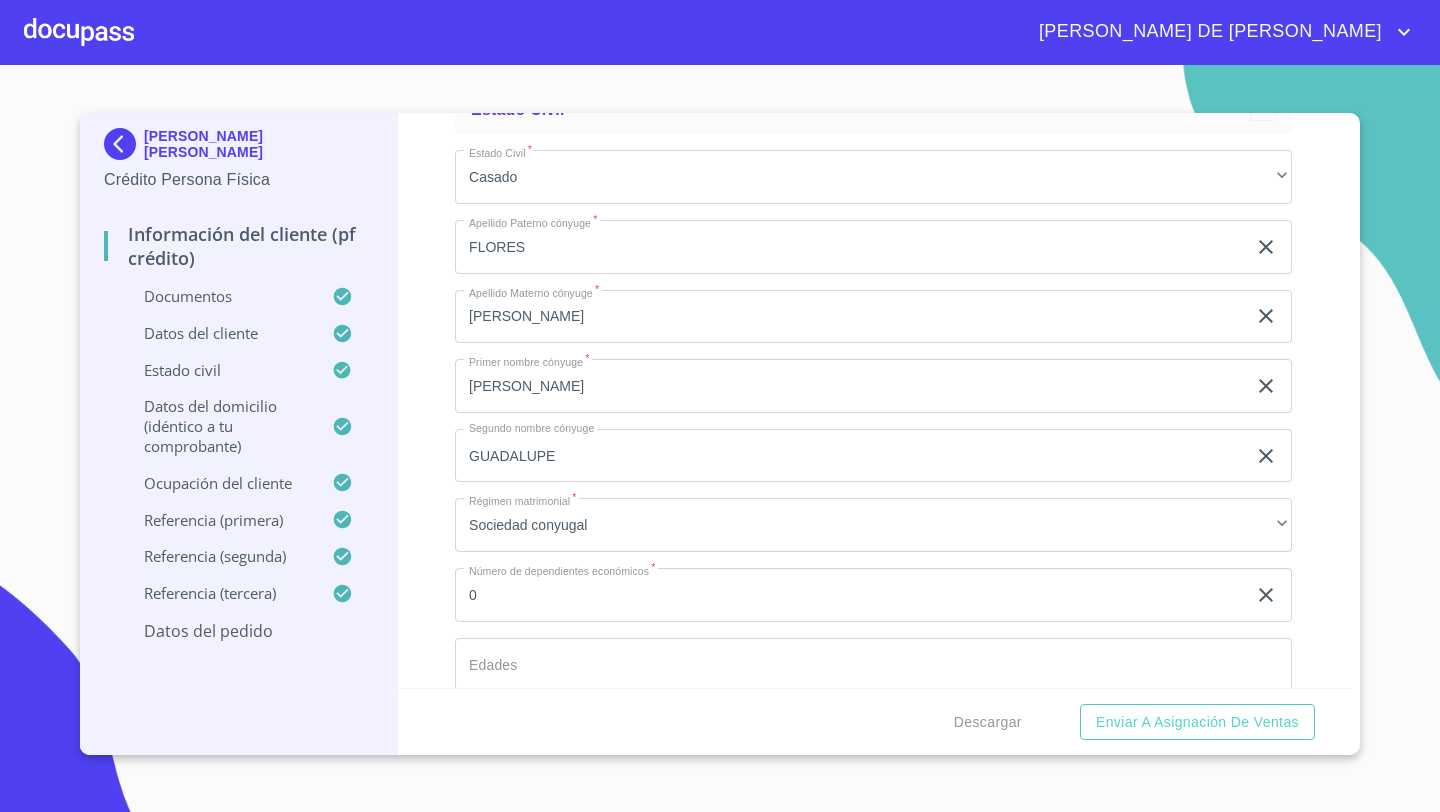 scroll, scrollTop: 6798, scrollLeft: 0, axis: vertical 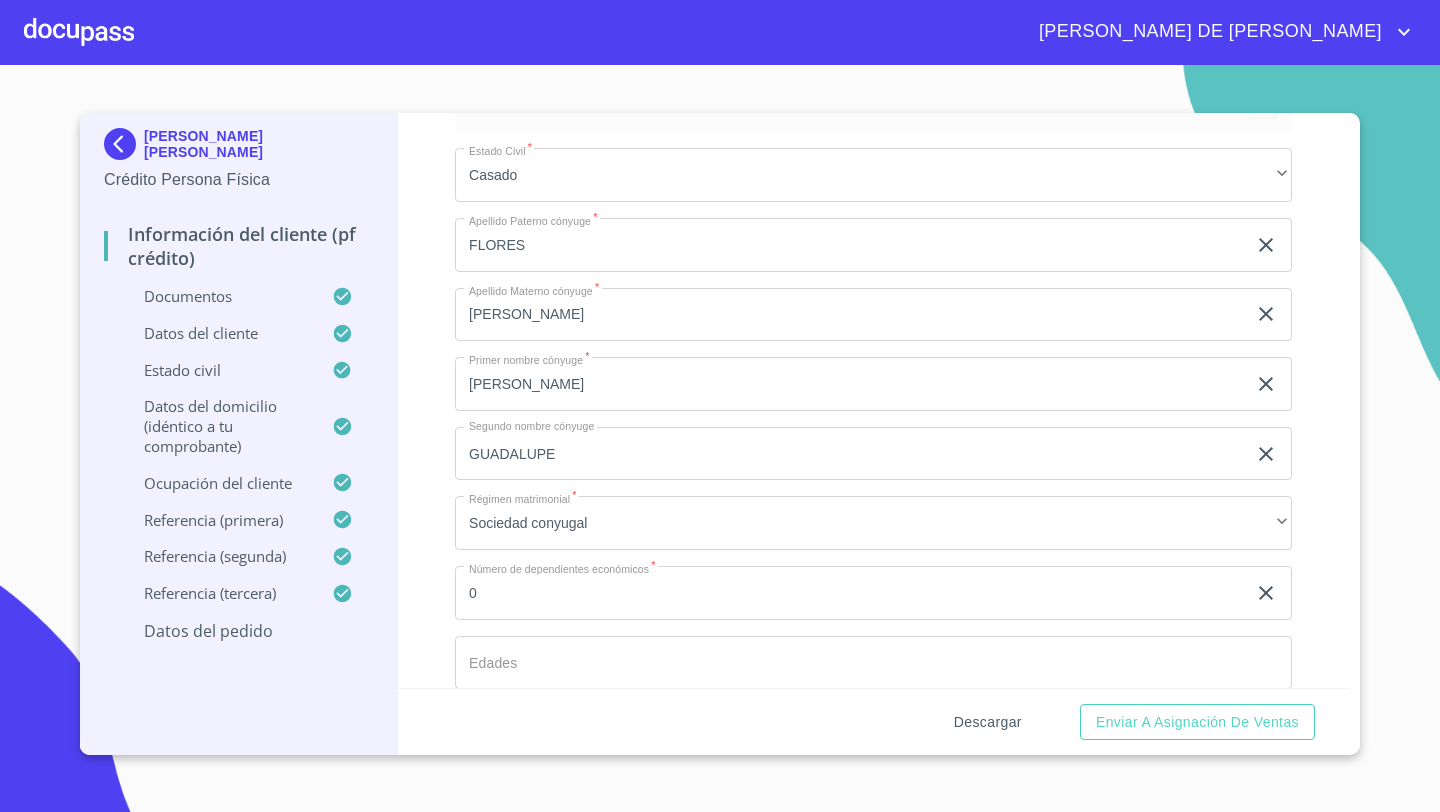 click on "Descargar" at bounding box center [988, 722] 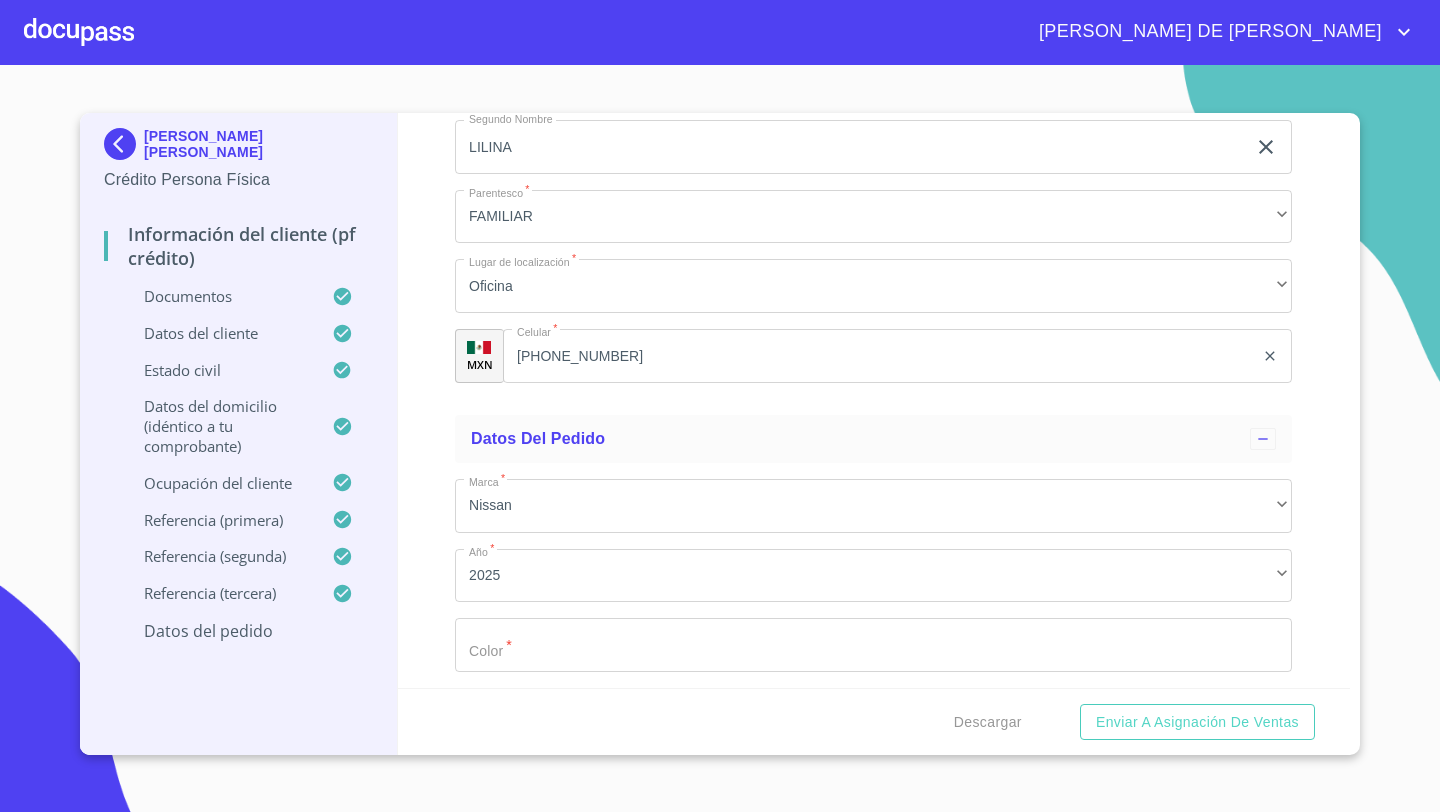 scroll, scrollTop: 11410, scrollLeft: 0, axis: vertical 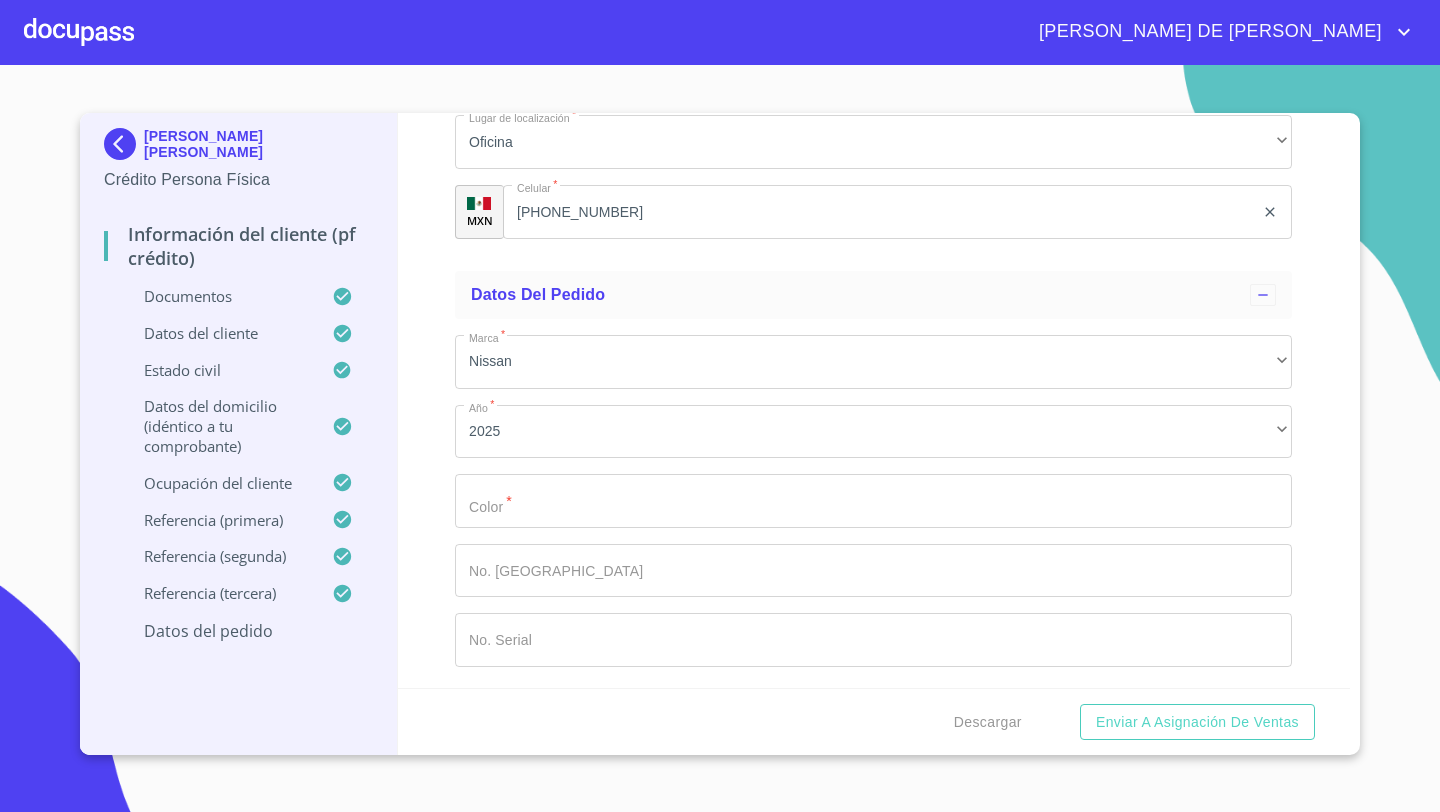 click on "Documento de identificación   *" at bounding box center (850, -5422) 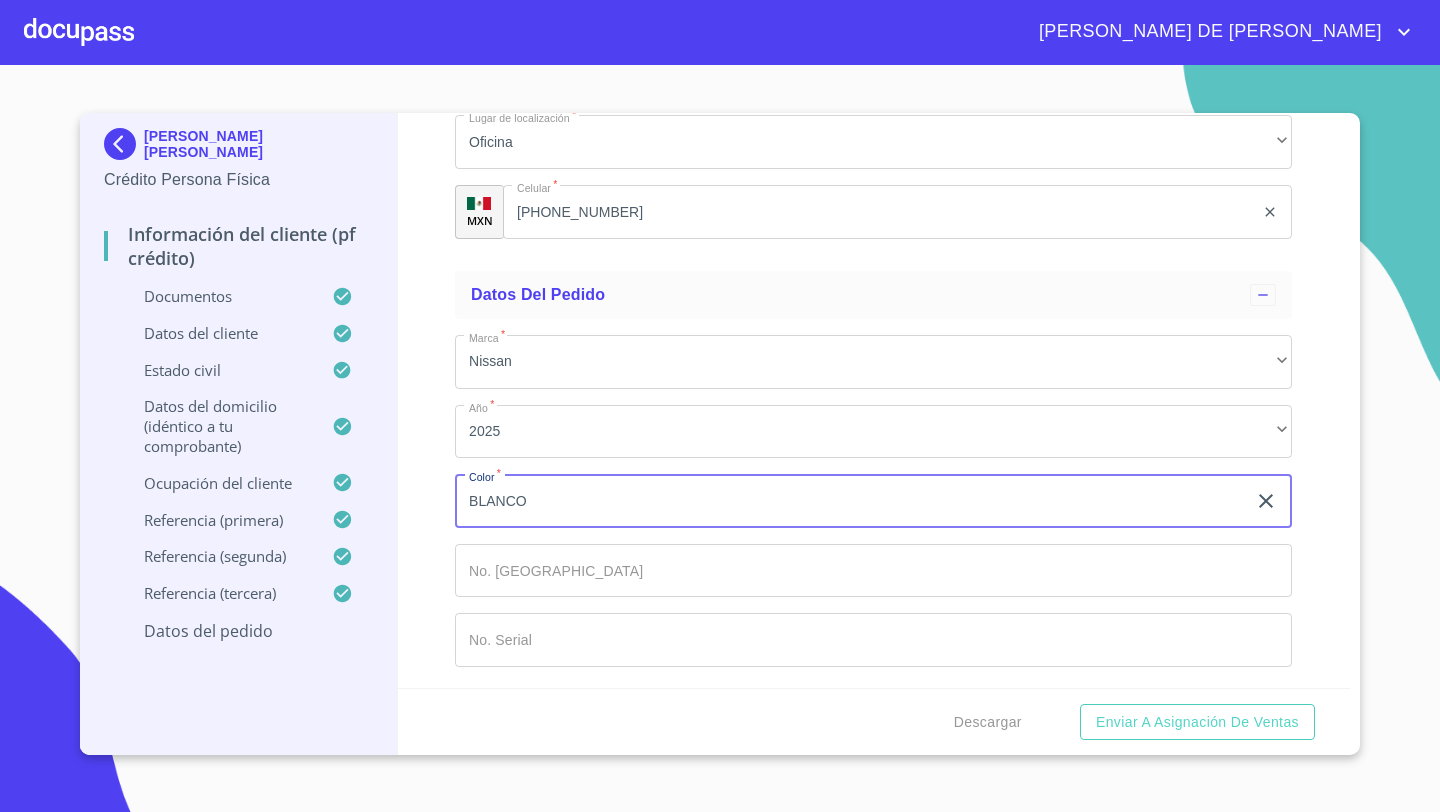 type on "BLANCO" 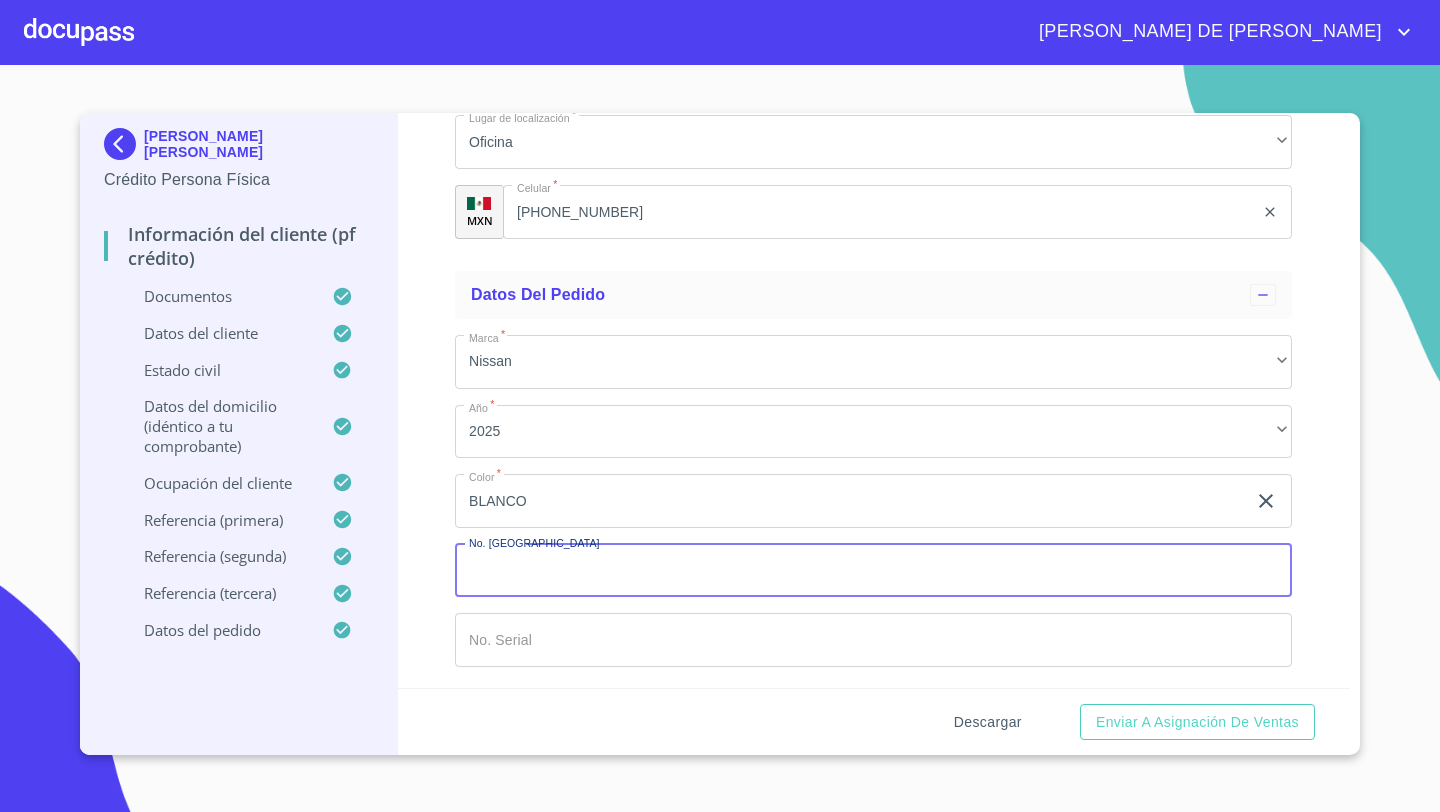 click on "Descargar" at bounding box center [988, 722] 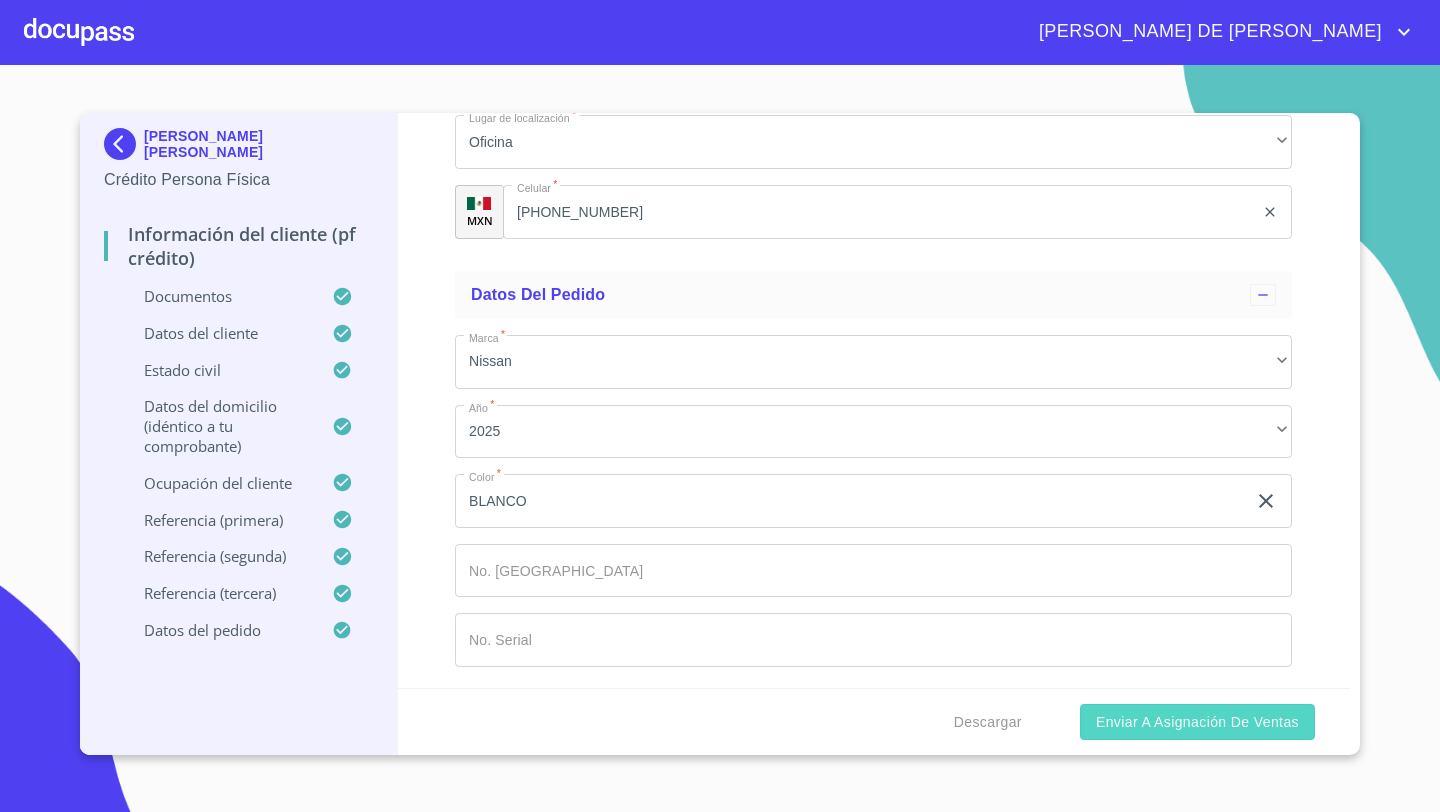 click on "Enviar a Asignación de Ventas" at bounding box center [1197, 722] 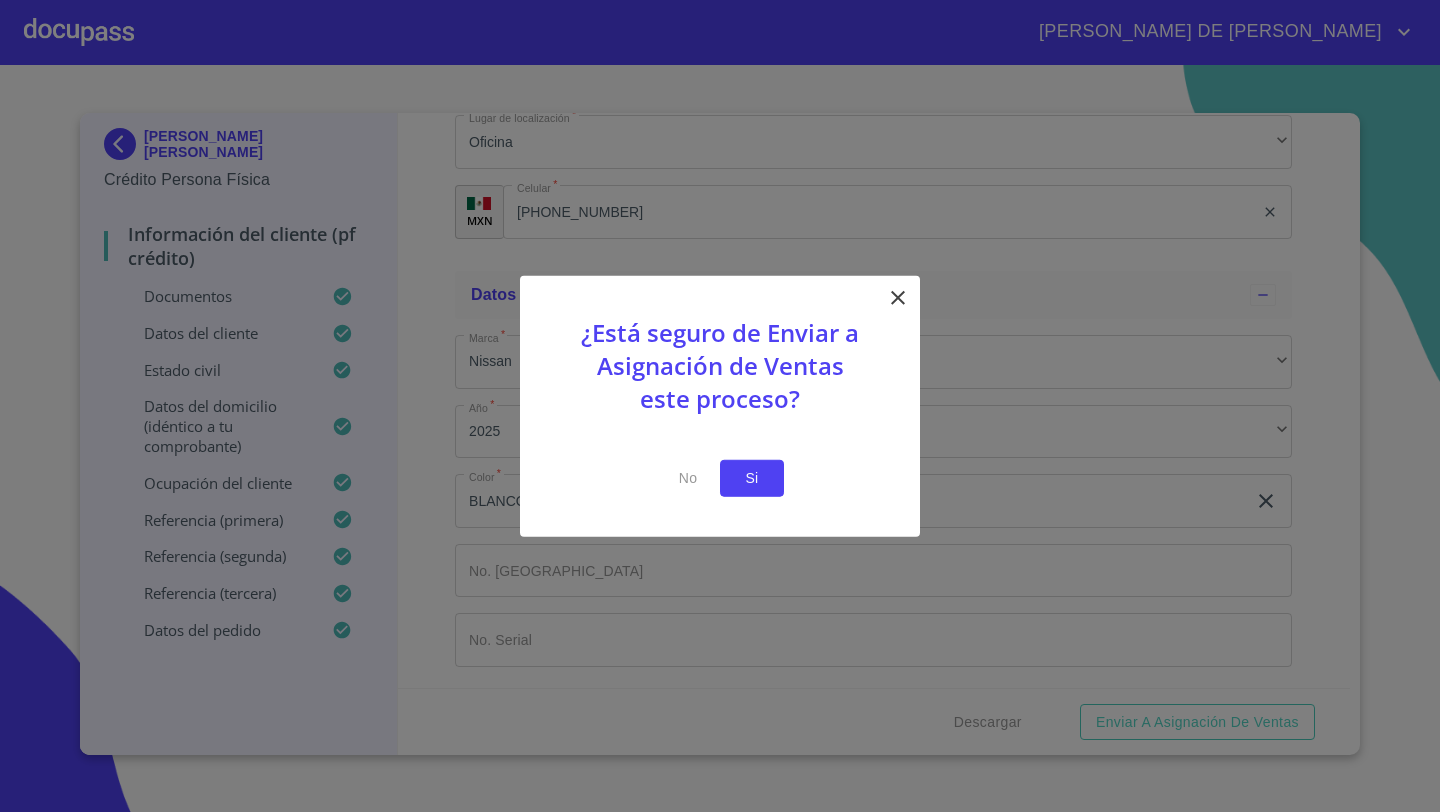 click on "Si" at bounding box center (752, 478) 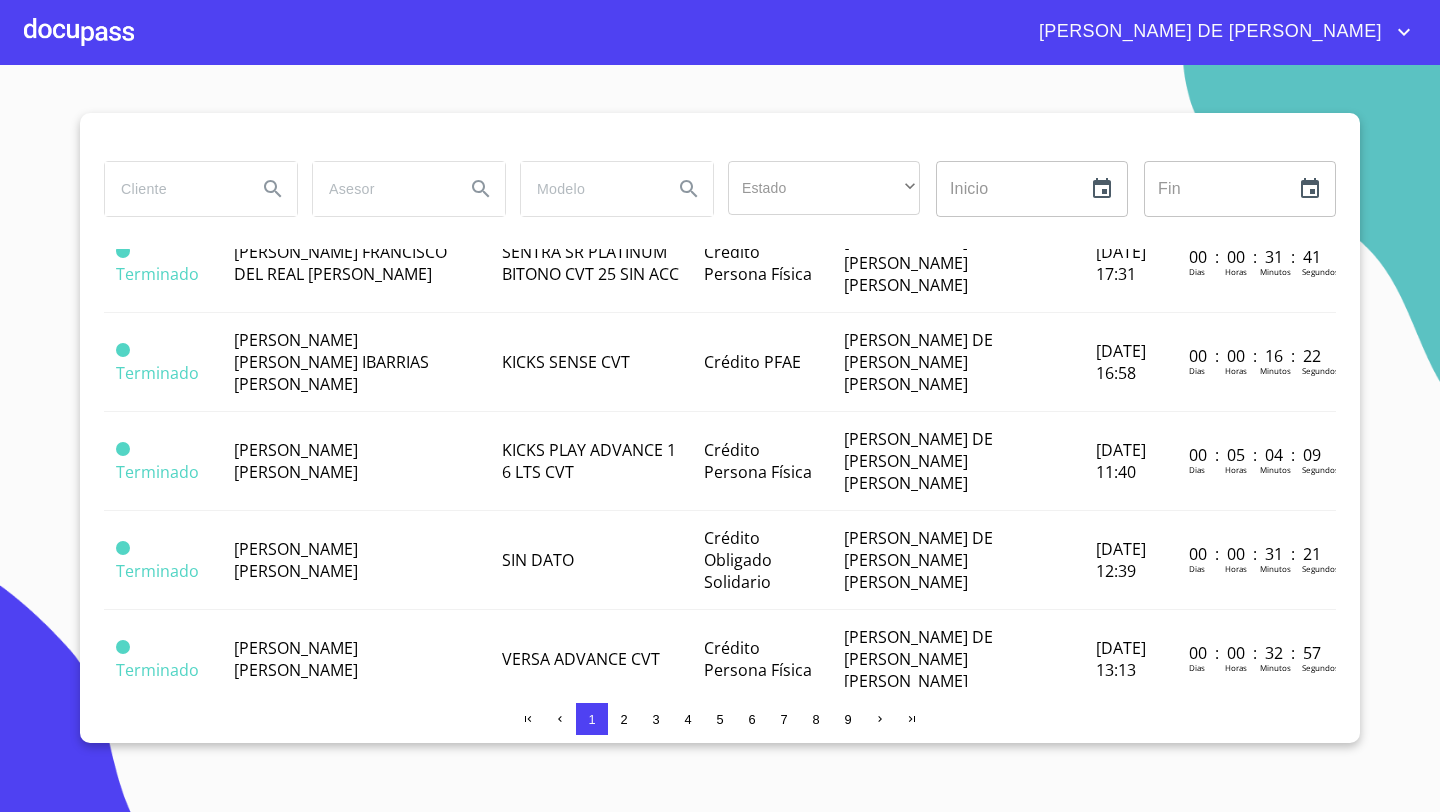 scroll, scrollTop: 899, scrollLeft: 0, axis: vertical 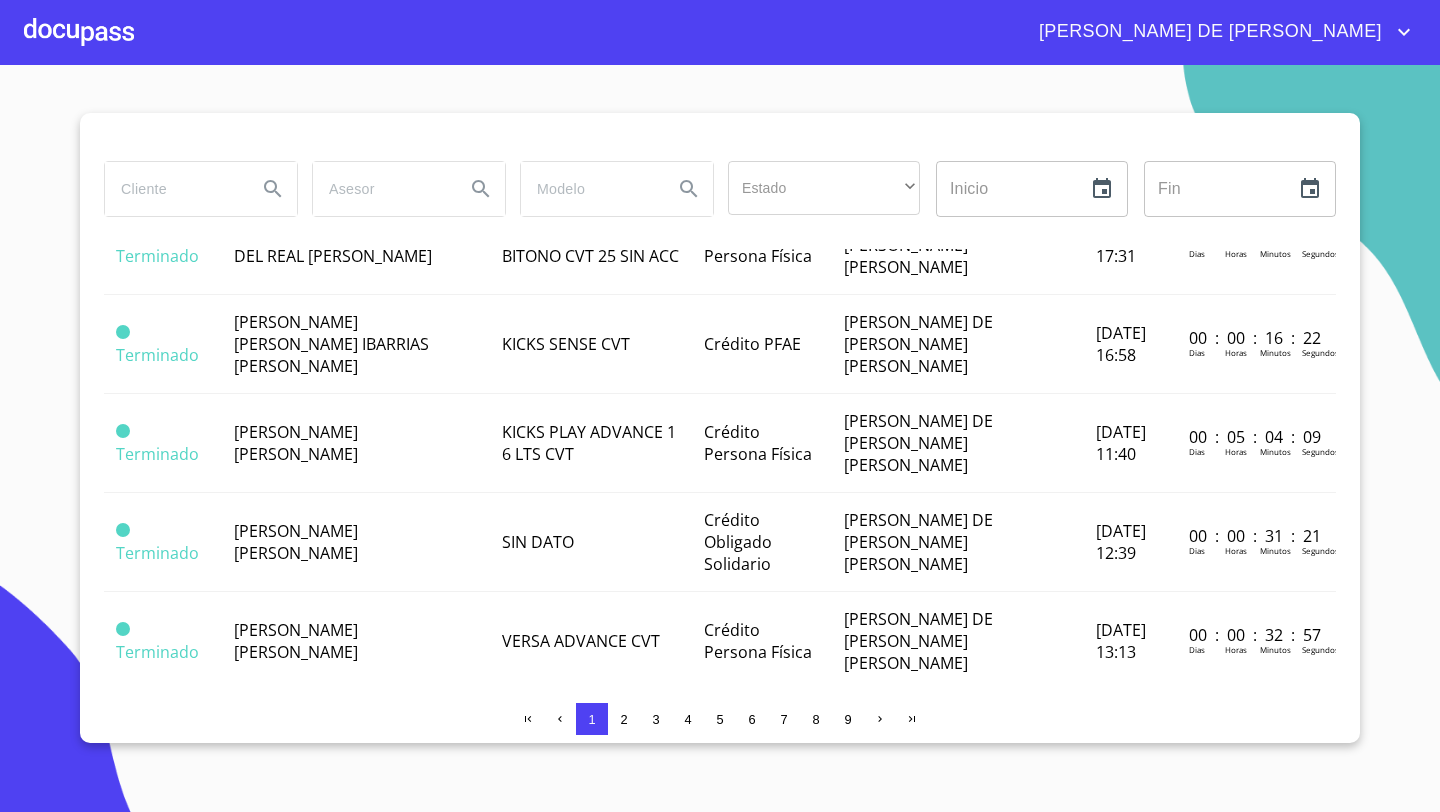 click on "[PERSON_NAME]  [PERSON_NAME]" at bounding box center [296, 938] 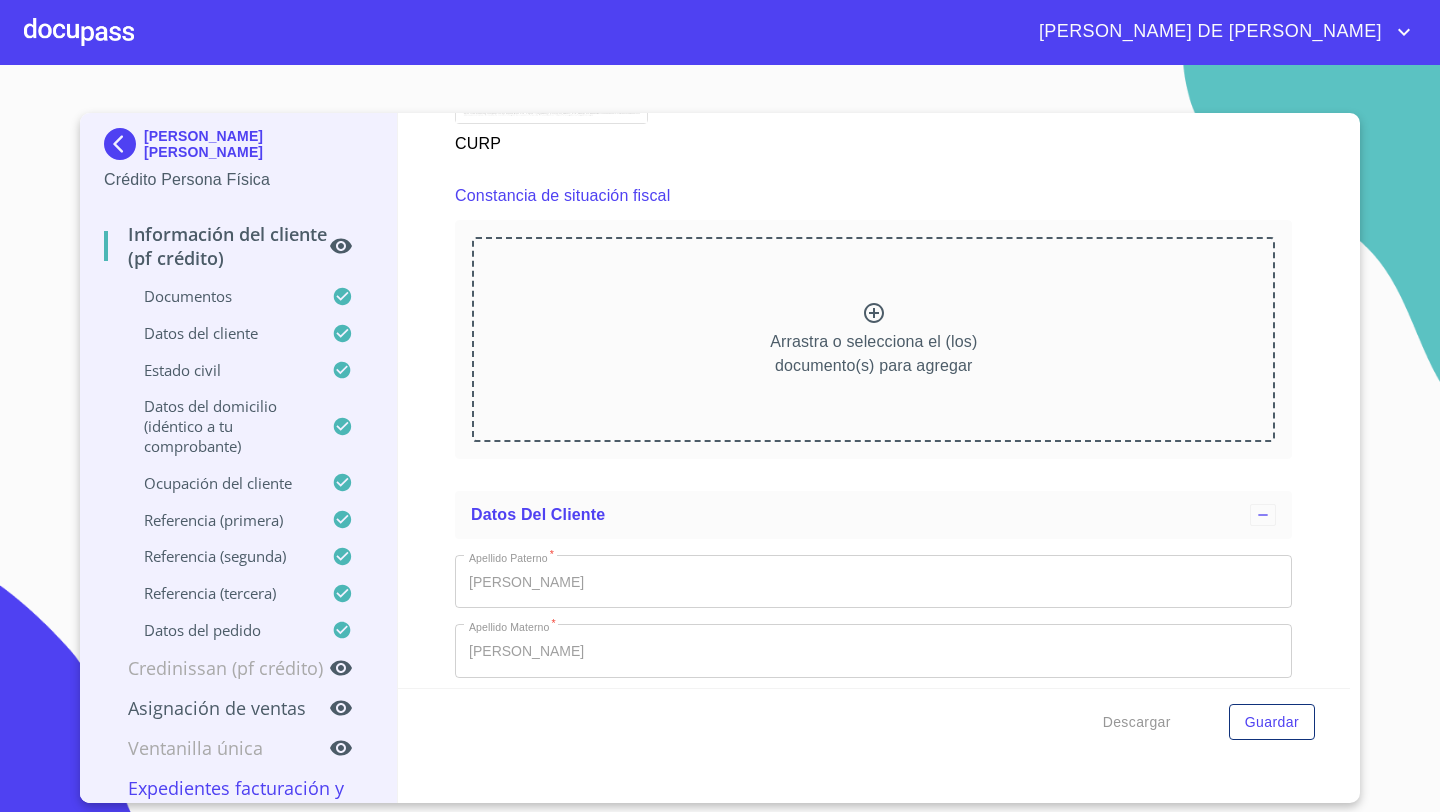 scroll, scrollTop: 5401, scrollLeft: 0, axis: vertical 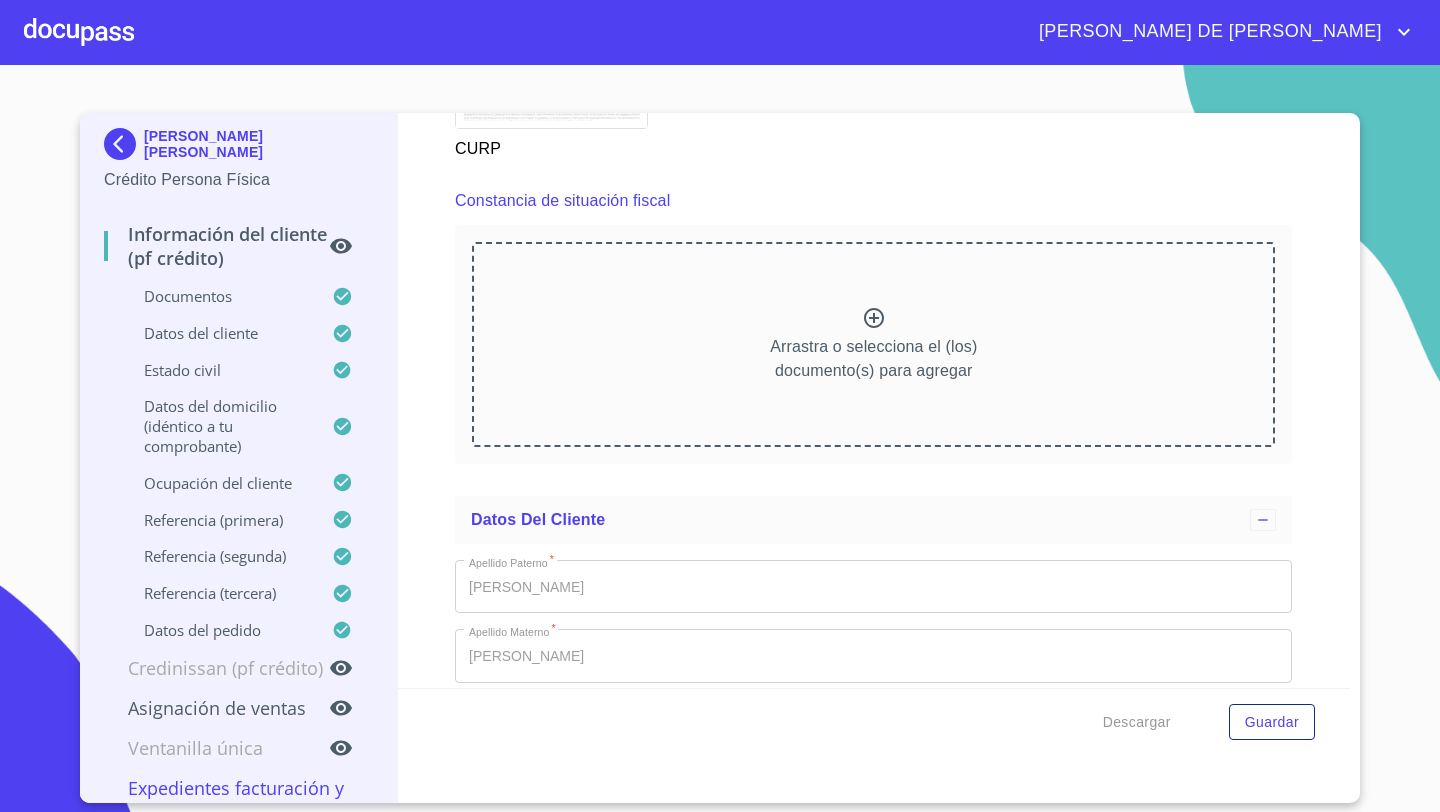 click on "Arrastra o selecciona el (los) documento(s) para agregar" at bounding box center [873, 344] 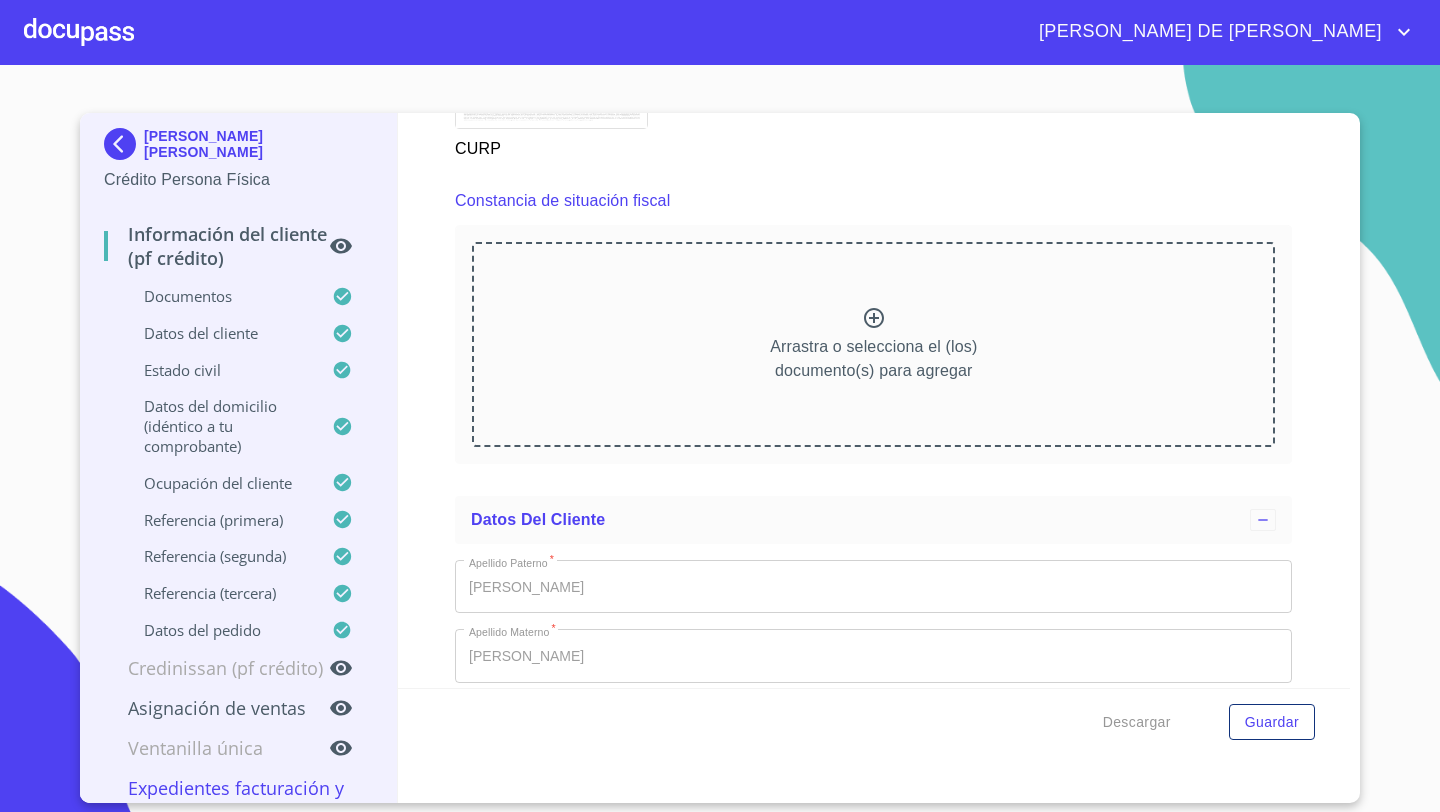 click 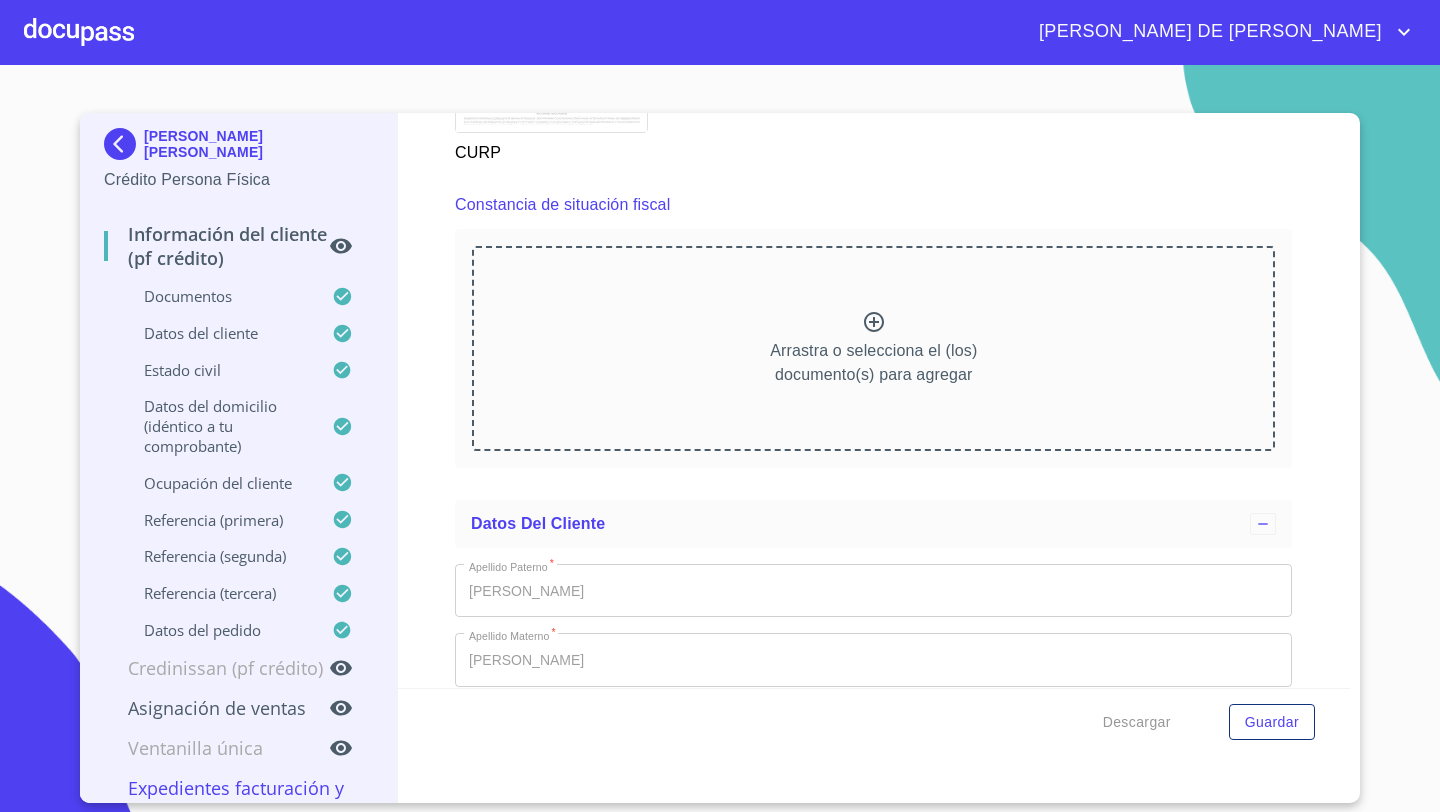 scroll, scrollTop: 5355, scrollLeft: 0, axis: vertical 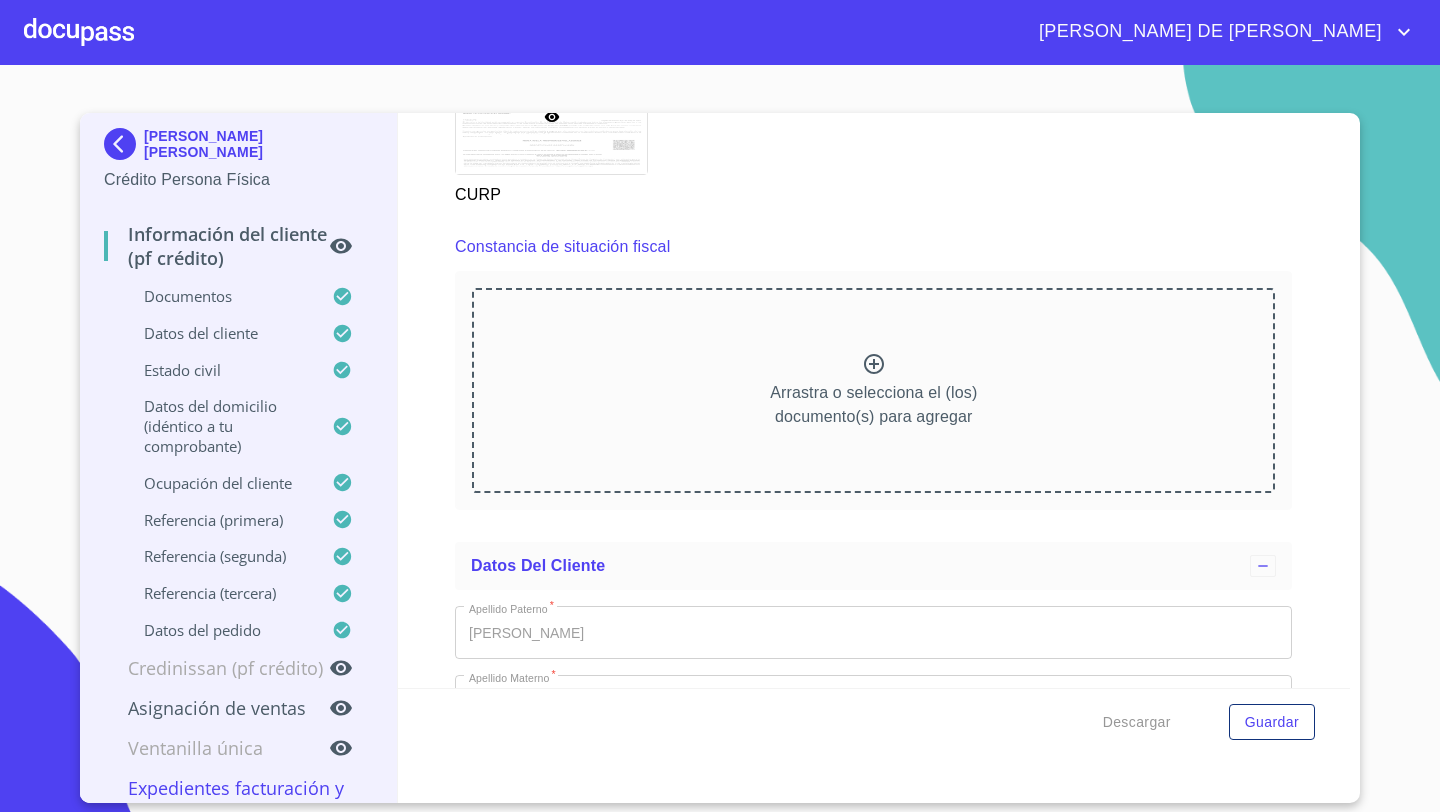 click on "Arrastra o selecciona el (los) documento(s) para agregar" at bounding box center (873, 390) 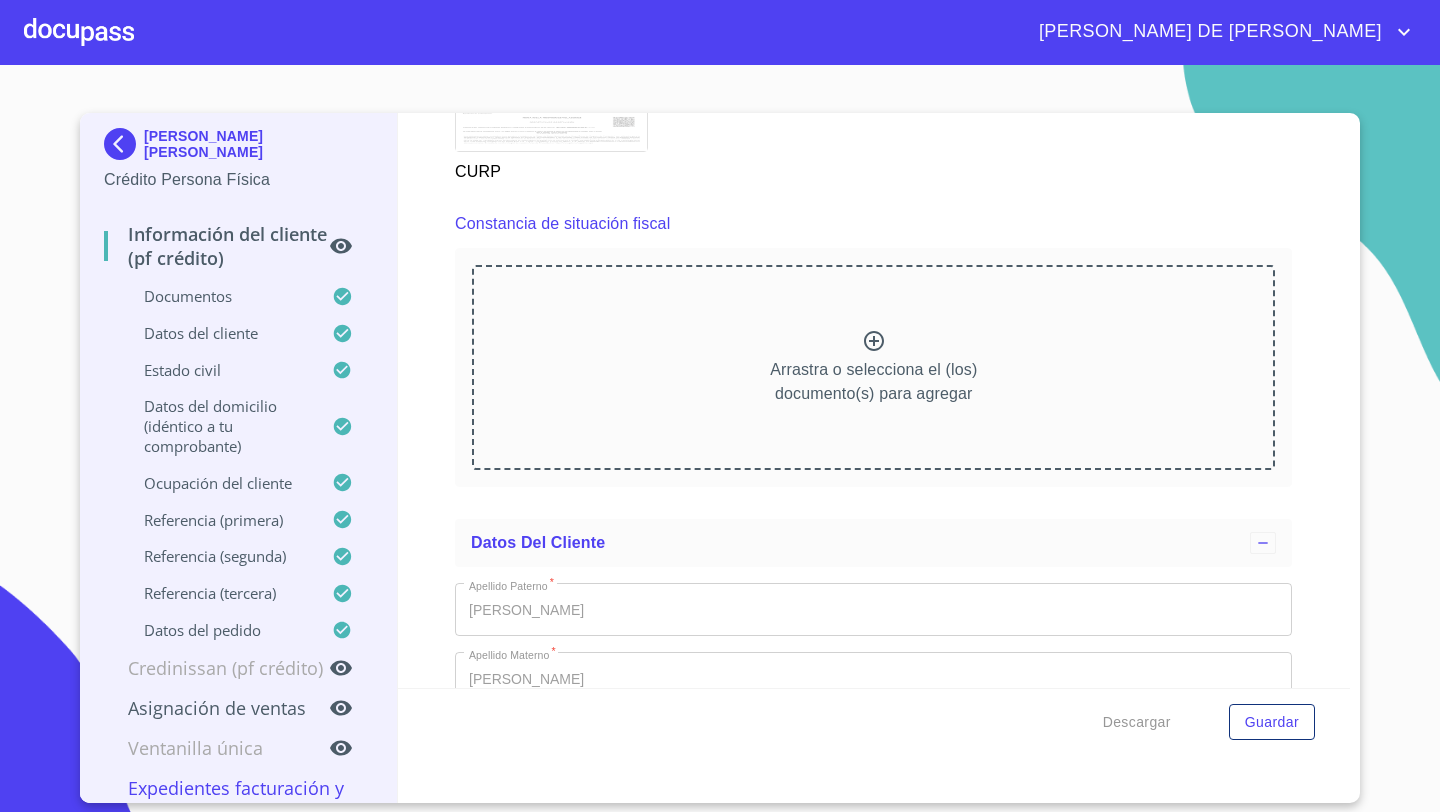 scroll, scrollTop: 5373, scrollLeft: 0, axis: vertical 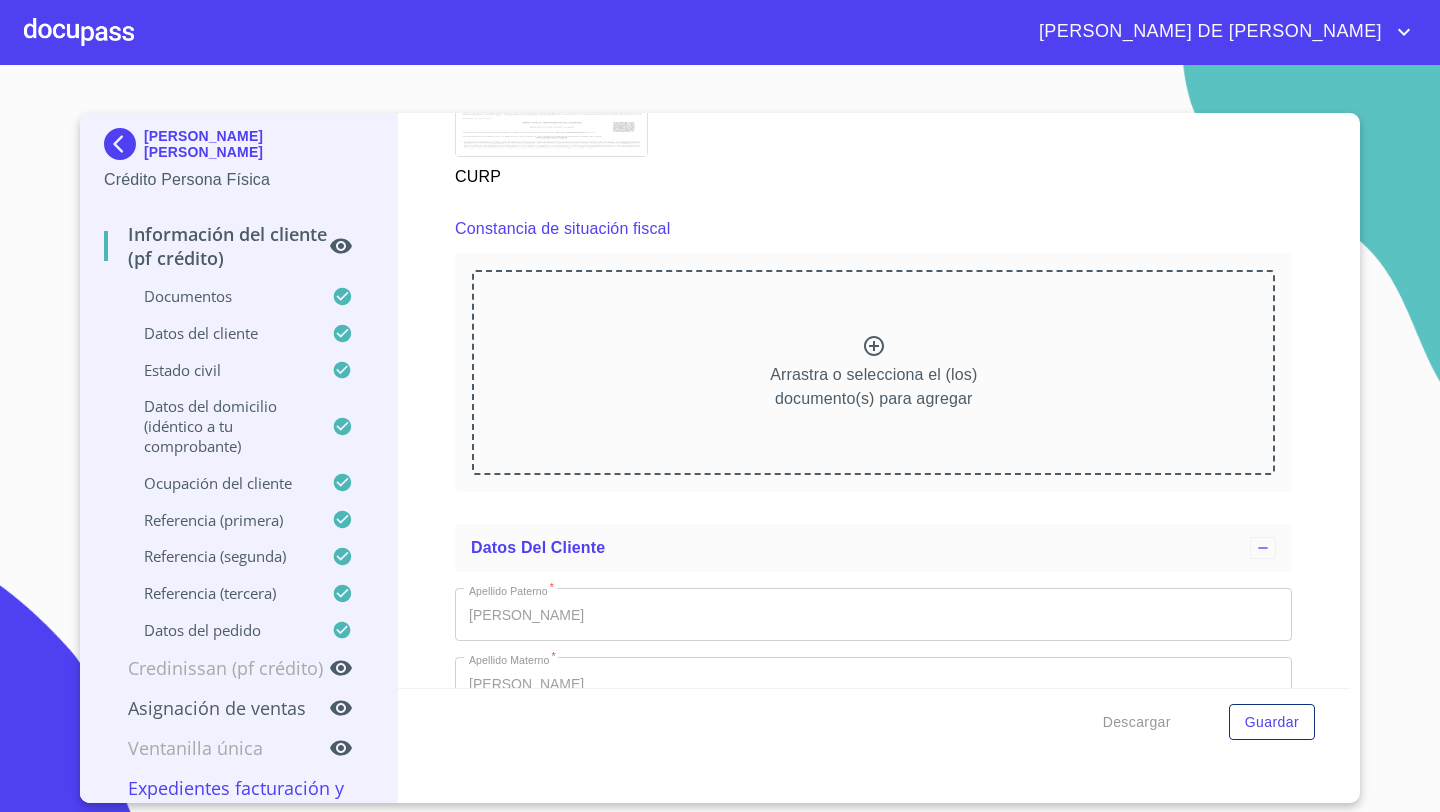 click on "Arrastra o selecciona el (los) documento(s) para agregar" at bounding box center (873, 372) 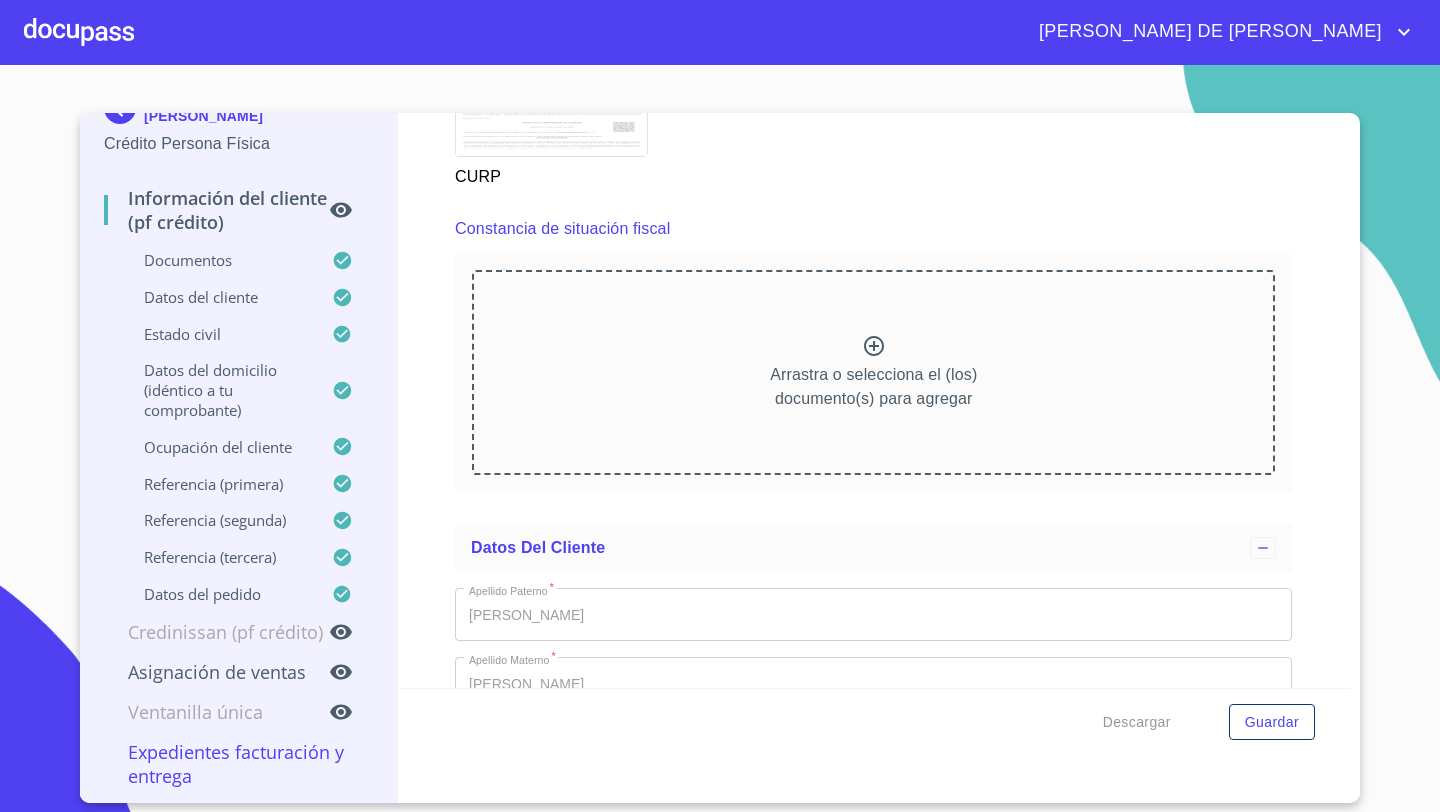 click on "Arrastra o selecciona el (los) documento(s) para agregar" at bounding box center (873, 387) 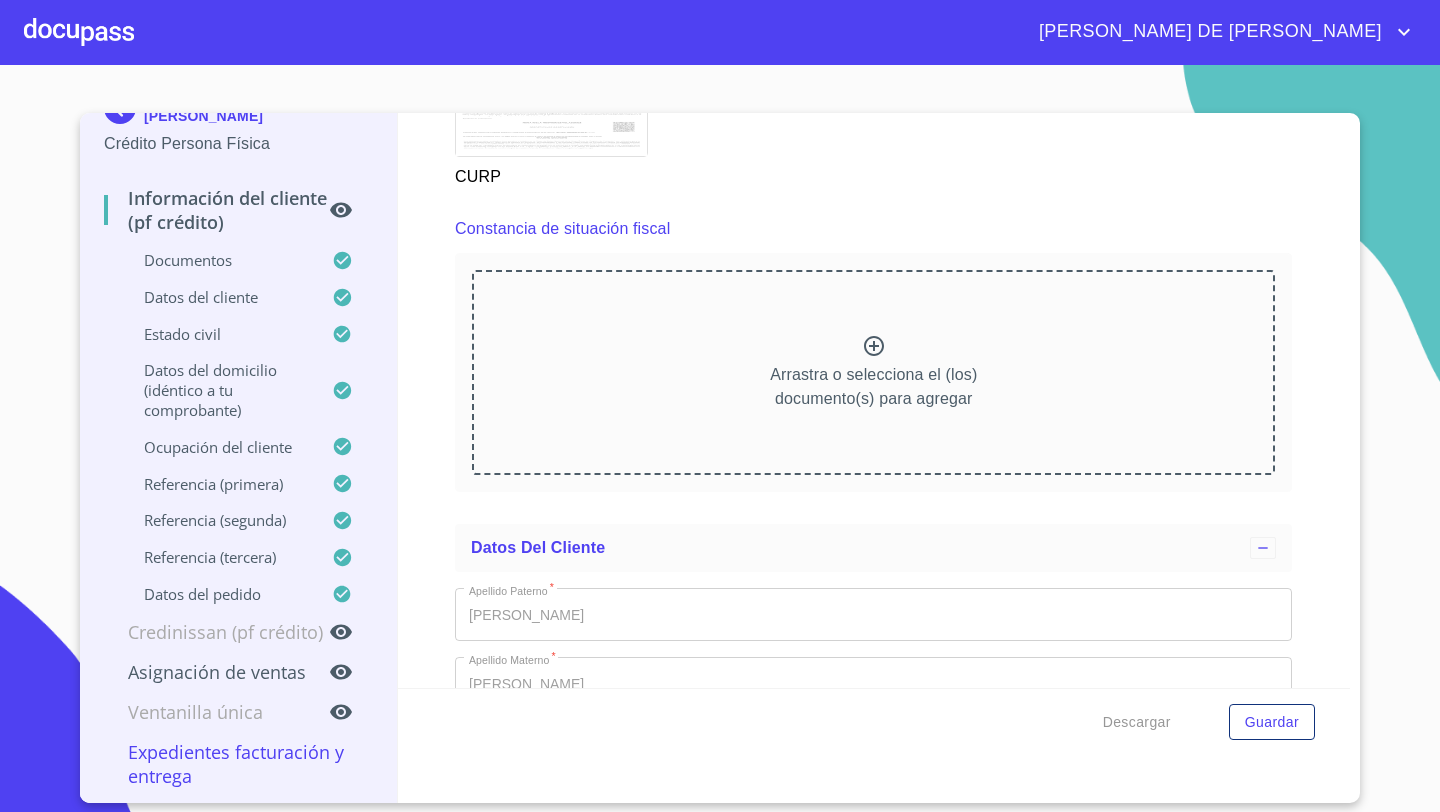 click 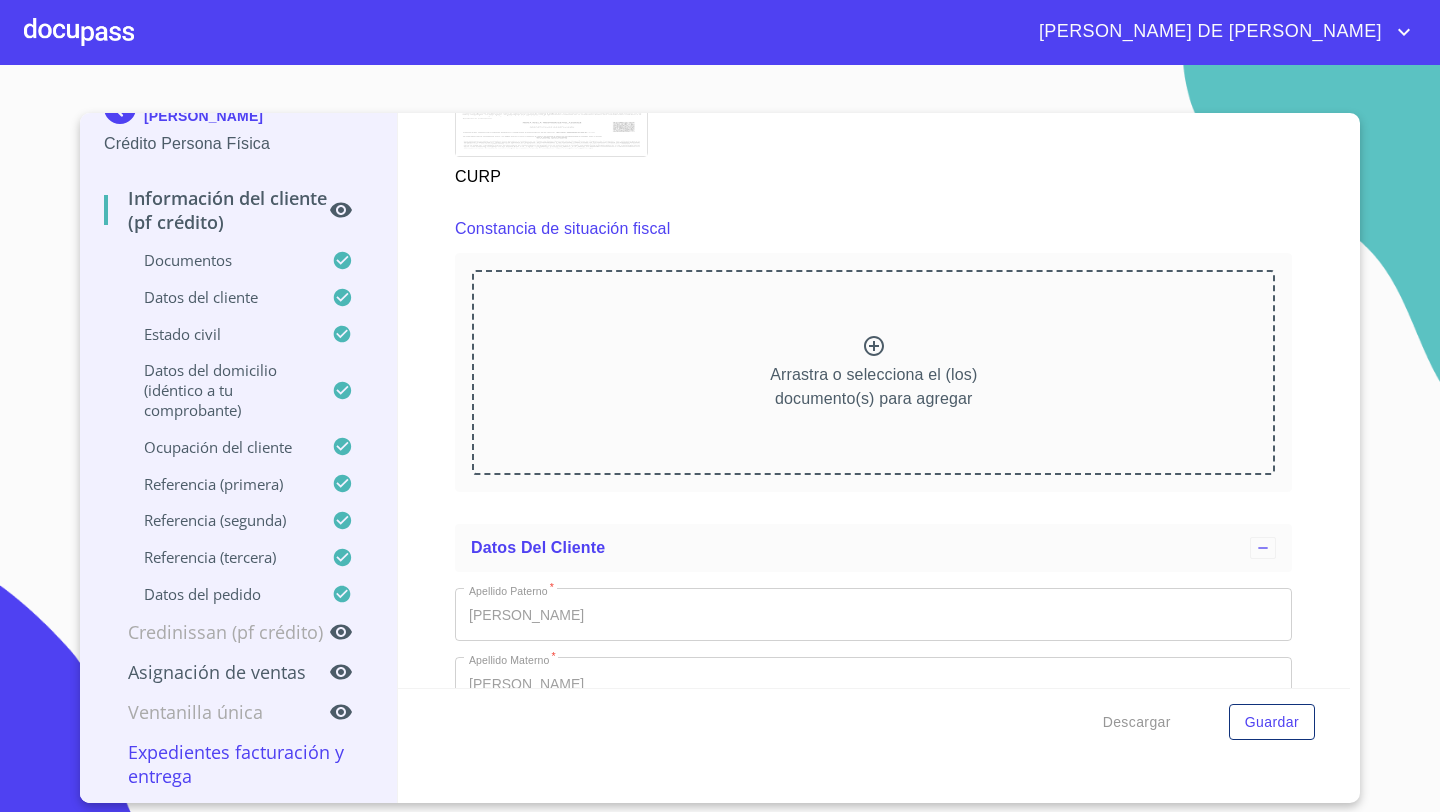 click 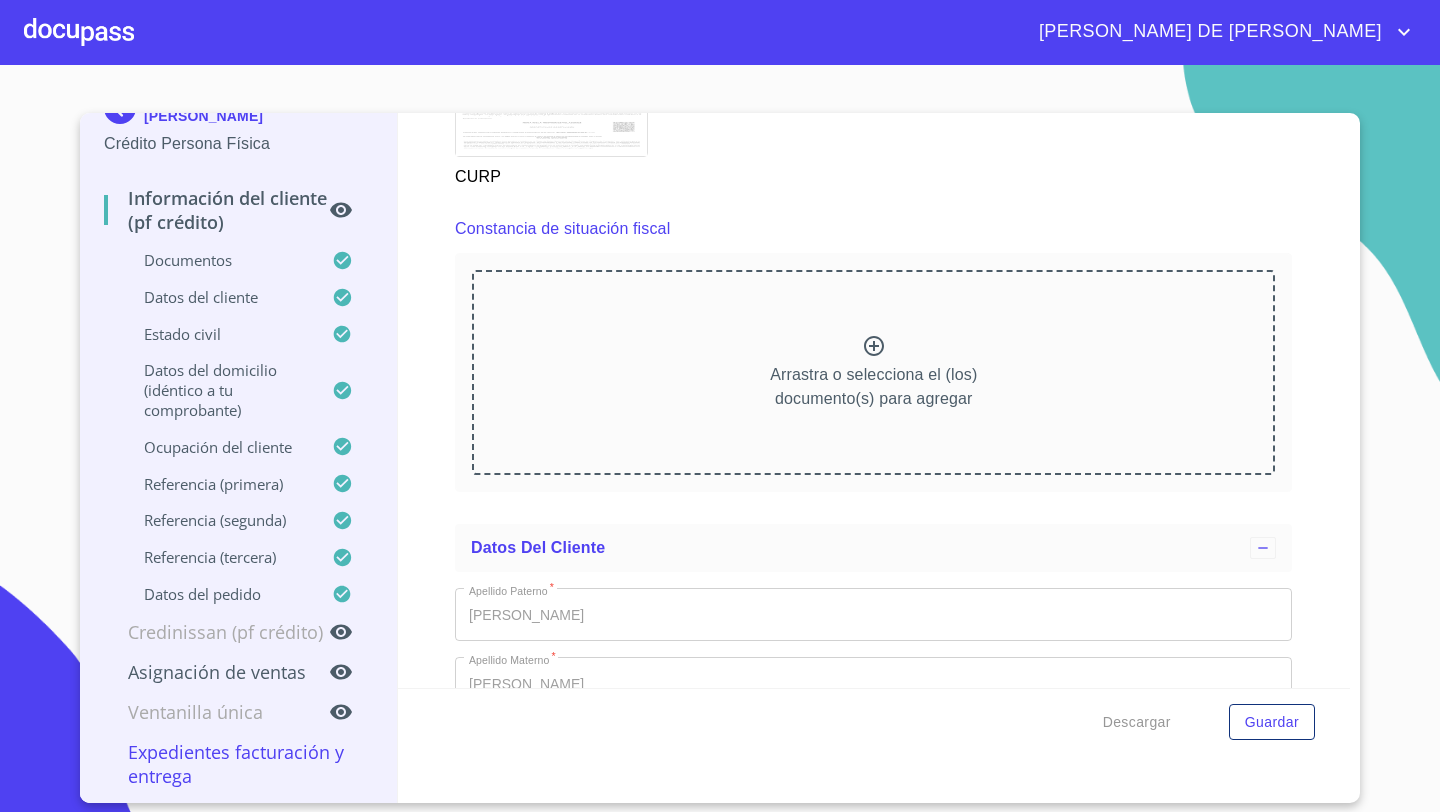 click at bounding box center (79, 32) 